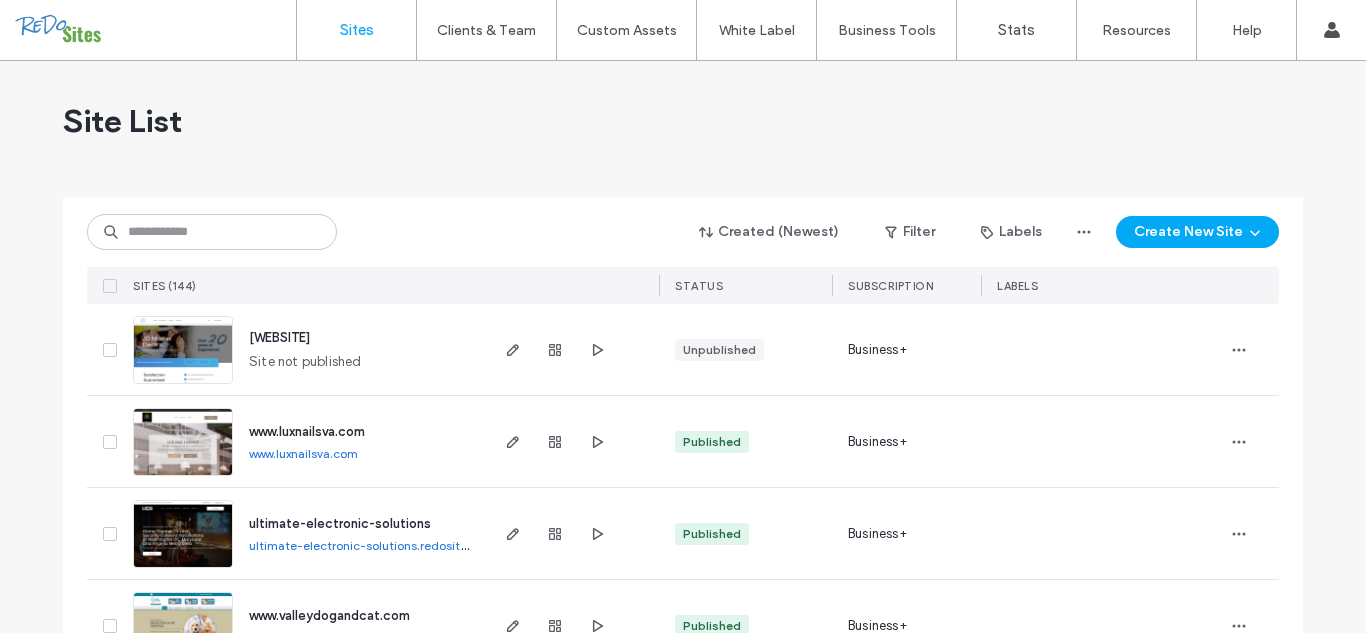 scroll, scrollTop: 0, scrollLeft: 0, axis: both 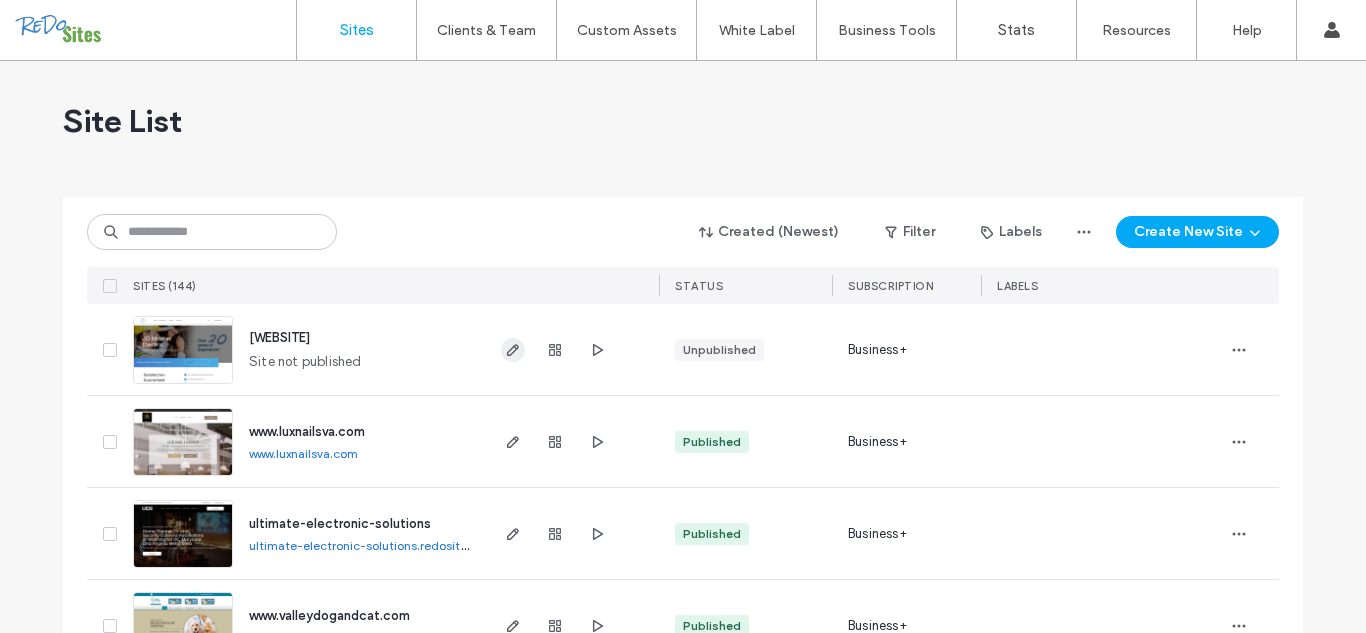 click 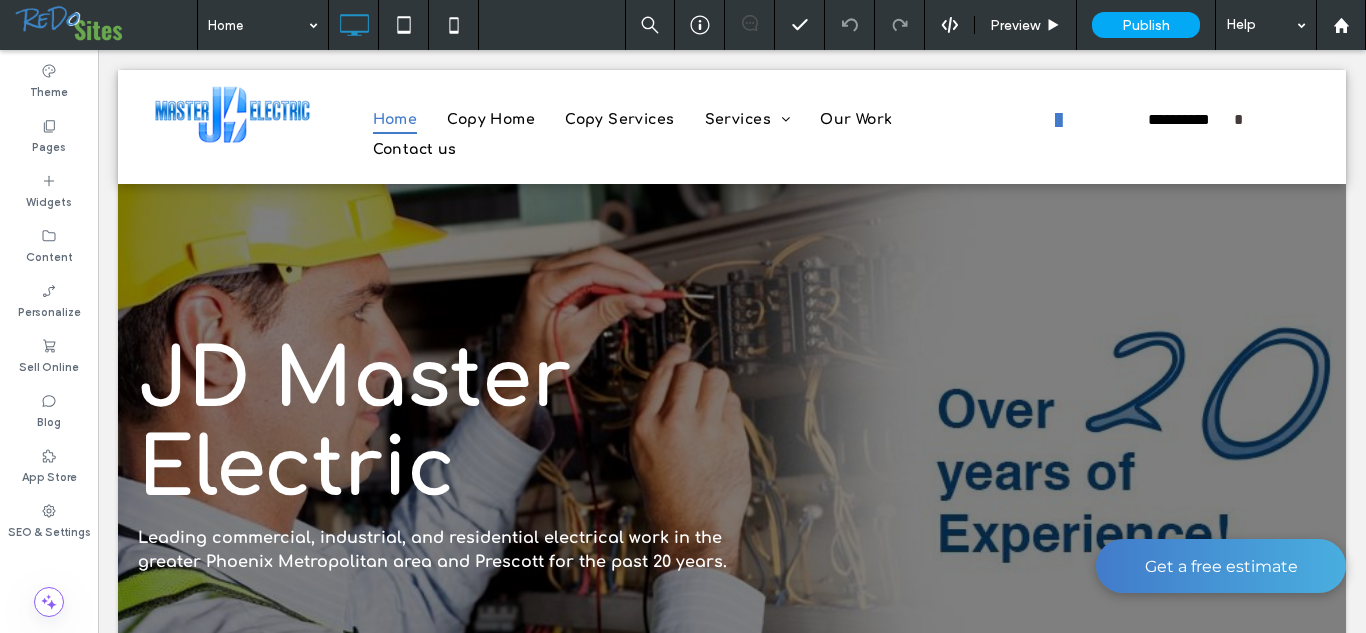 scroll, scrollTop: 104, scrollLeft: 0, axis: vertical 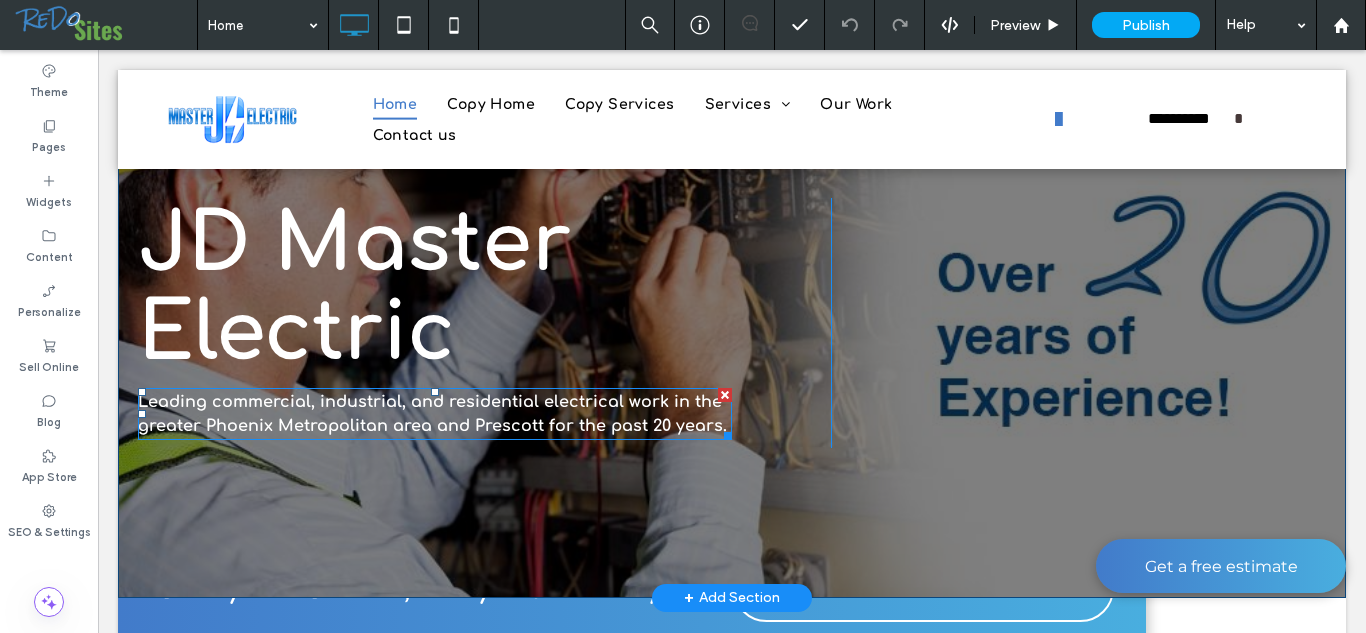 click on "Leading commercial, industrial, and residential electrical work in the greater Phoenix Metropolitan area and Prescott for the past 20 years." at bounding box center (432, 414) 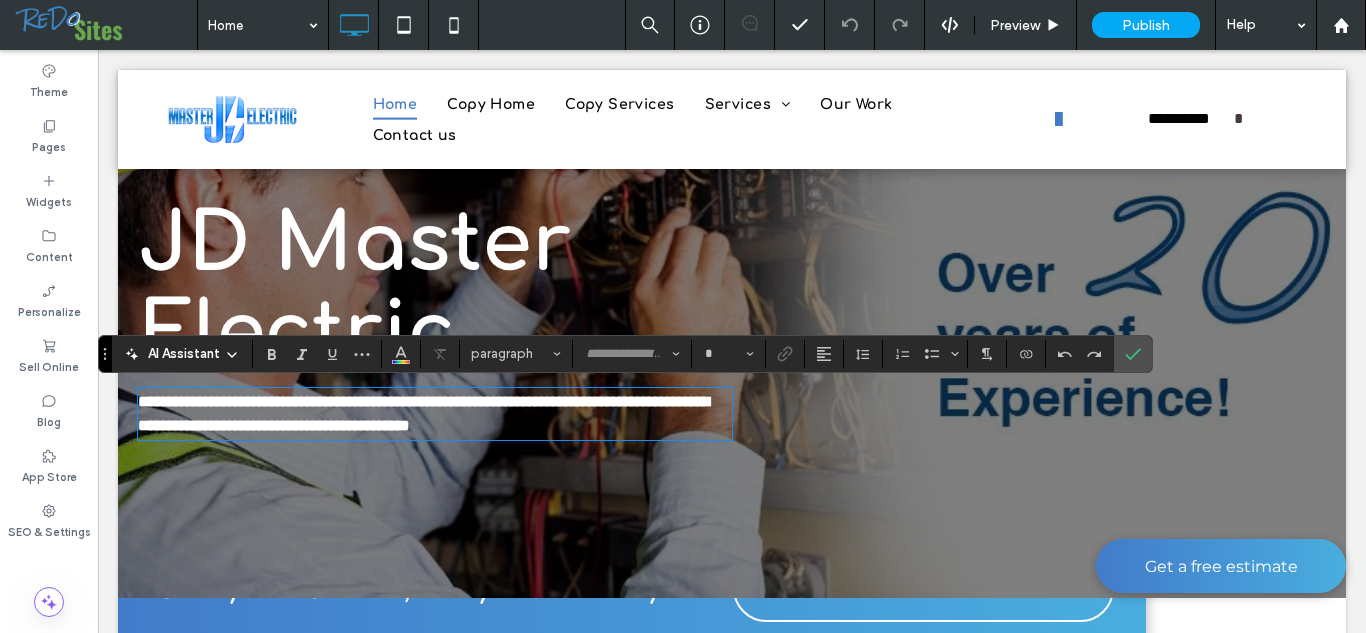 type on "*********" 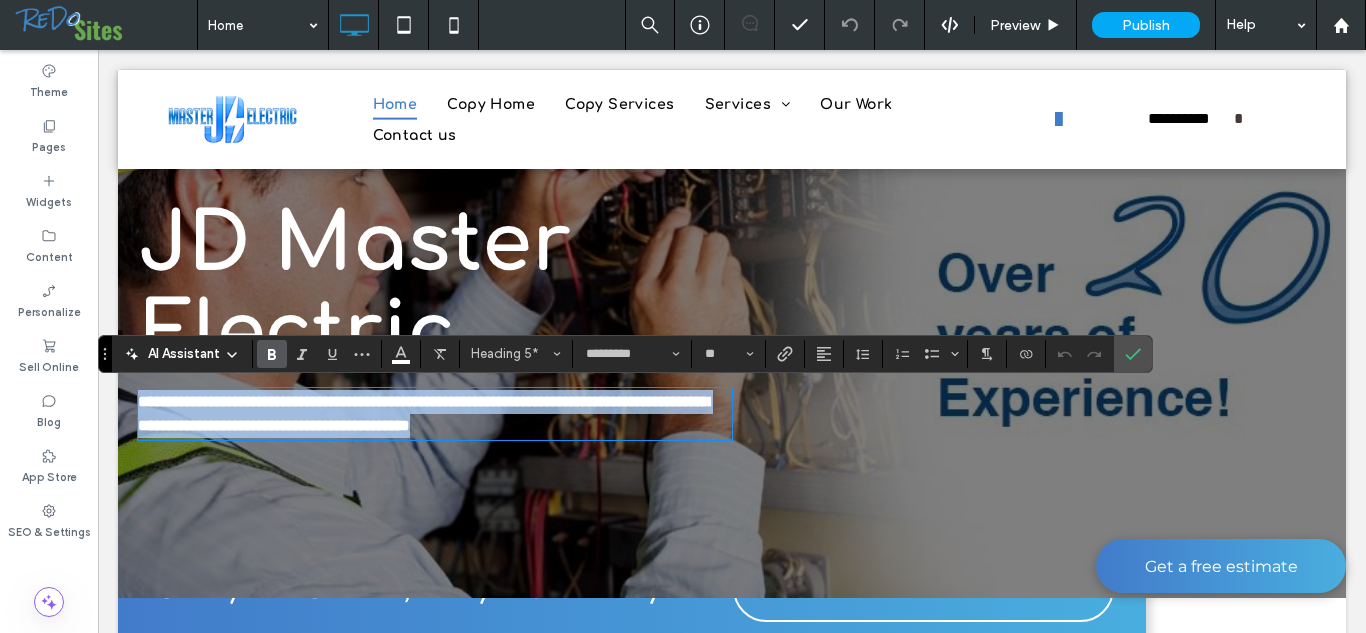 click on "**********" at bounding box center [435, 414] 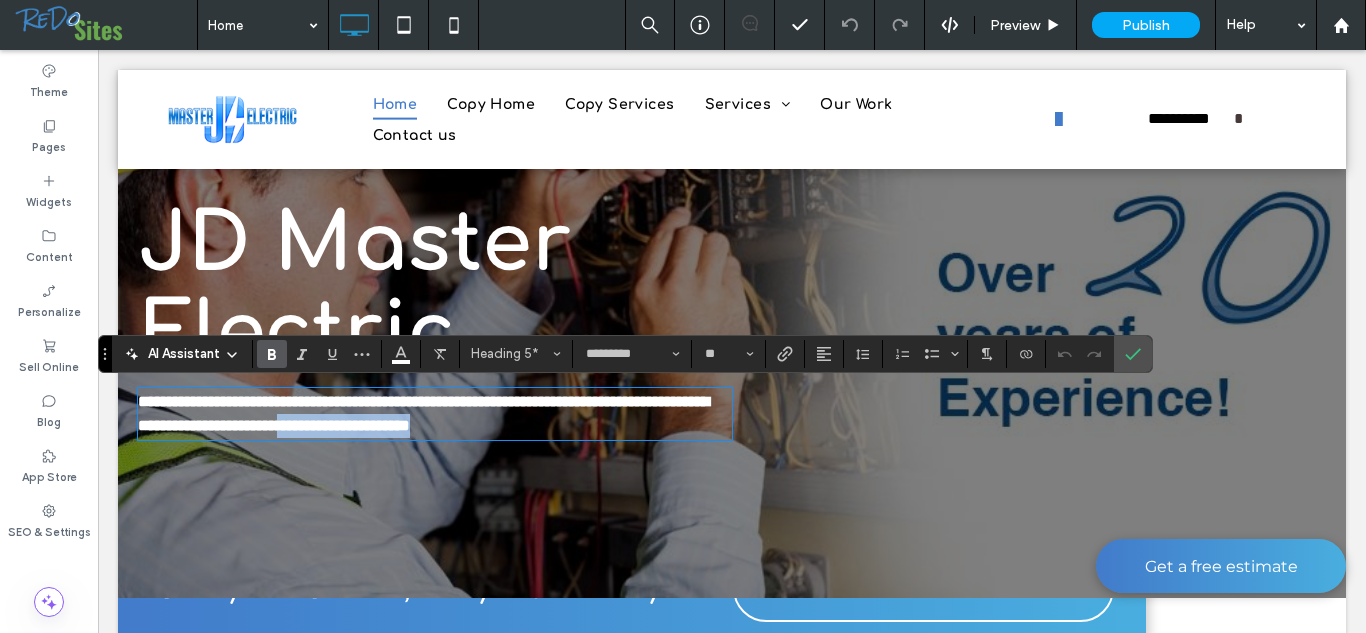 drag, startPoint x: 723, startPoint y: 425, endPoint x: 547, endPoint y: 435, distance: 176.28386 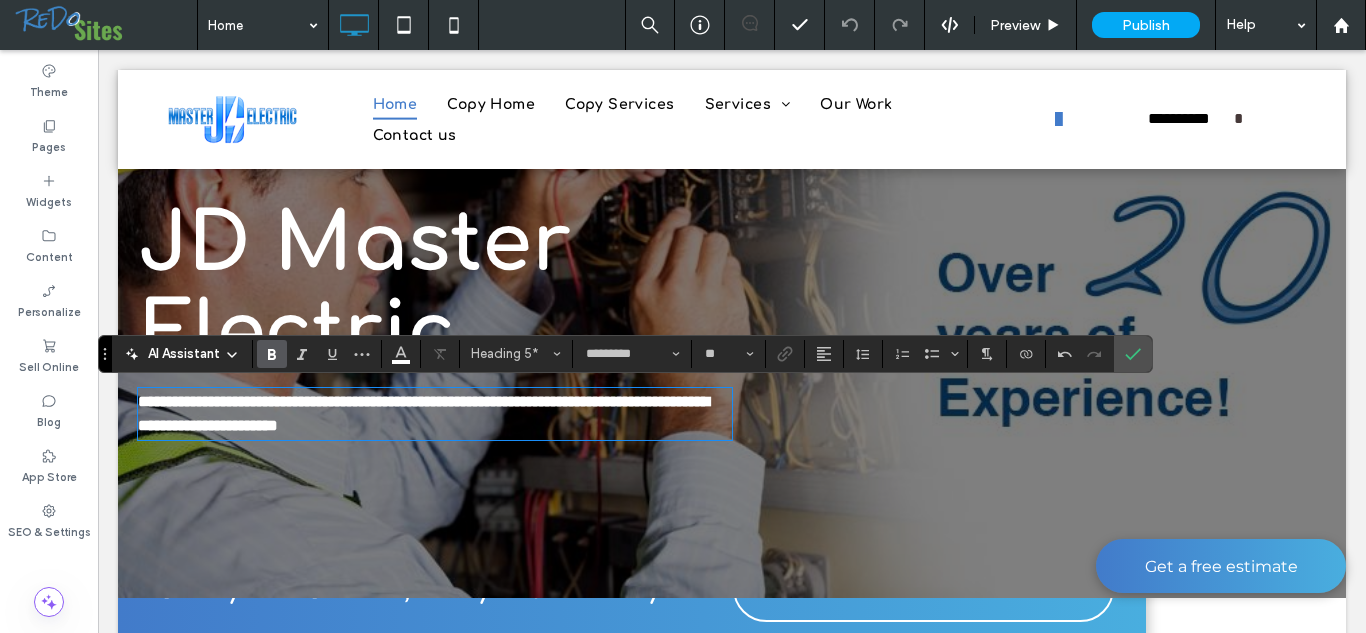type 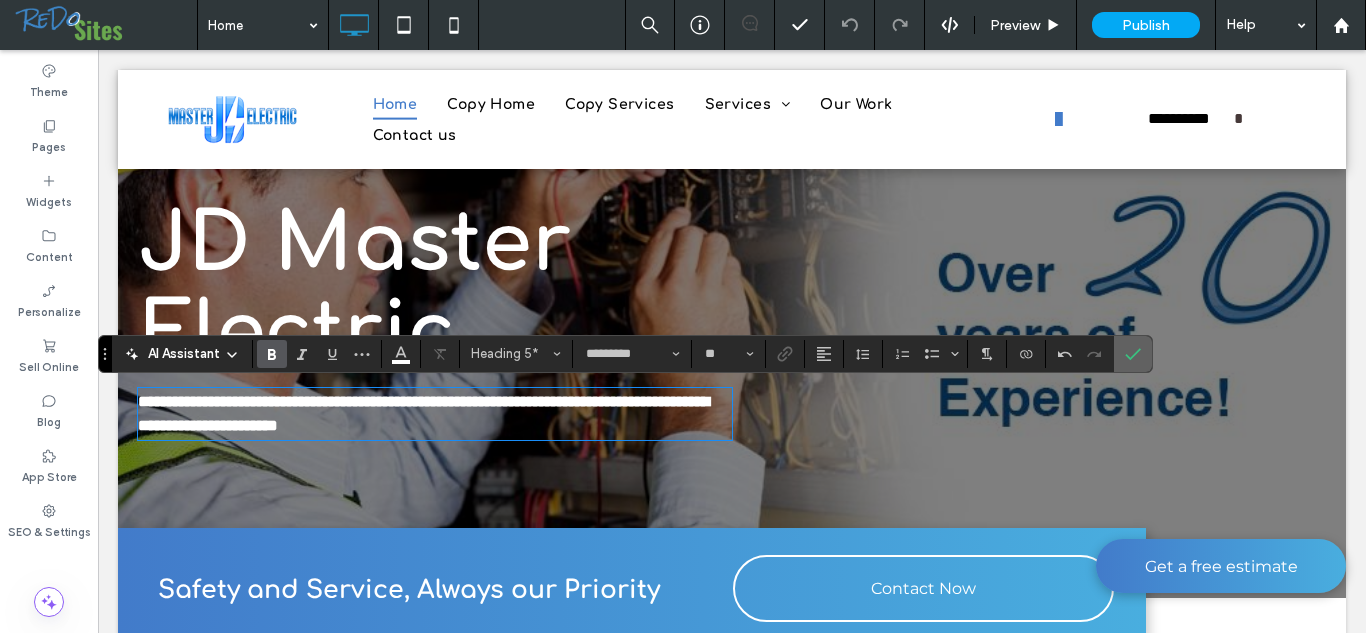 click 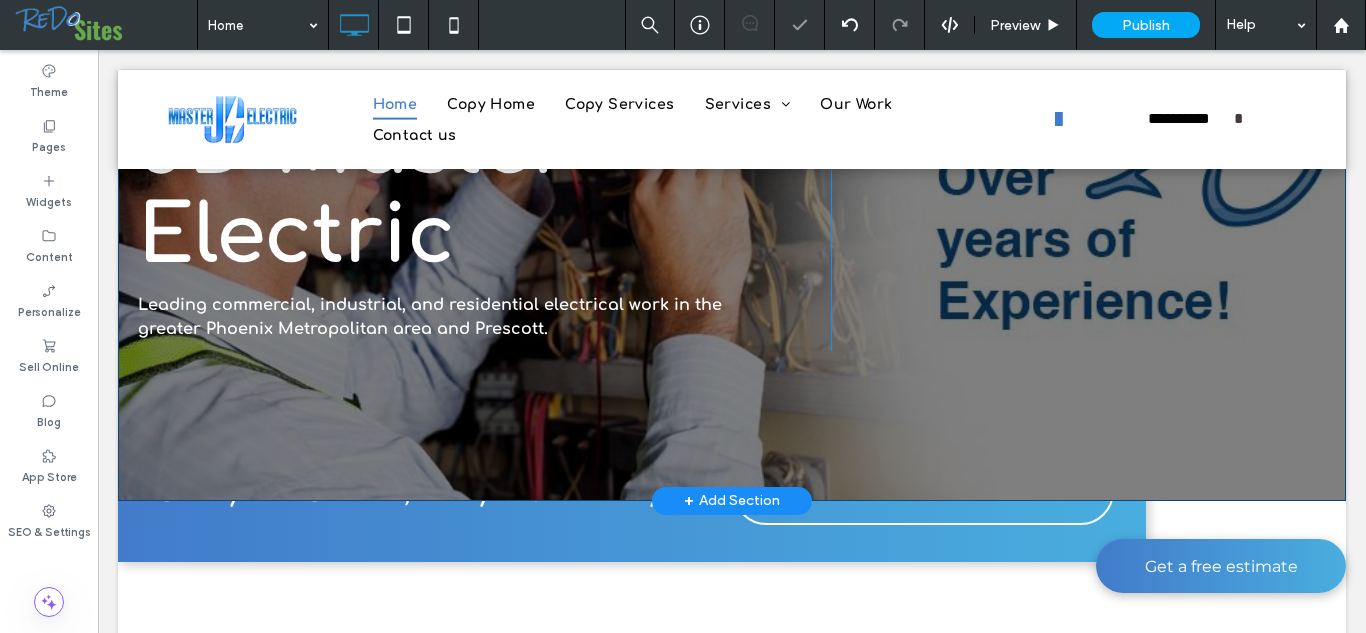 scroll, scrollTop: 246, scrollLeft: 0, axis: vertical 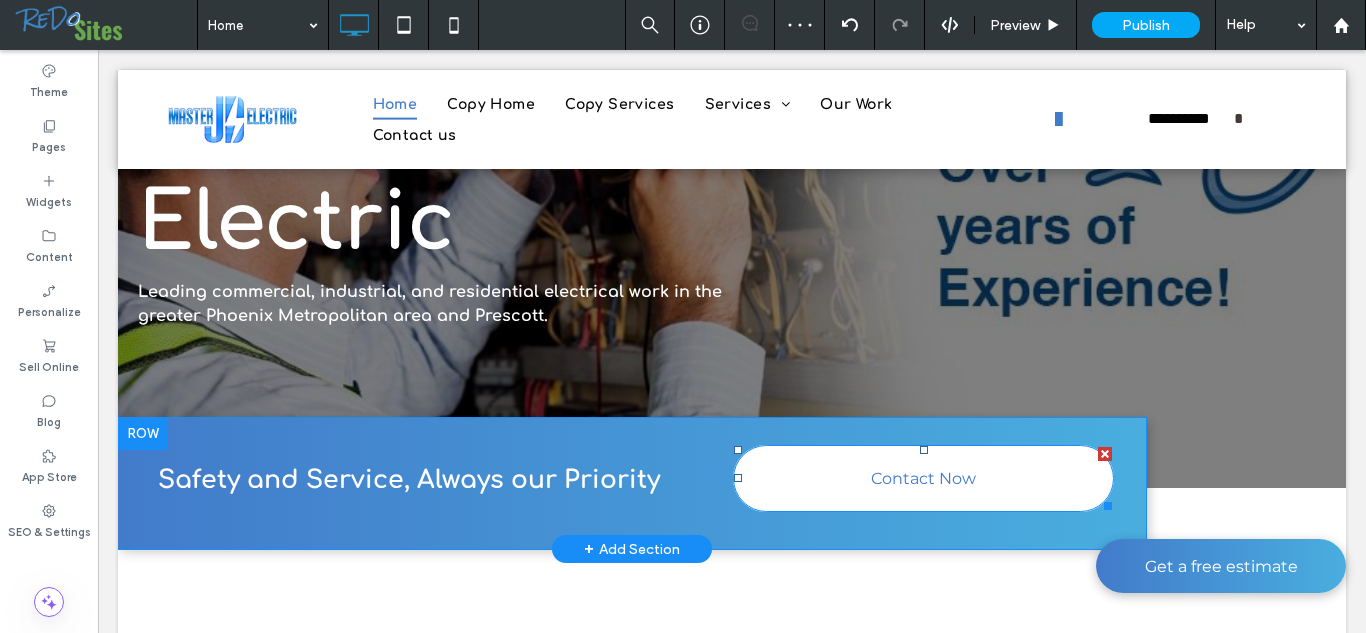 click on "Contact Now" at bounding box center (923, 478) 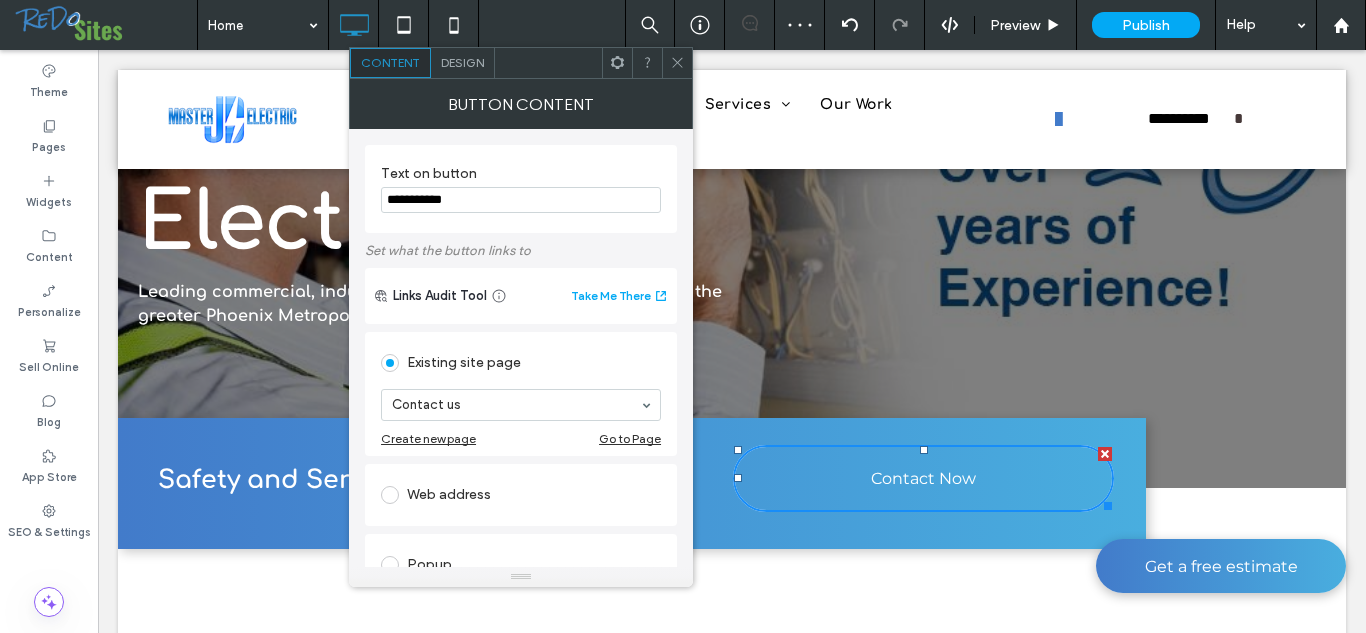 scroll, scrollTop: 248, scrollLeft: 0, axis: vertical 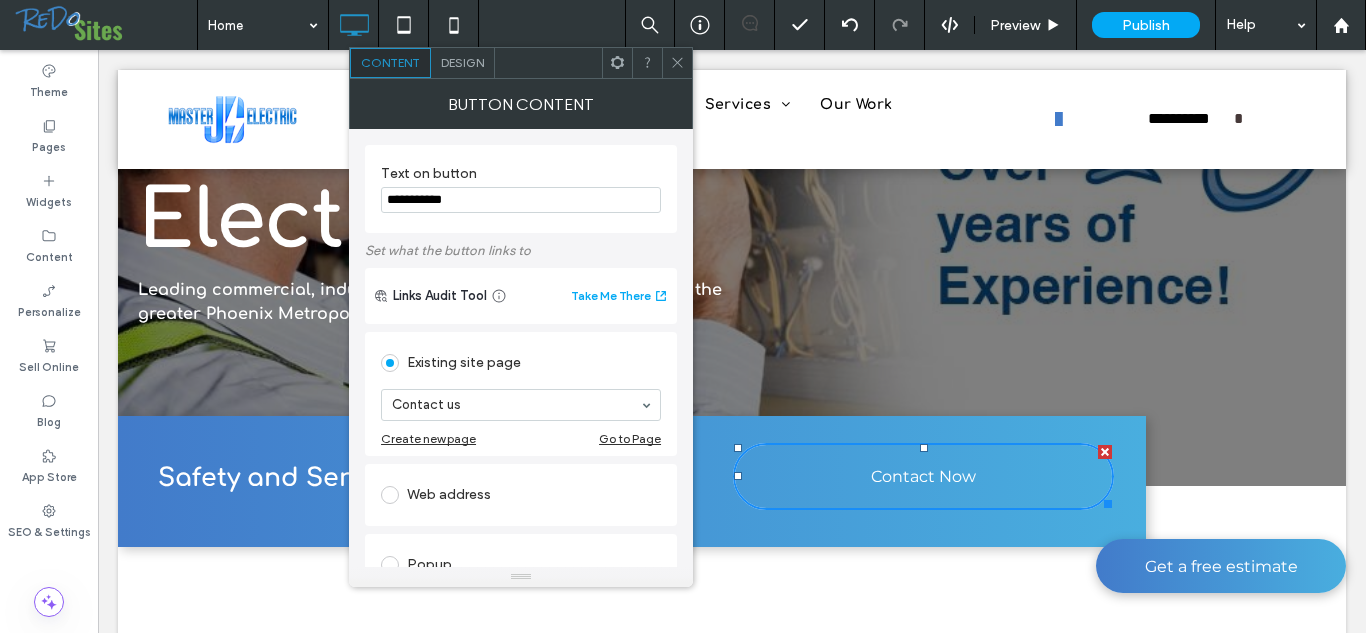 click 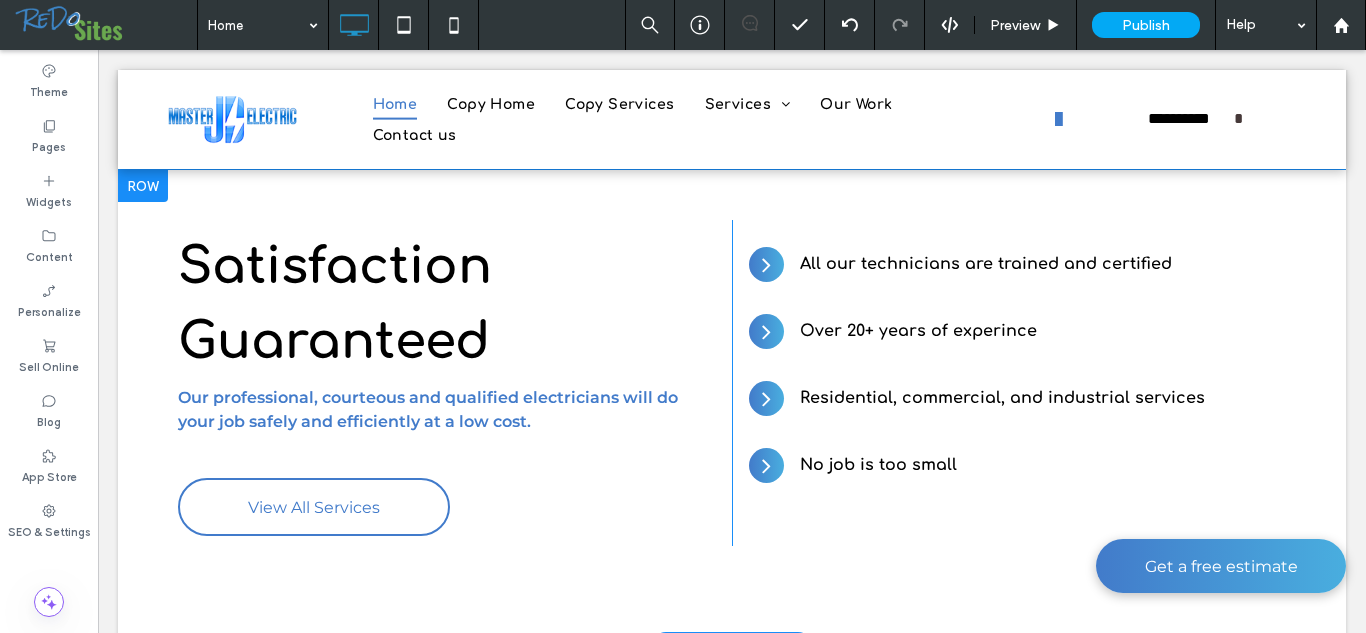 scroll, scrollTop: 637, scrollLeft: 0, axis: vertical 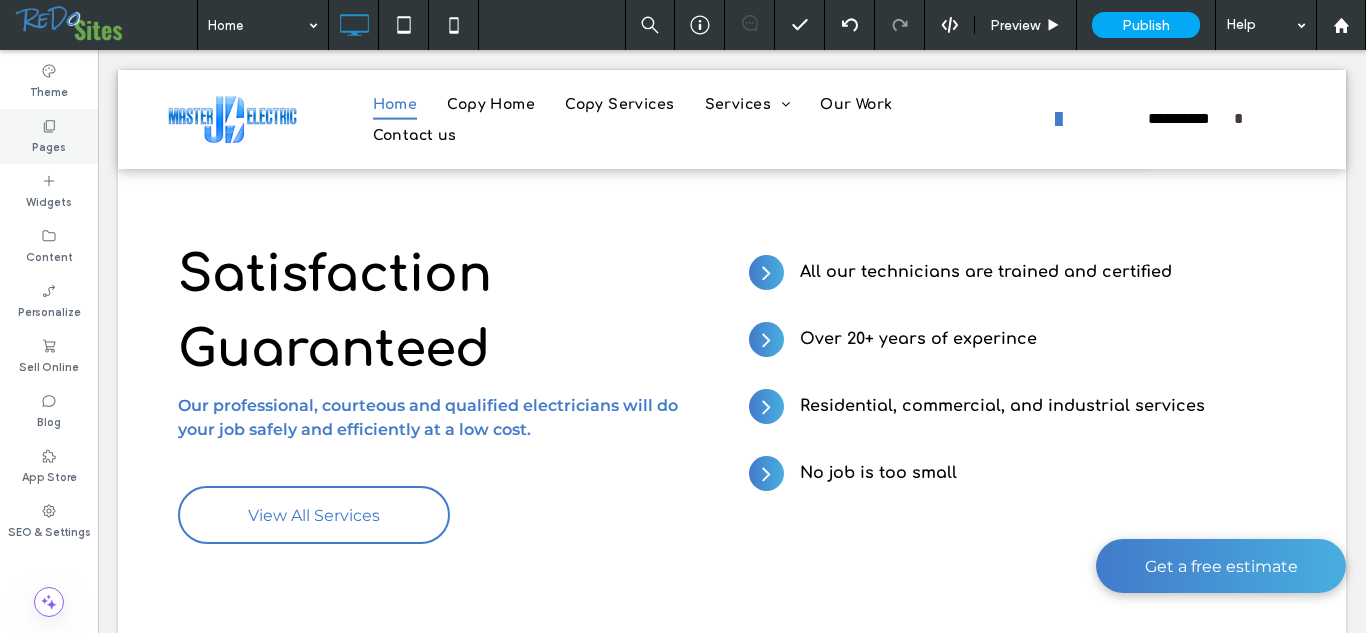 click on "Pages" at bounding box center [49, 145] 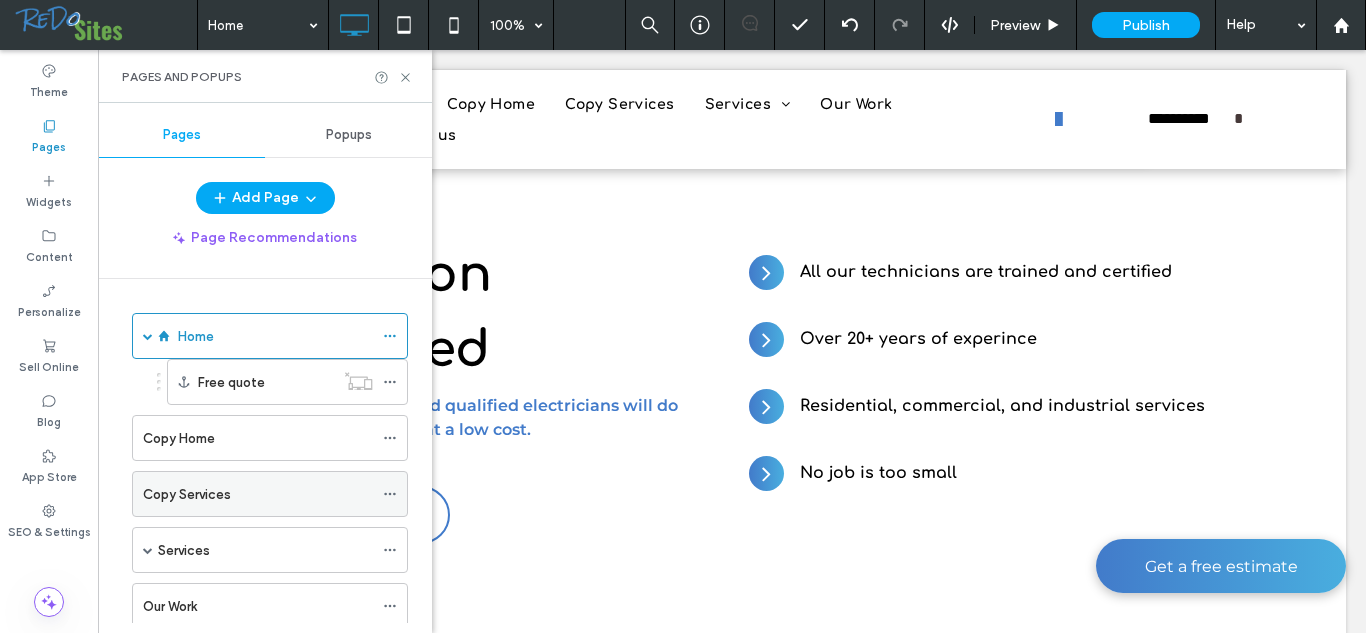 click on "Copy Services" at bounding box center [258, 494] 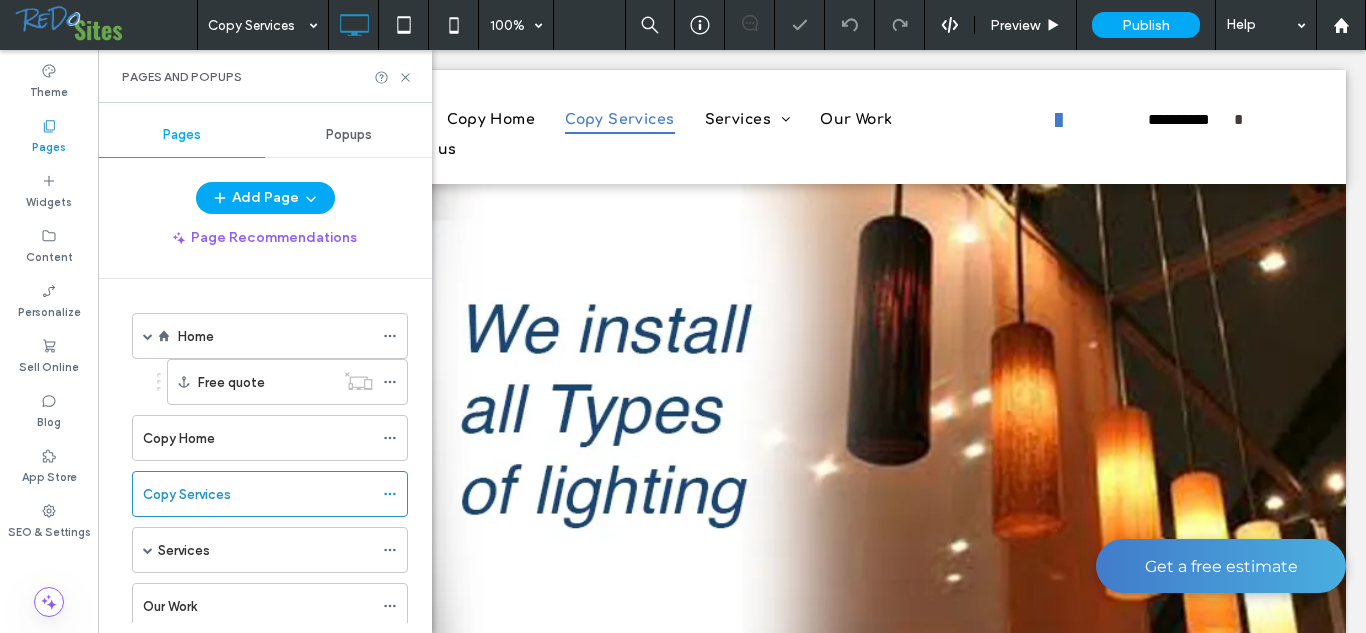 scroll, scrollTop: 0, scrollLeft: 0, axis: both 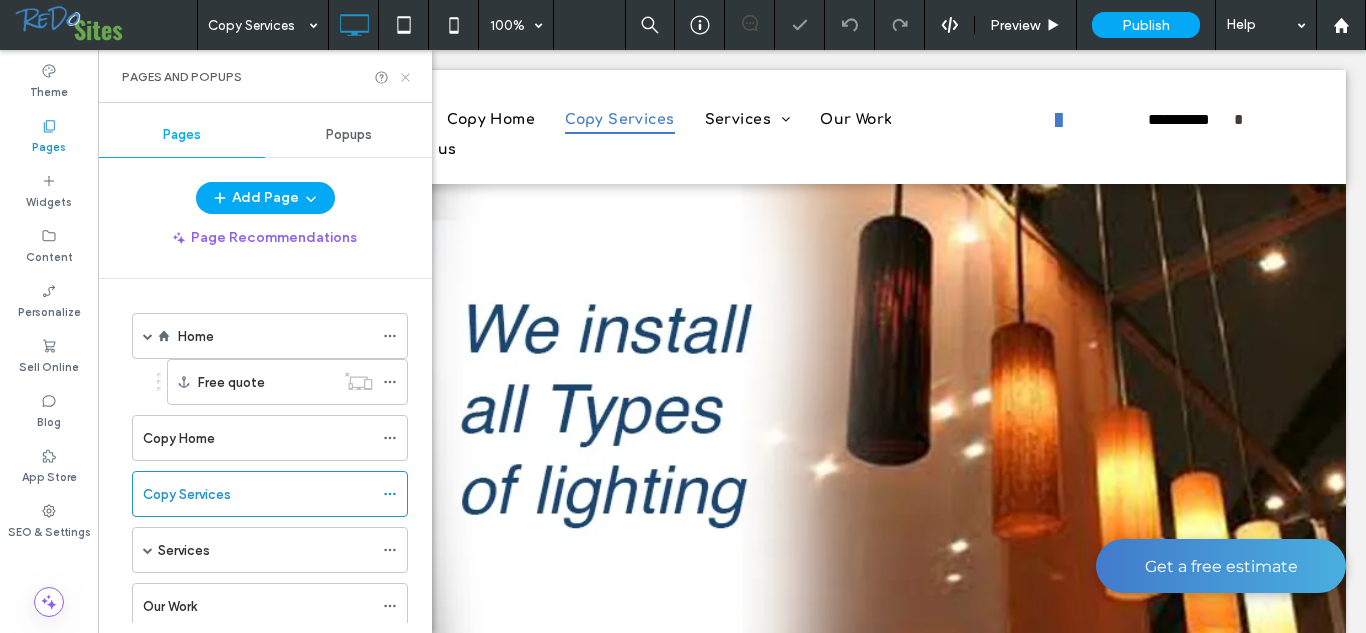 click 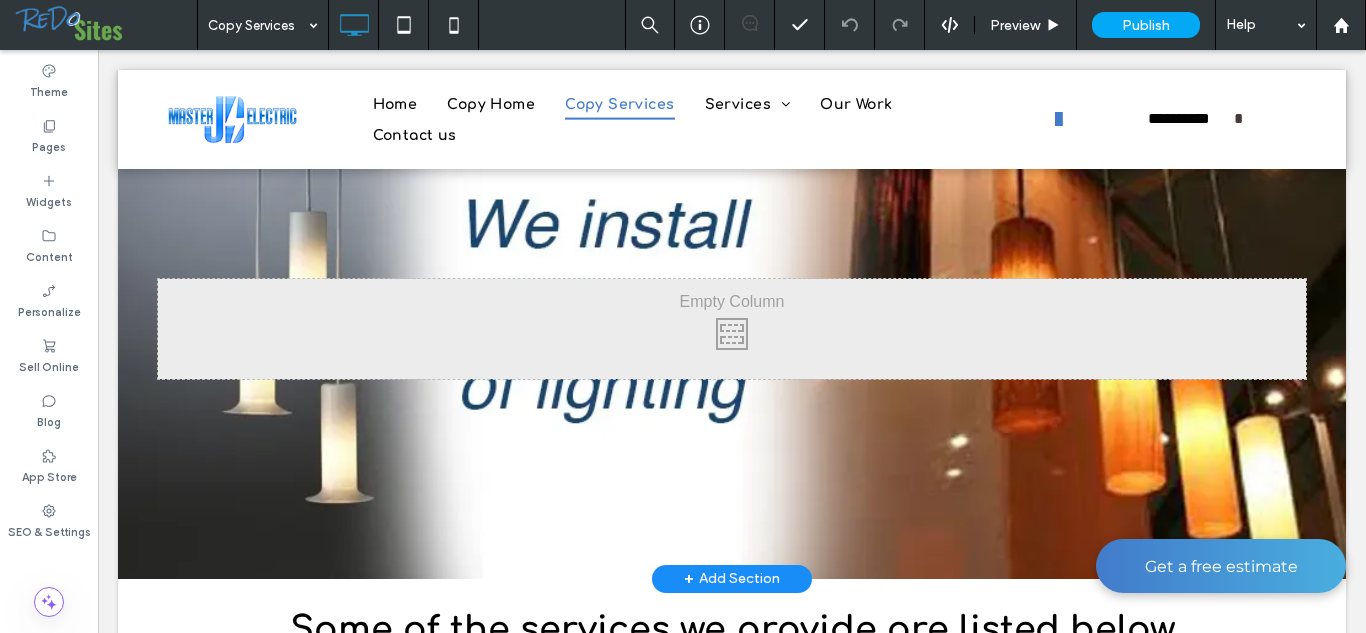 scroll, scrollTop: 0, scrollLeft: 0, axis: both 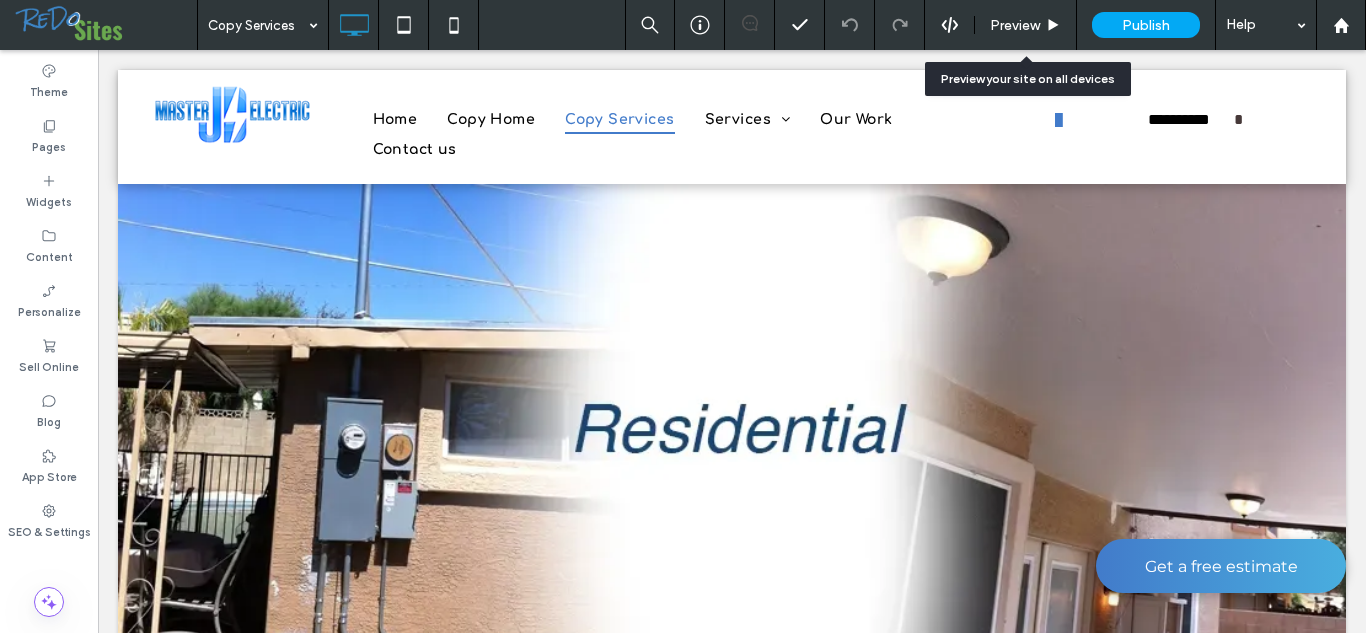 click on "Preview" at bounding box center [1015, 25] 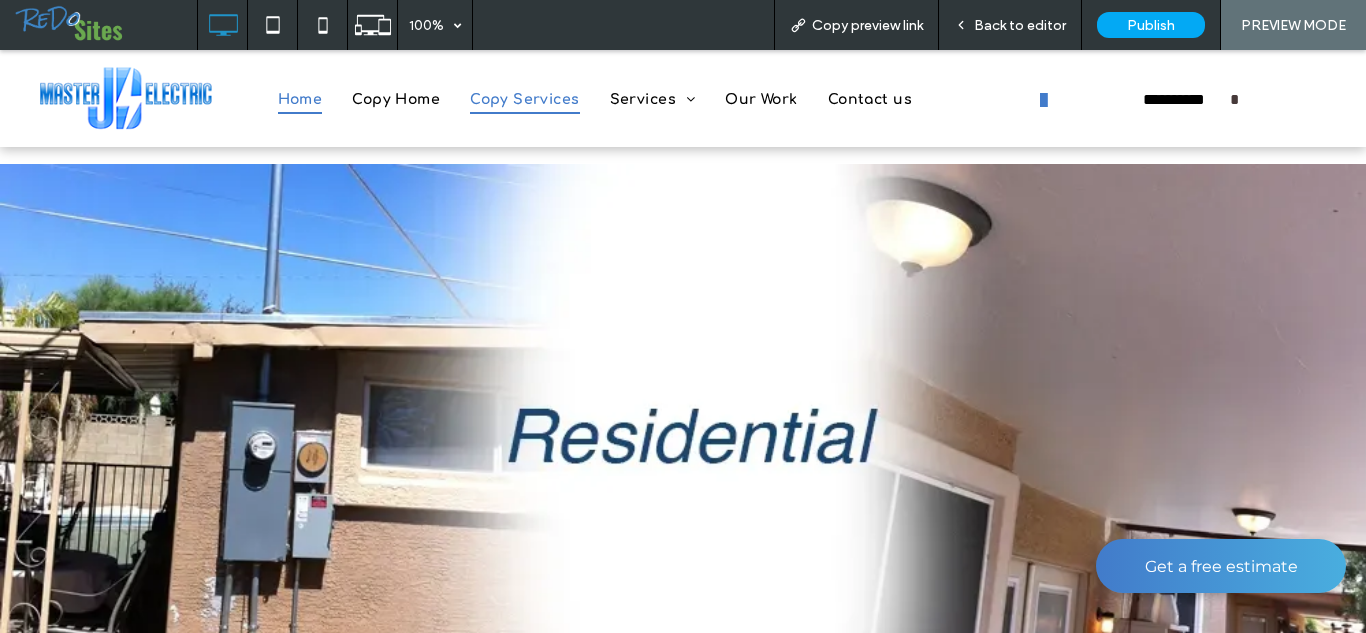 click on "Home" at bounding box center (300, 99) 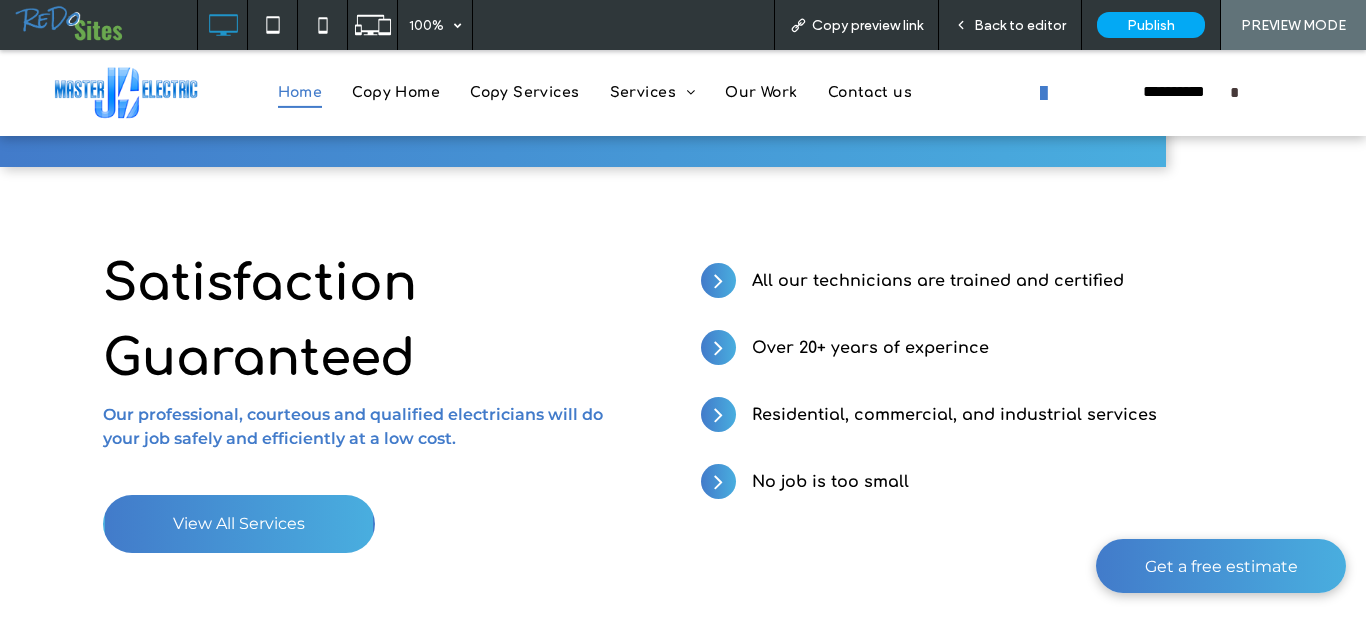 scroll, scrollTop: 594, scrollLeft: 0, axis: vertical 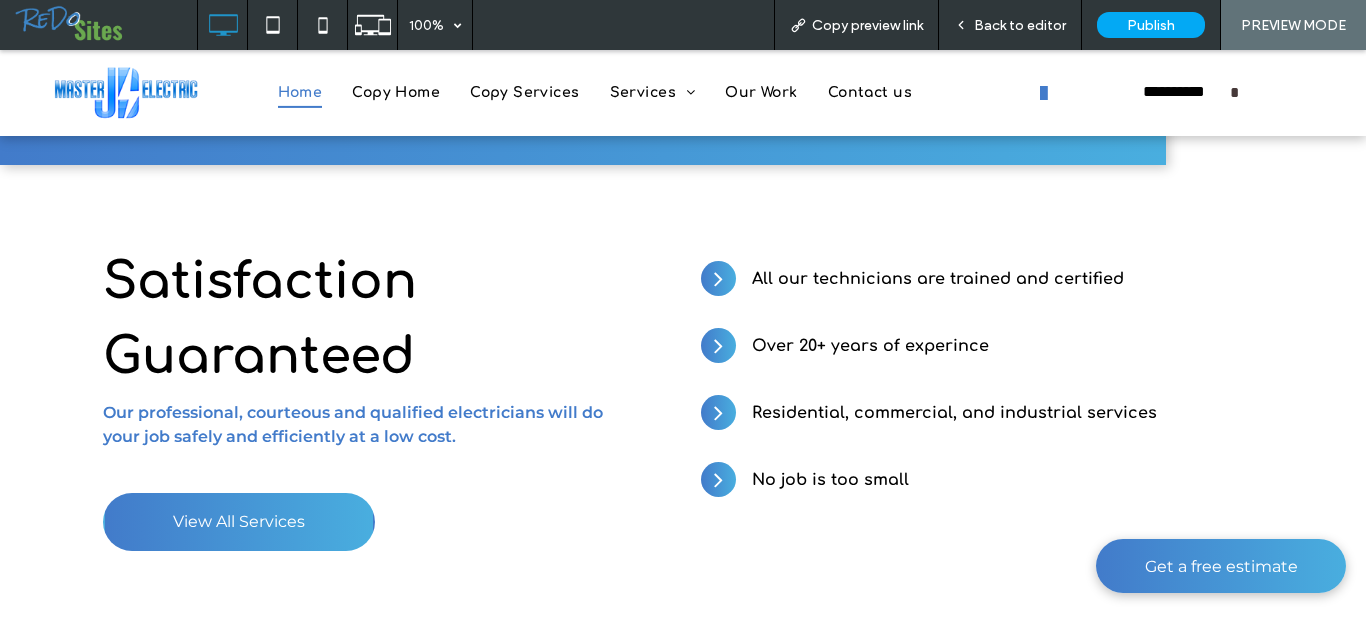 click on "View All Services" at bounding box center [239, 522] 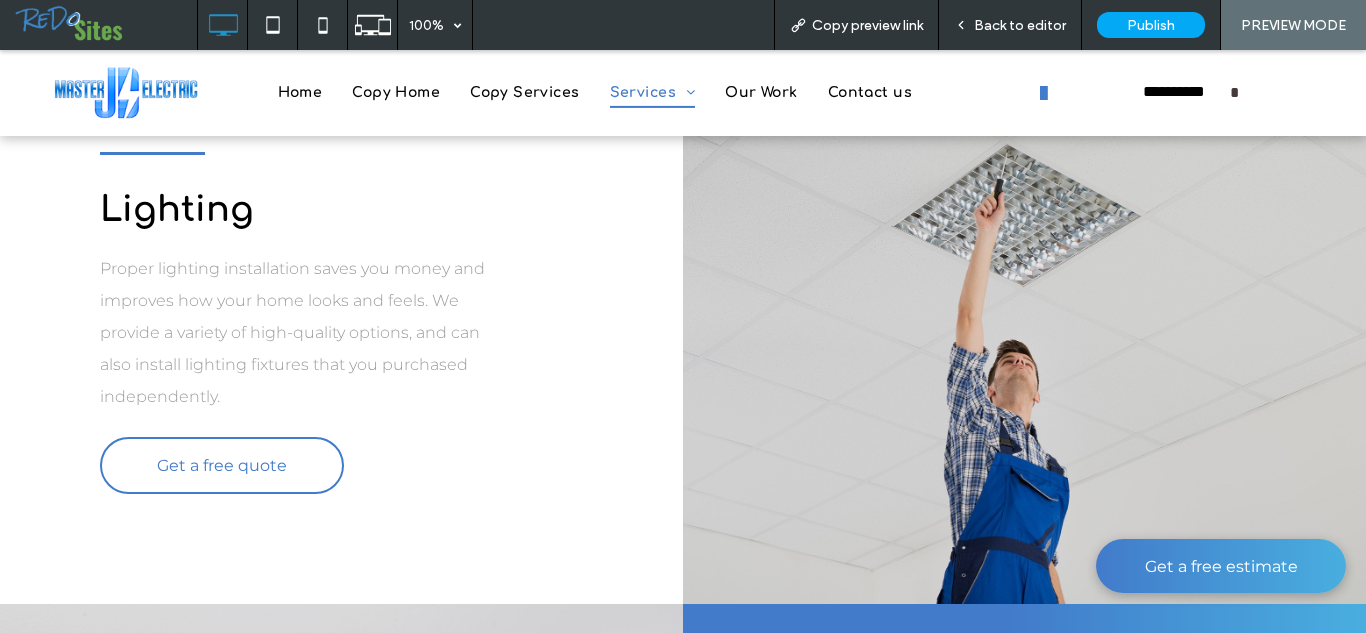 scroll, scrollTop: 0, scrollLeft: 0, axis: both 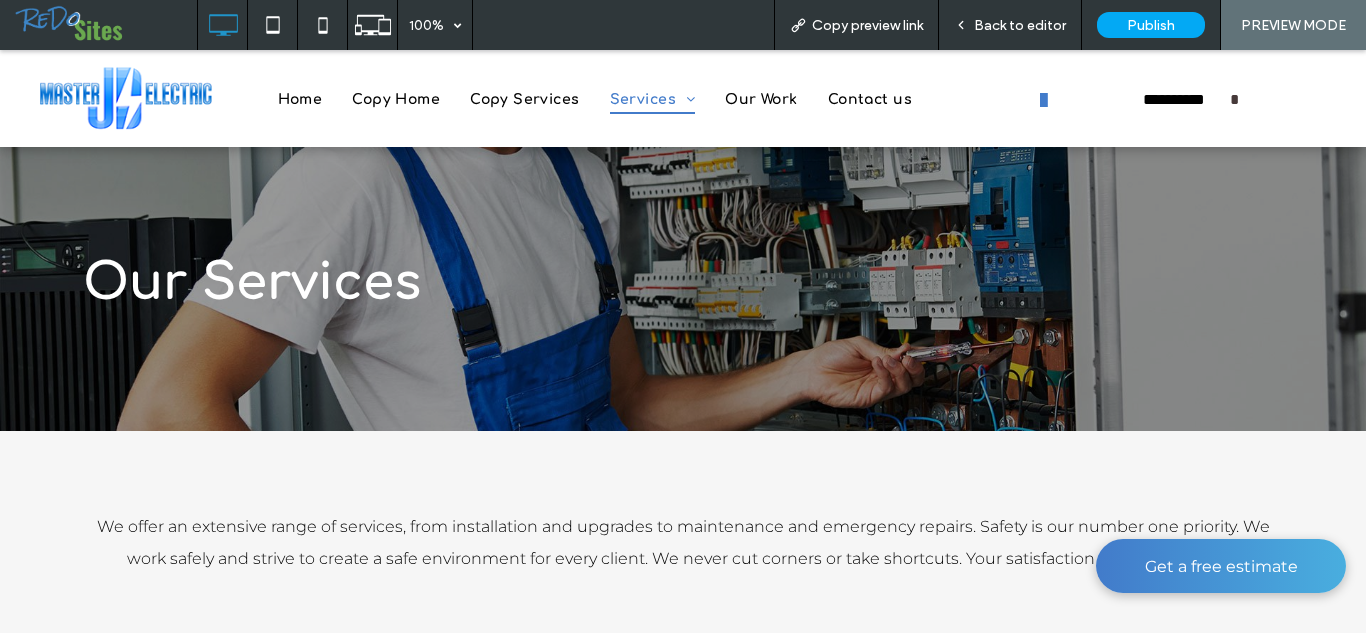 click on "Back to editor" at bounding box center [1020, 25] 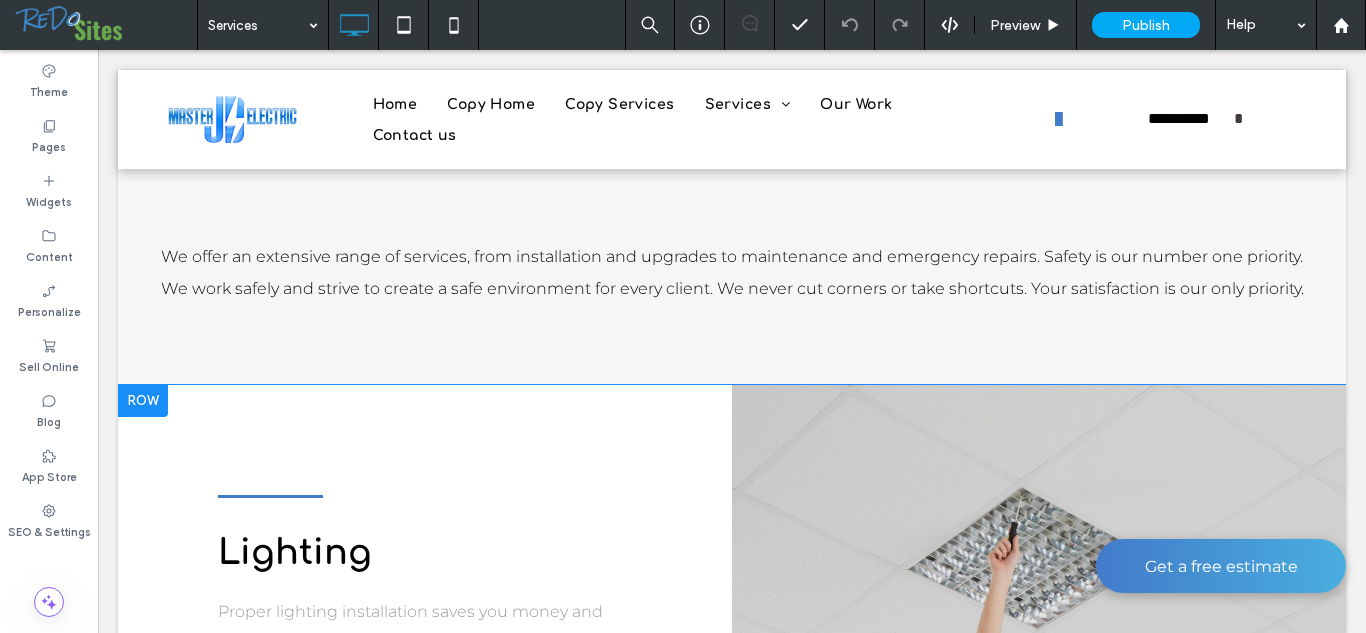 scroll, scrollTop: 456, scrollLeft: 0, axis: vertical 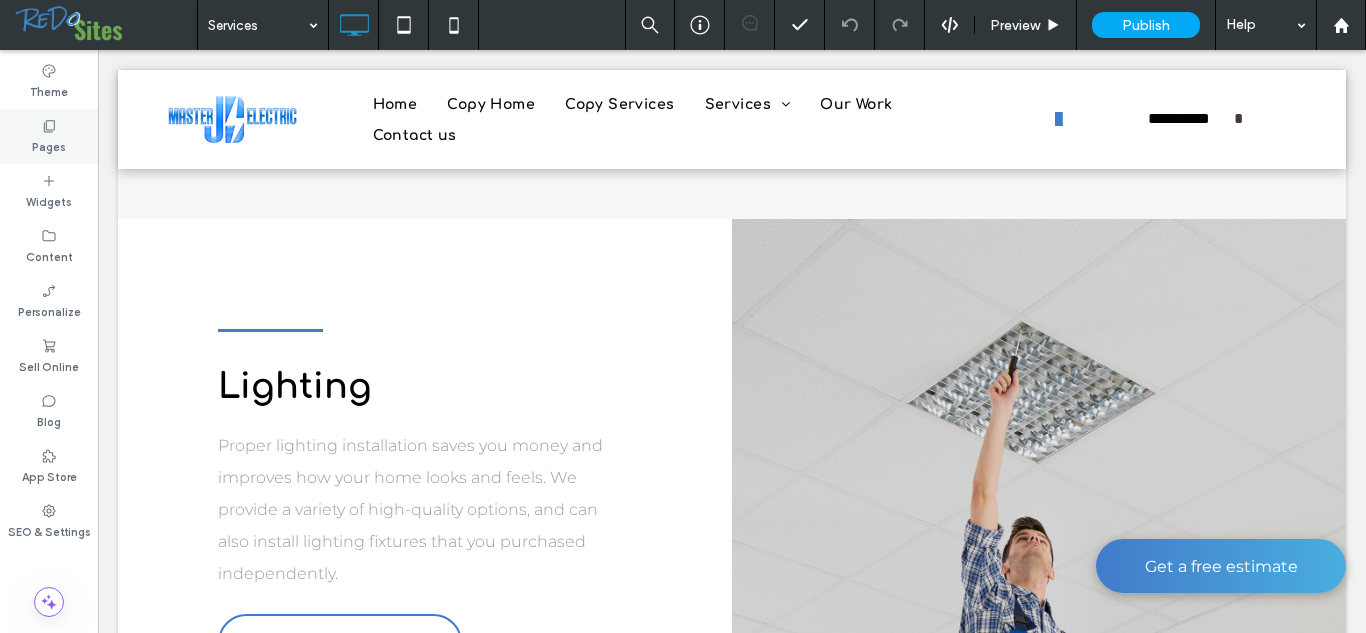 click on "Pages" at bounding box center (49, 145) 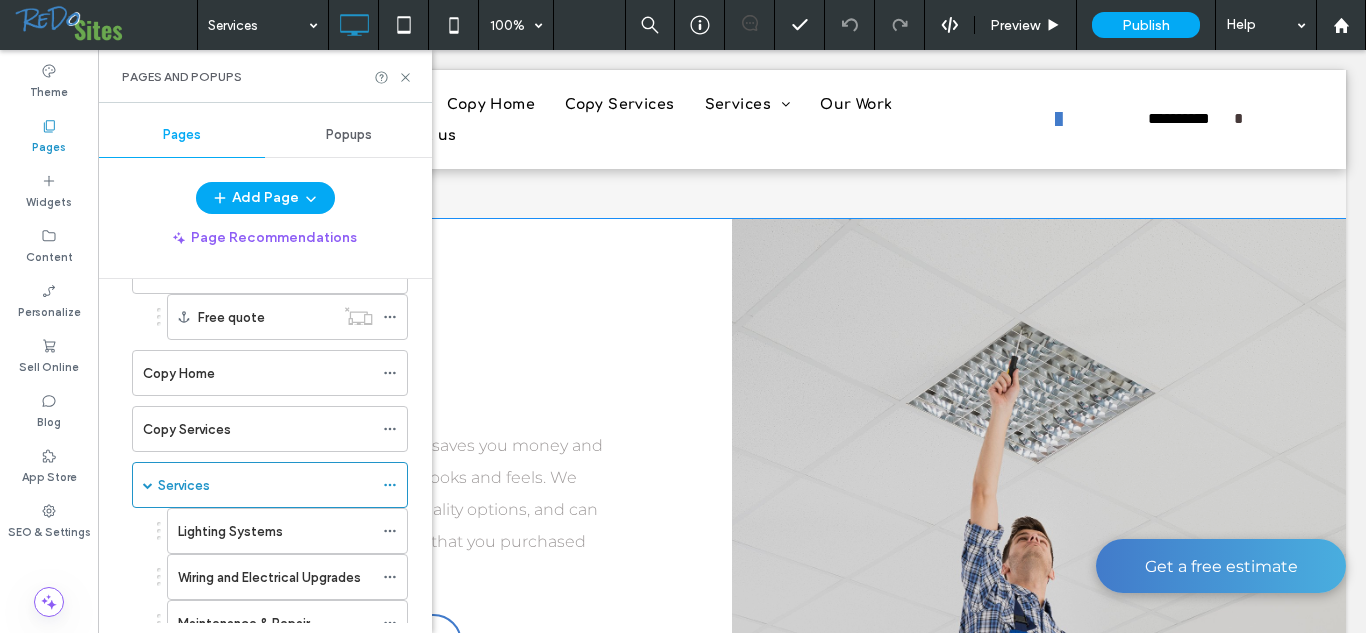 scroll, scrollTop: 66, scrollLeft: 0, axis: vertical 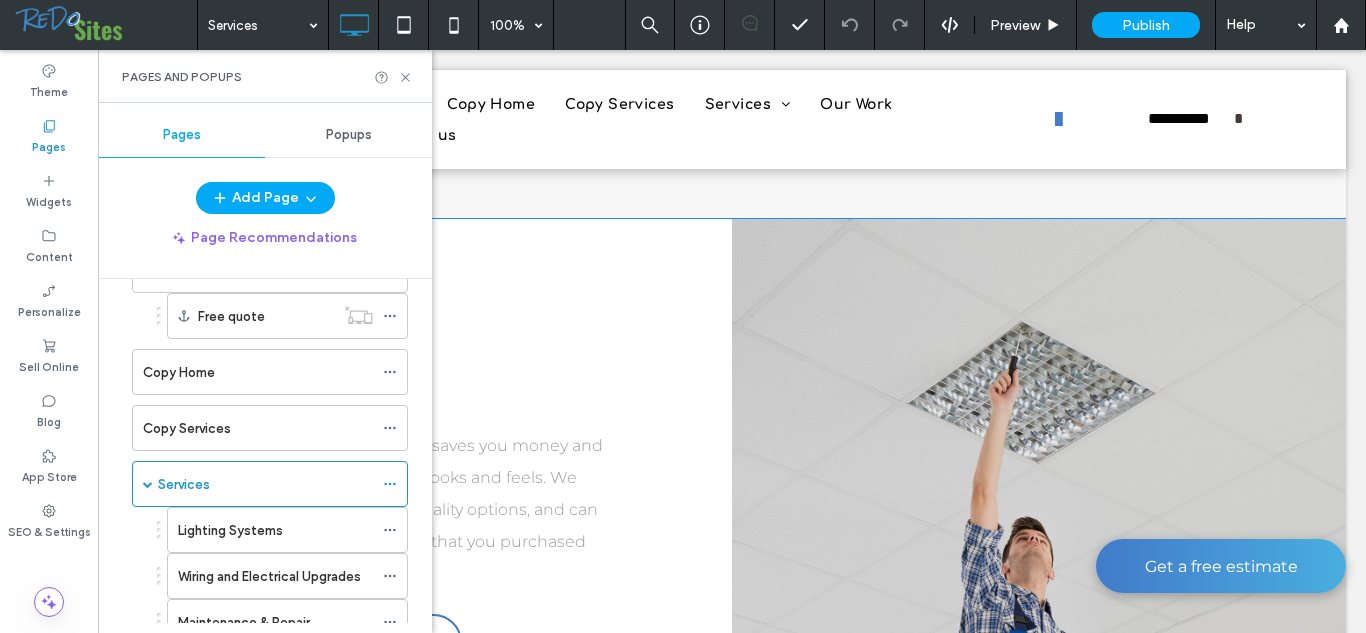 click on "Lighting
Proper lighting installation saves you money and improves how your home looks and feels. We provide a variety of high-quality options, and can also install lighting fixtures that you purchased independently.
Get a free quote
Click To Paste" at bounding box center (425, 500) 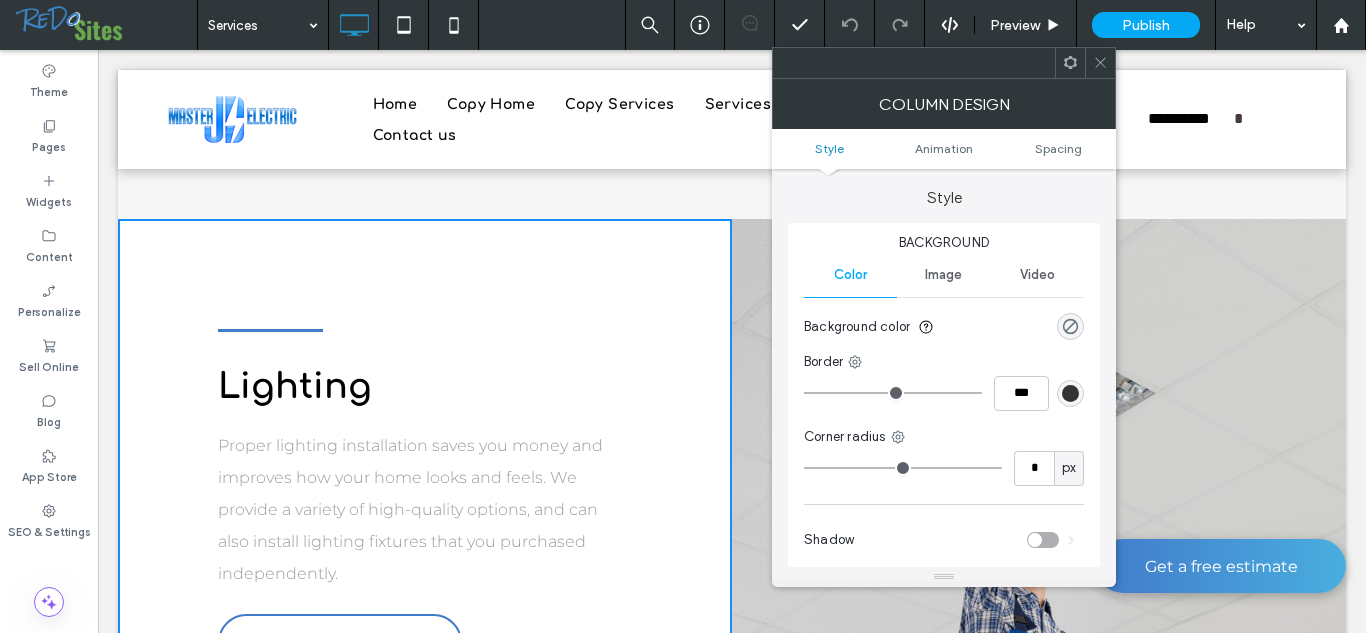 click on "Lighting" at bounding box center [425, 387] 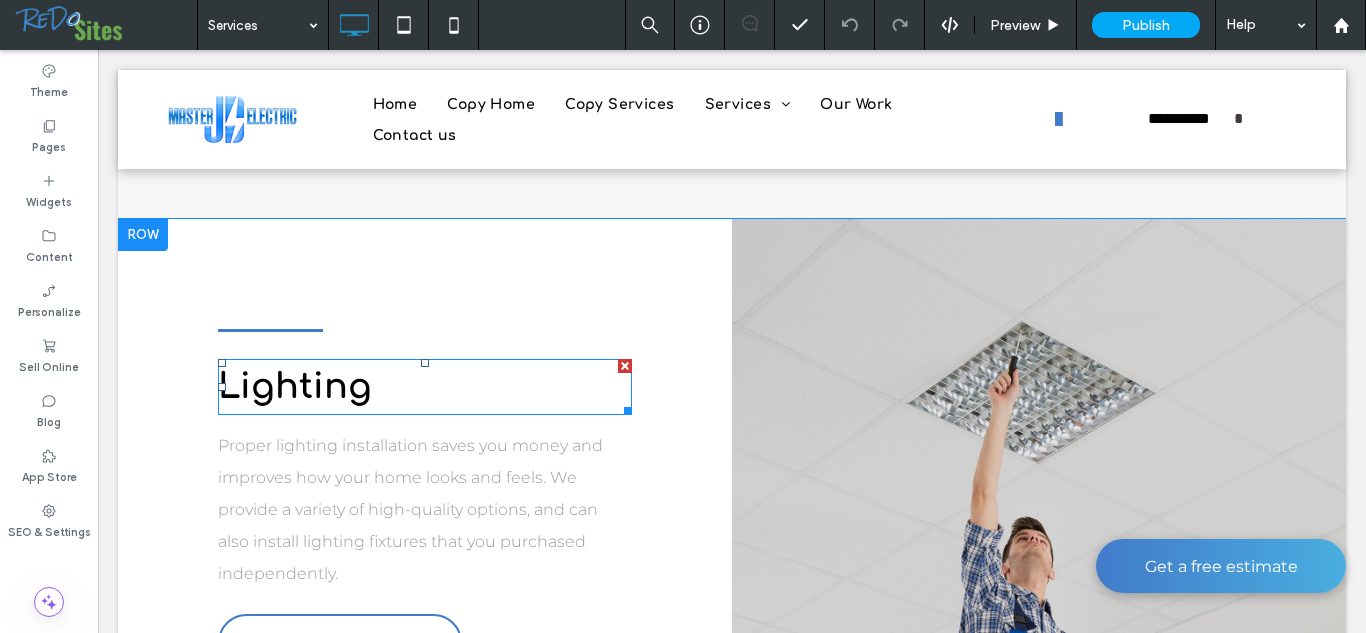 click on "Lighting" at bounding box center (295, 386) 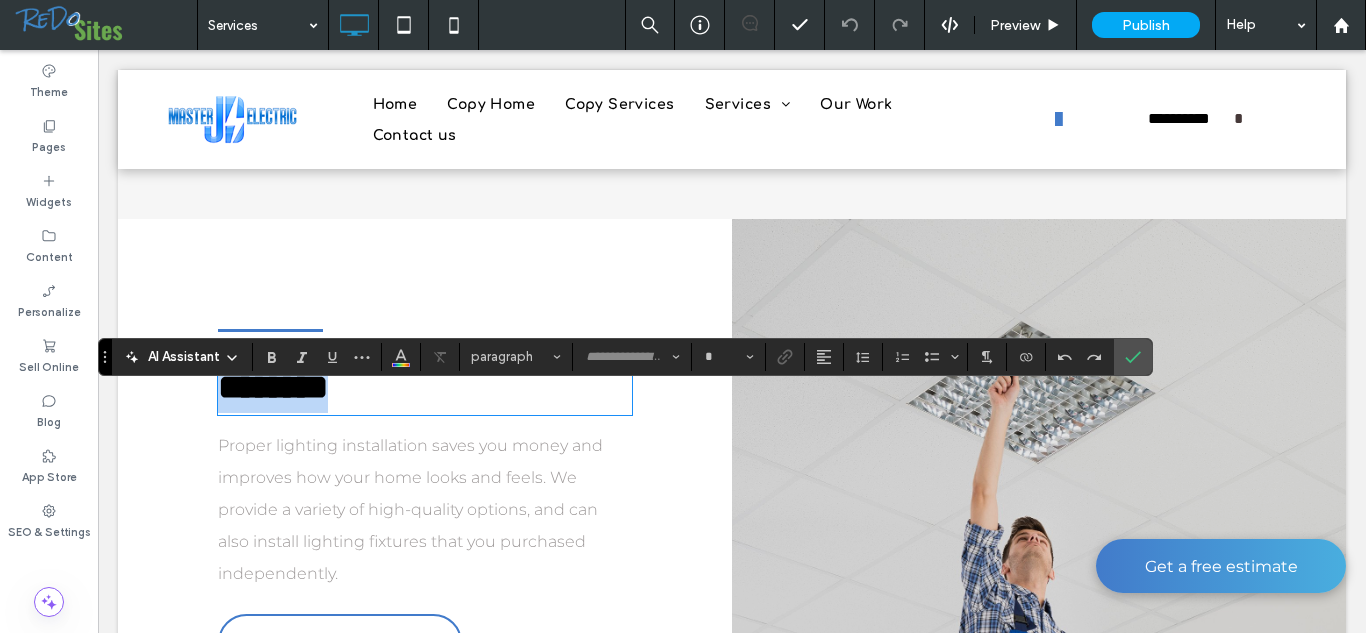 type on "*********" 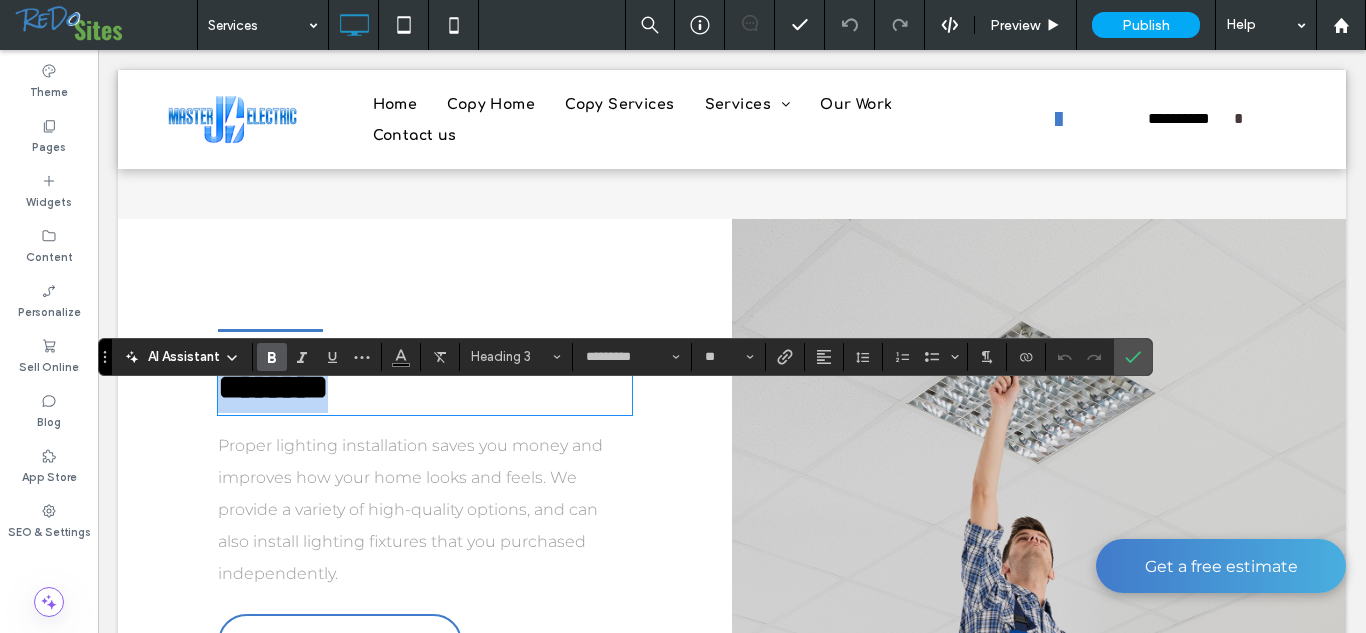click on "********" at bounding box center [425, 387] 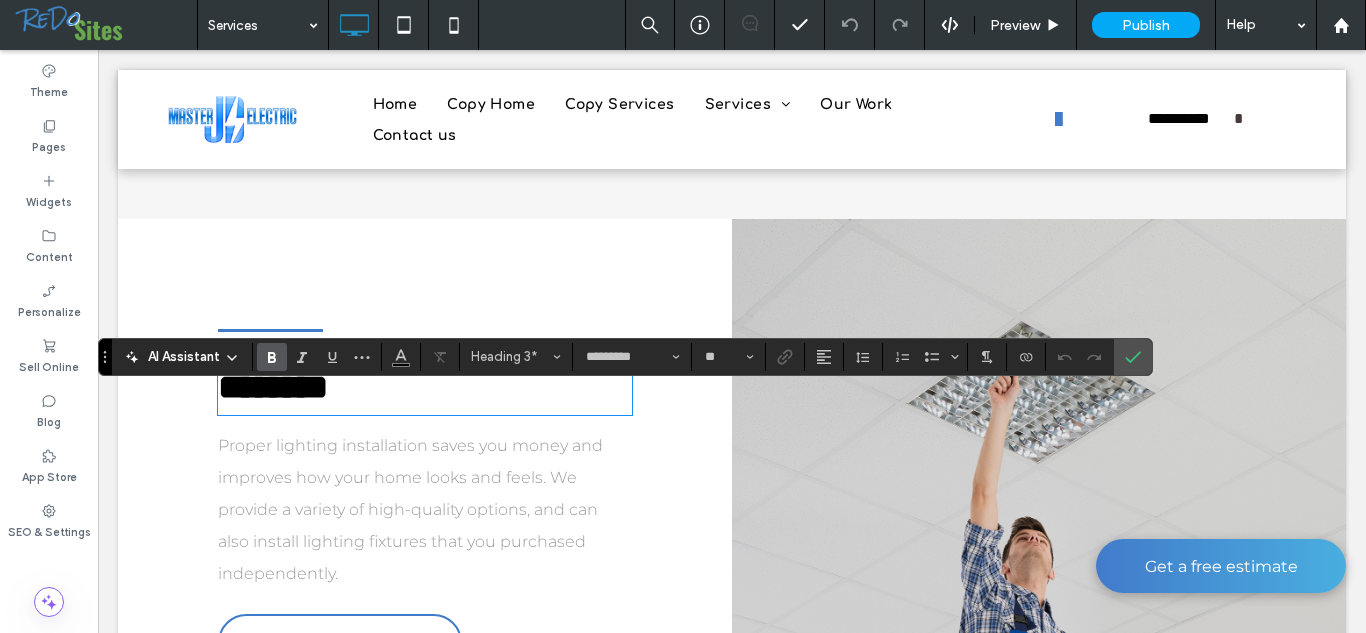 type 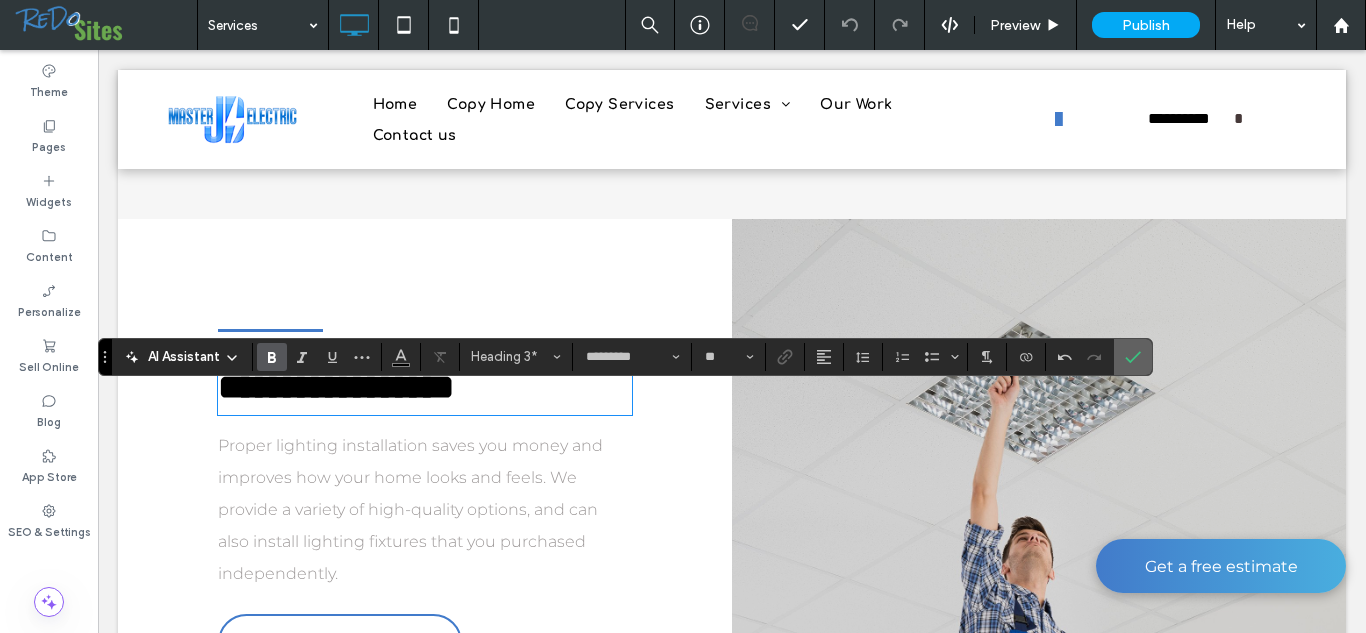 click at bounding box center [1133, 357] 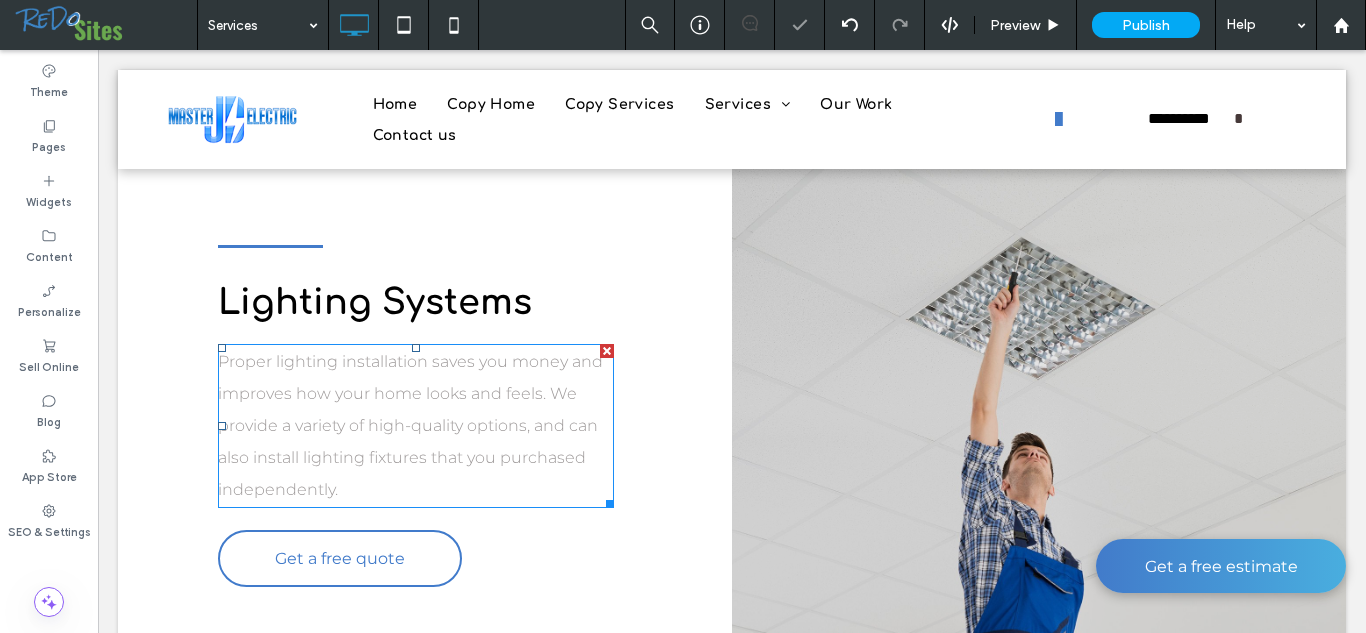 scroll, scrollTop: 603, scrollLeft: 0, axis: vertical 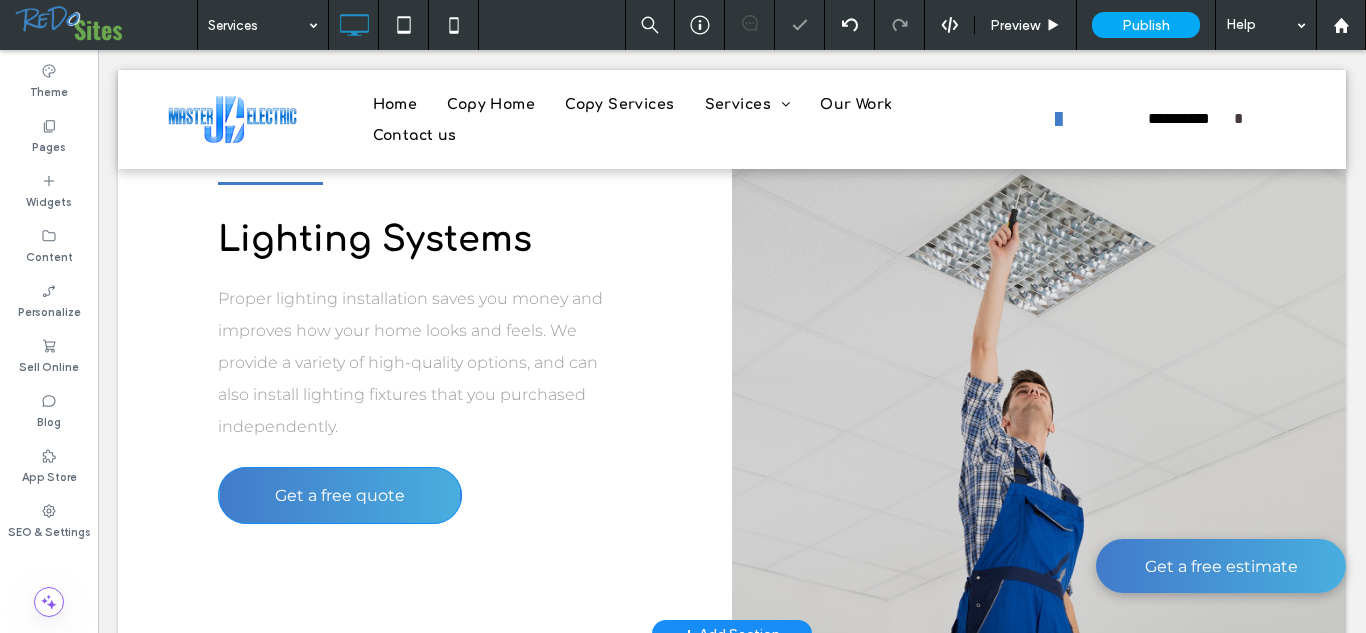 click on "Get a free quote" at bounding box center (340, 495) 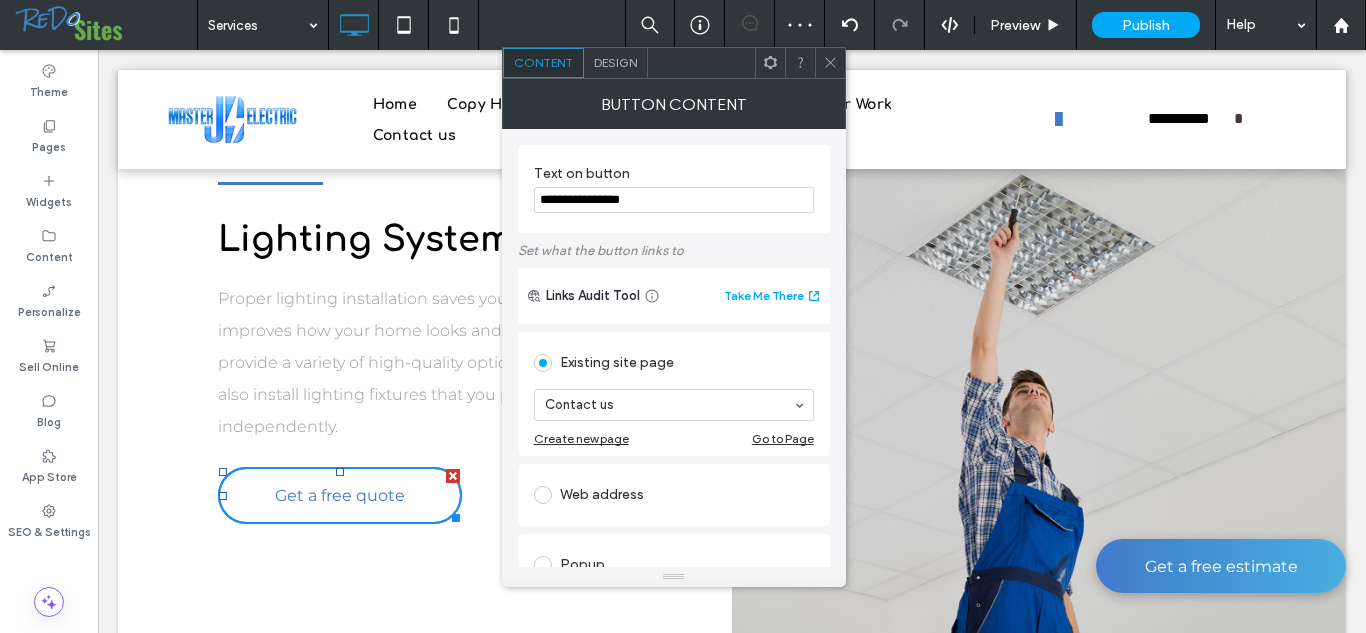 click 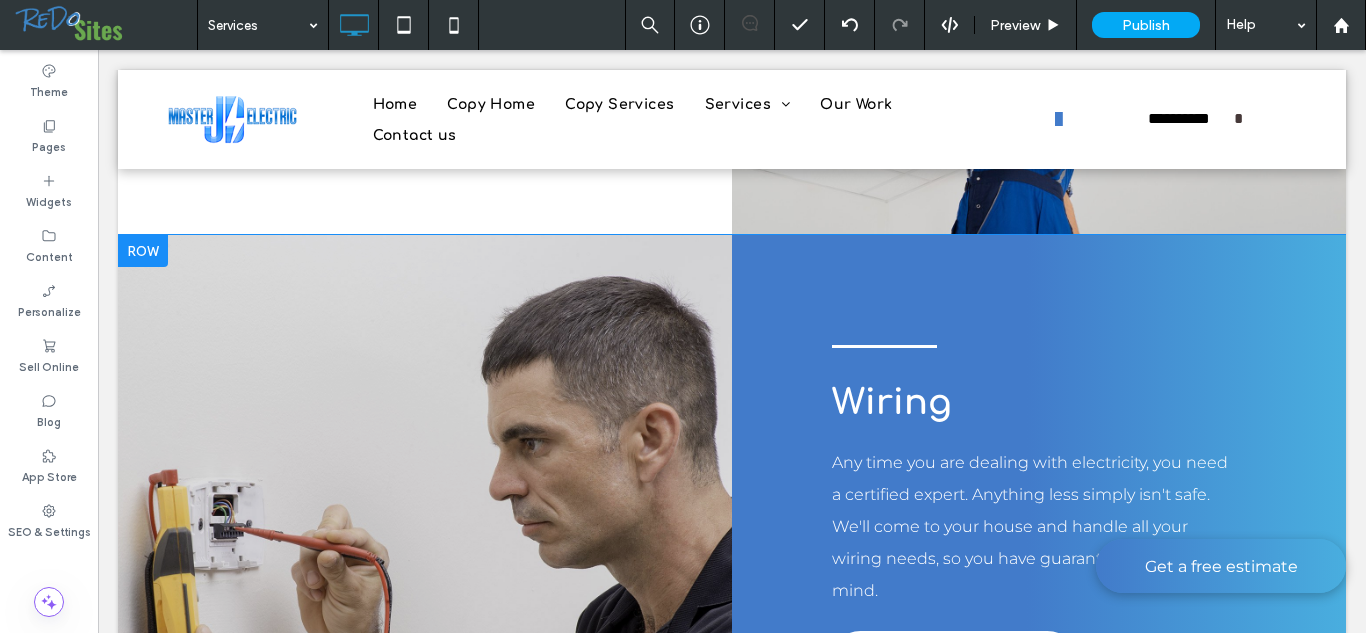 scroll, scrollTop: 967, scrollLeft: 0, axis: vertical 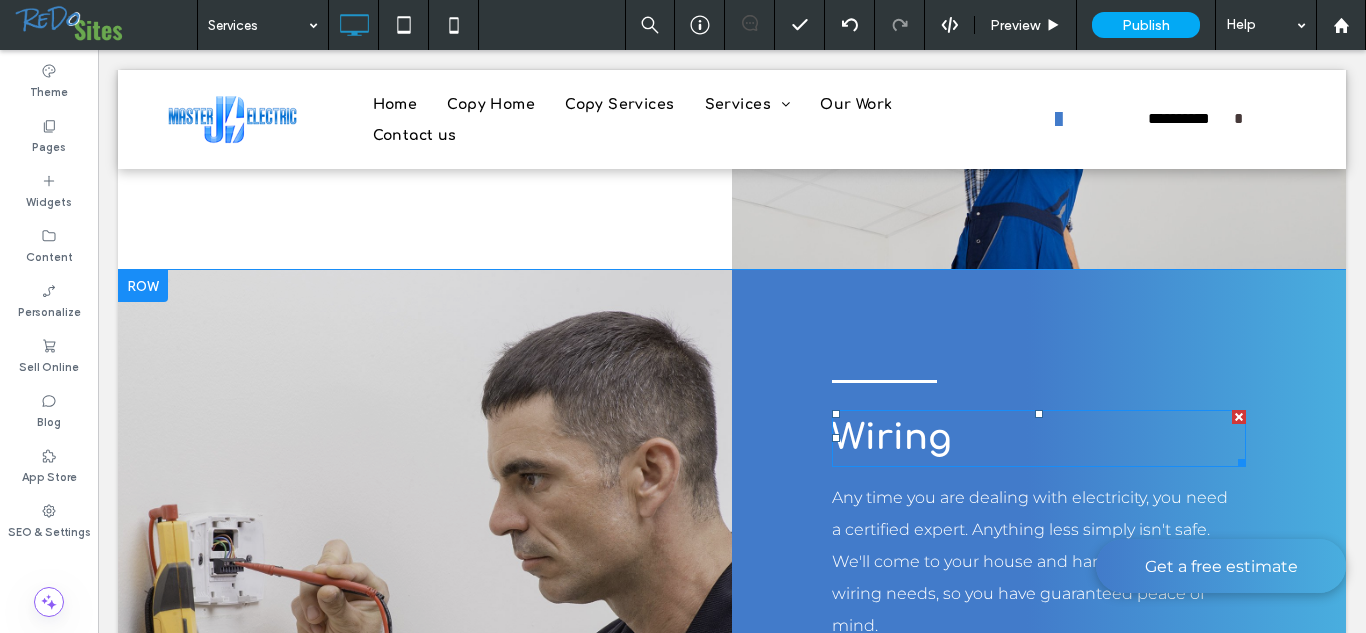click on "Wiring" at bounding box center [892, 437] 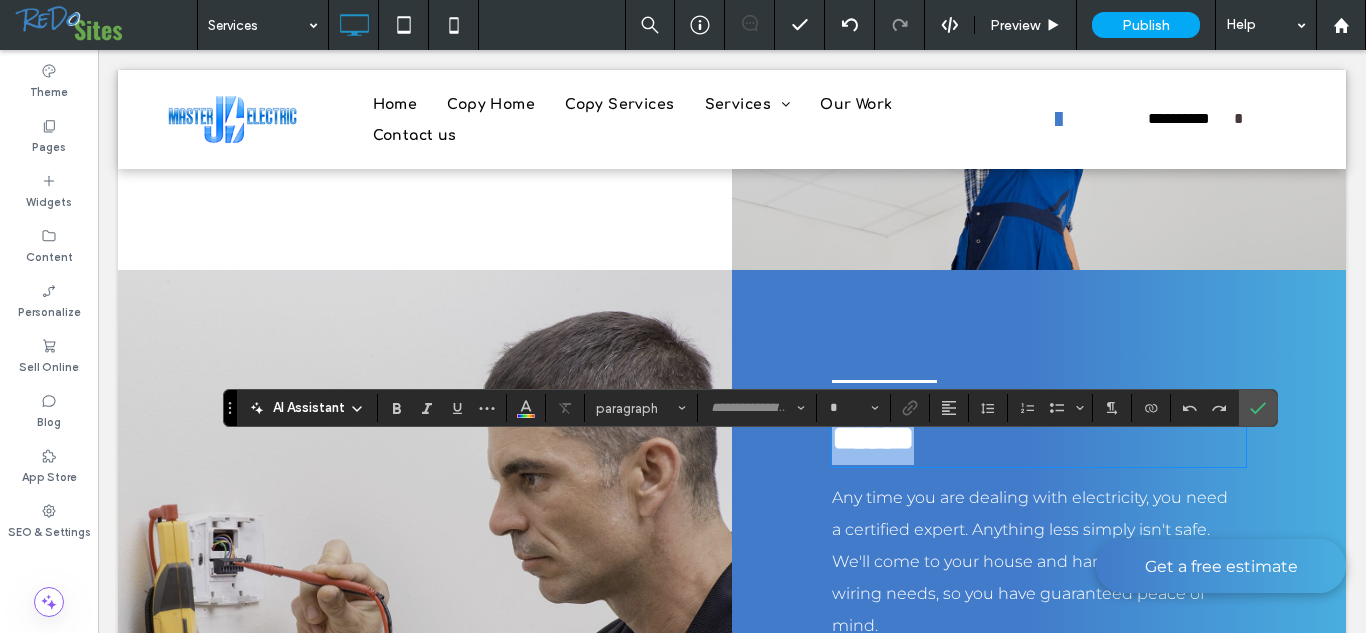 type on "*********" 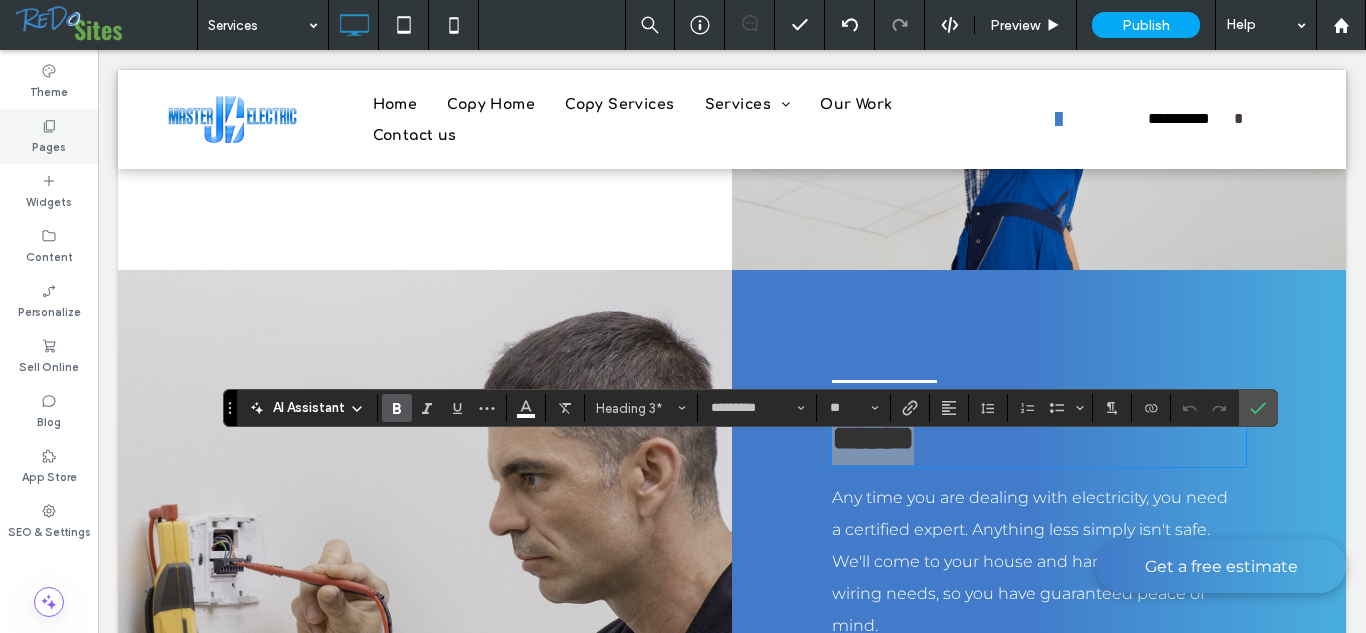 click on "Pages" at bounding box center [49, 145] 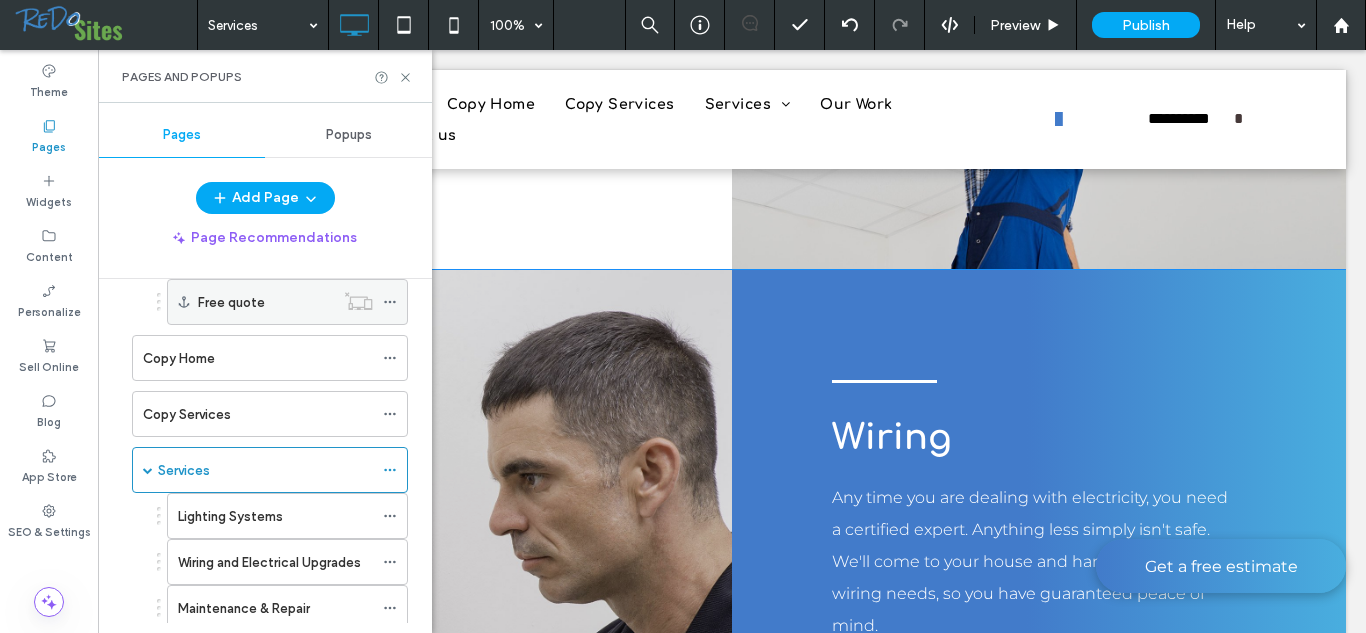 scroll, scrollTop: 127, scrollLeft: 0, axis: vertical 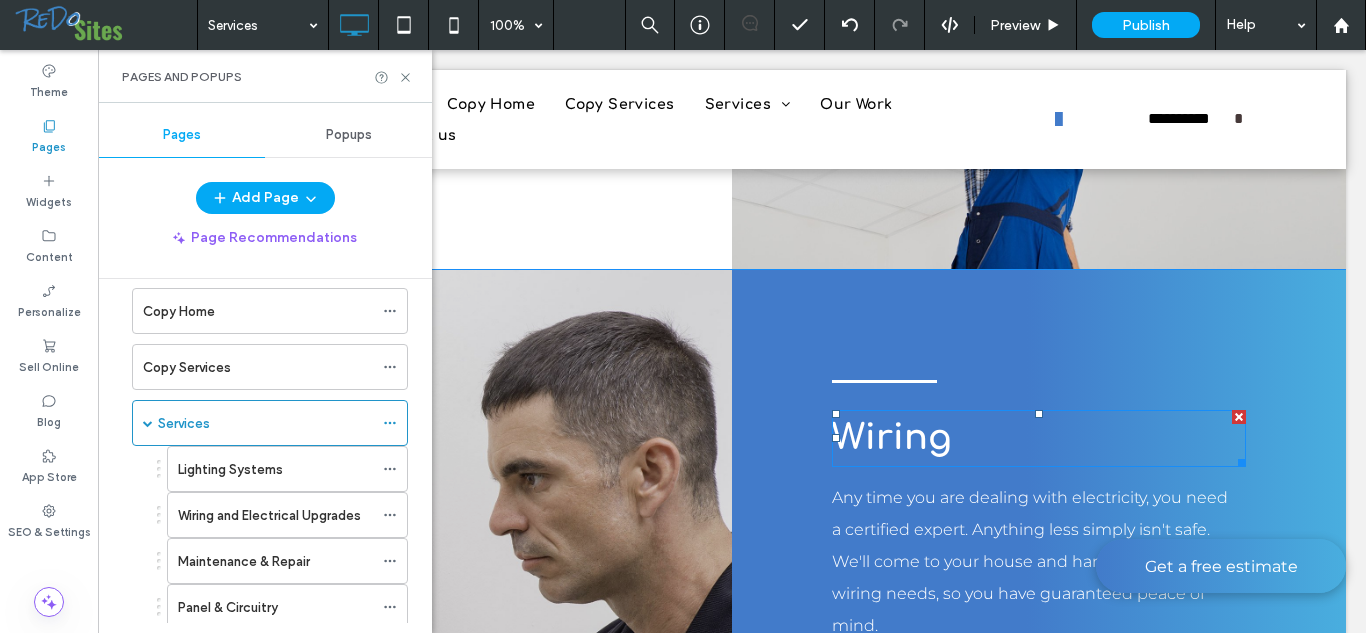 click on "Wiring" at bounding box center [892, 437] 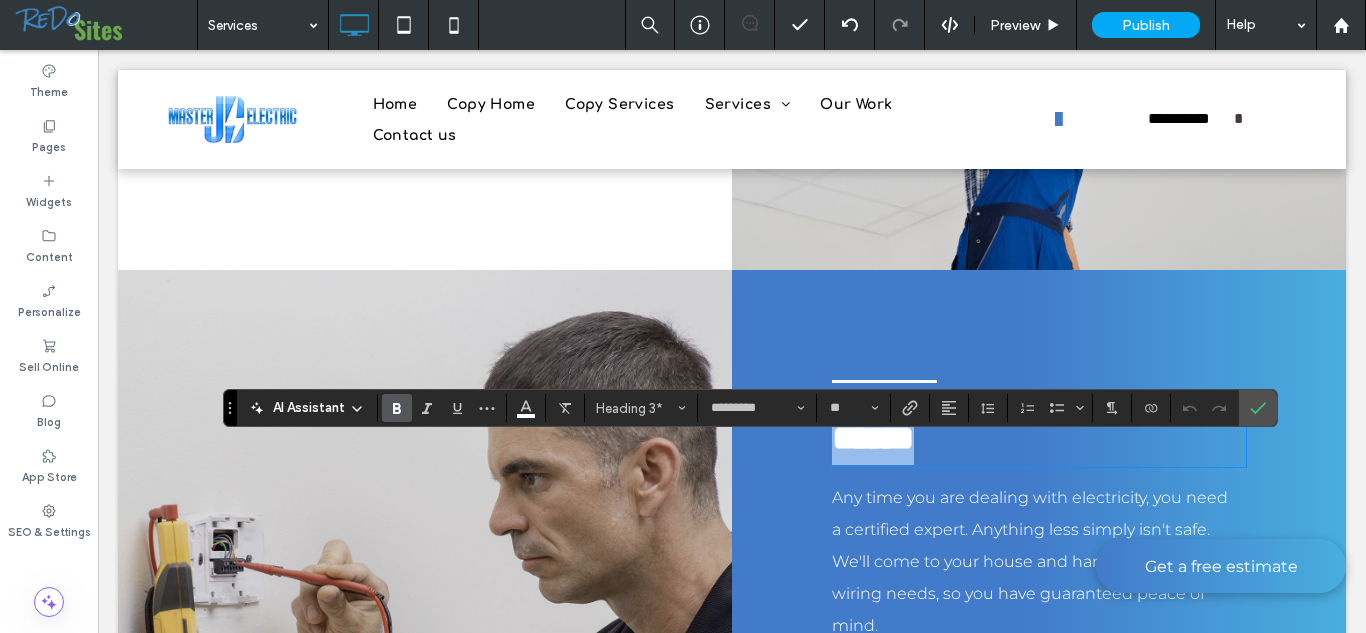 click on "******" at bounding box center [1039, 438] 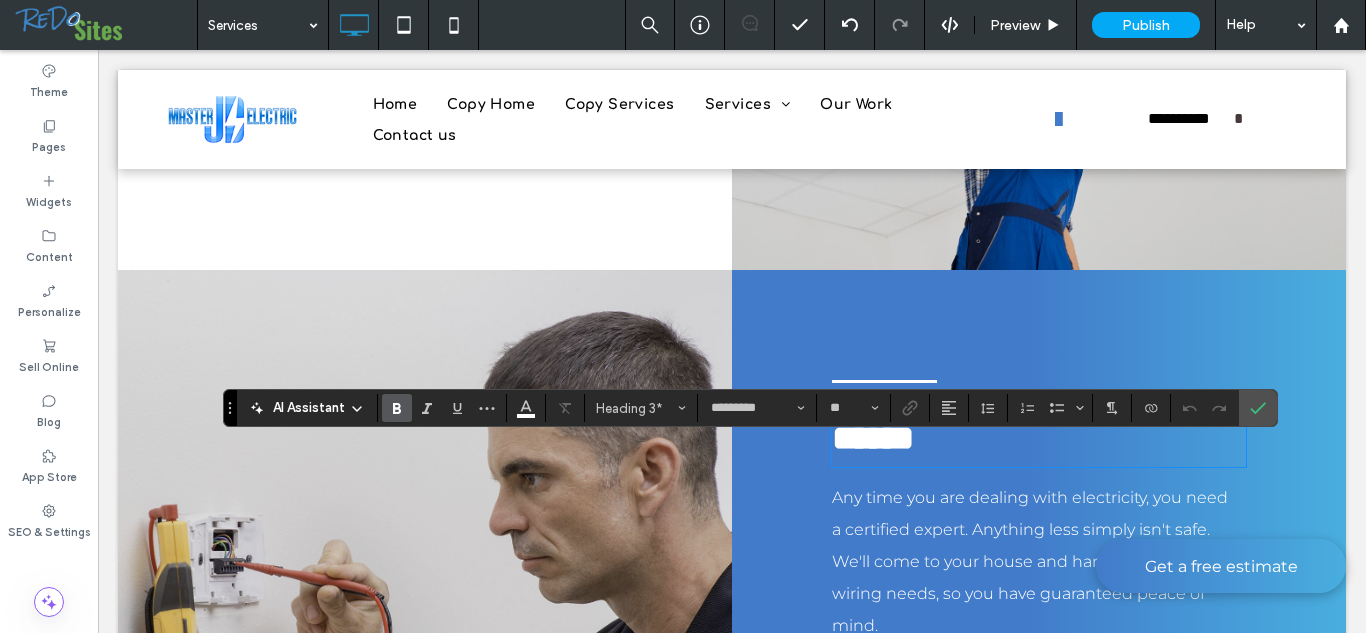 type 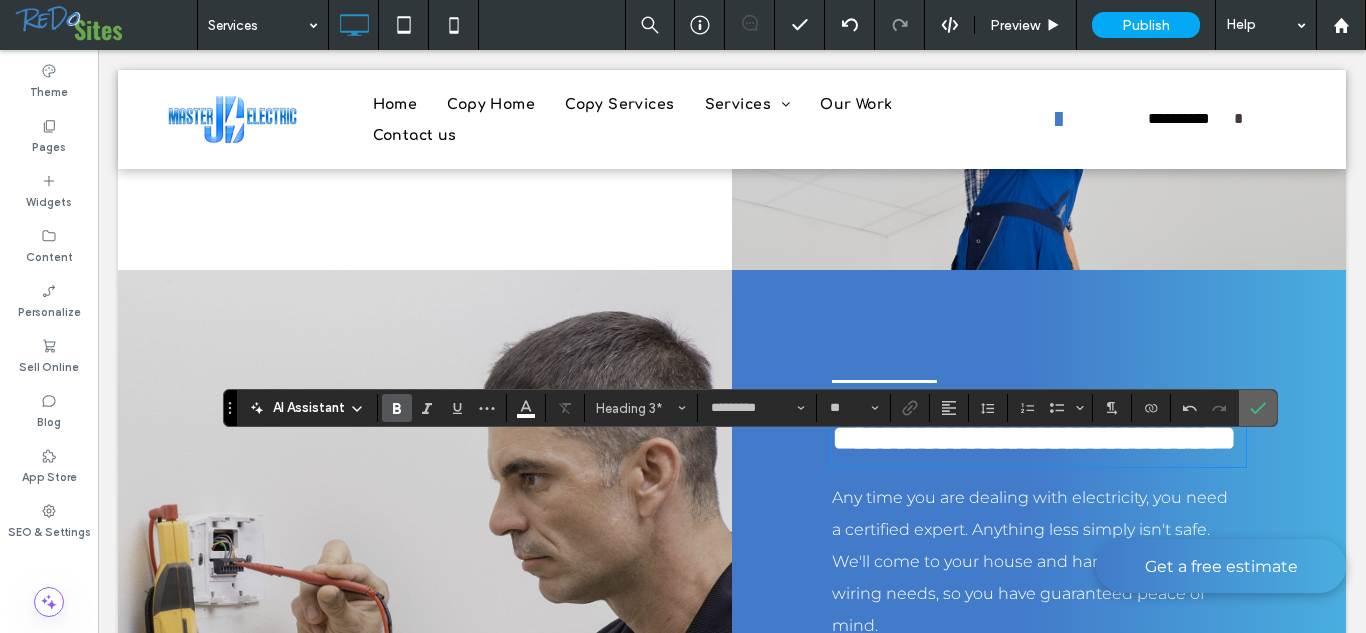 click 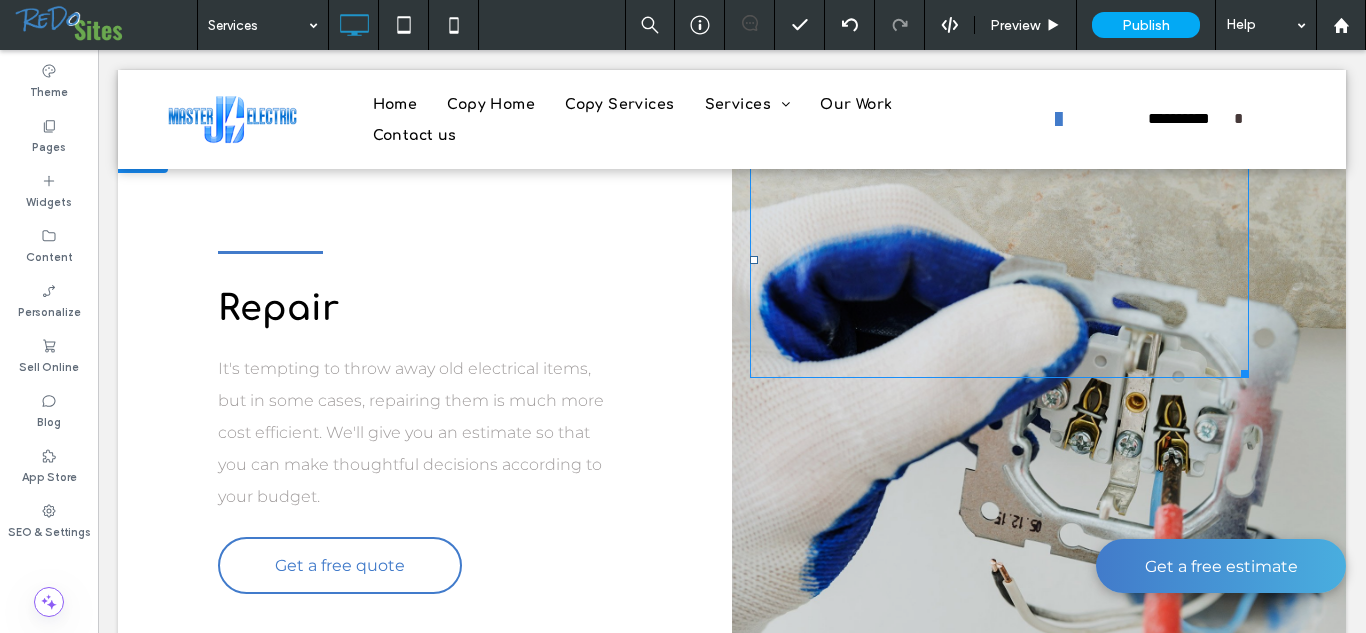scroll, scrollTop: 1733, scrollLeft: 0, axis: vertical 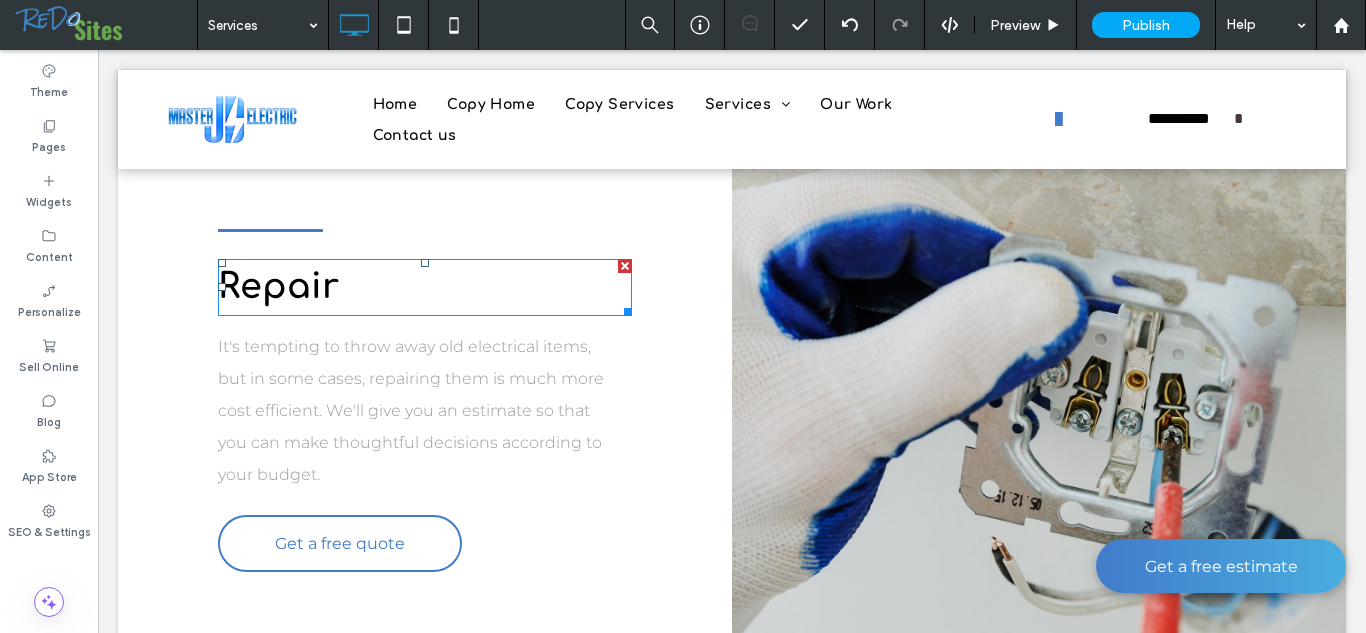 click on "Repair" at bounding box center [278, 286] 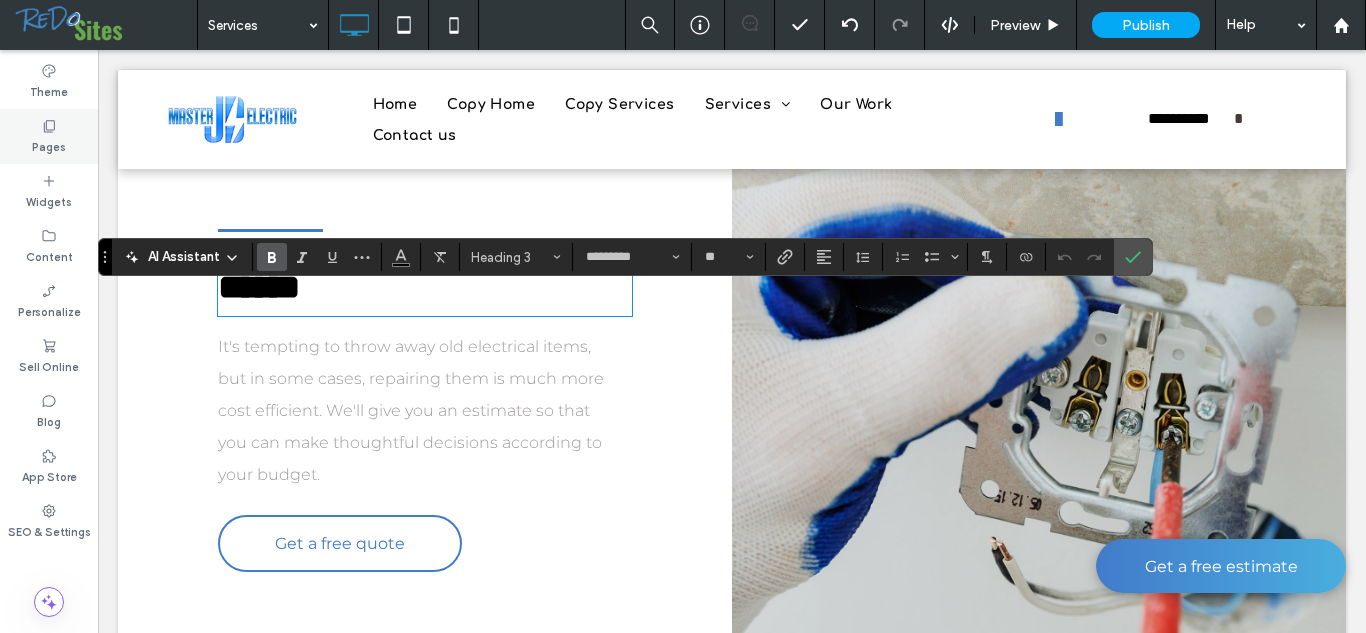 click on "Pages" at bounding box center (49, 145) 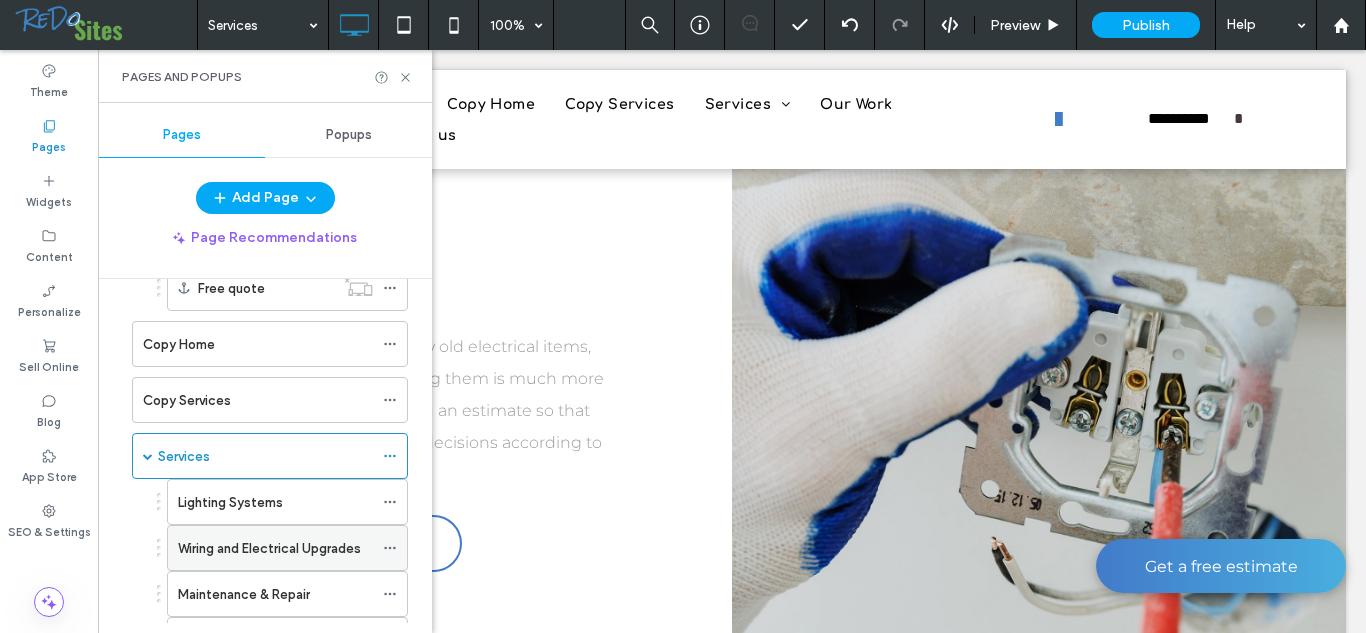 scroll, scrollTop: 171, scrollLeft: 0, axis: vertical 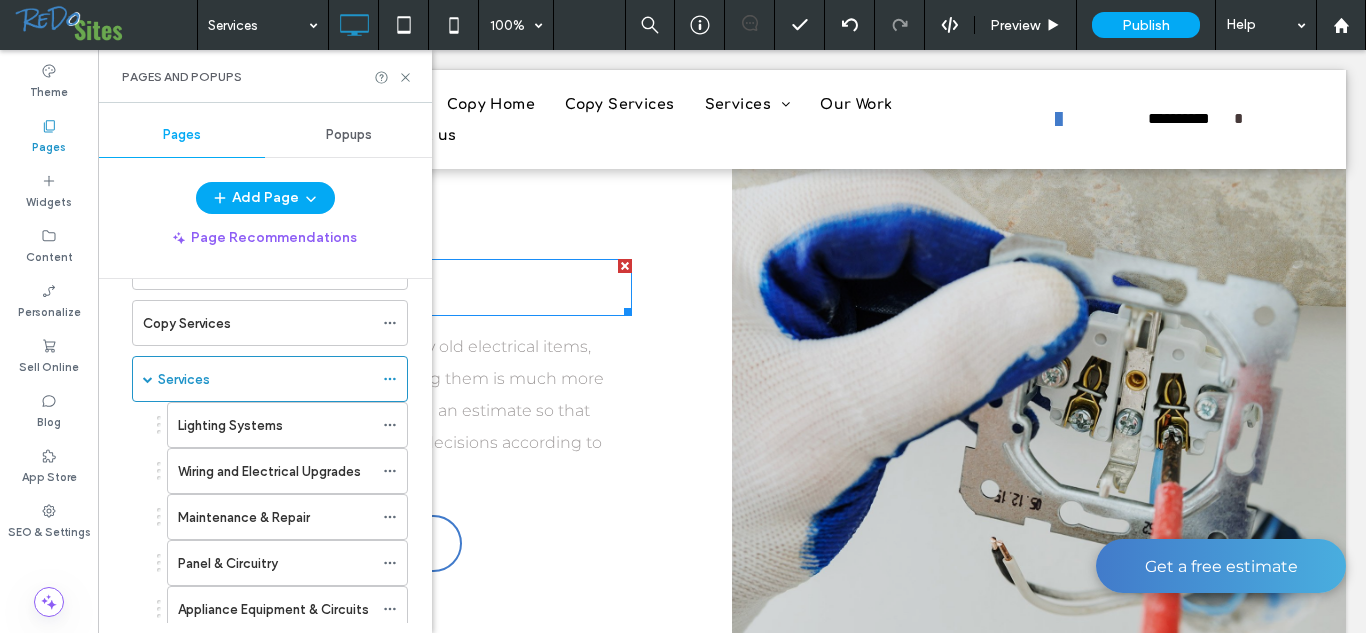 click on "Repair" at bounding box center (425, 287) 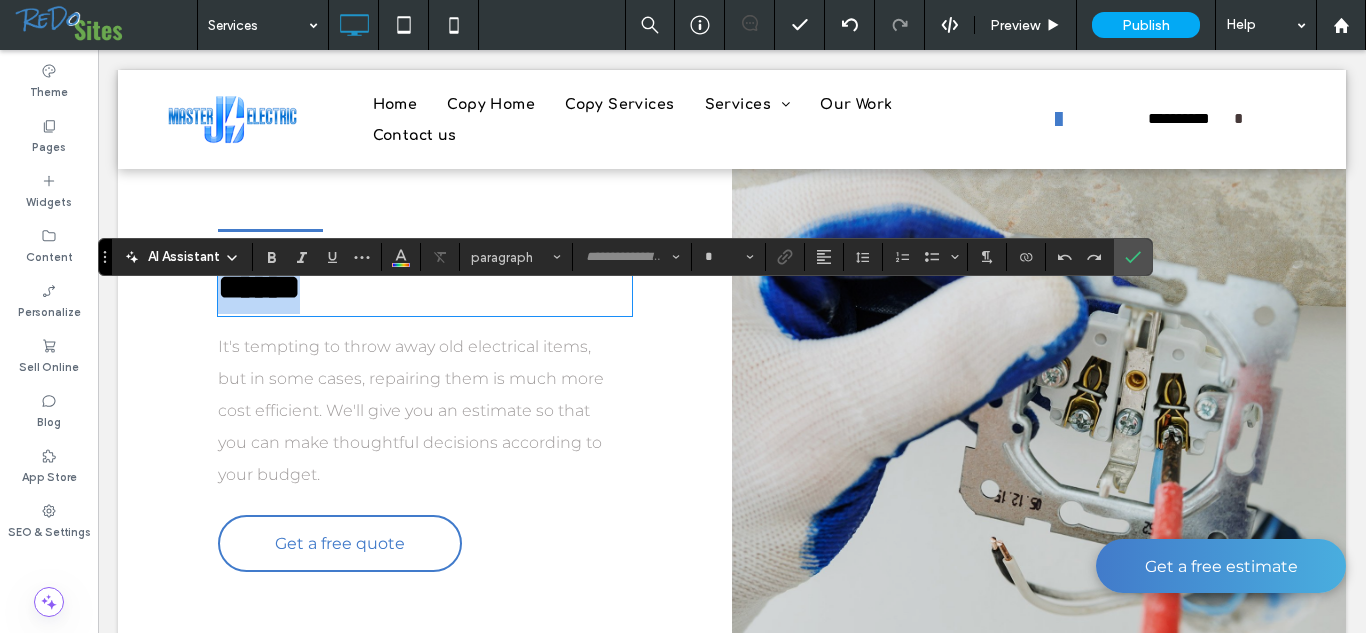 type on "*********" 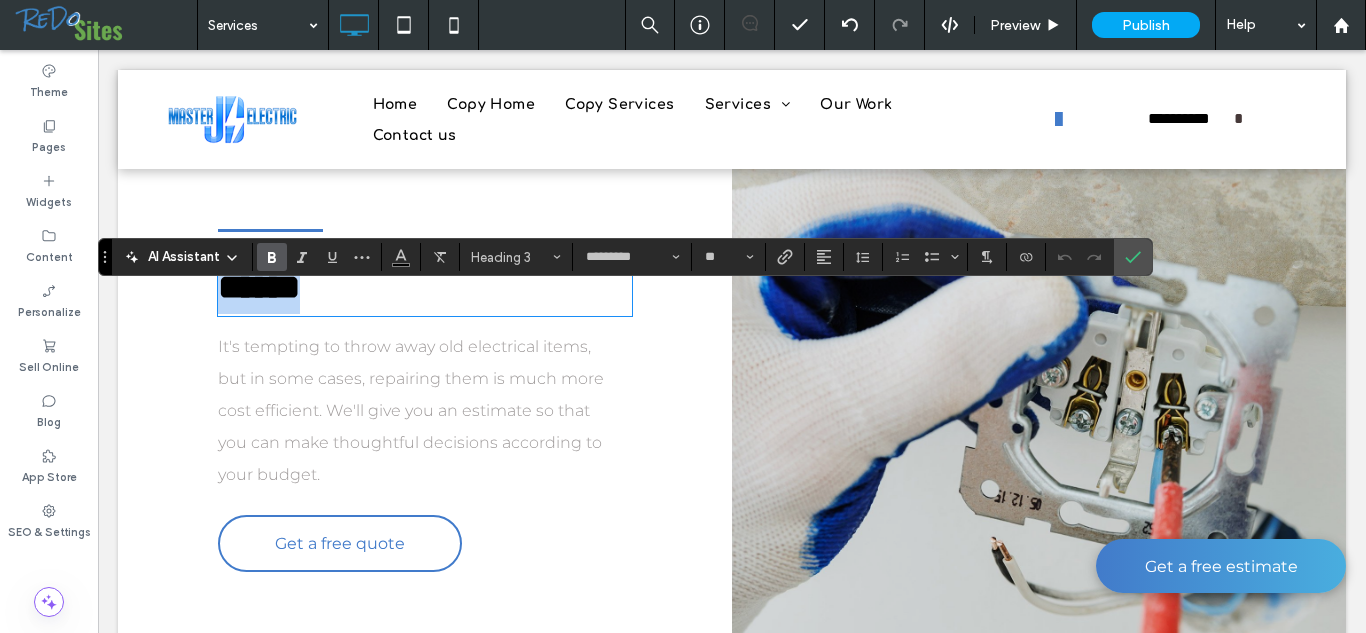 click on "******" at bounding box center [259, 287] 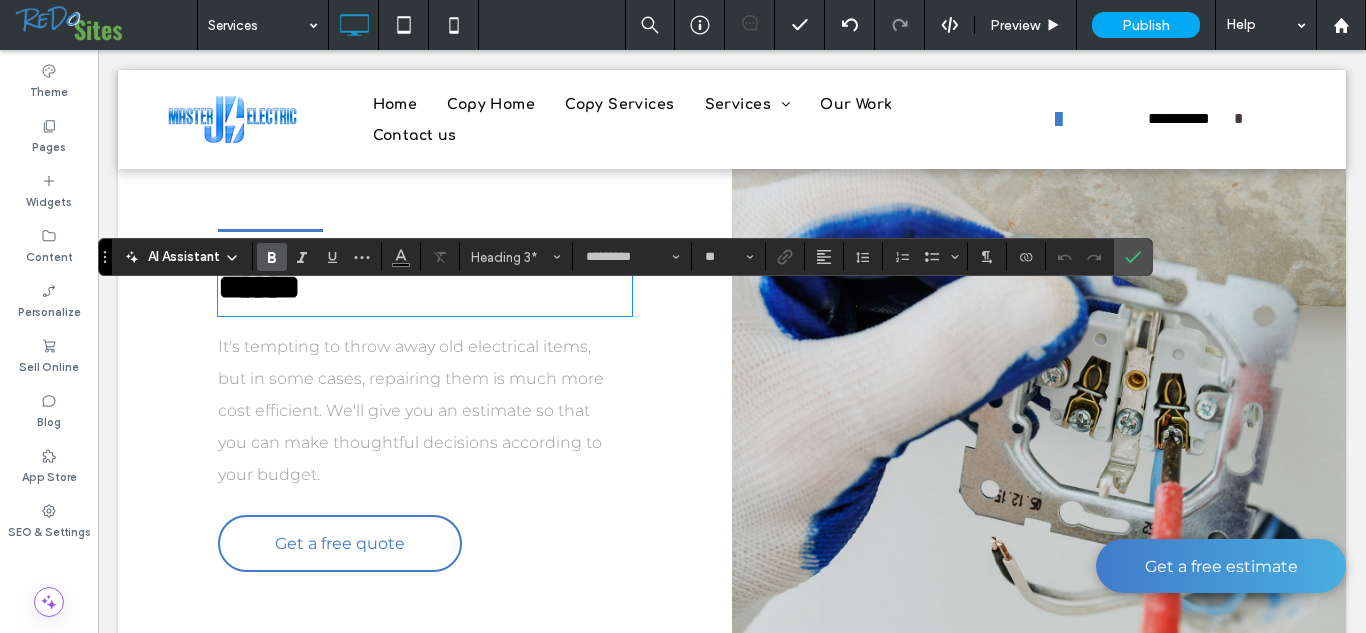 type 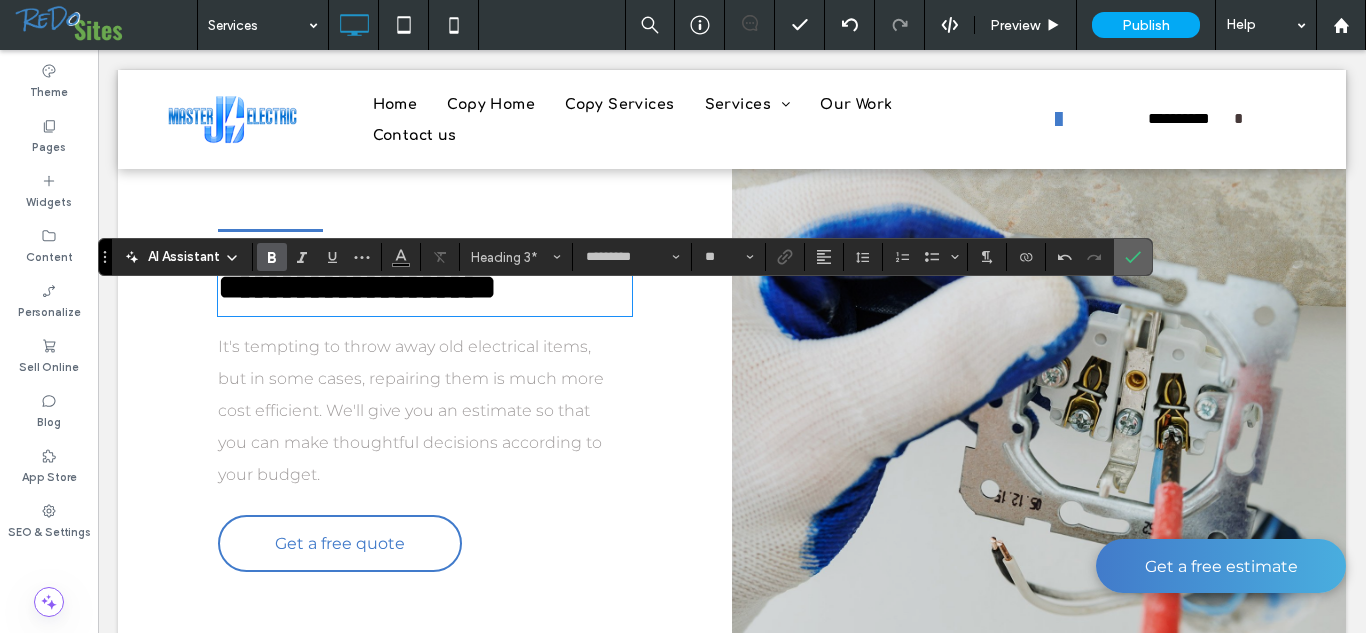 click 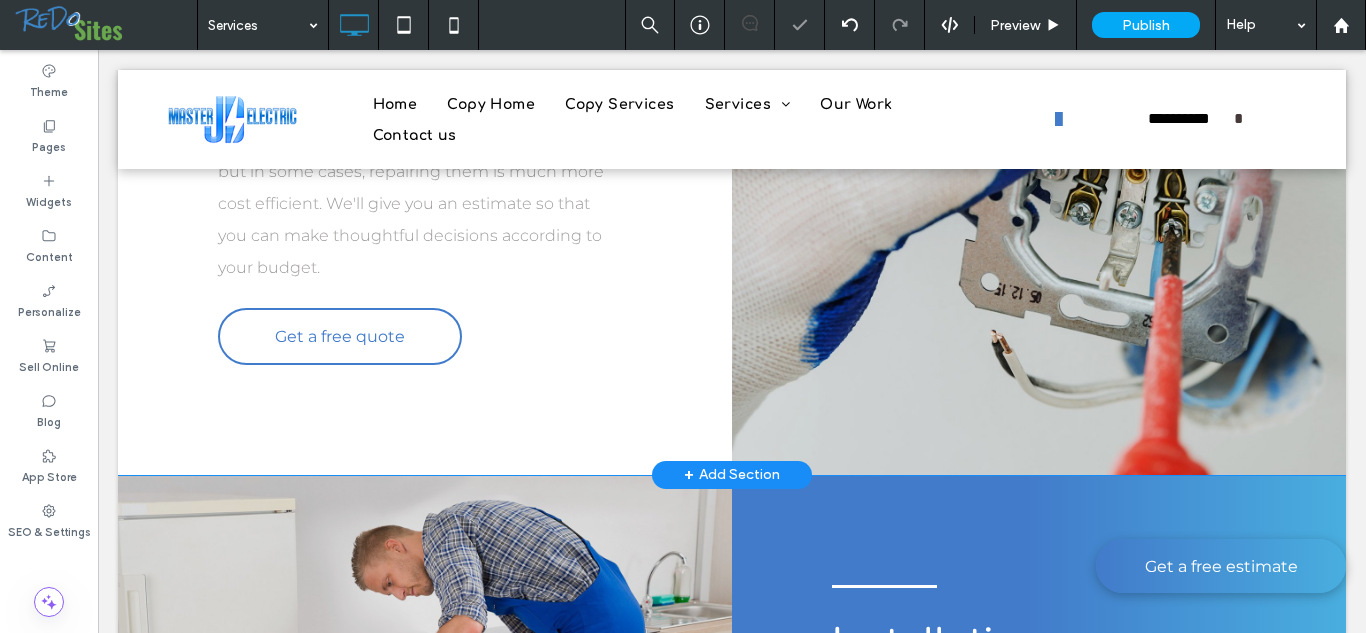 scroll, scrollTop: 1962, scrollLeft: 0, axis: vertical 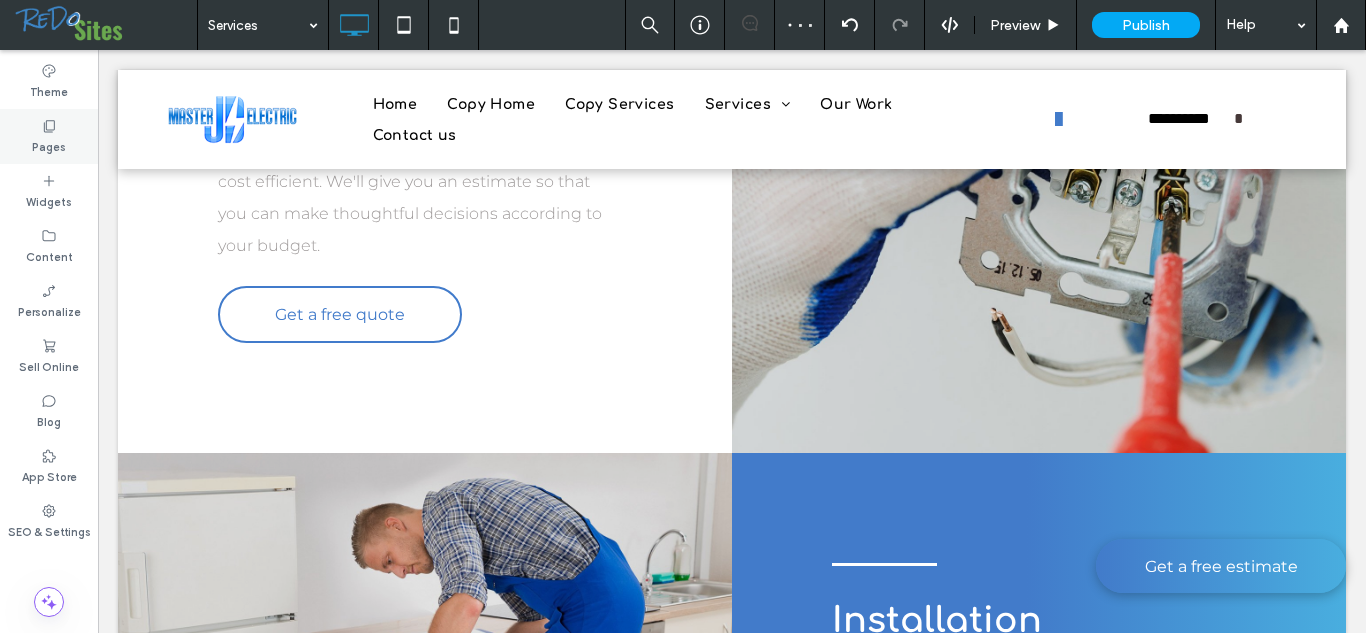 click on "Pages" at bounding box center (49, 145) 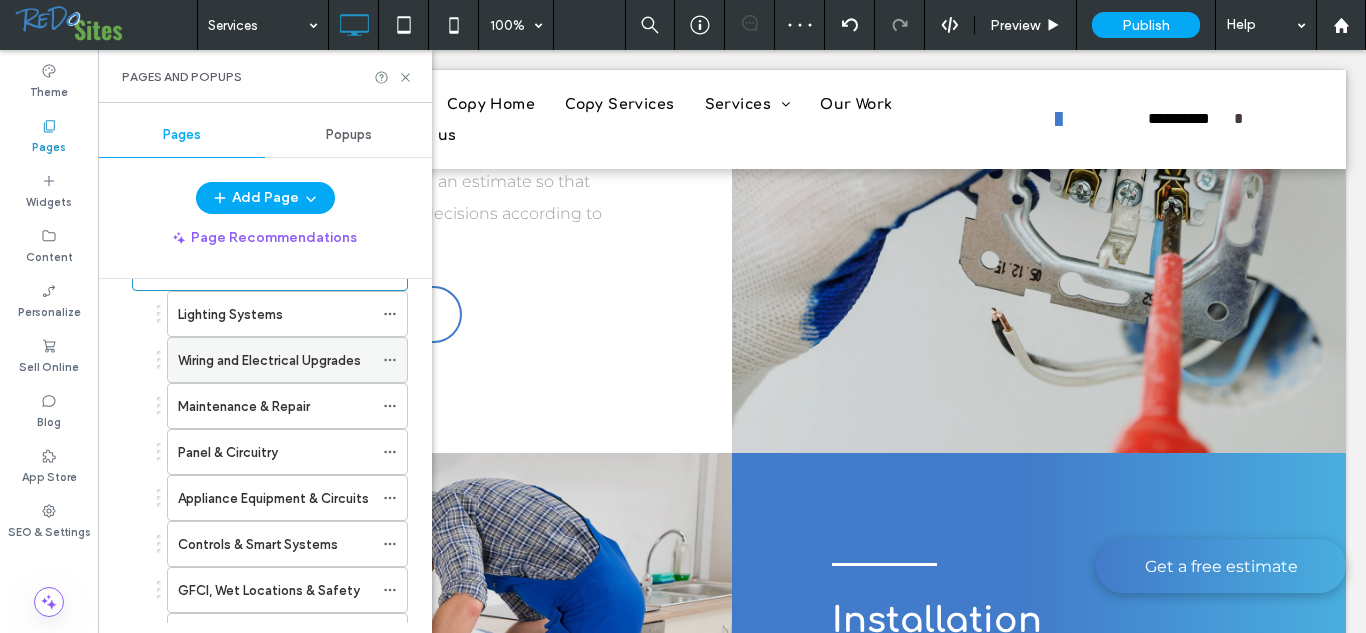 scroll, scrollTop: 287, scrollLeft: 0, axis: vertical 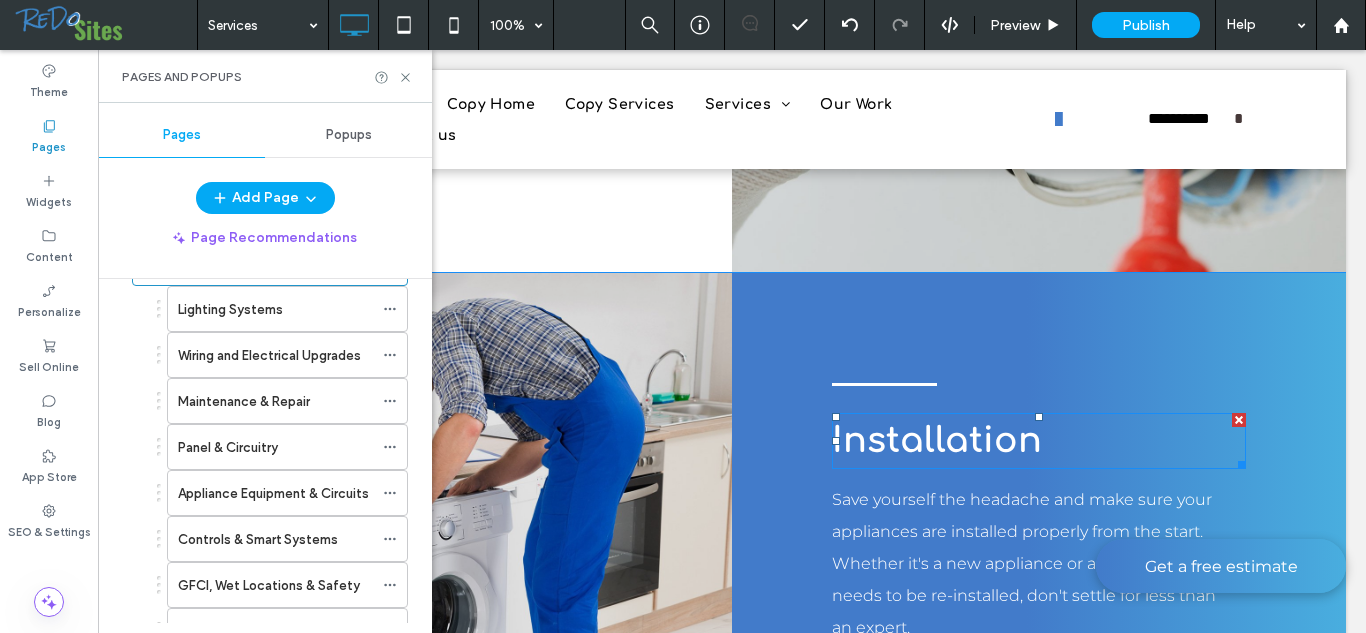 click on "Installation" at bounding box center [937, 440] 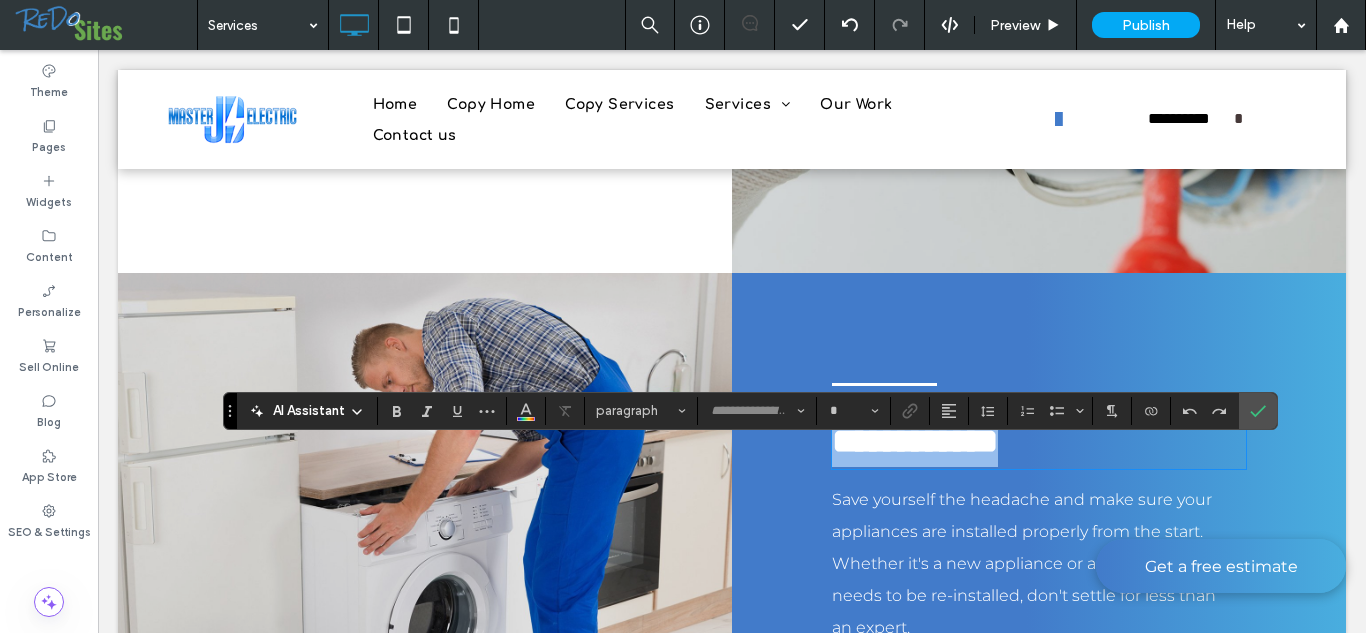 type on "*********" 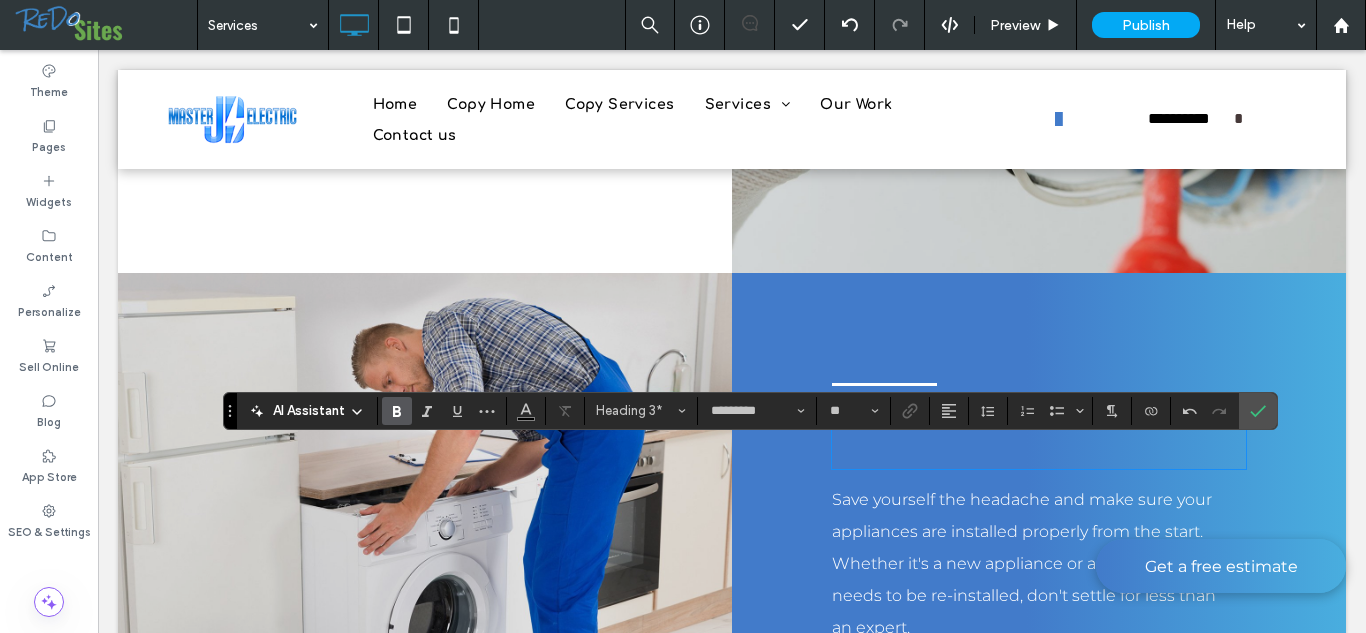 type 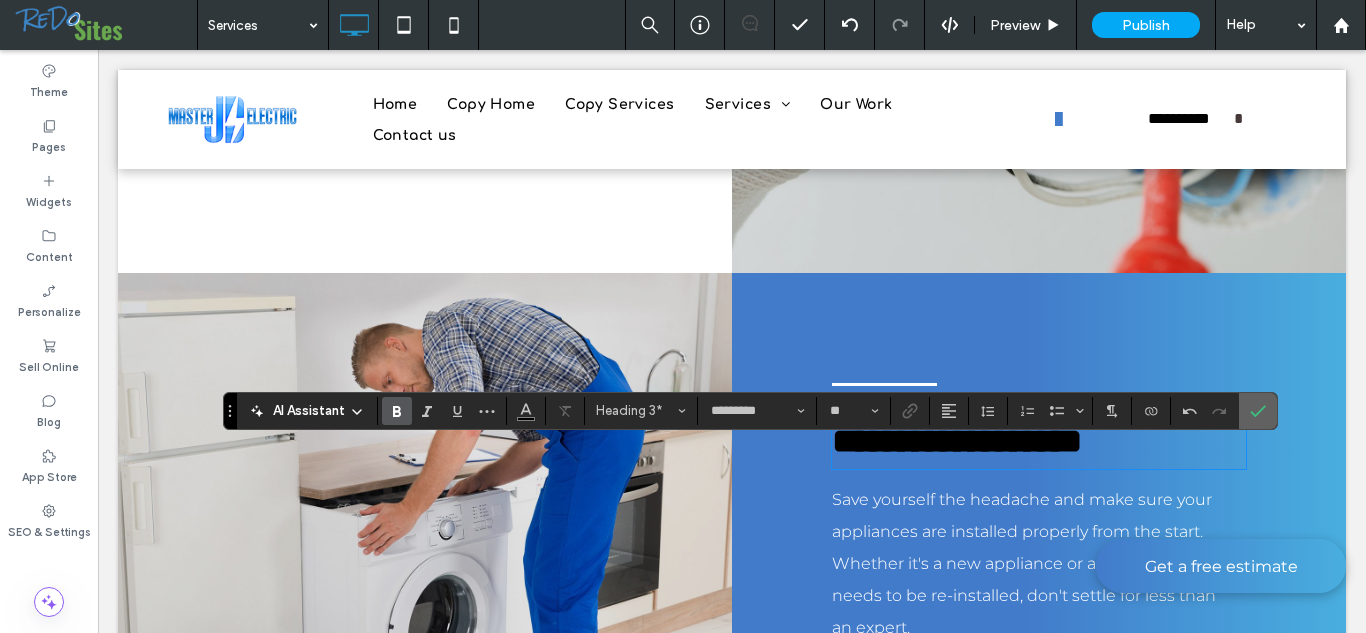 click 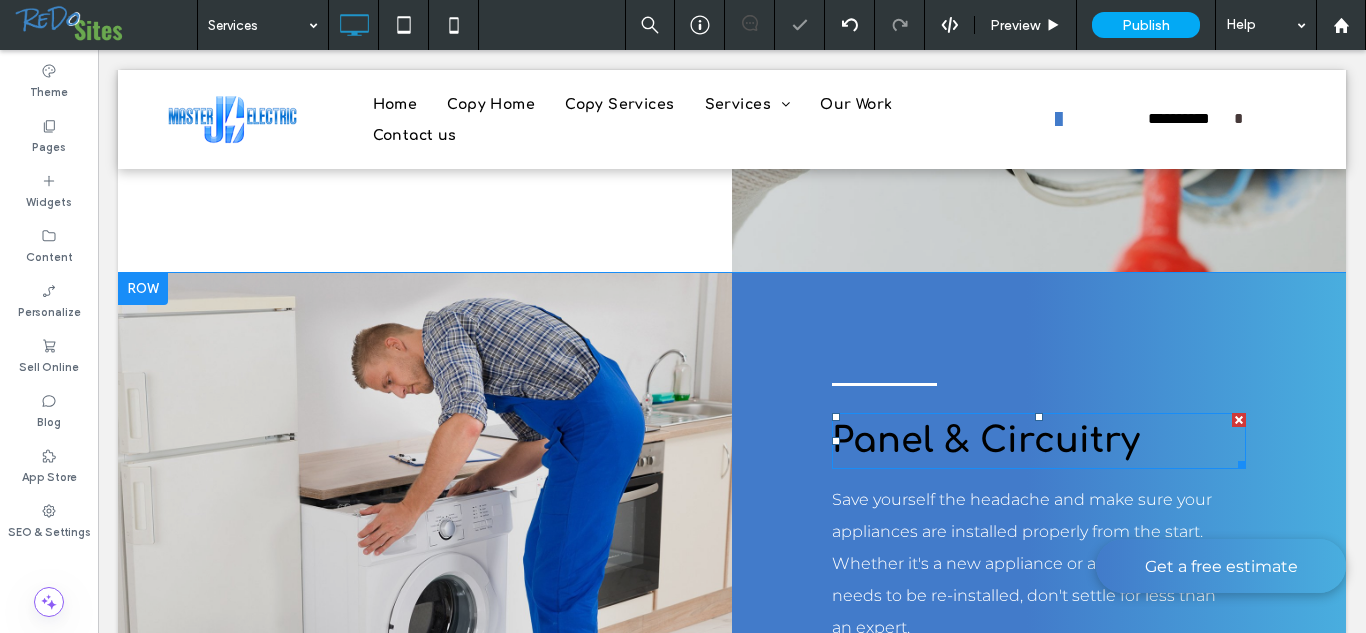 click on "Panel & Circuitry" at bounding box center (986, 440) 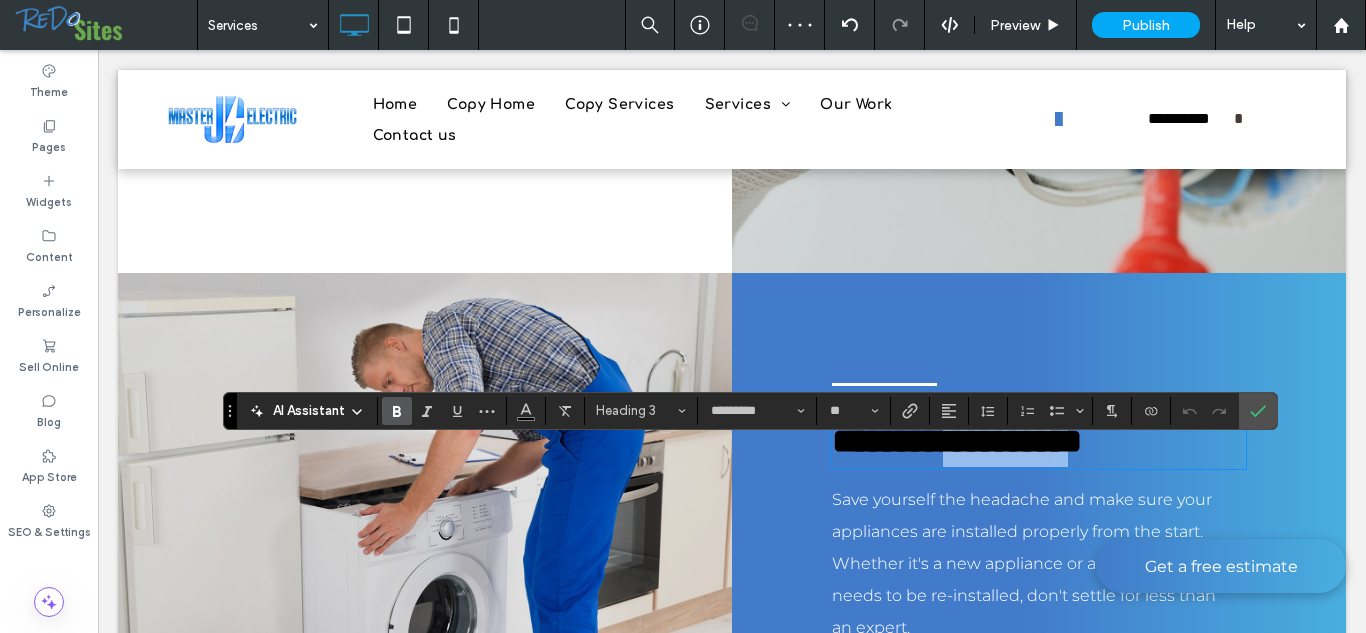 click on "**********" at bounding box center (1039, 441) 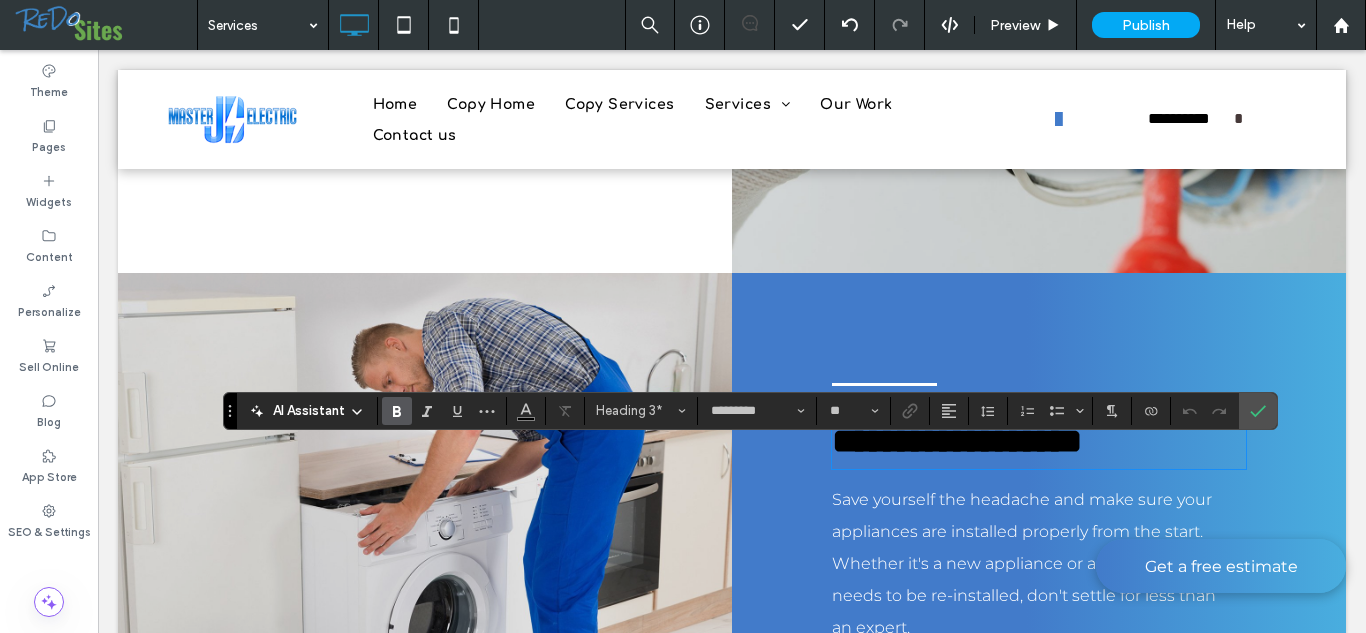 click on "**********" at bounding box center (1039, 441) 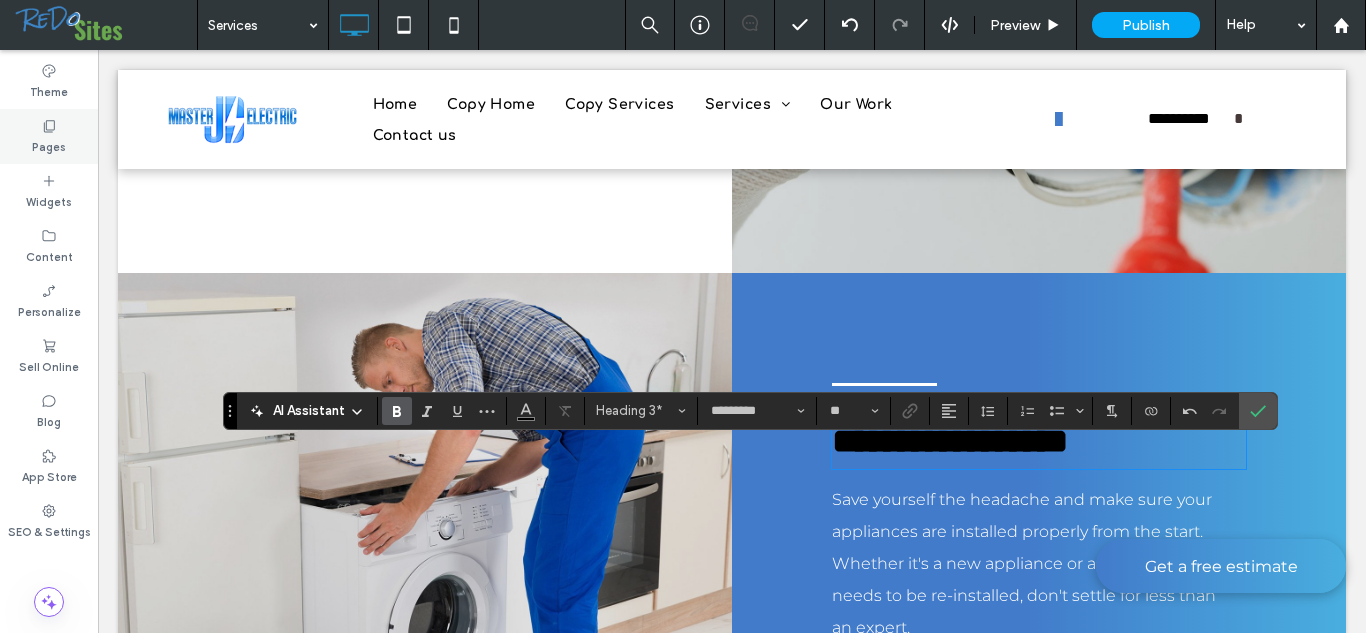 click on "Pages" at bounding box center (49, 145) 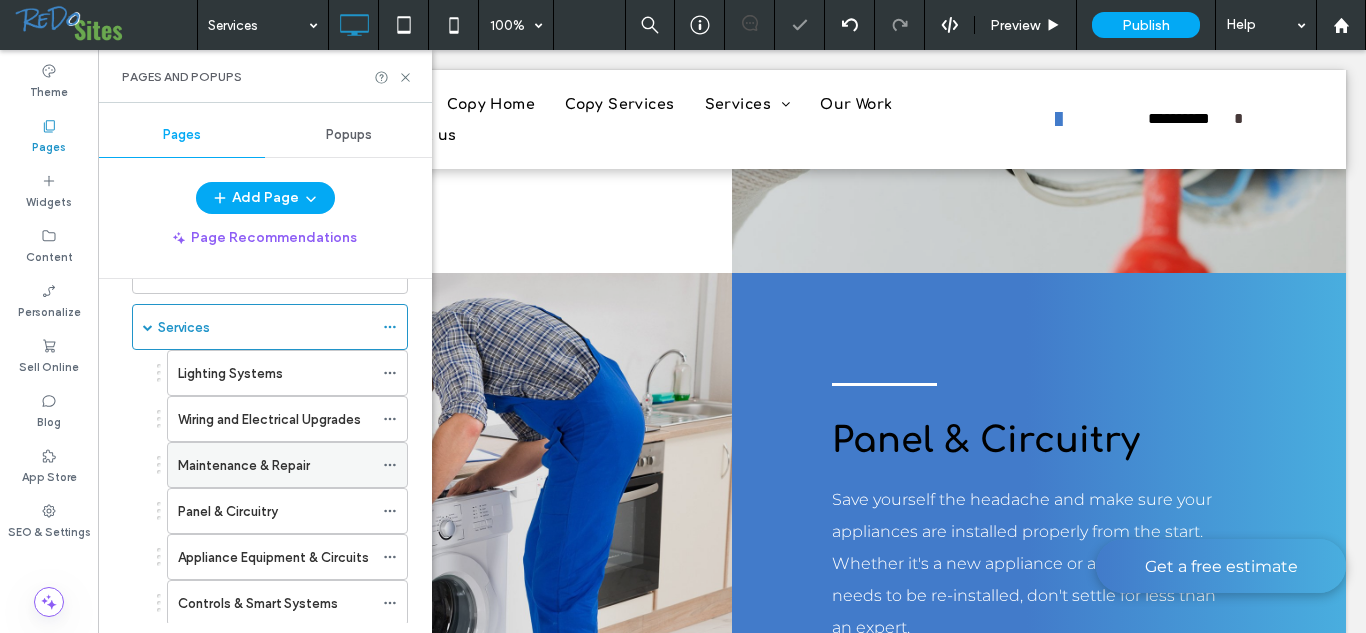 scroll, scrollTop: 281, scrollLeft: 0, axis: vertical 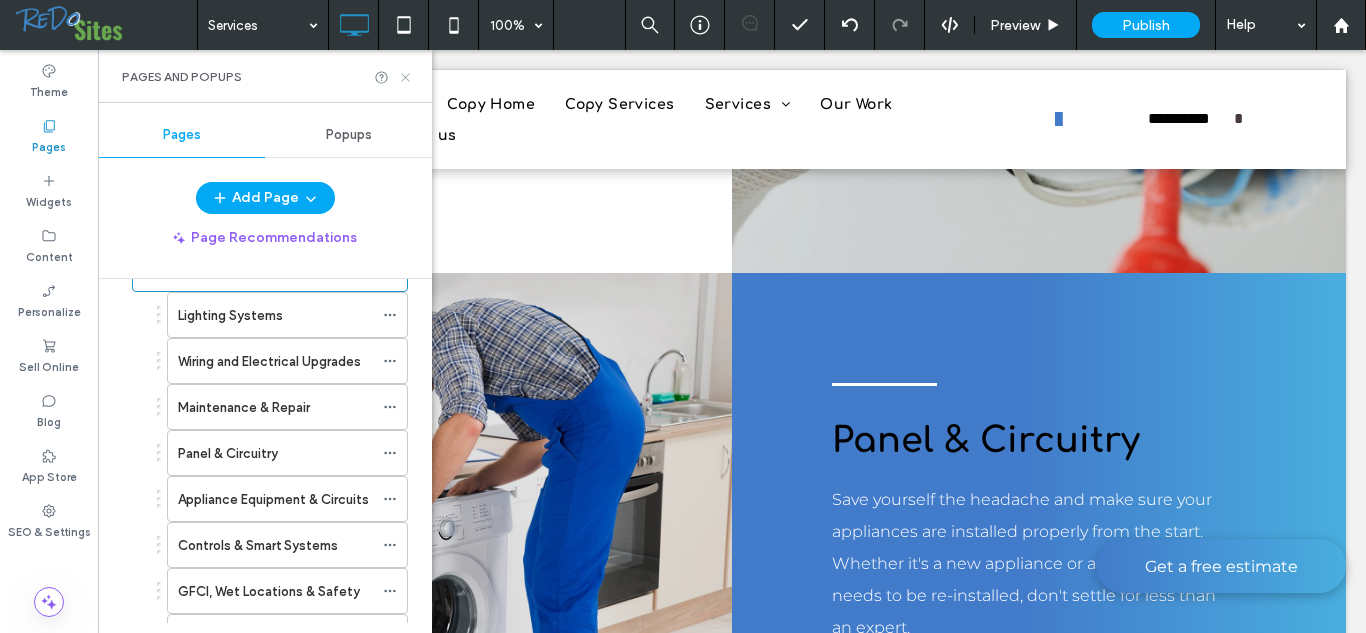 click 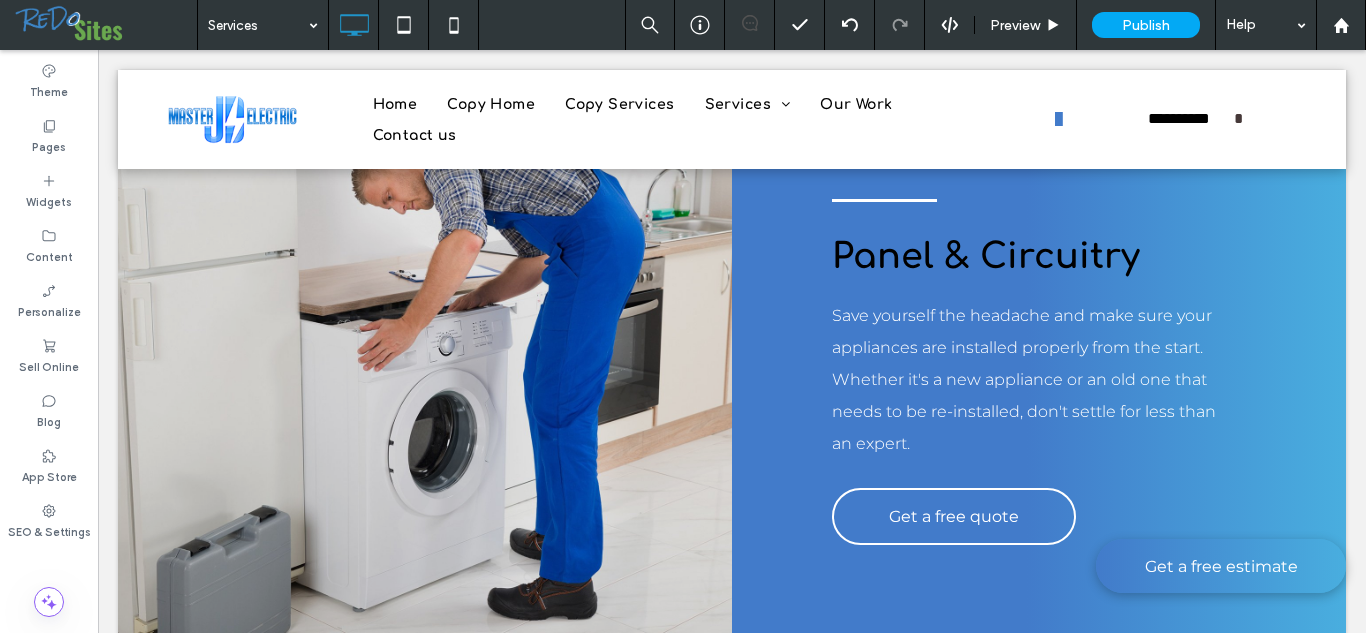 scroll, scrollTop: 2361, scrollLeft: 0, axis: vertical 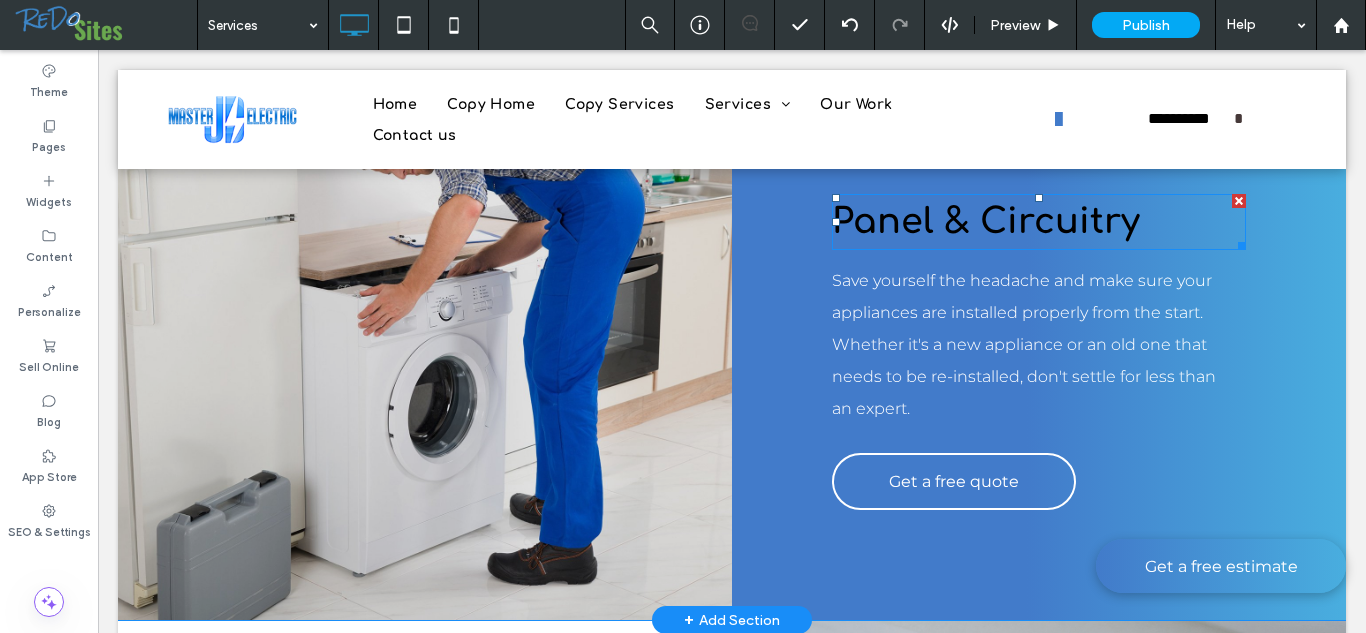click on "Panel & Circuitry" at bounding box center [986, 221] 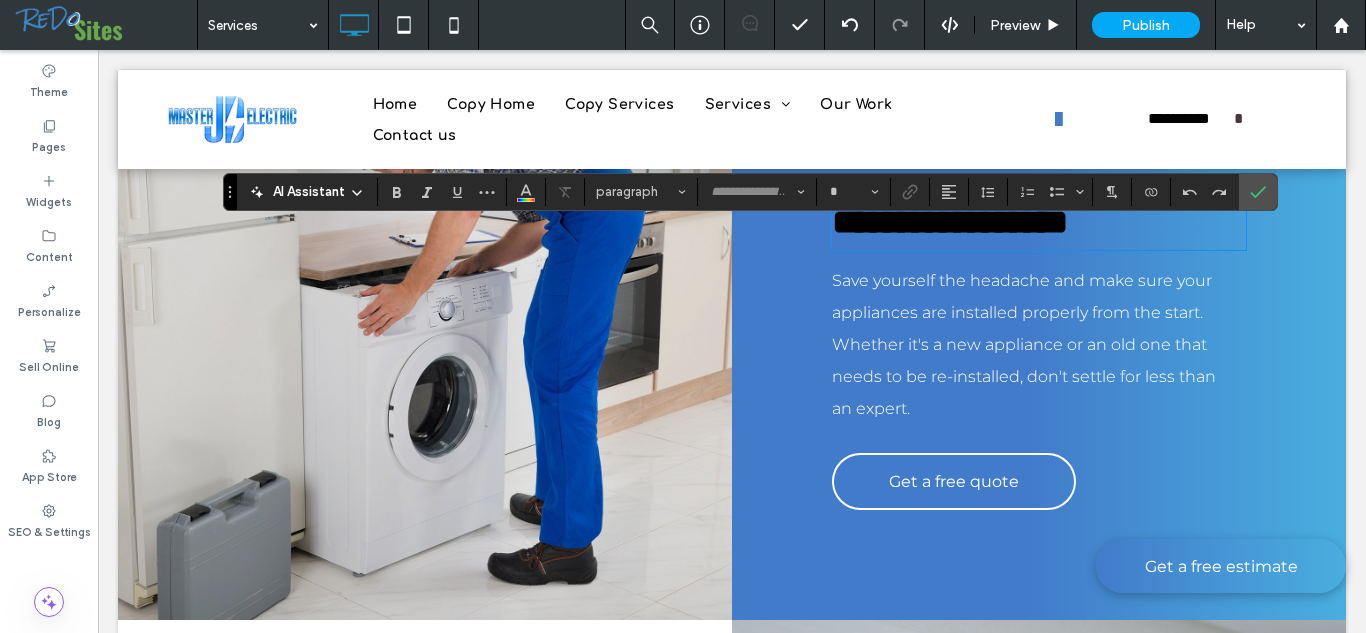 type on "*********" 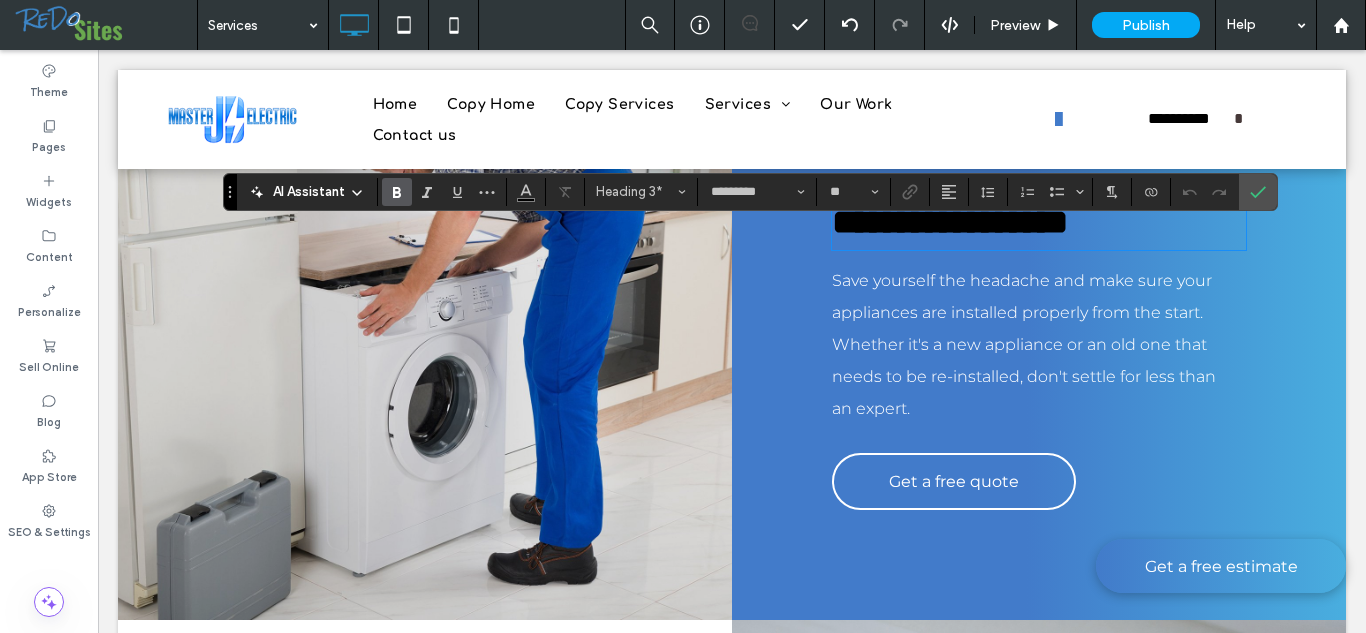 click on "**********" at bounding box center (950, 222) 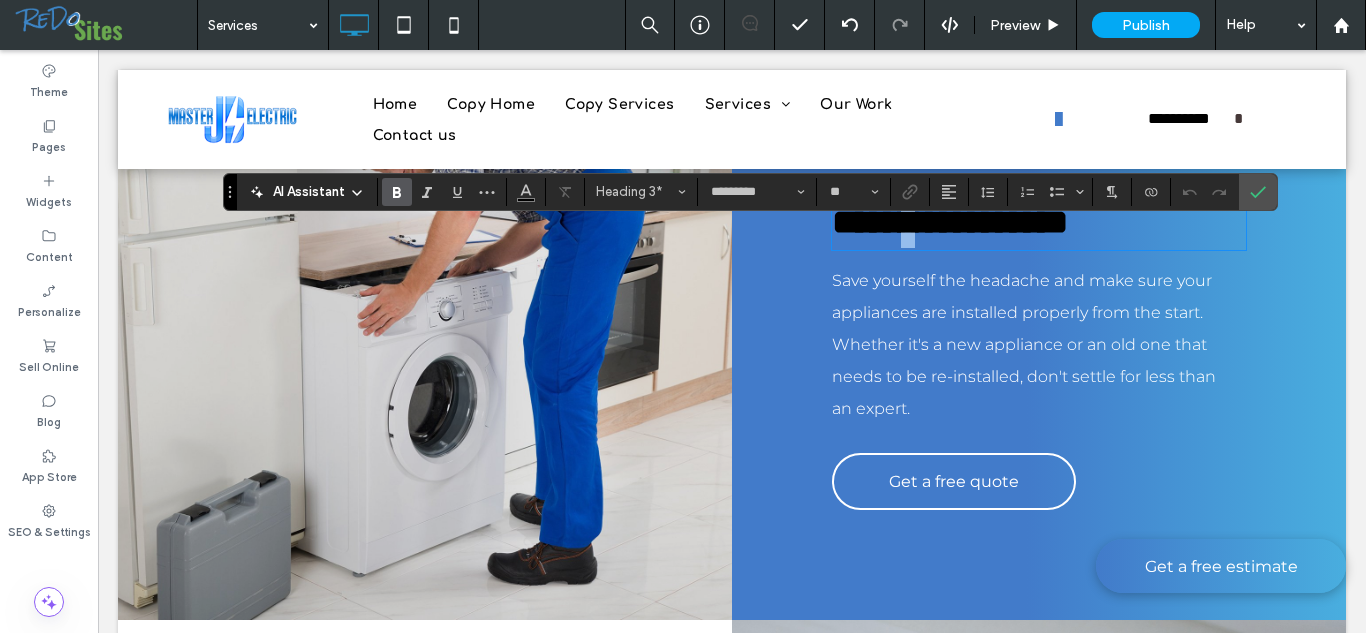 click on "**********" at bounding box center (950, 222) 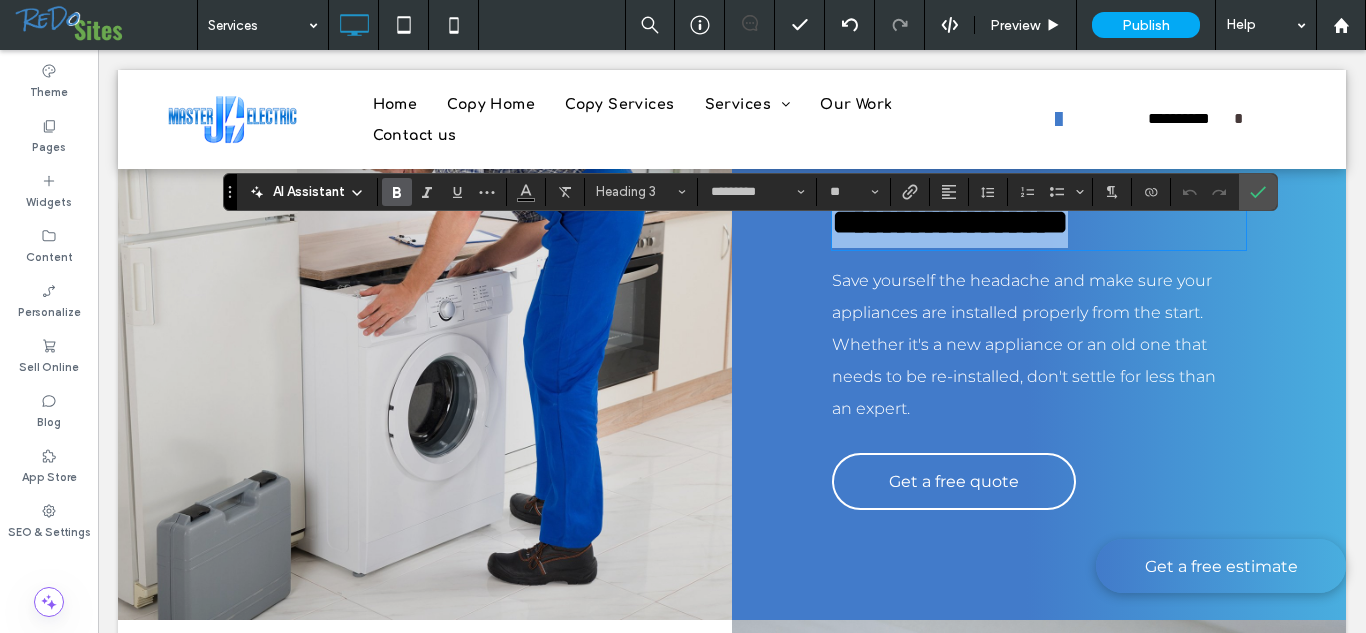 click on "**********" at bounding box center (950, 222) 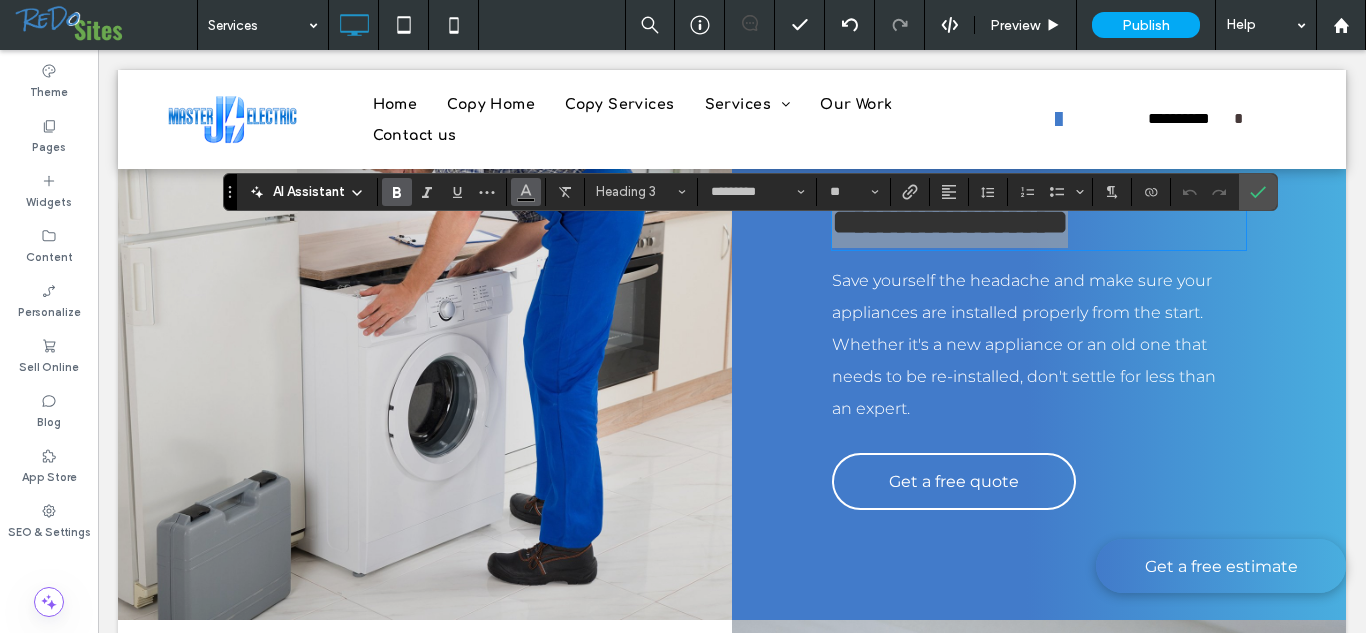 click 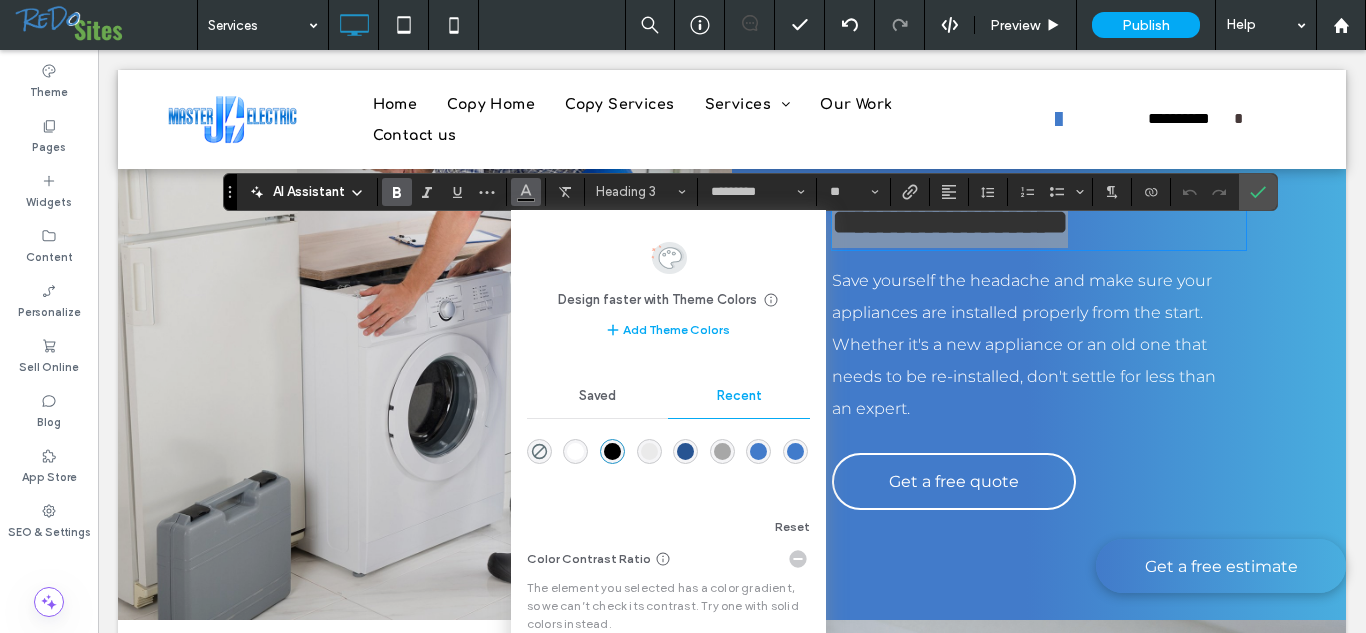 click at bounding box center [575, 451] 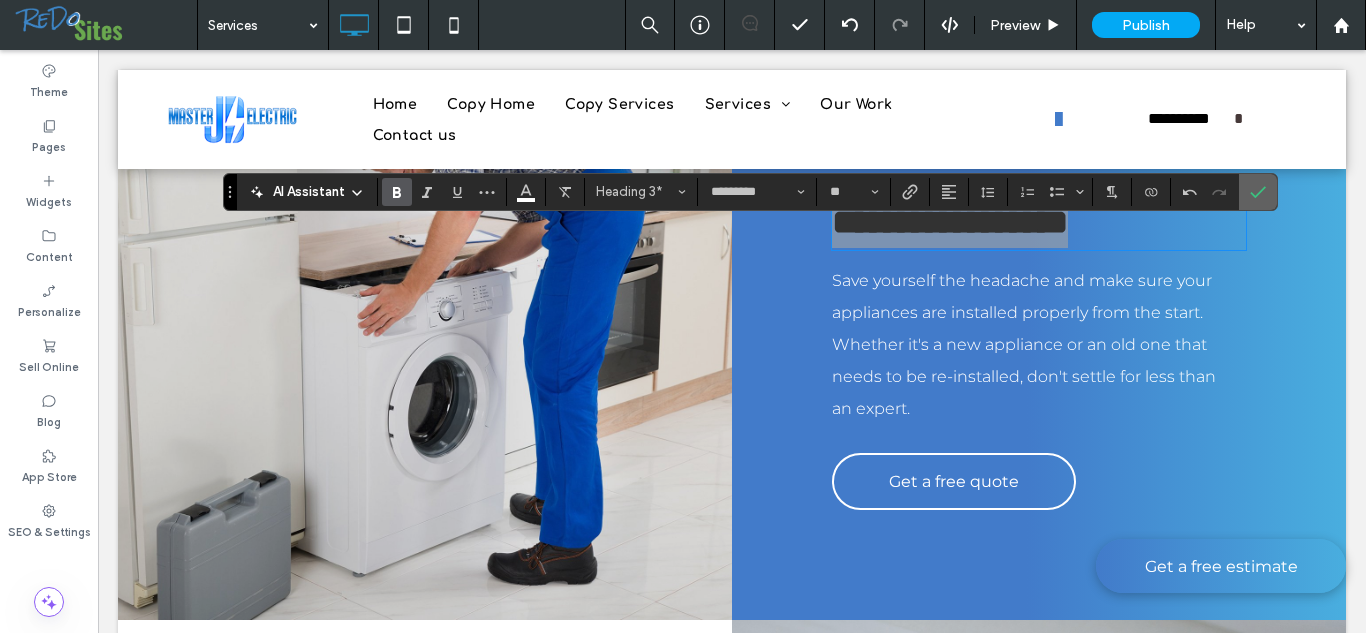 drag, startPoint x: 1254, startPoint y: 188, endPoint x: 1103, endPoint y: 110, distance: 169.95587 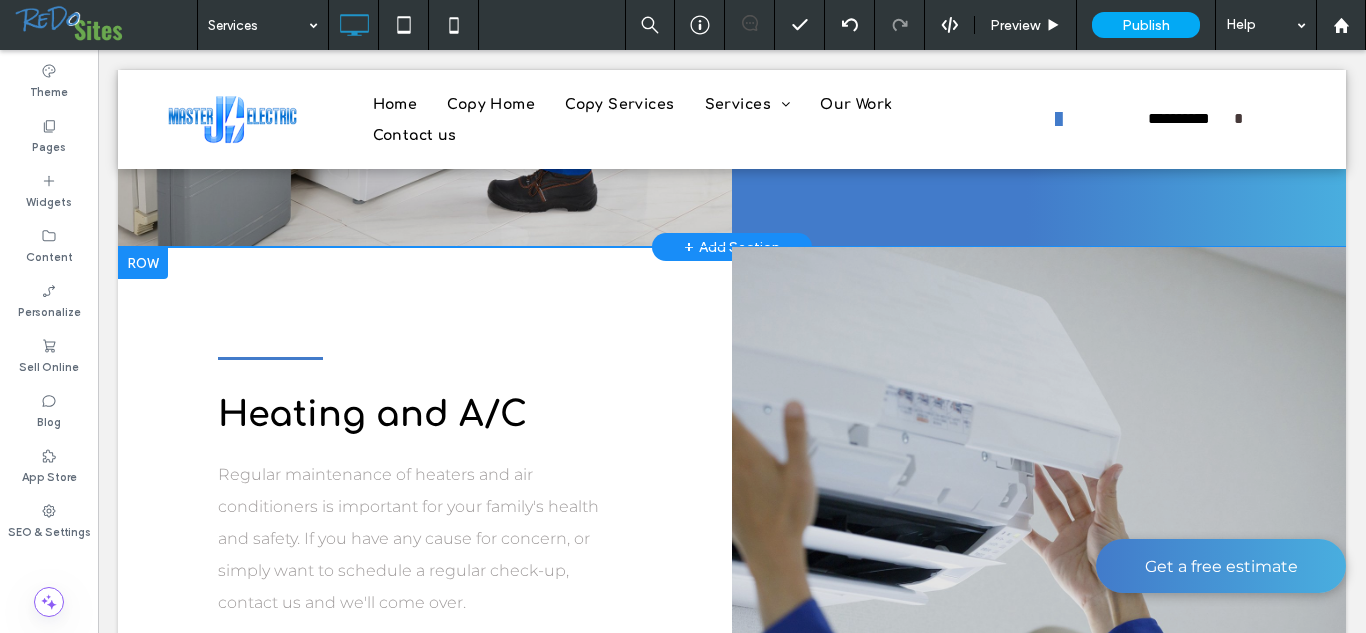scroll, scrollTop: 2737, scrollLeft: 0, axis: vertical 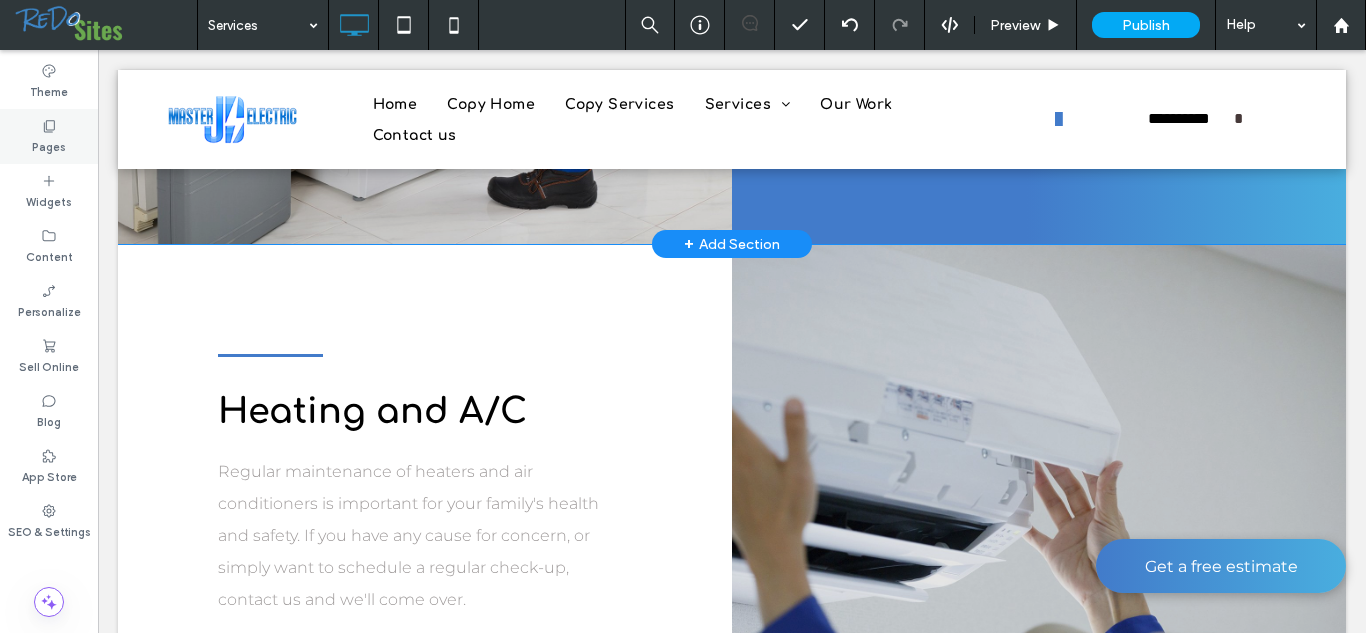 click on "Pages" at bounding box center (49, 145) 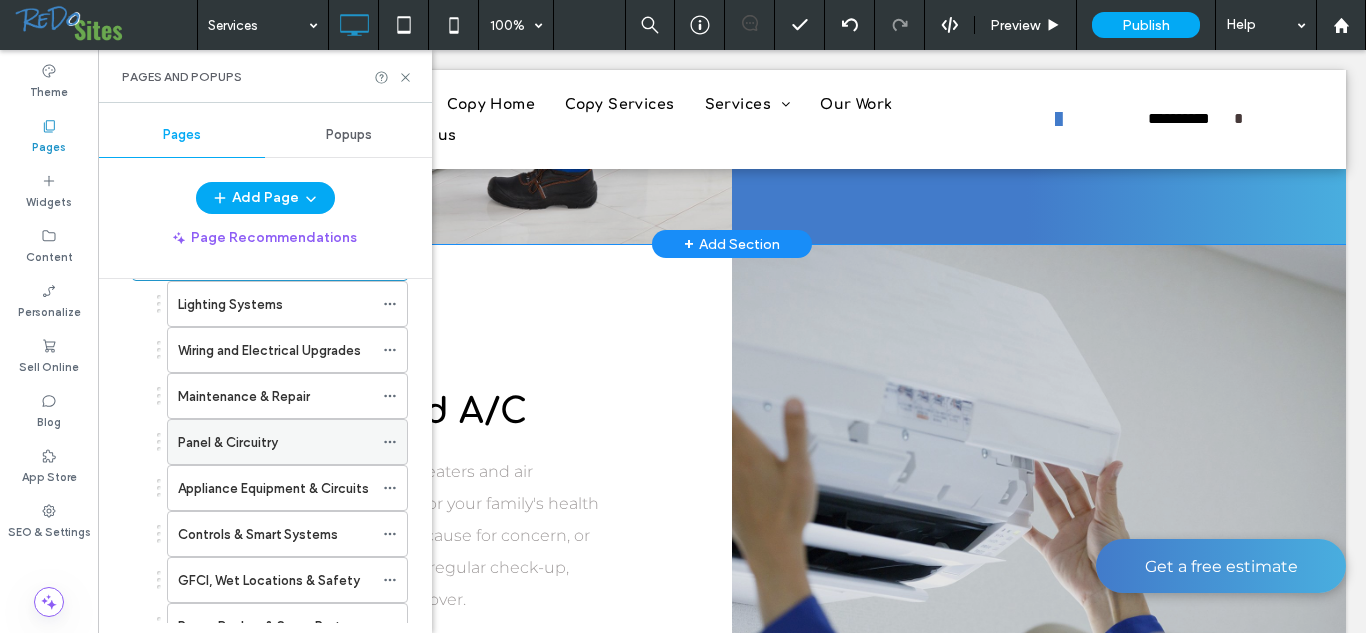 scroll, scrollTop: 311, scrollLeft: 0, axis: vertical 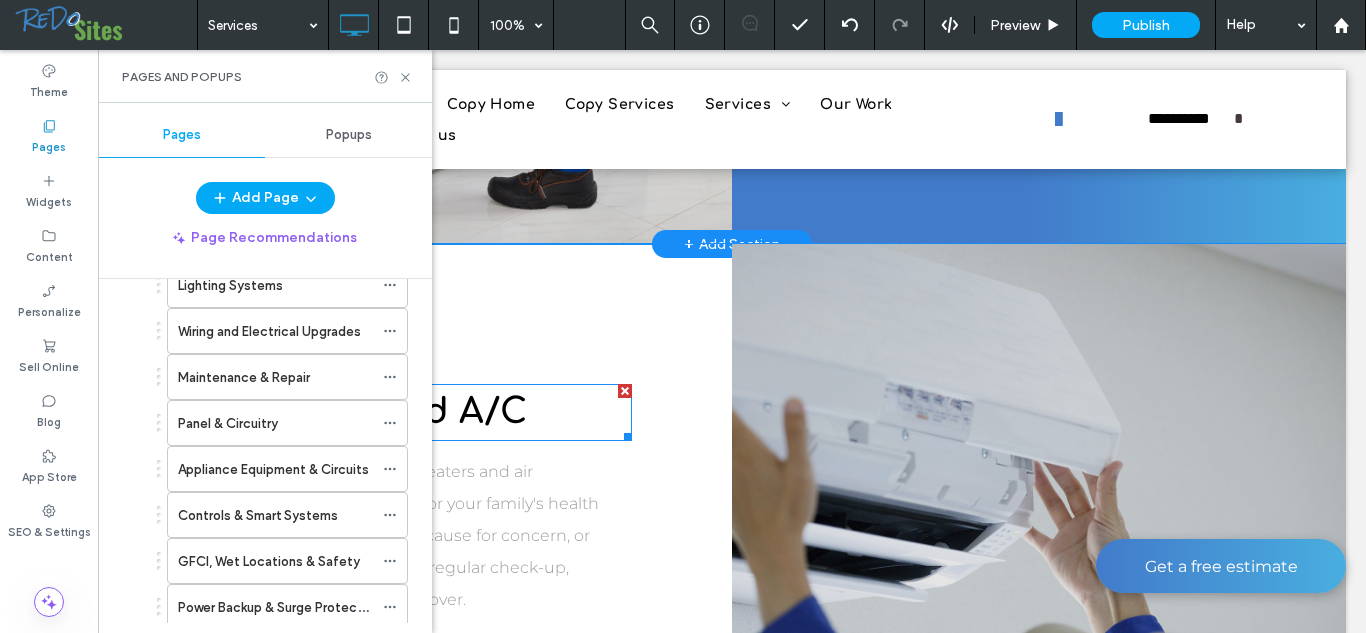 click on "Heating and A/C" at bounding box center [372, 411] 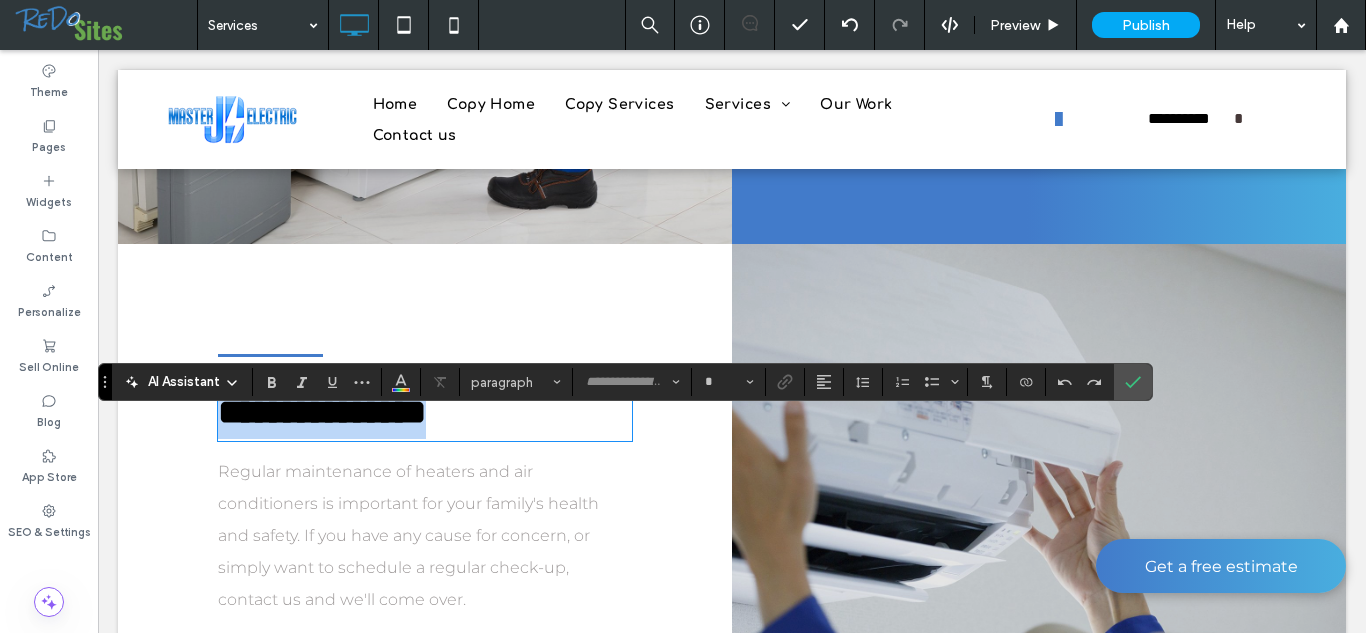 type on "*********" 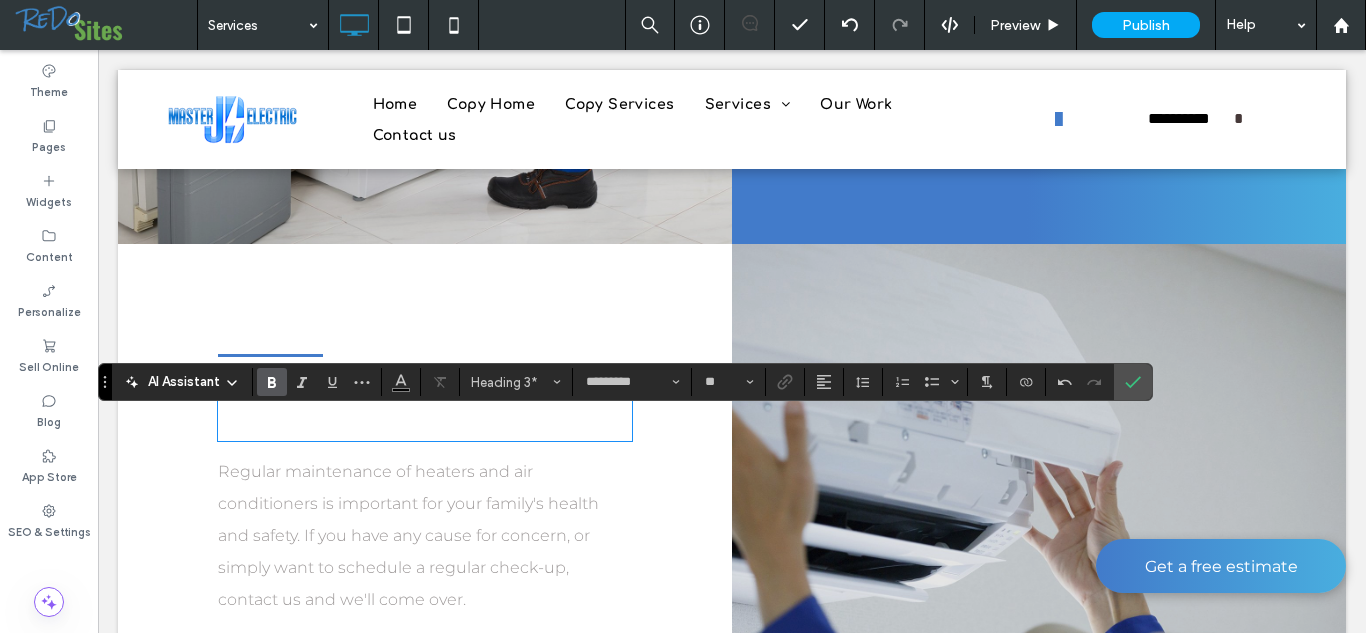 type 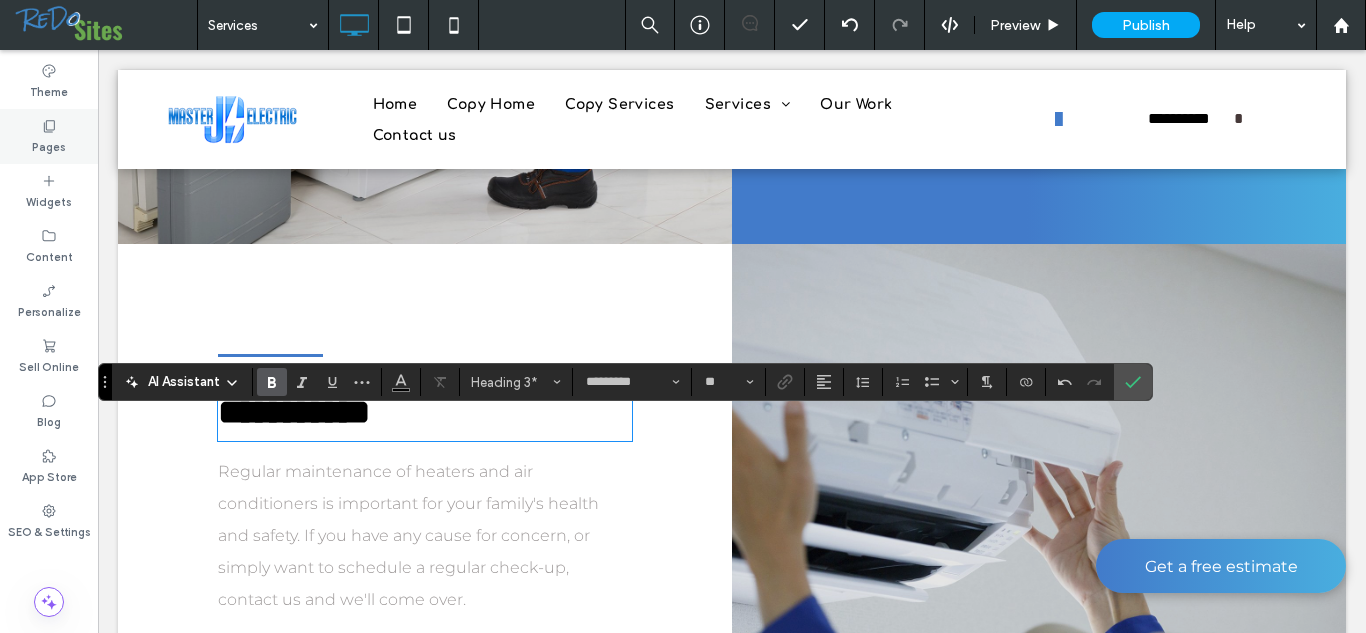 click on "Pages" at bounding box center (49, 136) 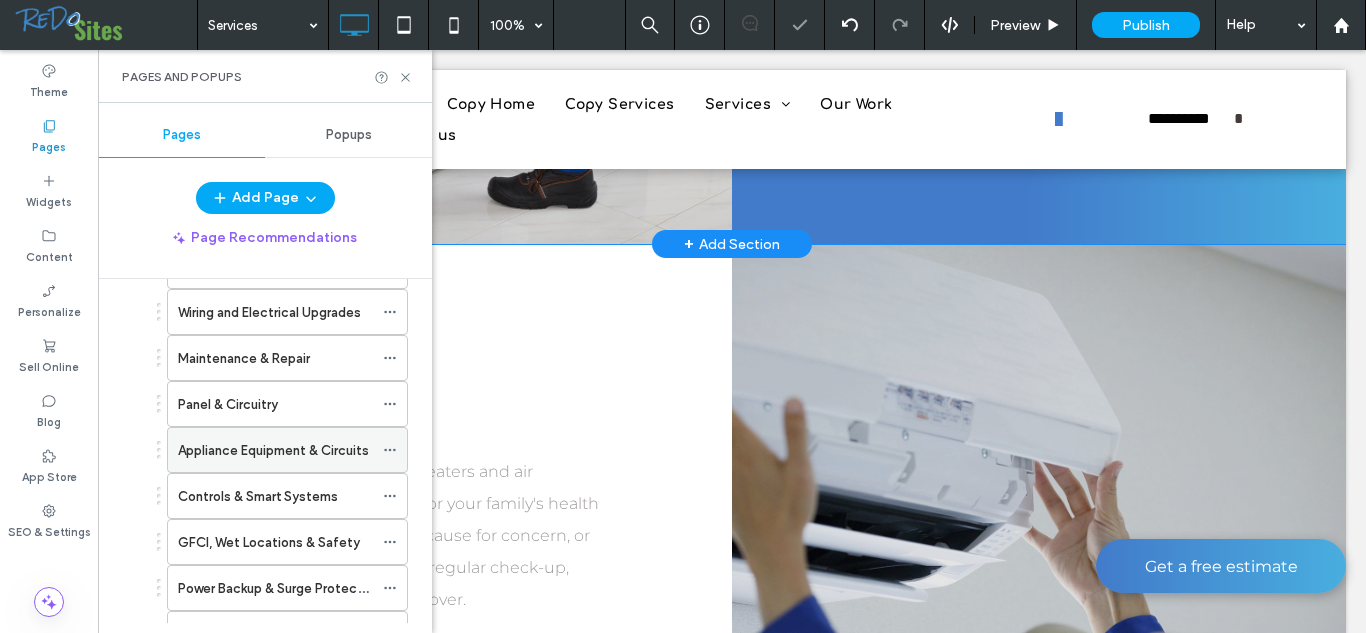 scroll, scrollTop: 329, scrollLeft: 0, axis: vertical 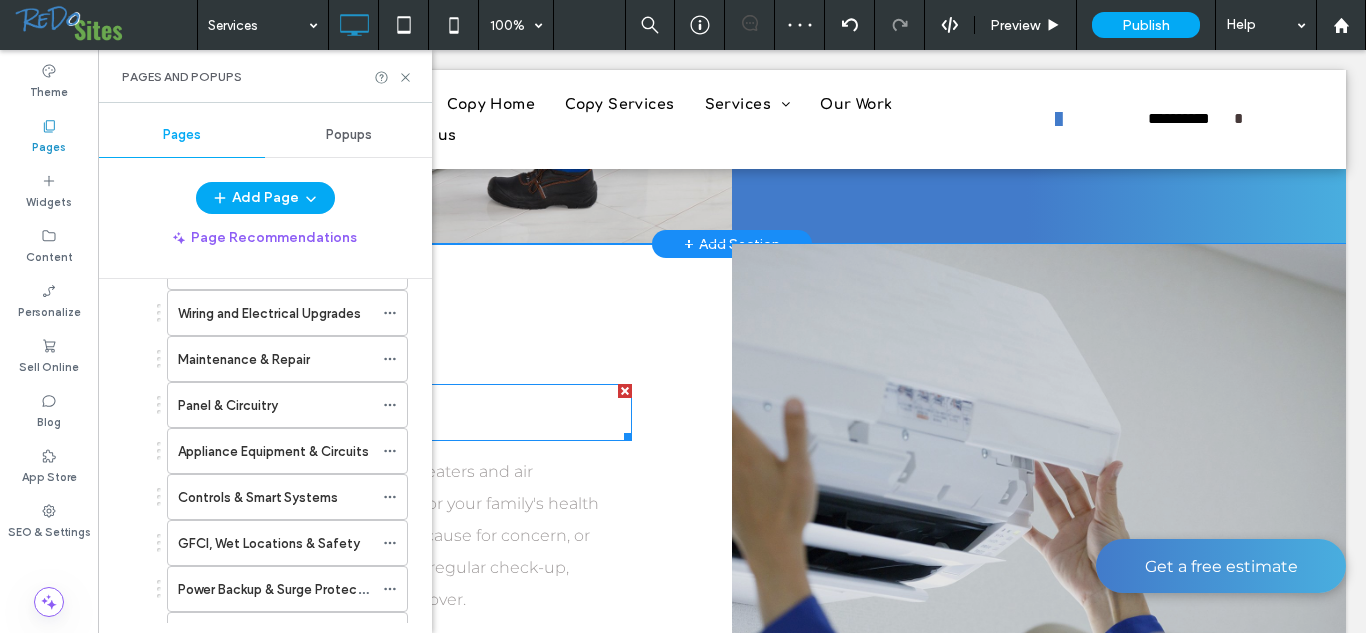 click on "Appliance," at bounding box center (425, 412) 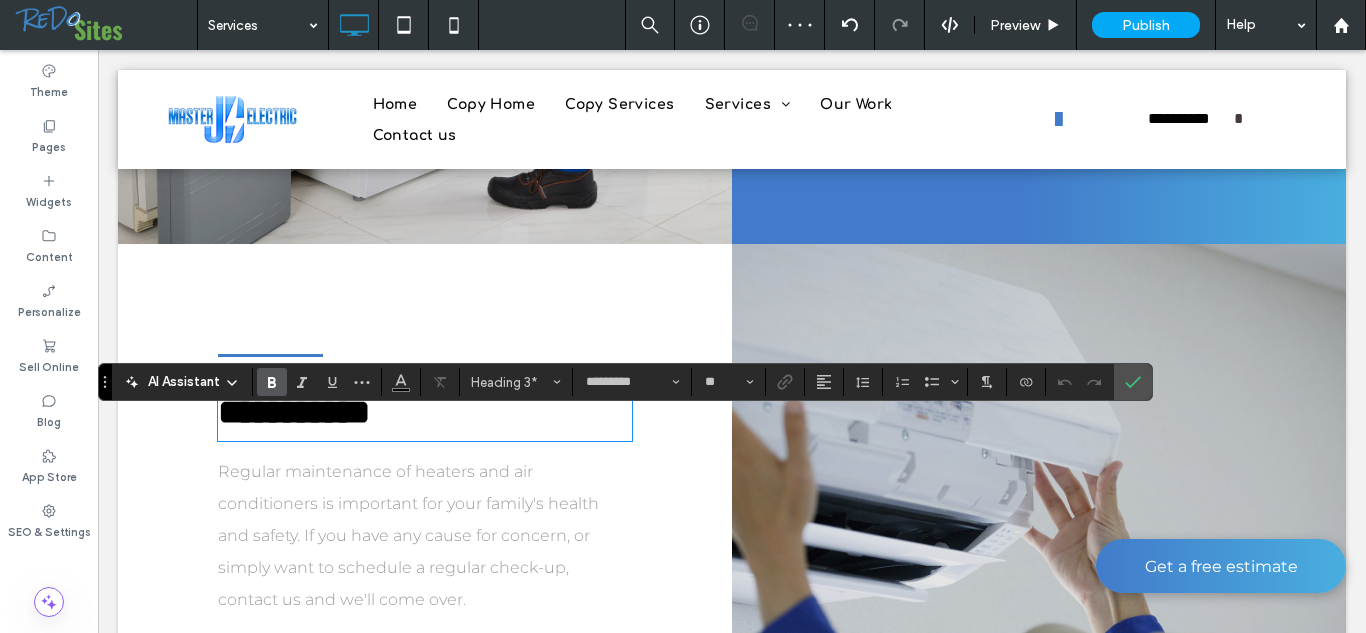type 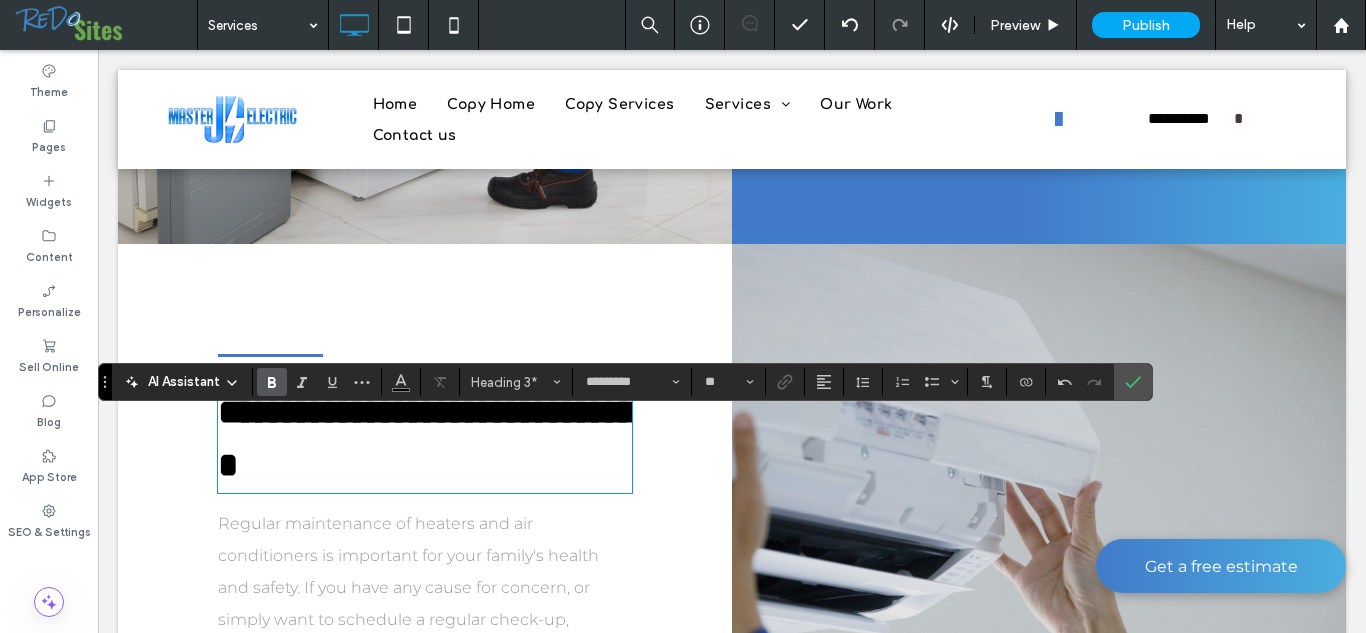click on "**********" at bounding box center [425, 438] 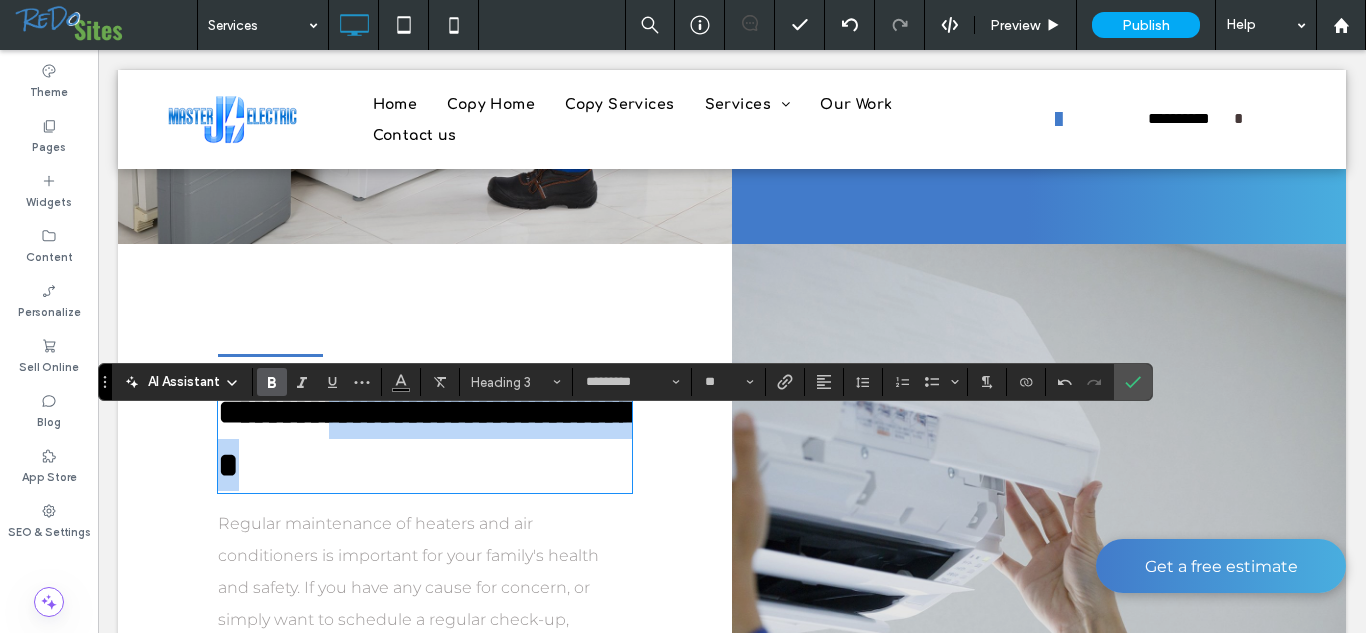 drag, startPoint x: 426, startPoint y: 490, endPoint x: 385, endPoint y: 466, distance: 47.507893 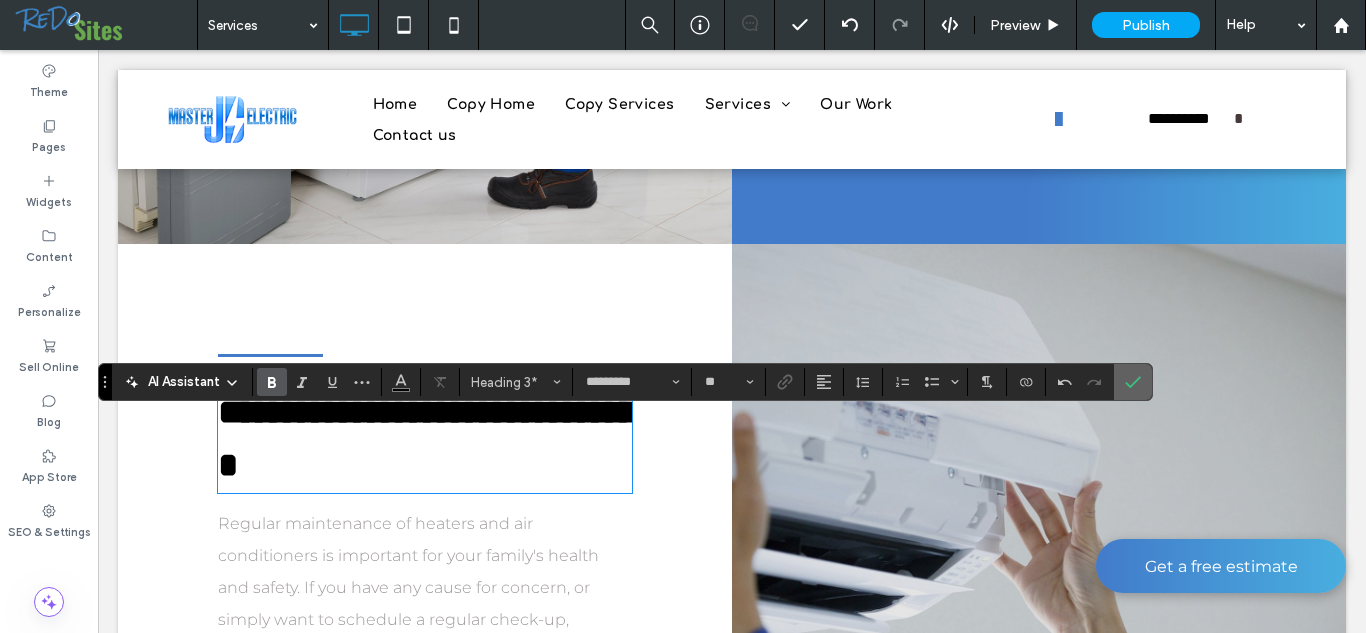 click 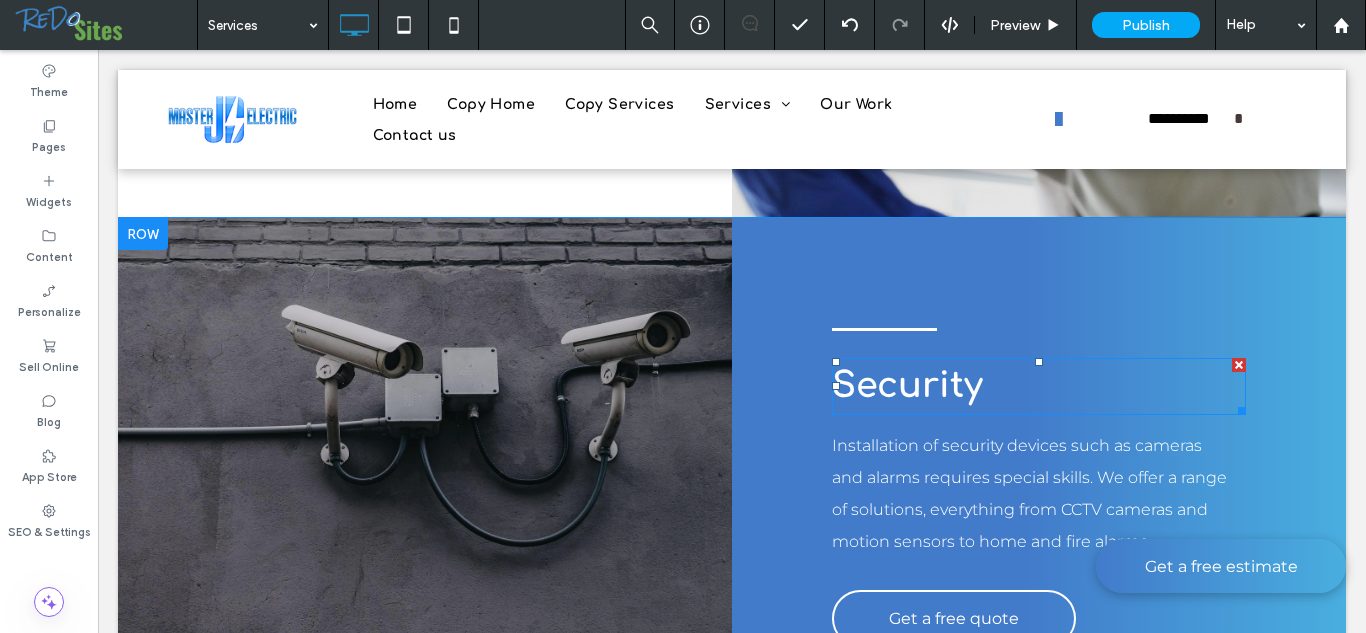 scroll, scrollTop: 3388, scrollLeft: 0, axis: vertical 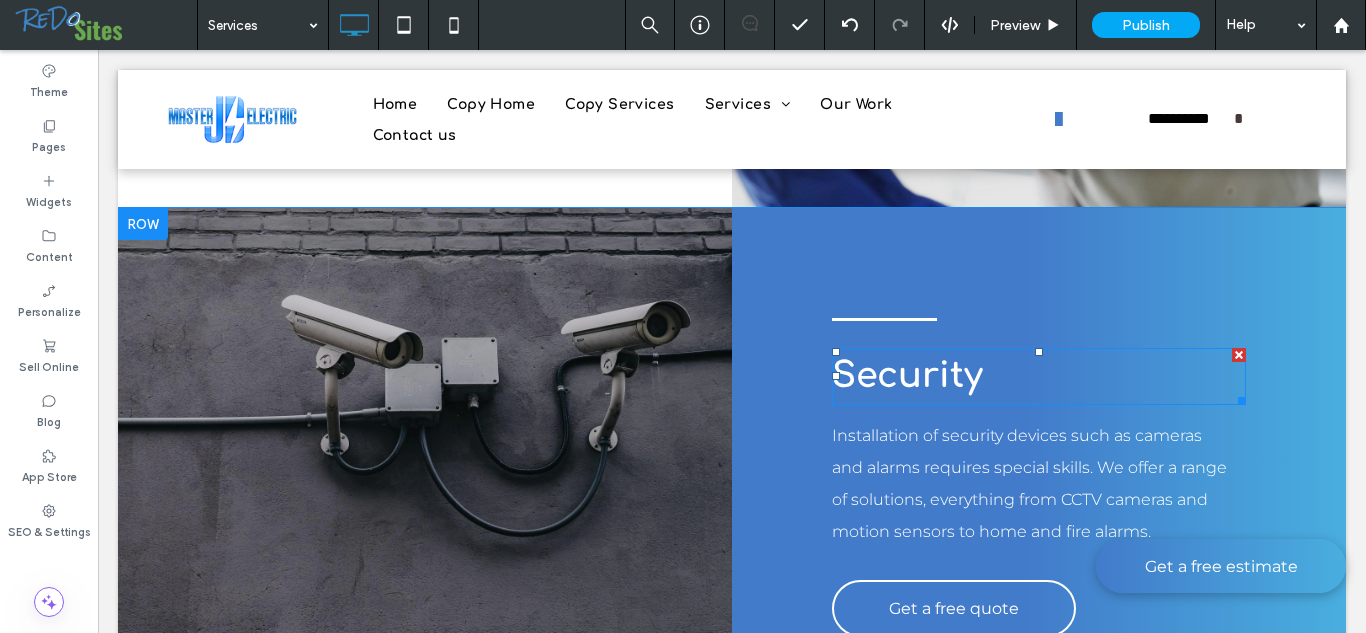 click on "Security" at bounding box center (907, 375) 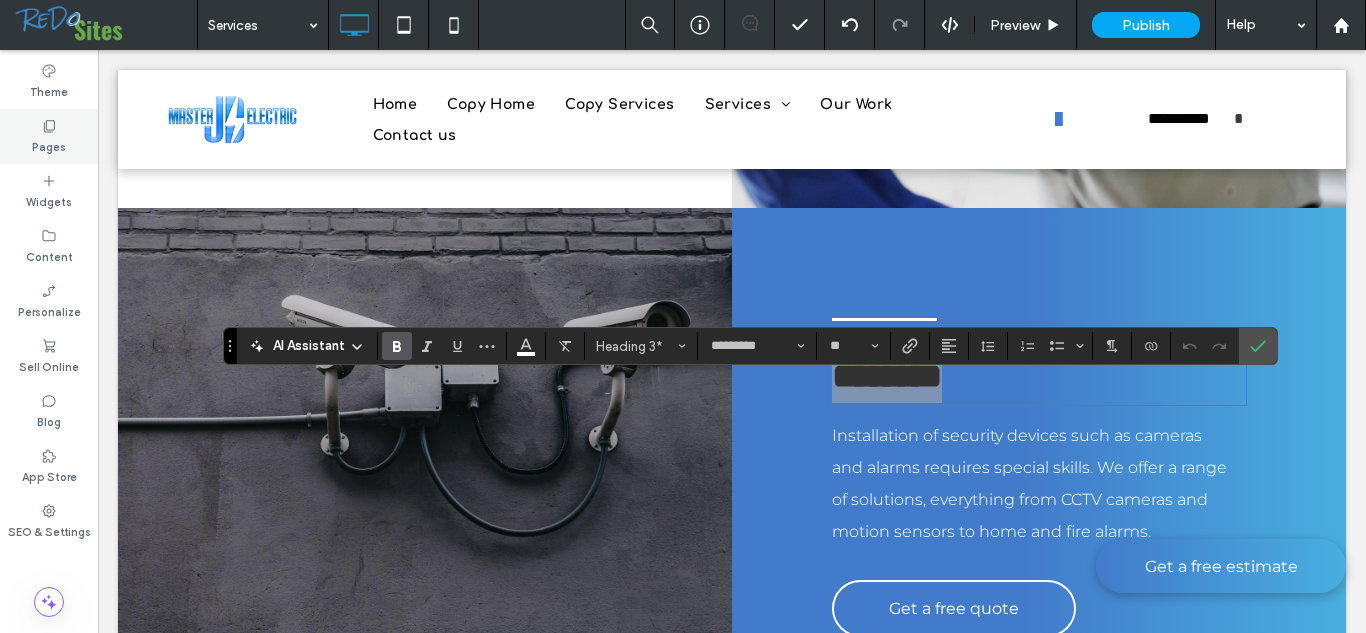 click on "Pages" at bounding box center [49, 145] 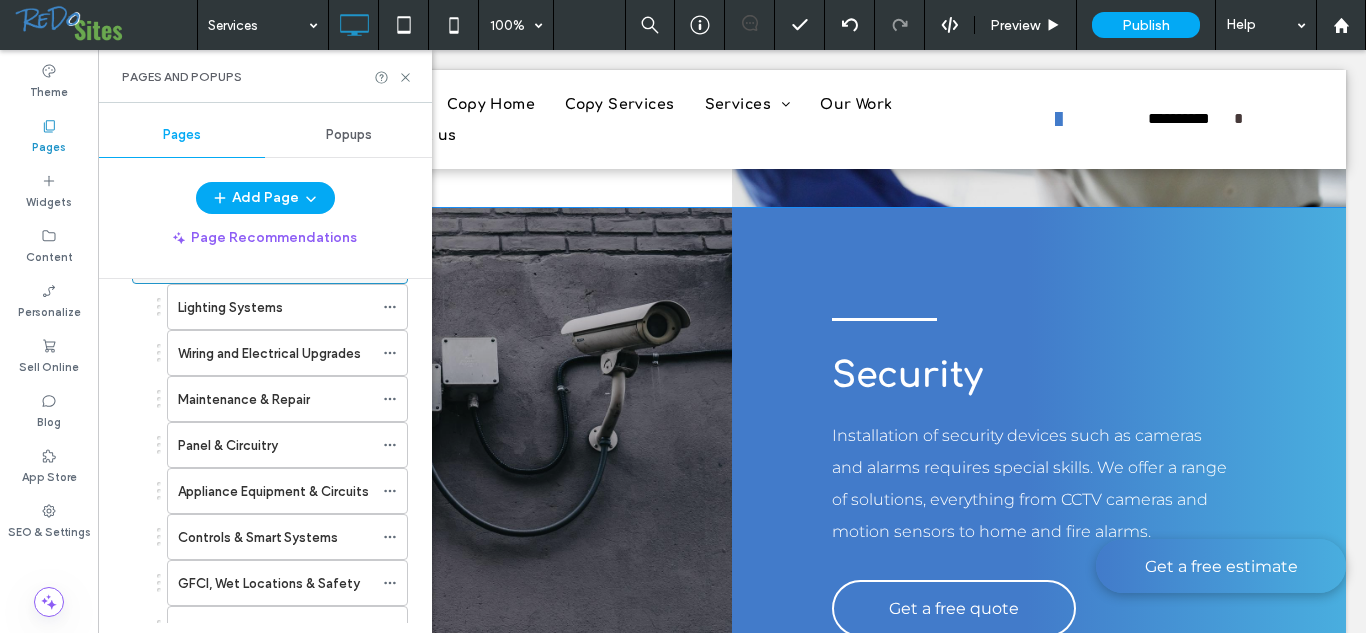 scroll, scrollTop: 301, scrollLeft: 0, axis: vertical 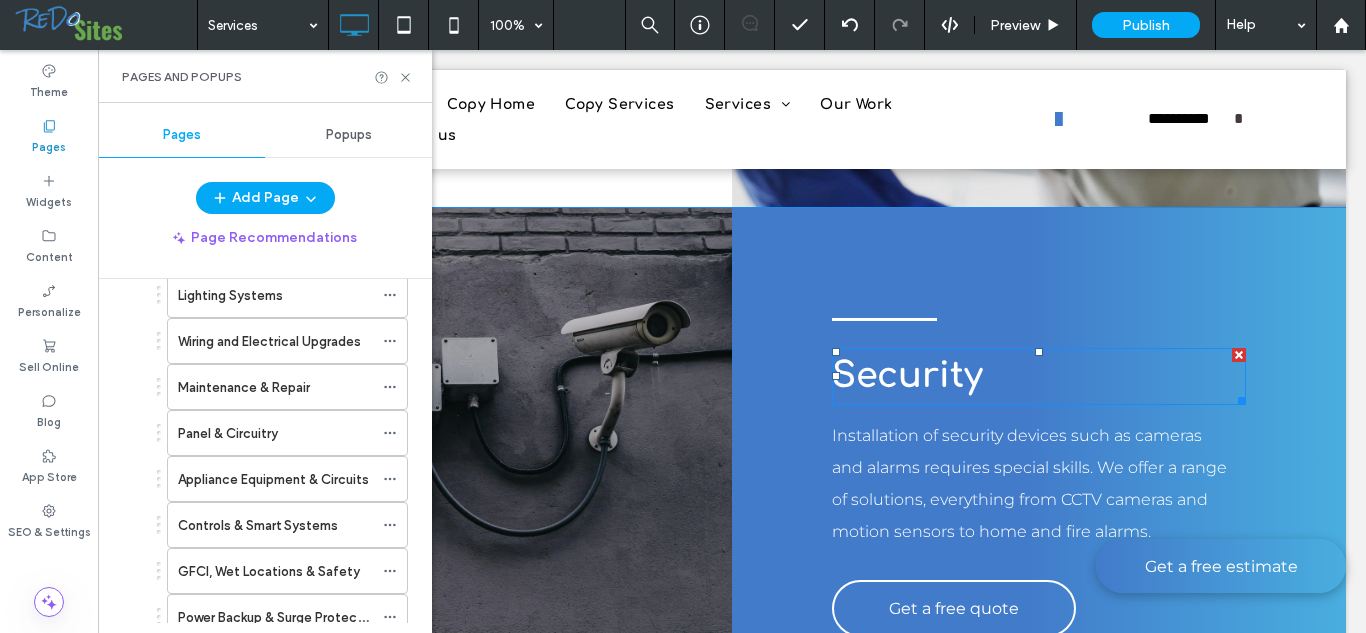click on "Security" at bounding box center (907, 375) 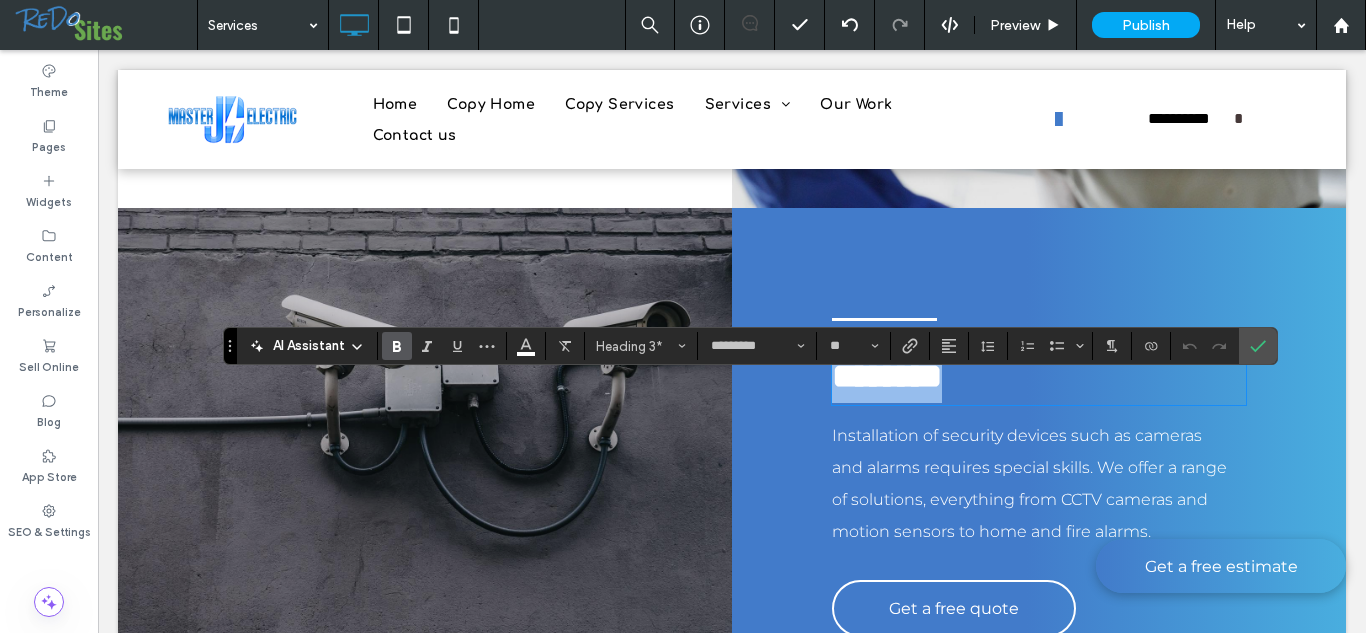 type 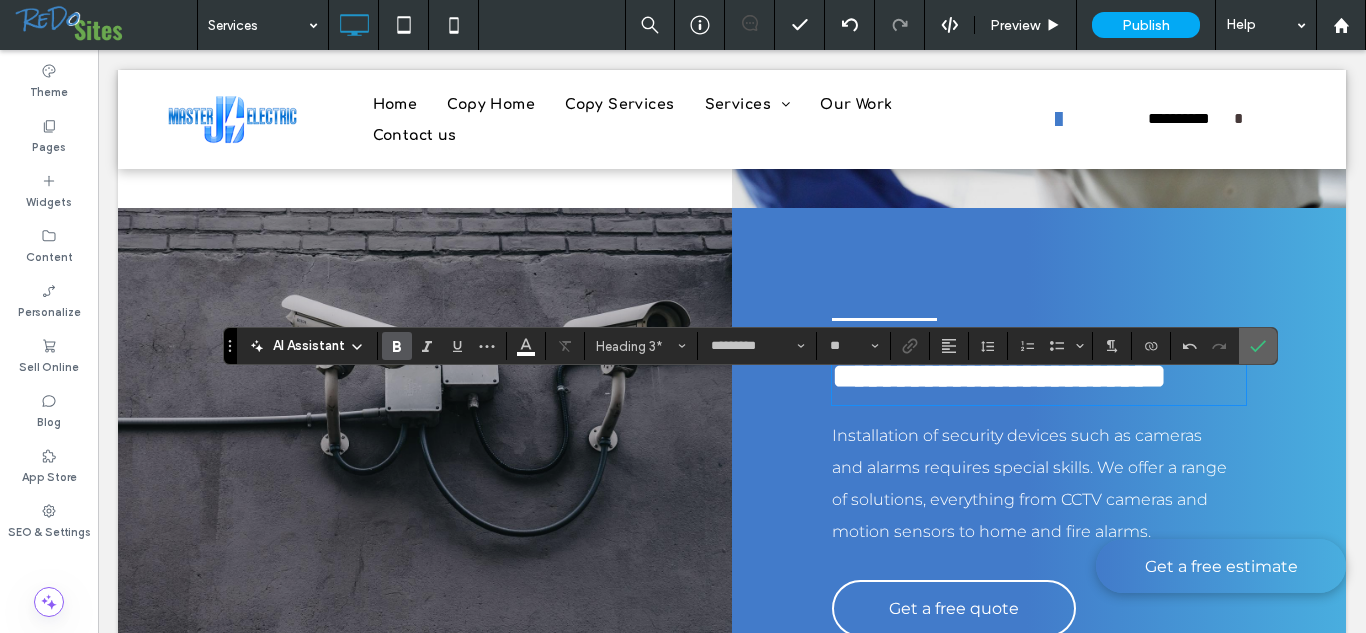 click 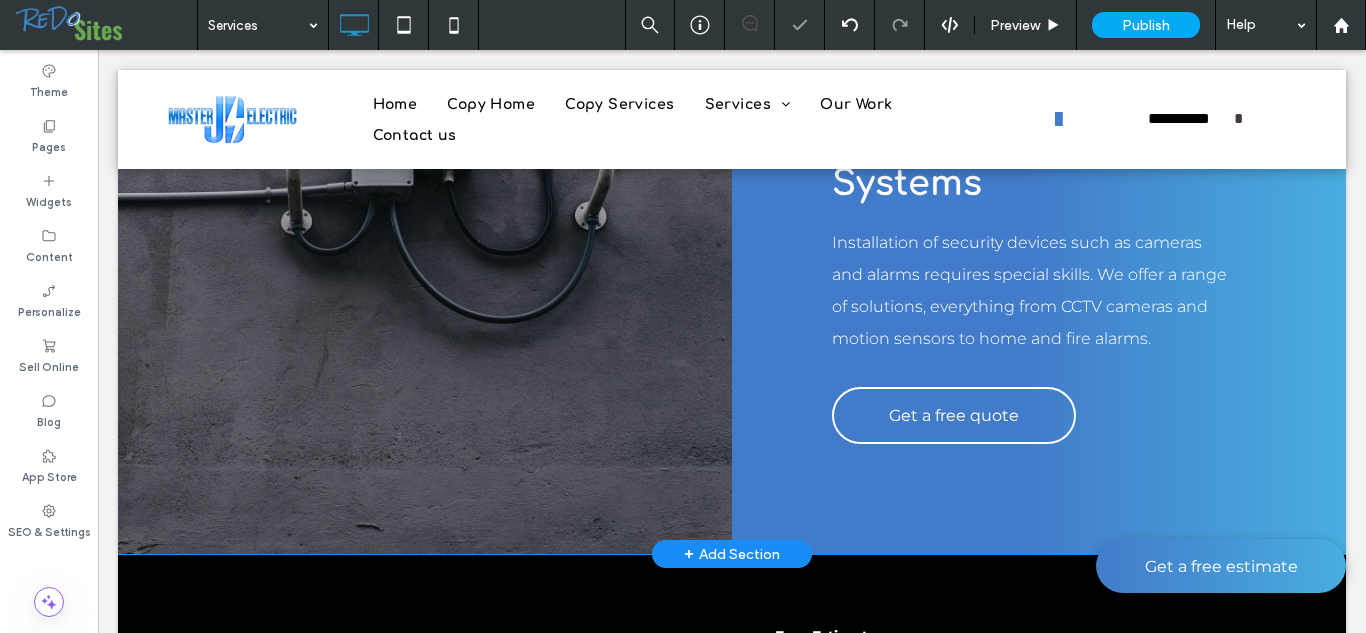 scroll, scrollTop: 3692, scrollLeft: 0, axis: vertical 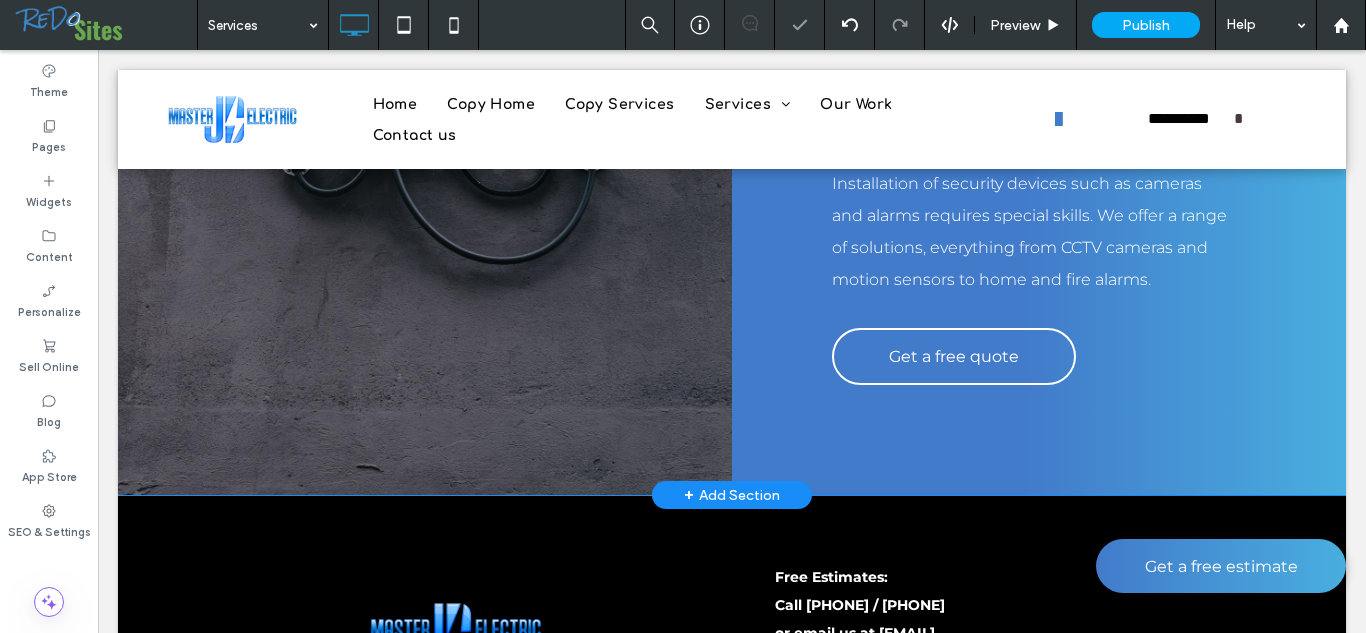 click on "+ Add Section" at bounding box center (732, 495) 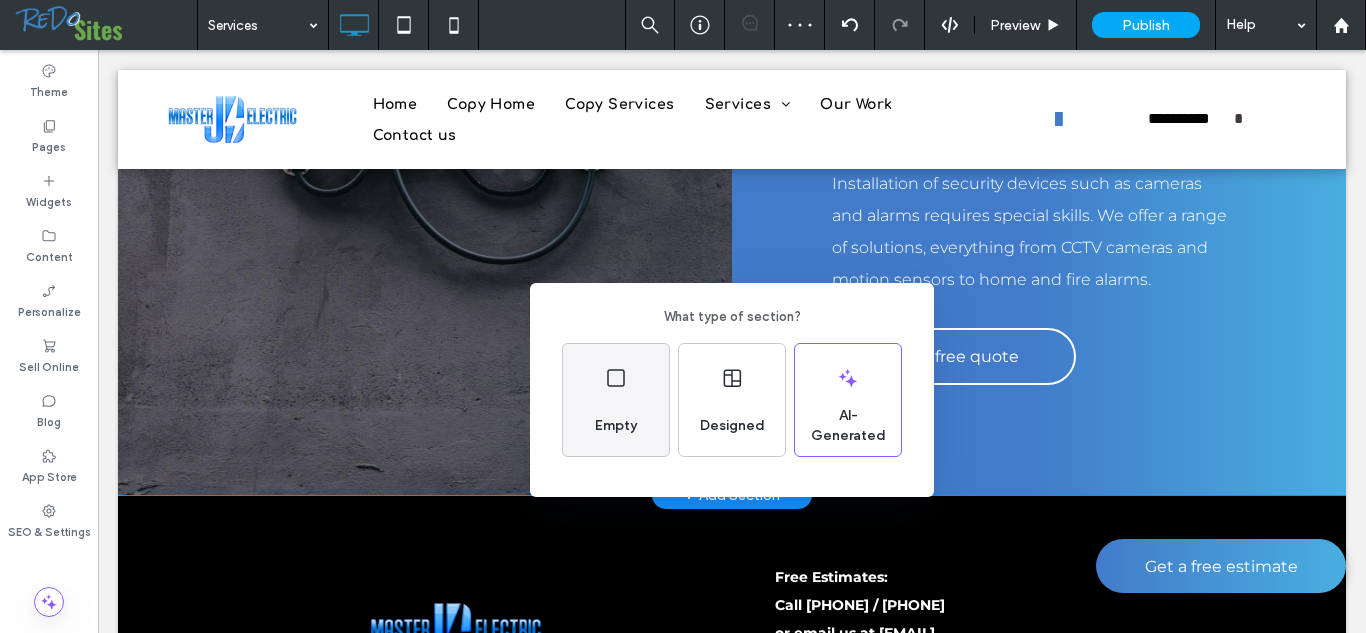 click on "Empty" at bounding box center (616, 426) 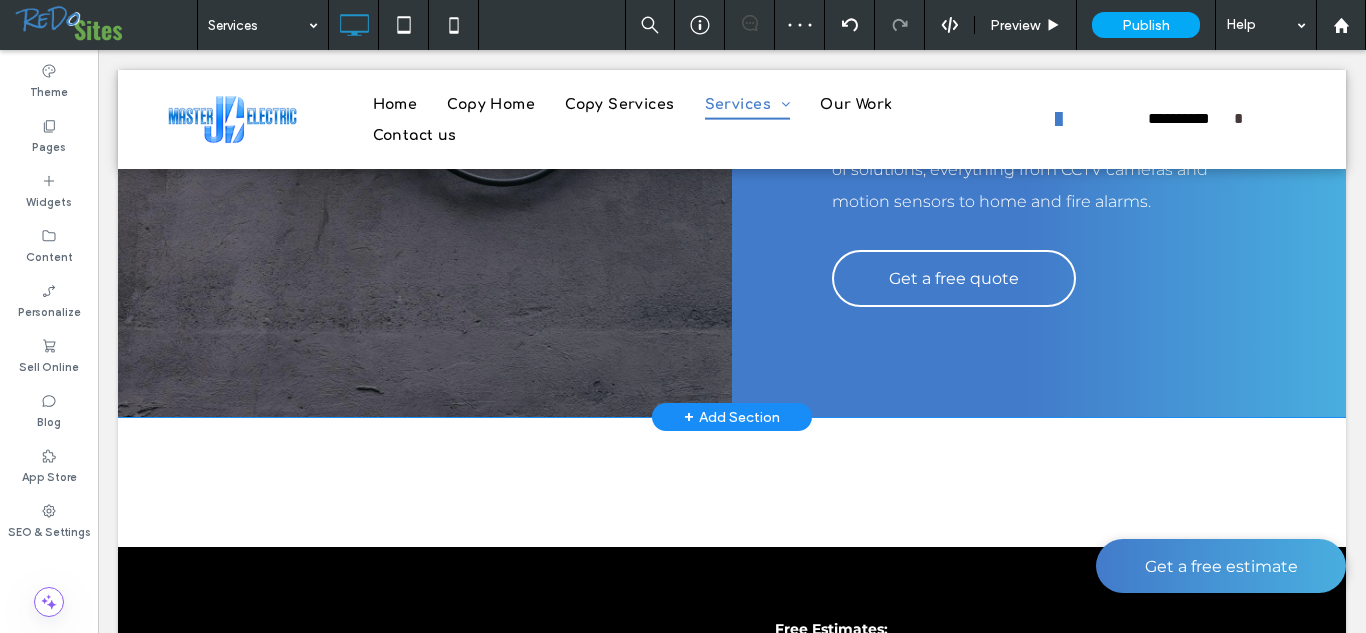 scroll, scrollTop: 3727, scrollLeft: 0, axis: vertical 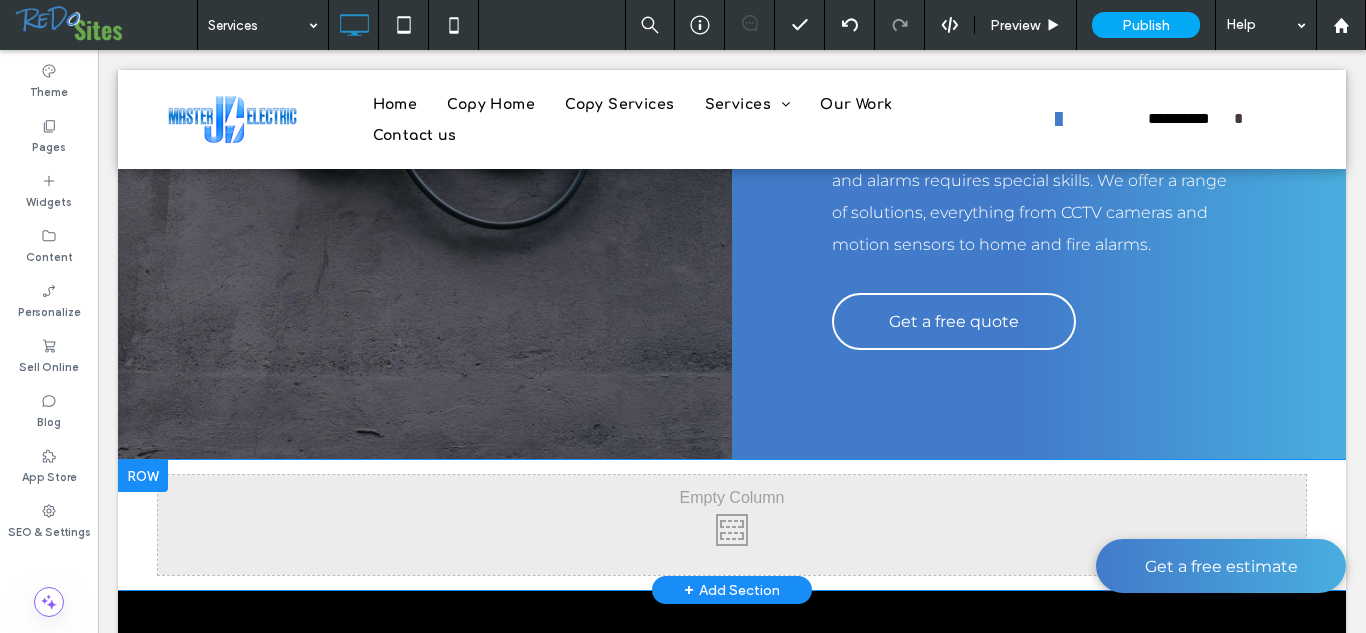 click at bounding box center (143, 476) 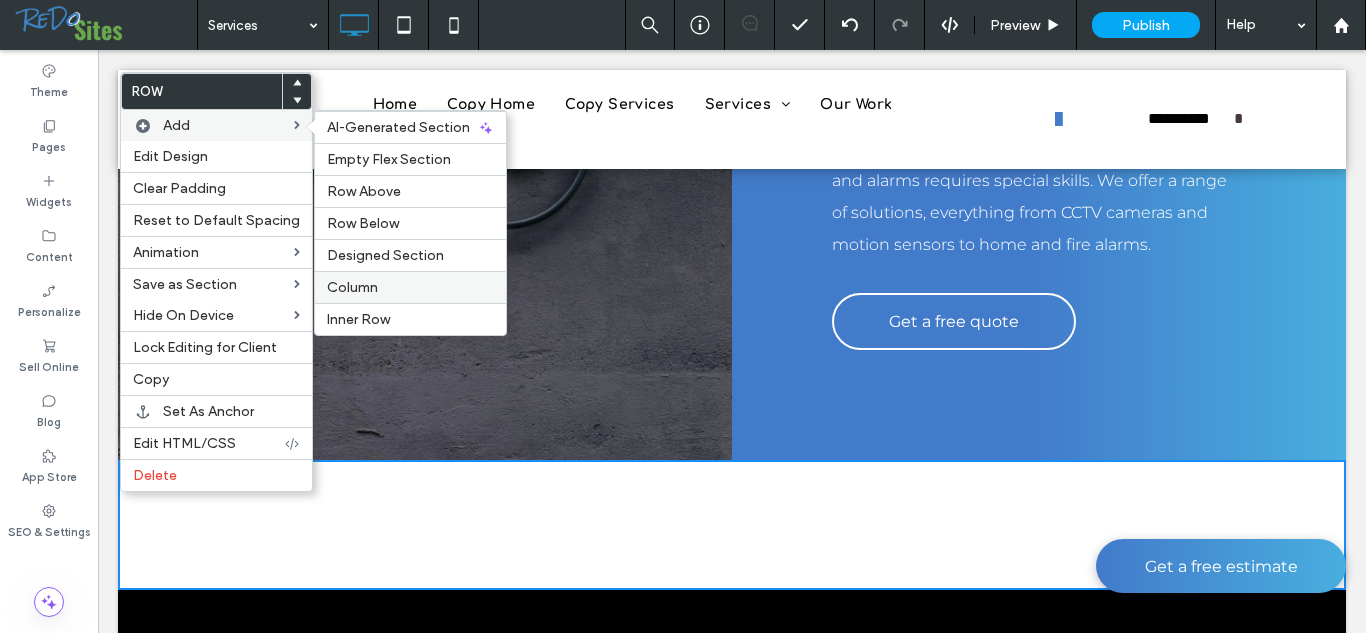 click on "Column" at bounding box center [410, 287] 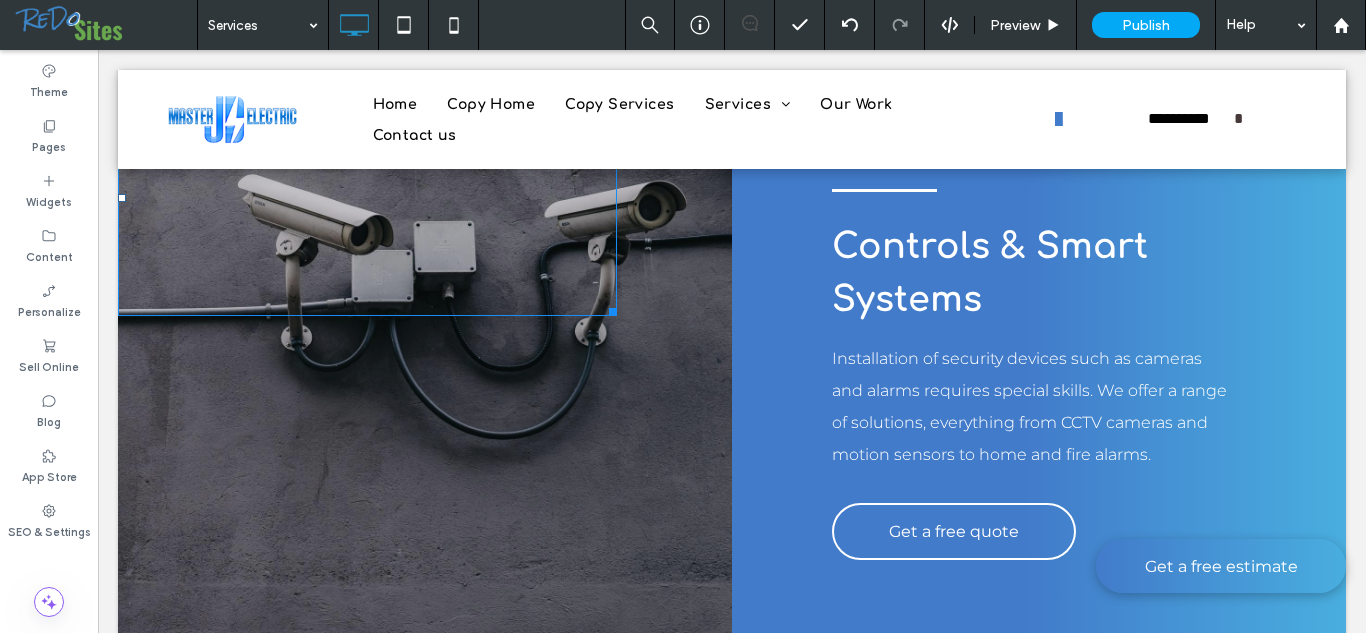 scroll, scrollTop: 3522, scrollLeft: 0, axis: vertical 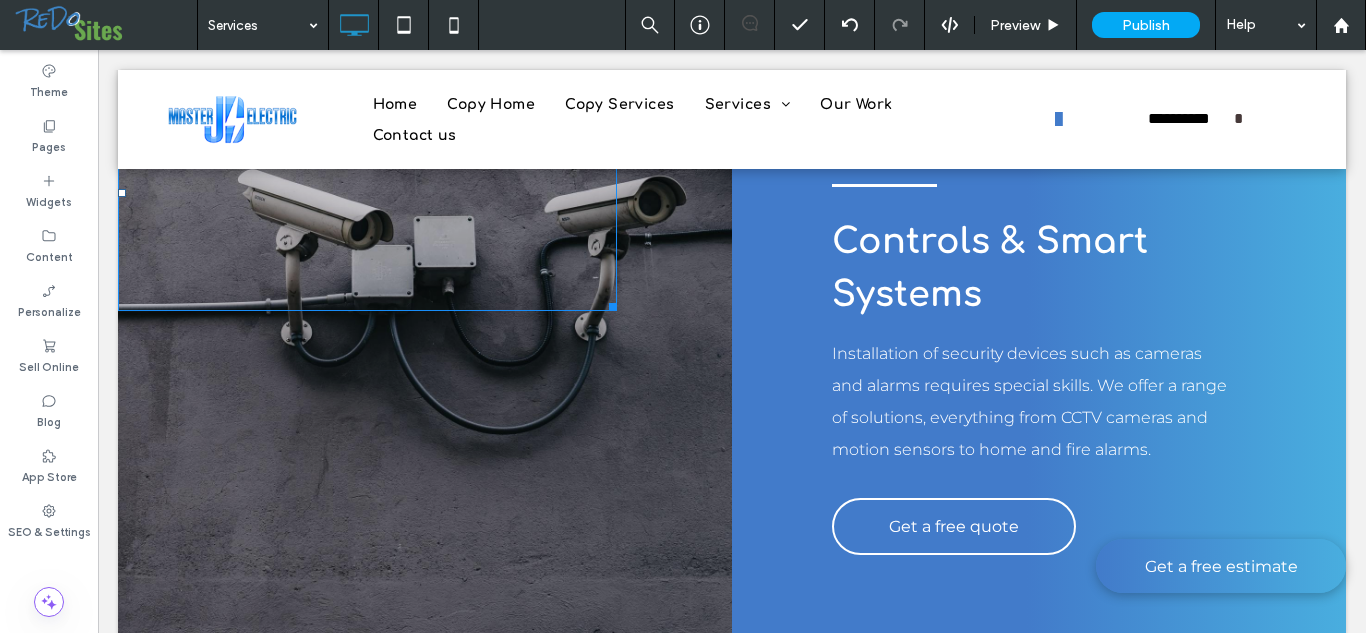 click at bounding box center [367, 192] 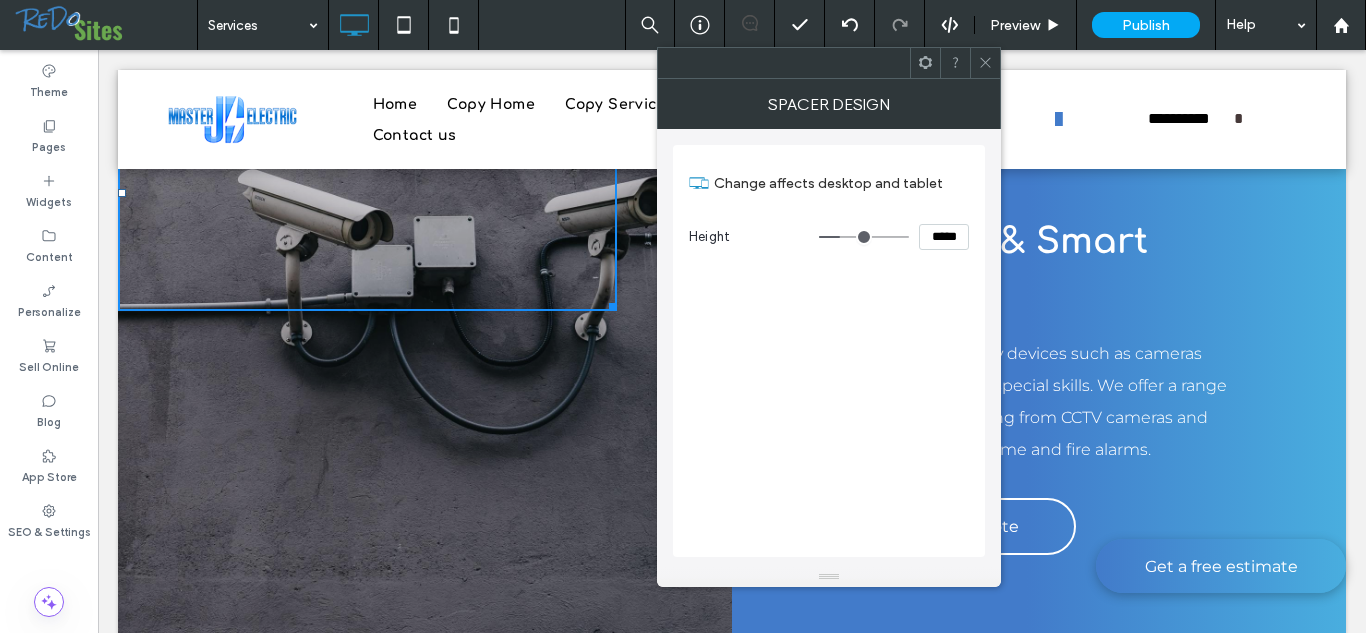 click at bounding box center (985, 63) 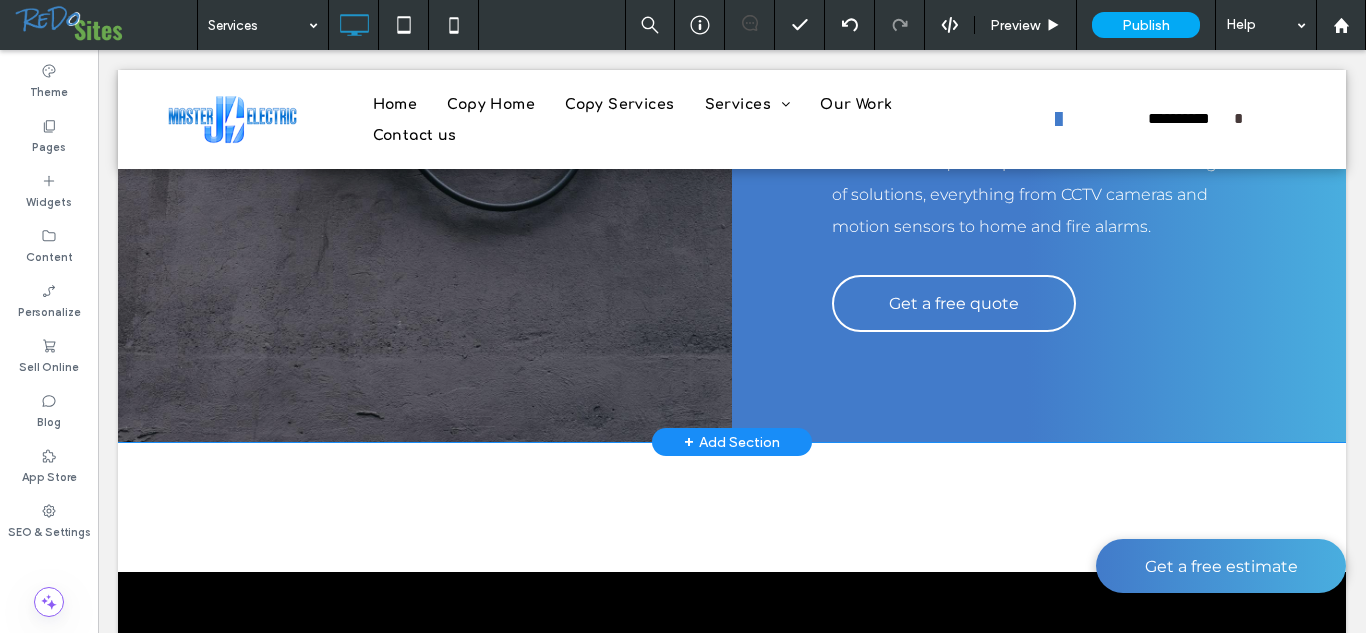 scroll, scrollTop: 3841, scrollLeft: 0, axis: vertical 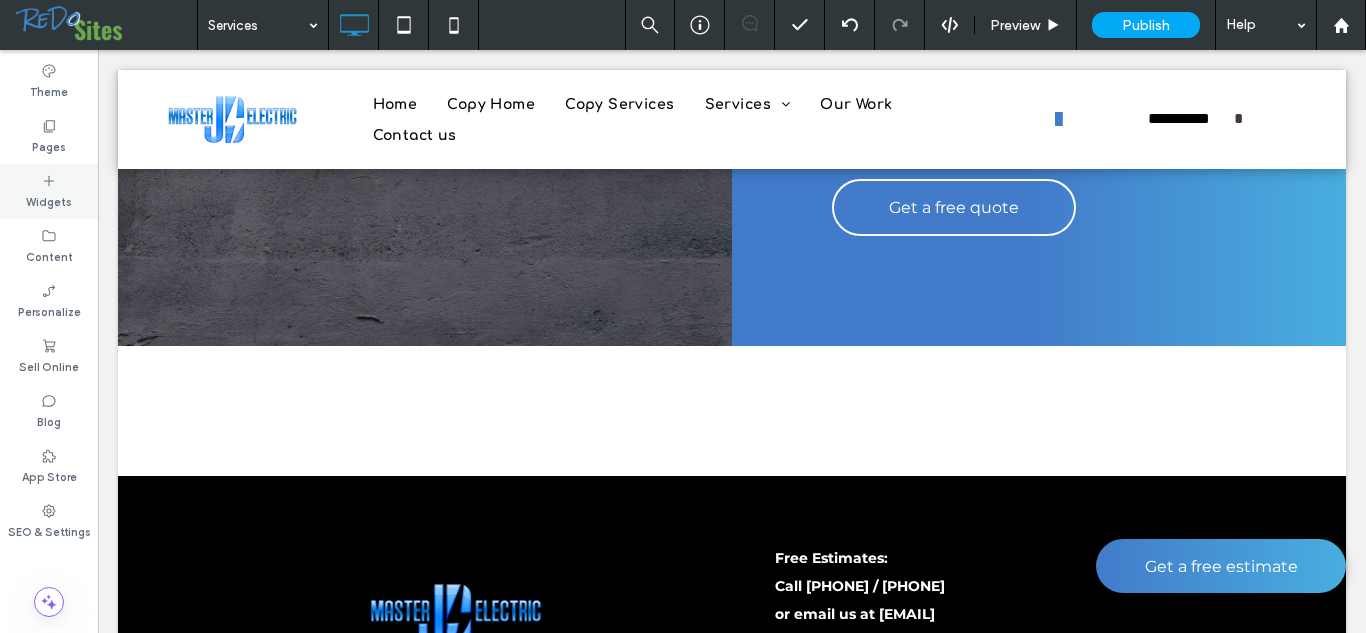 click 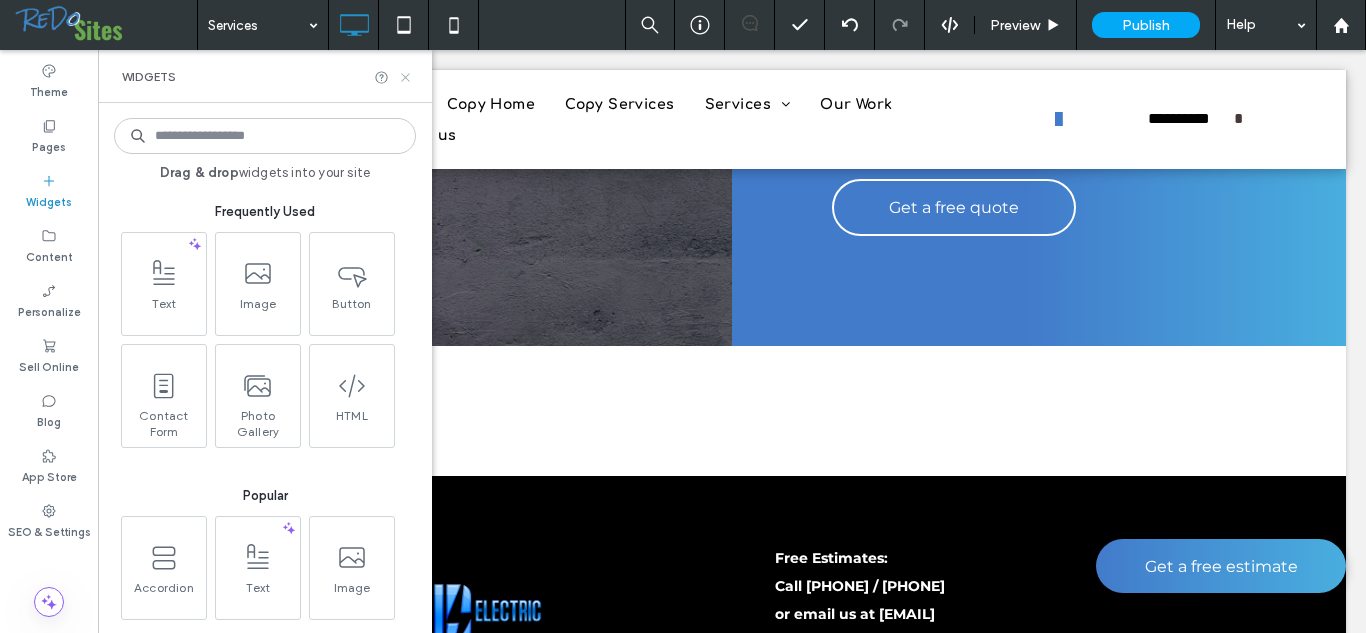 click 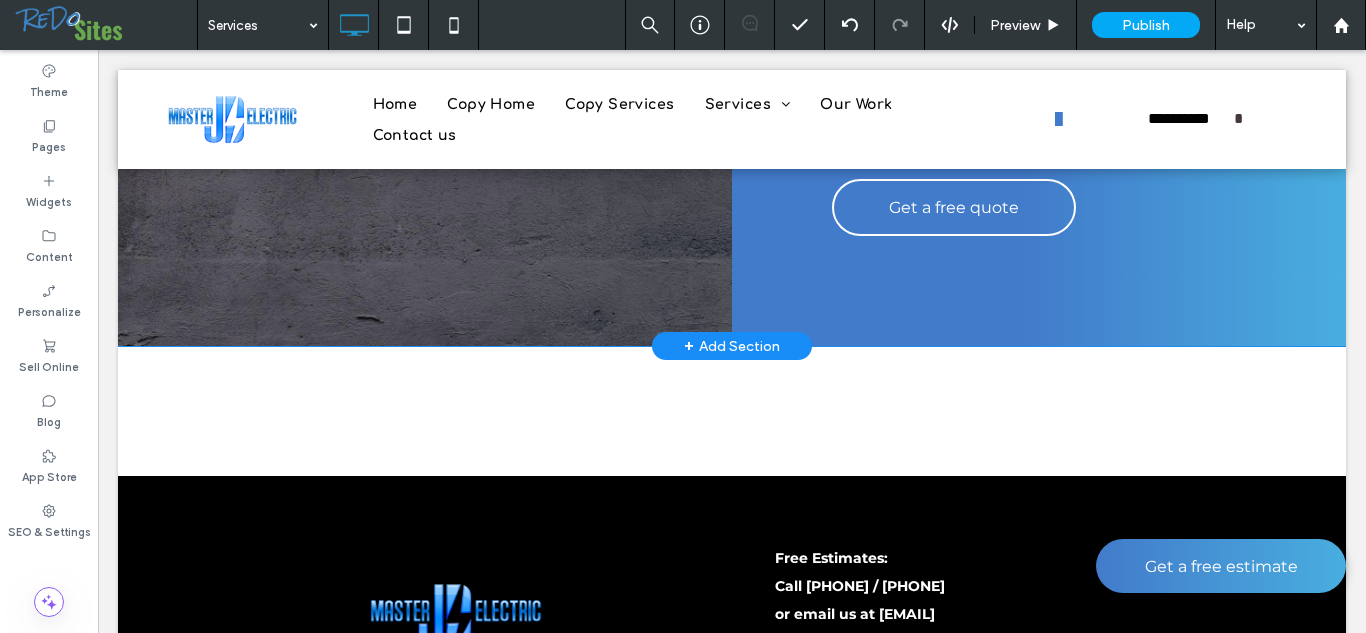 click on "Click To Paste" at bounding box center [425, 50] 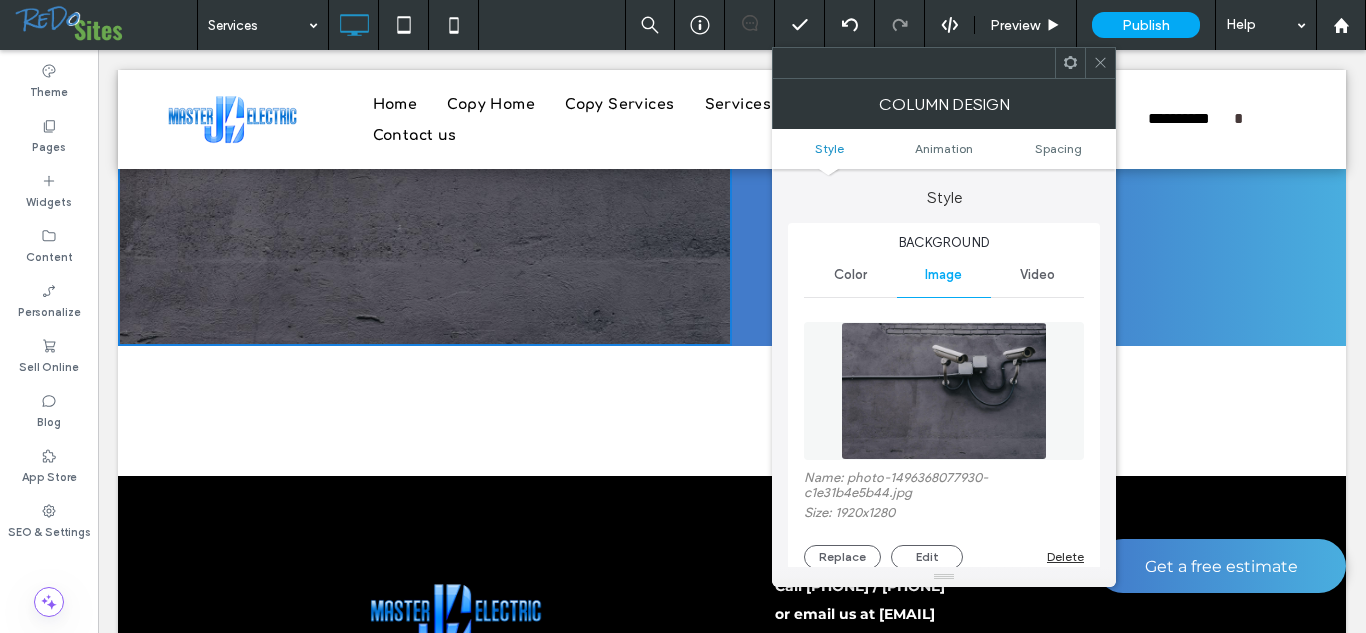 click 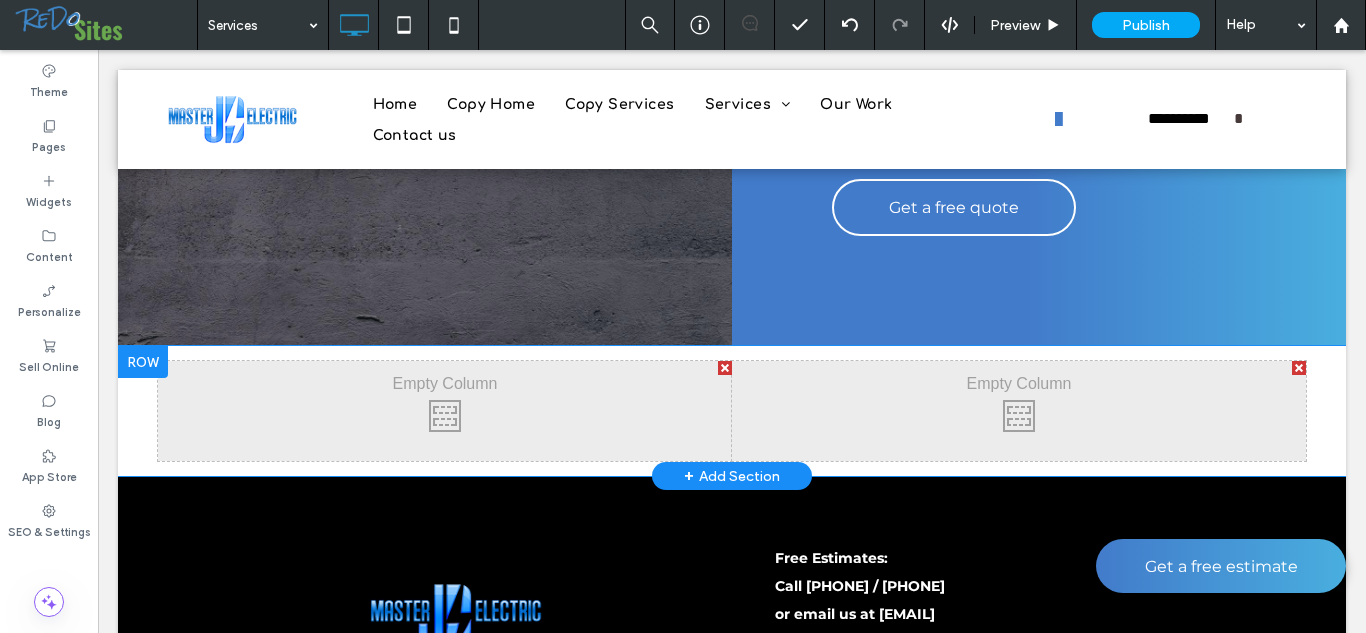click on "Click To Paste     Click To Paste" at bounding box center (1019, 411) 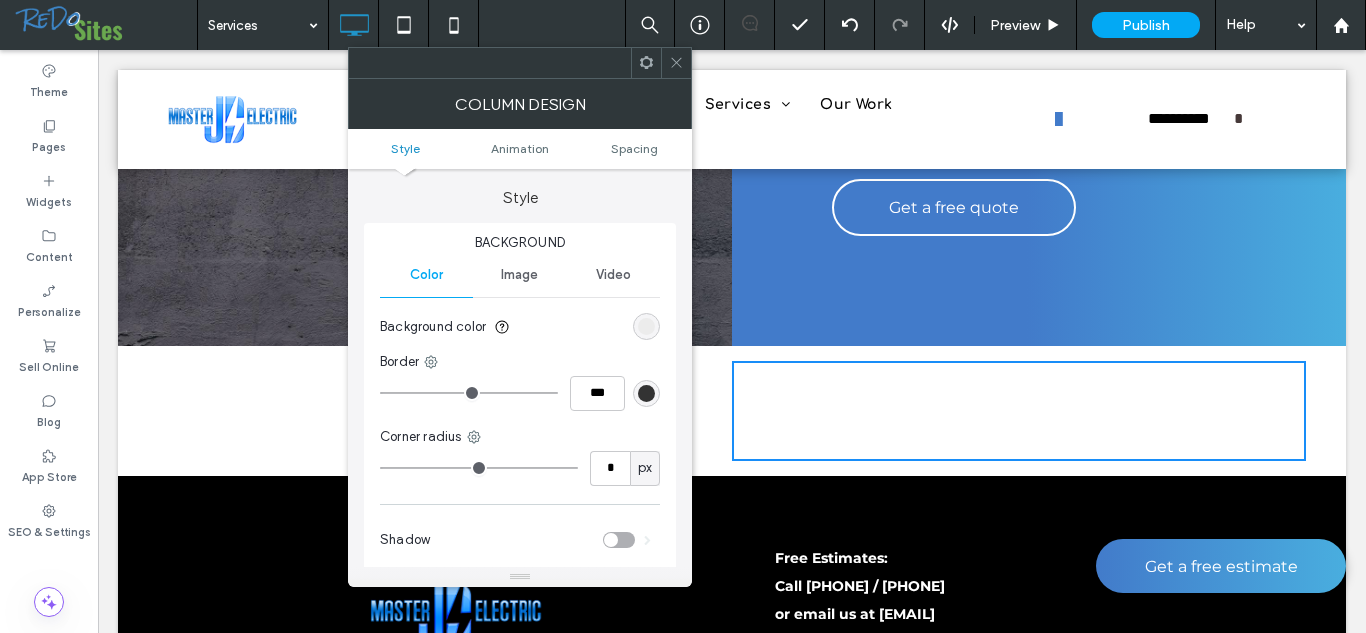 click on "Image" at bounding box center (519, 275) 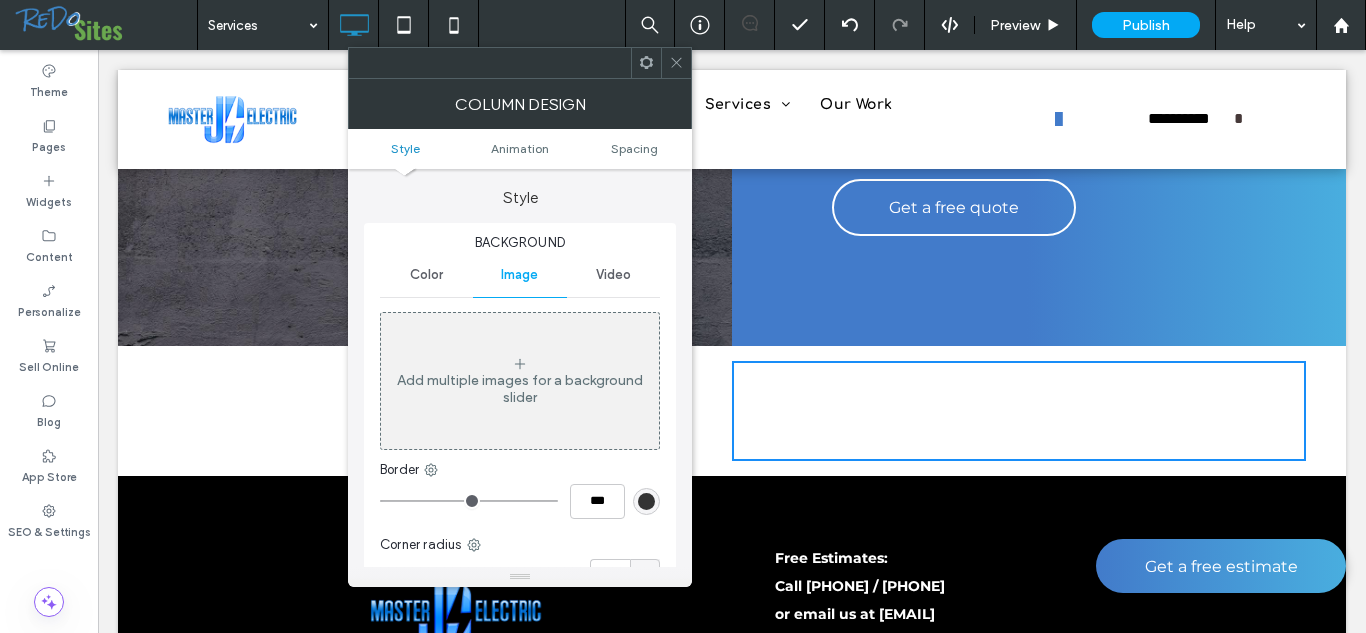 click on "Add multiple images for a background slider" at bounding box center [520, 389] 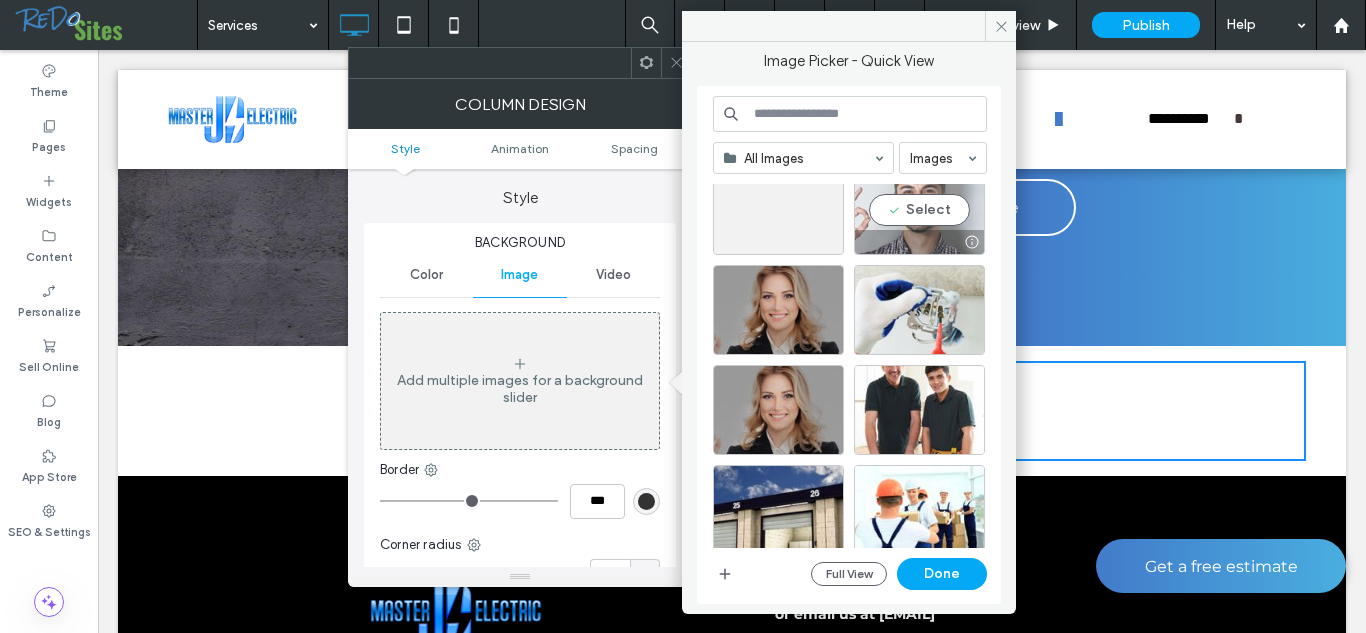scroll, scrollTop: 2457, scrollLeft: 0, axis: vertical 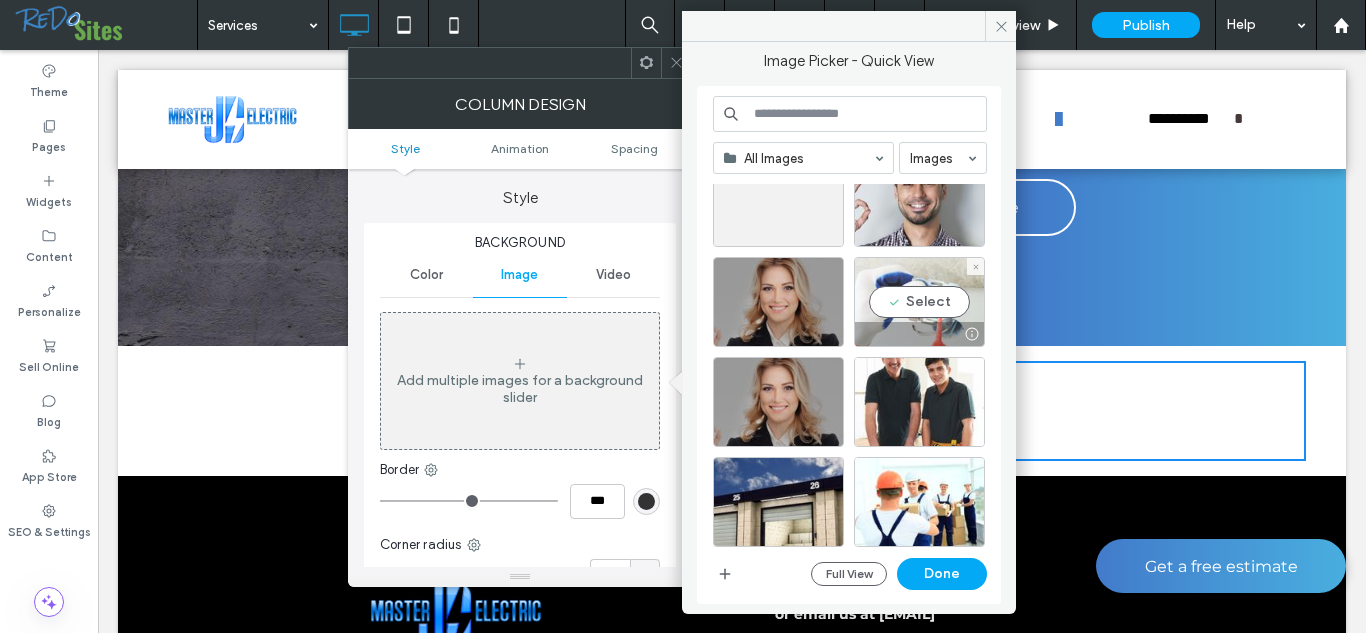 click on "Select" at bounding box center [919, 302] 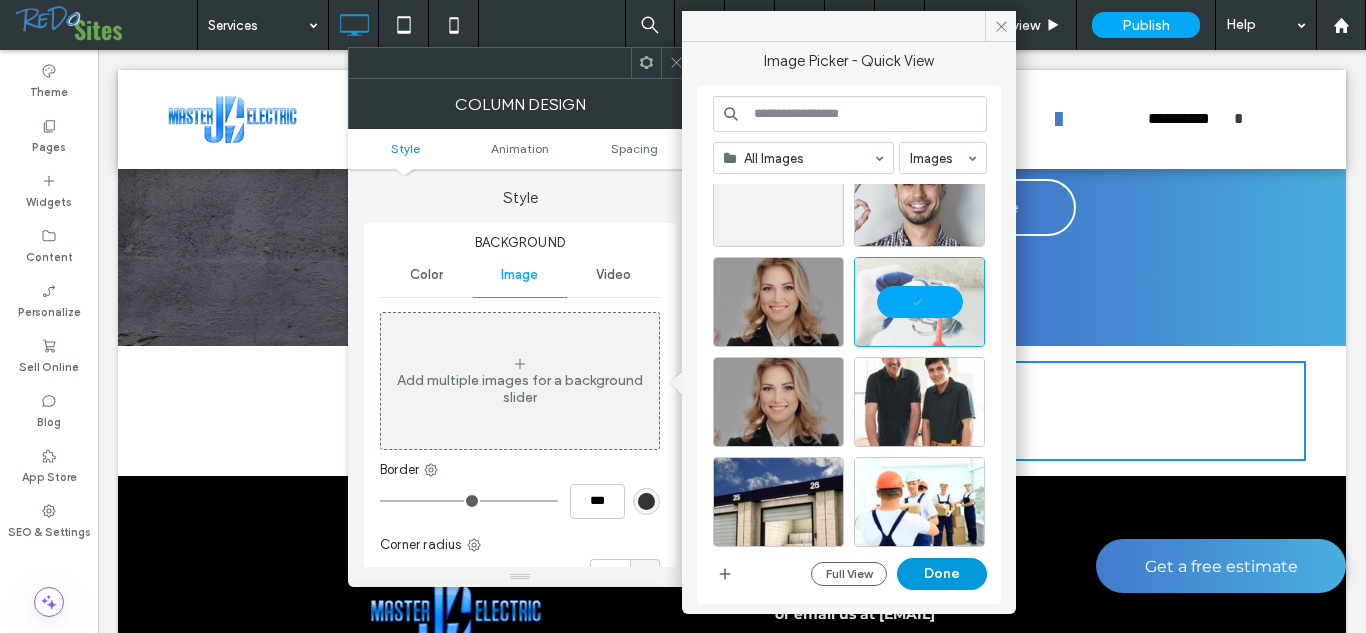 click on "Done" at bounding box center (942, 574) 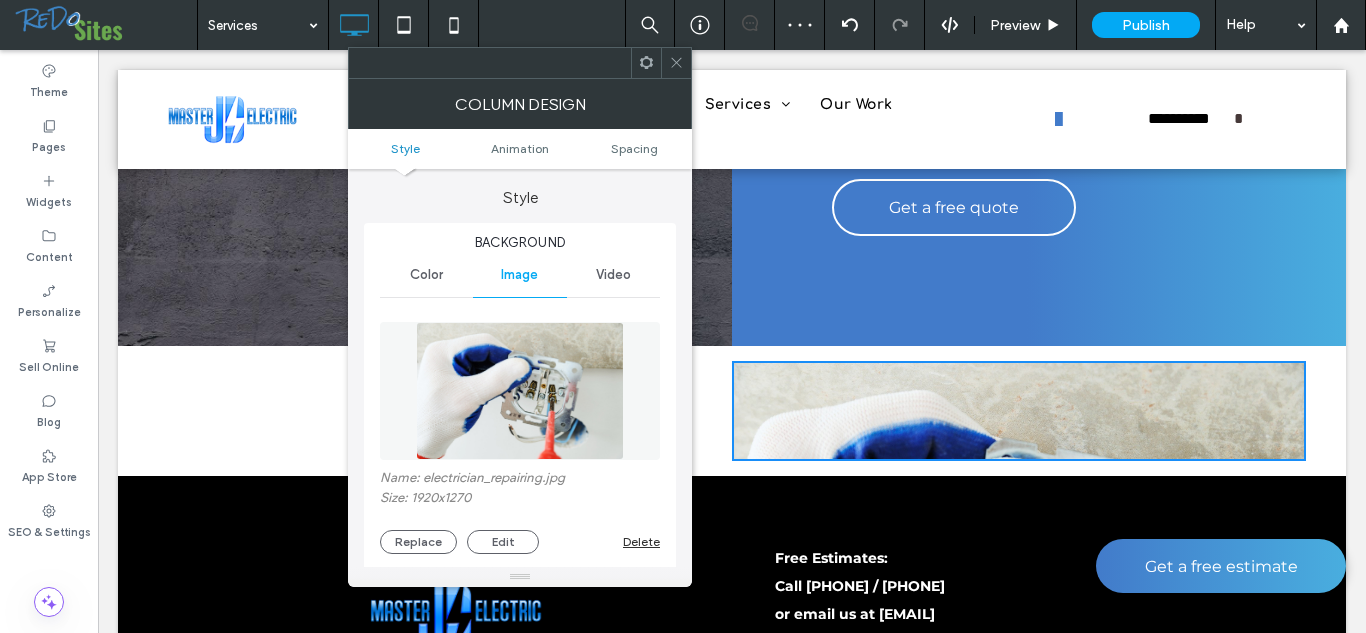 click 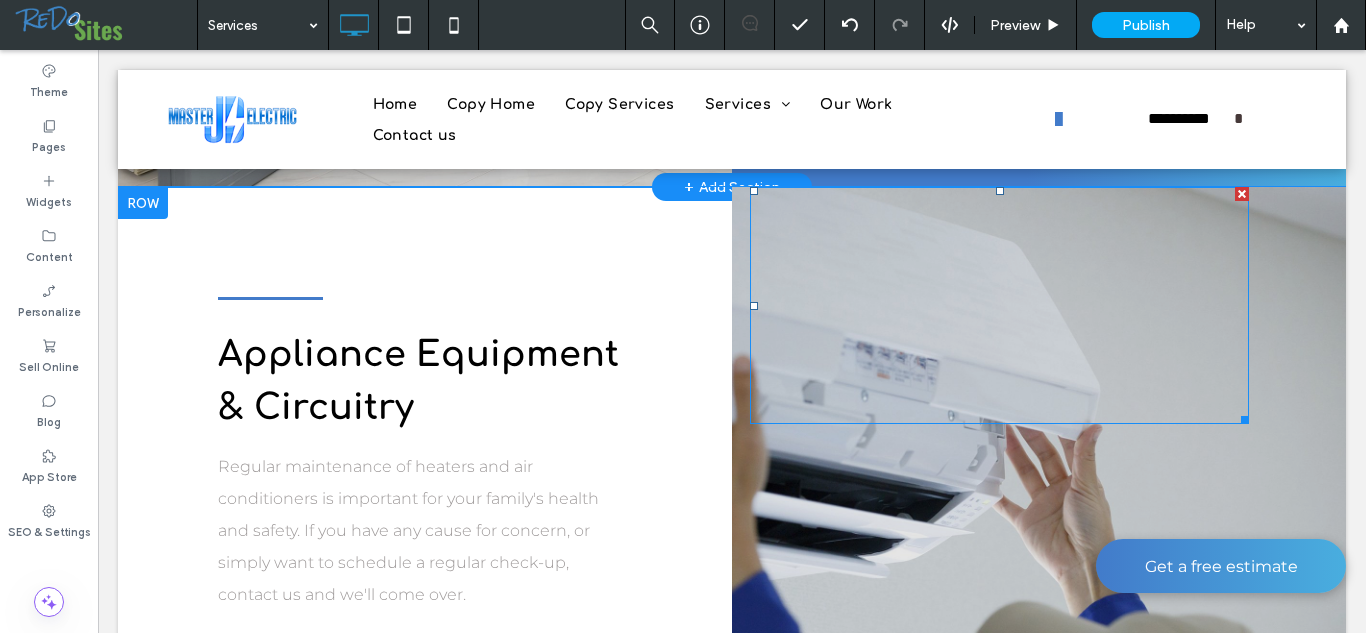scroll, scrollTop: 2798, scrollLeft: 0, axis: vertical 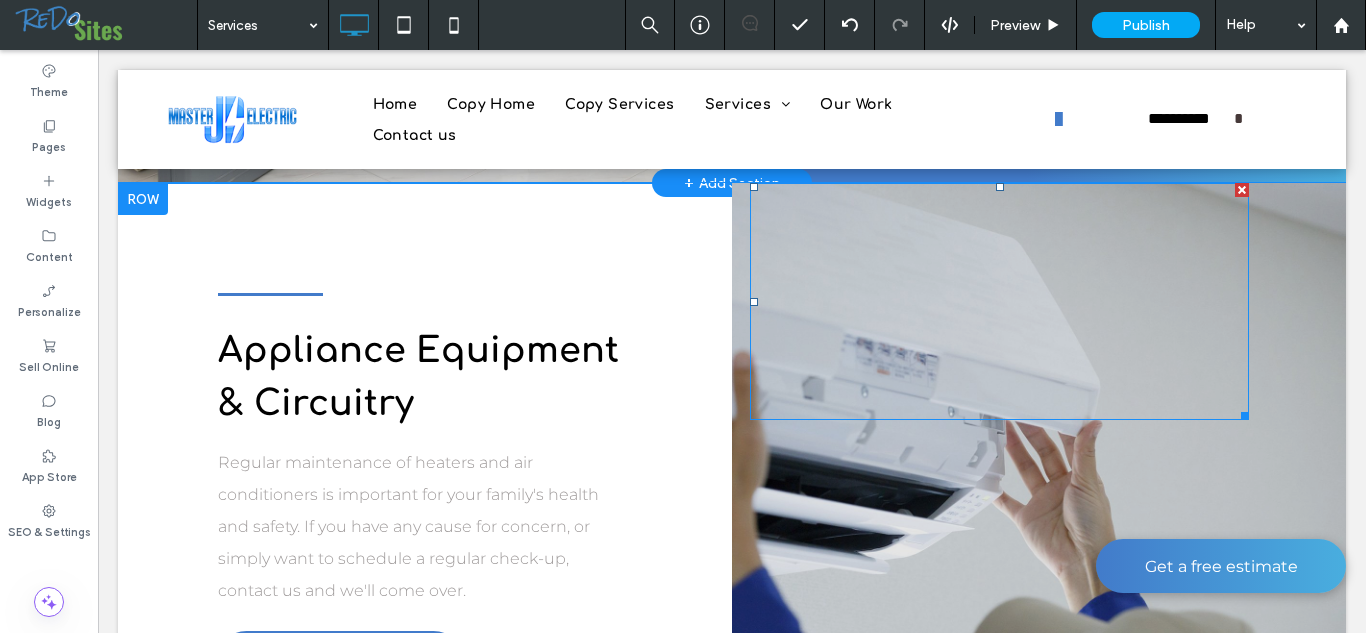 click at bounding box center [999, 301] 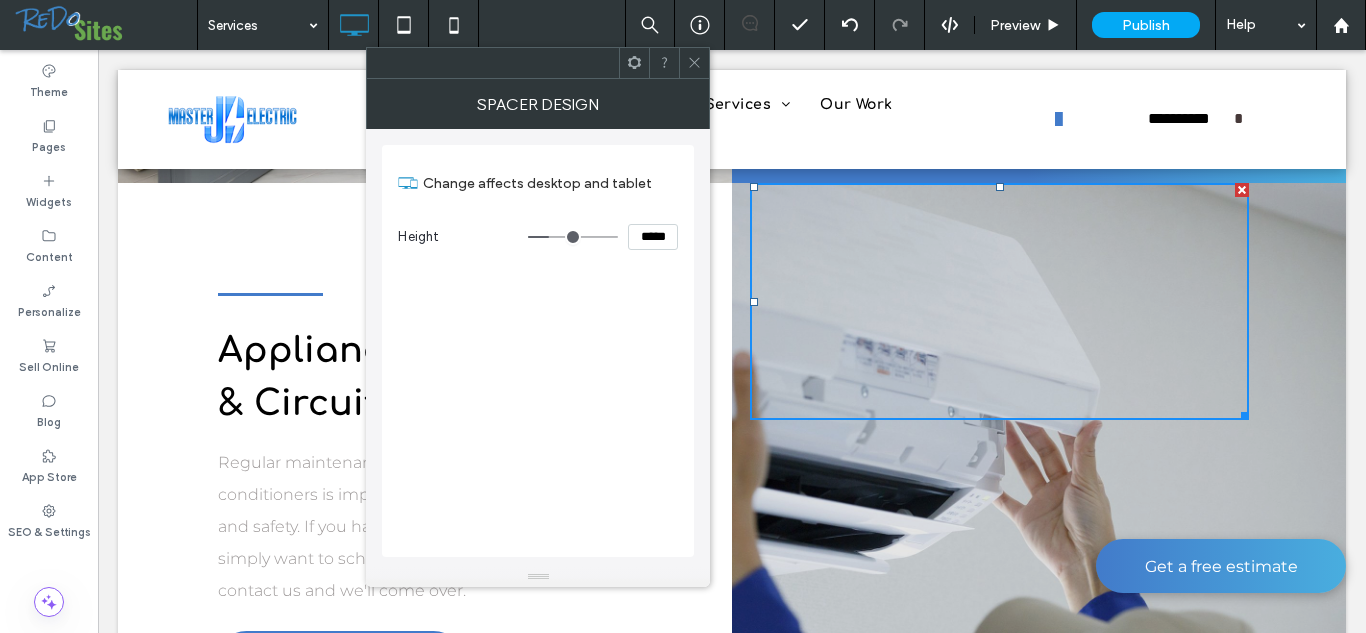 click 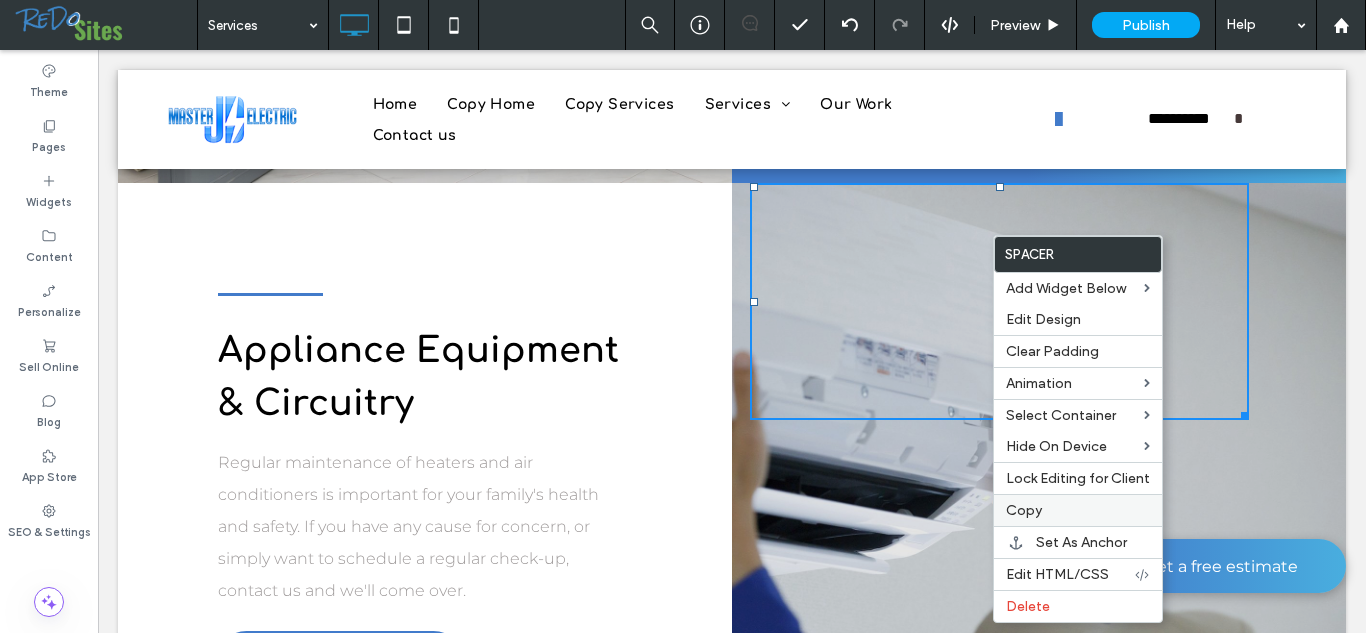 click on "Copy" at bounding box center [1024, 510] 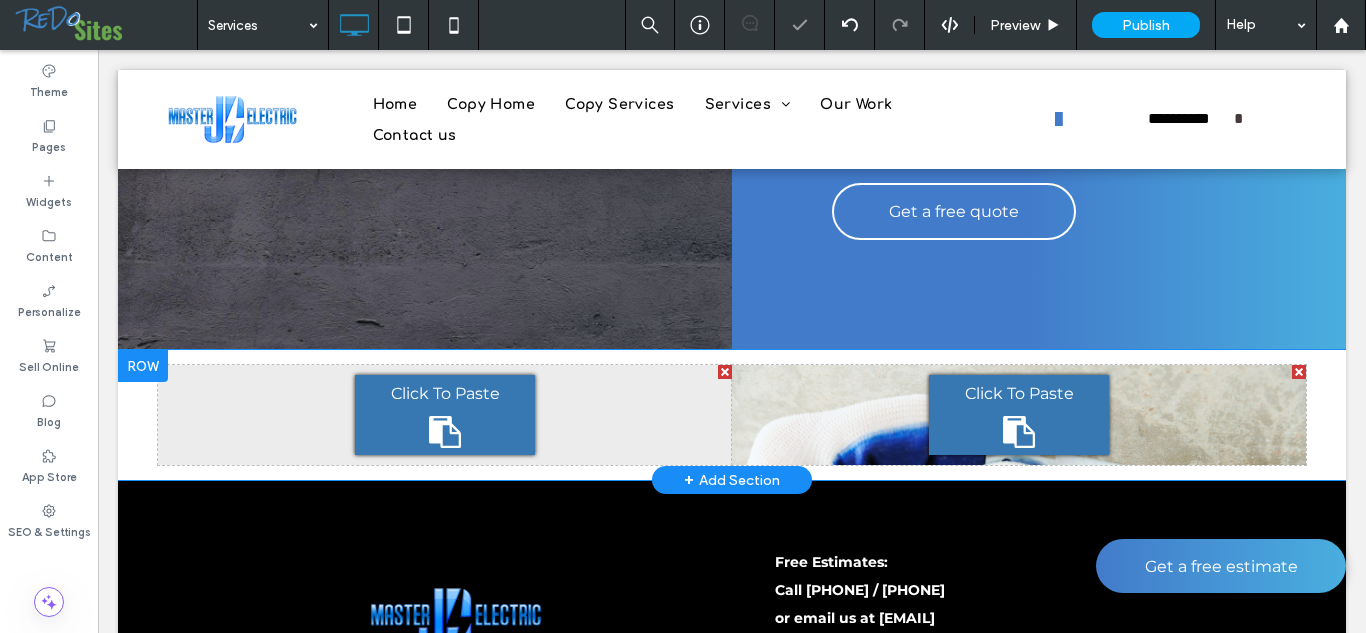 scroll, scrollTop: 3850, scrollLeft: 0, axis: vertical 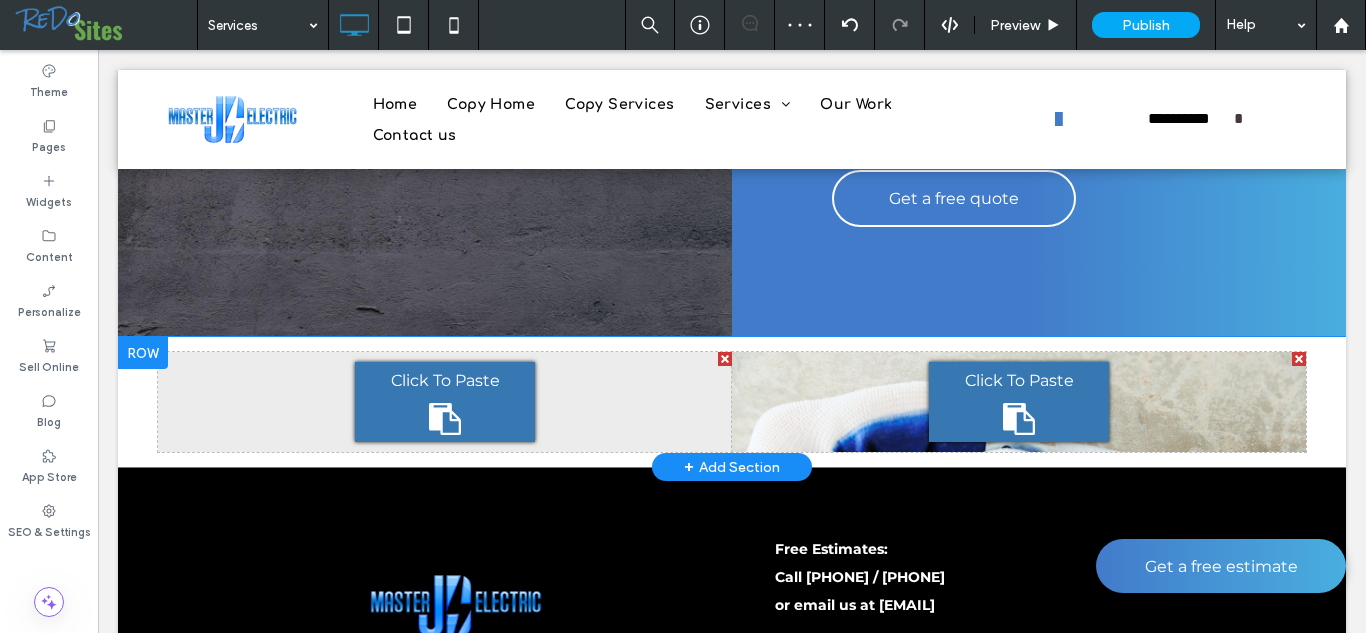 click on "Click To Paste" at bounding box center [1019, 381] 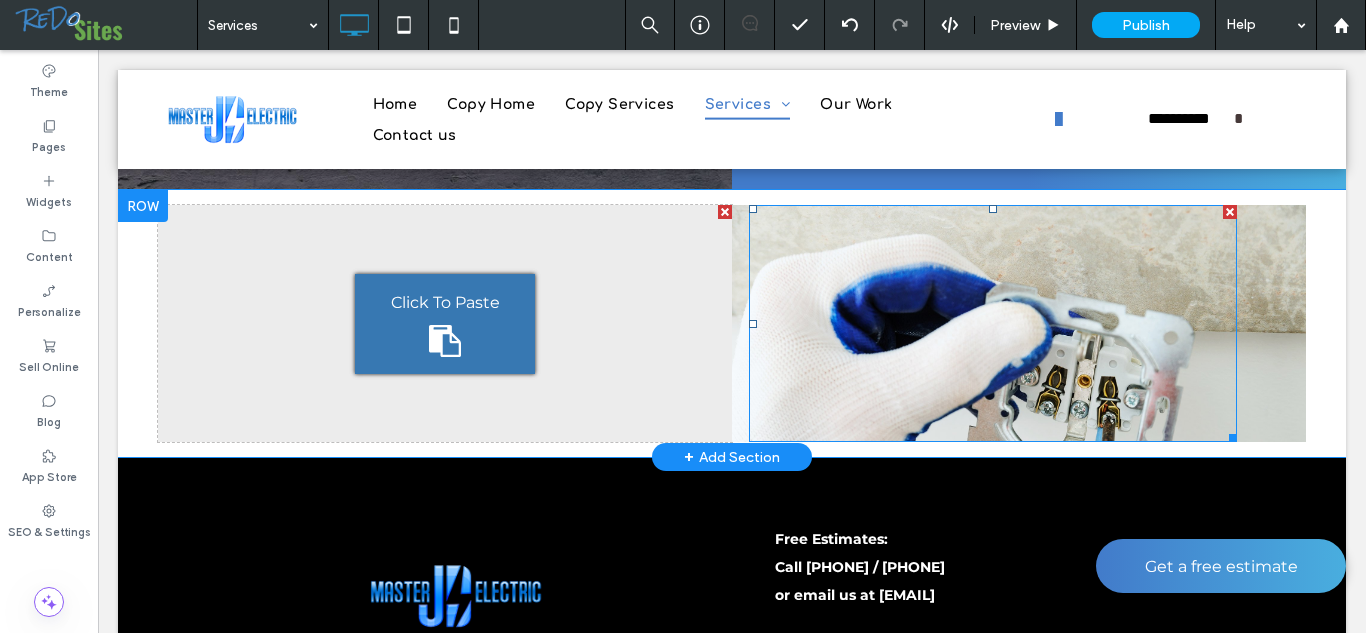 scroll, scrollTop: 4029, scrollLeft: 0, axis: vertical 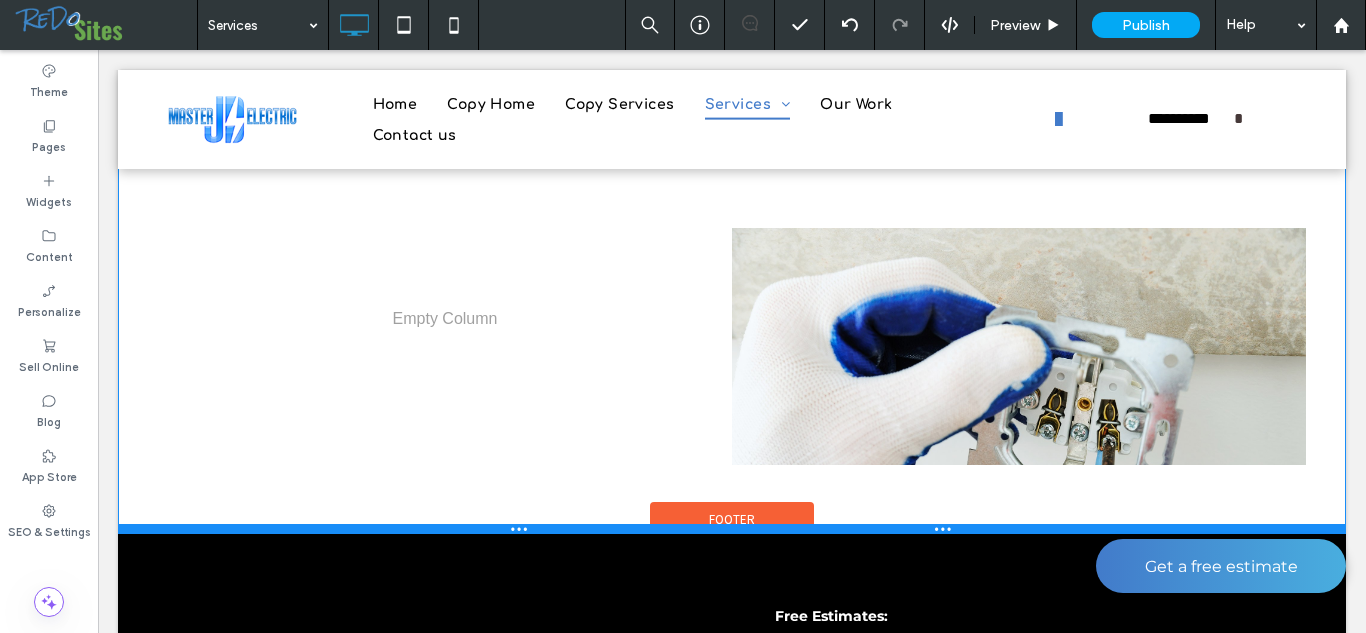 drag, startPoint x: 876, startPoint y: 456, endPoint x: 888, endPoint y: 587, distance: 131.54848 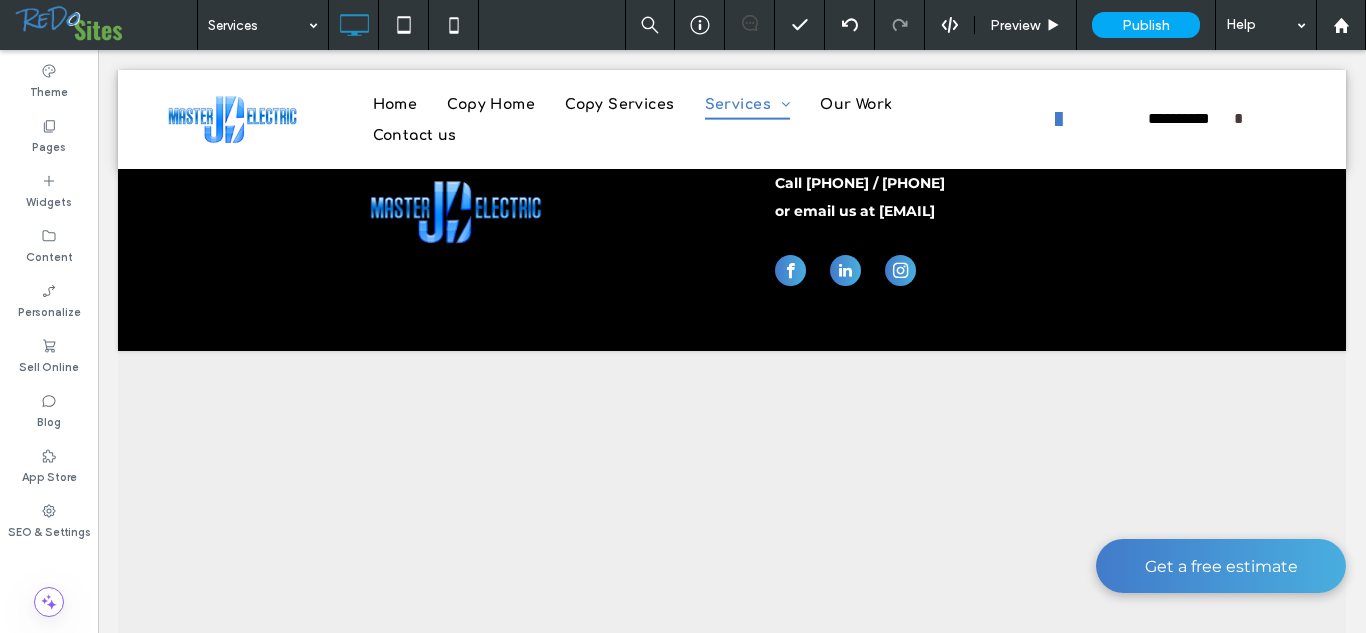 scroll, scrollTop: 4509, scrollLeft: 0, axis: vertical 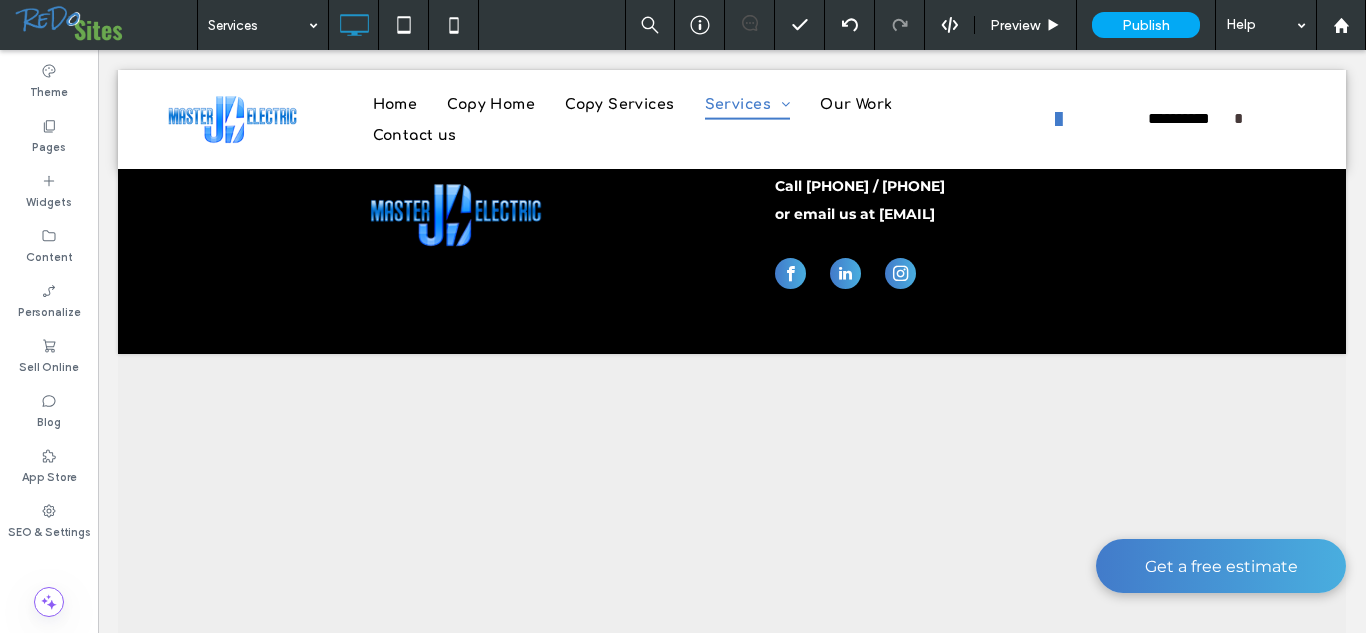 drag, startPoint x: 1231, startPoint y: 502, endPoint x: 1328, endPoint y: 359, distance: 172.79468 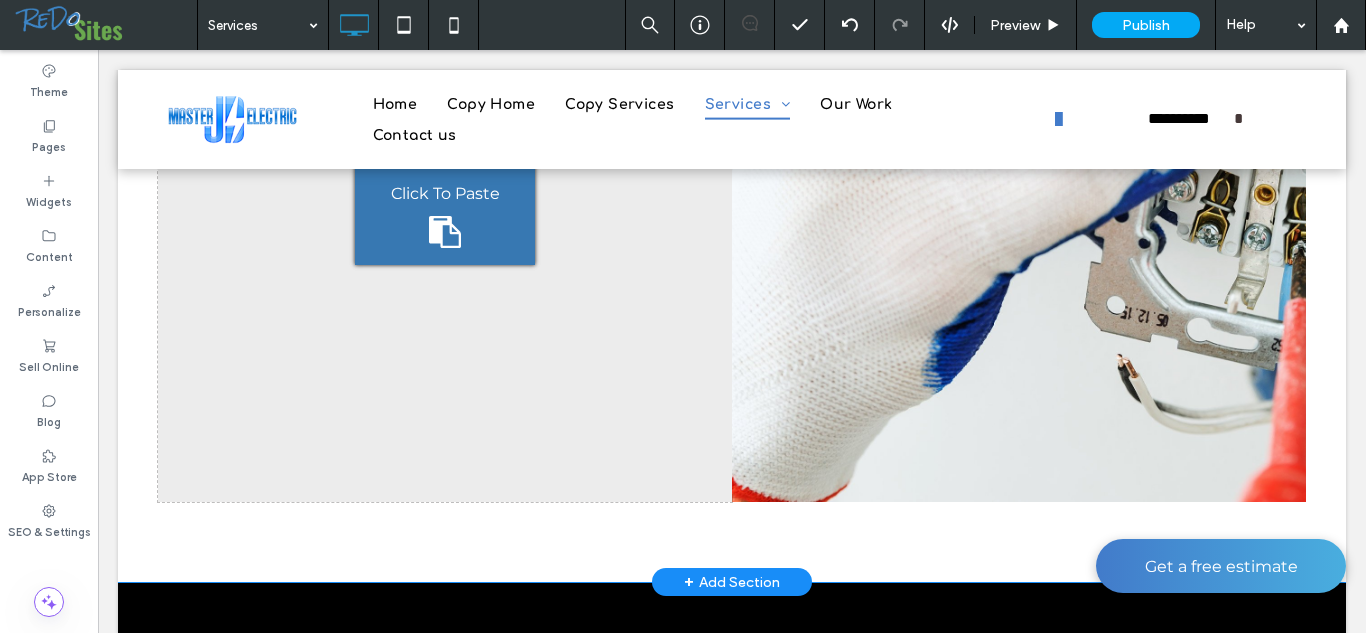 scroll, scrollTop: 4342, scrollLeft: 0, axis: vertical 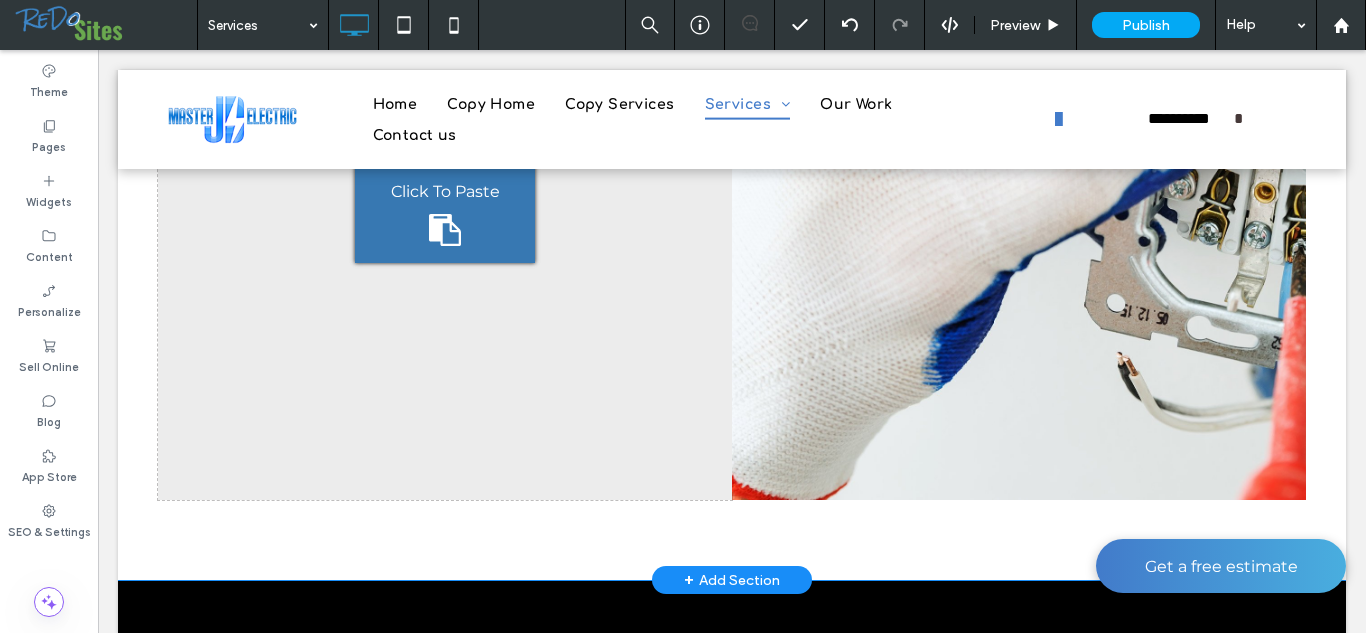 click on "Click To Paste     Click To Paste
Click To Paste     Click To Paste
Row + Add Section" at bounding box center (732, 212) 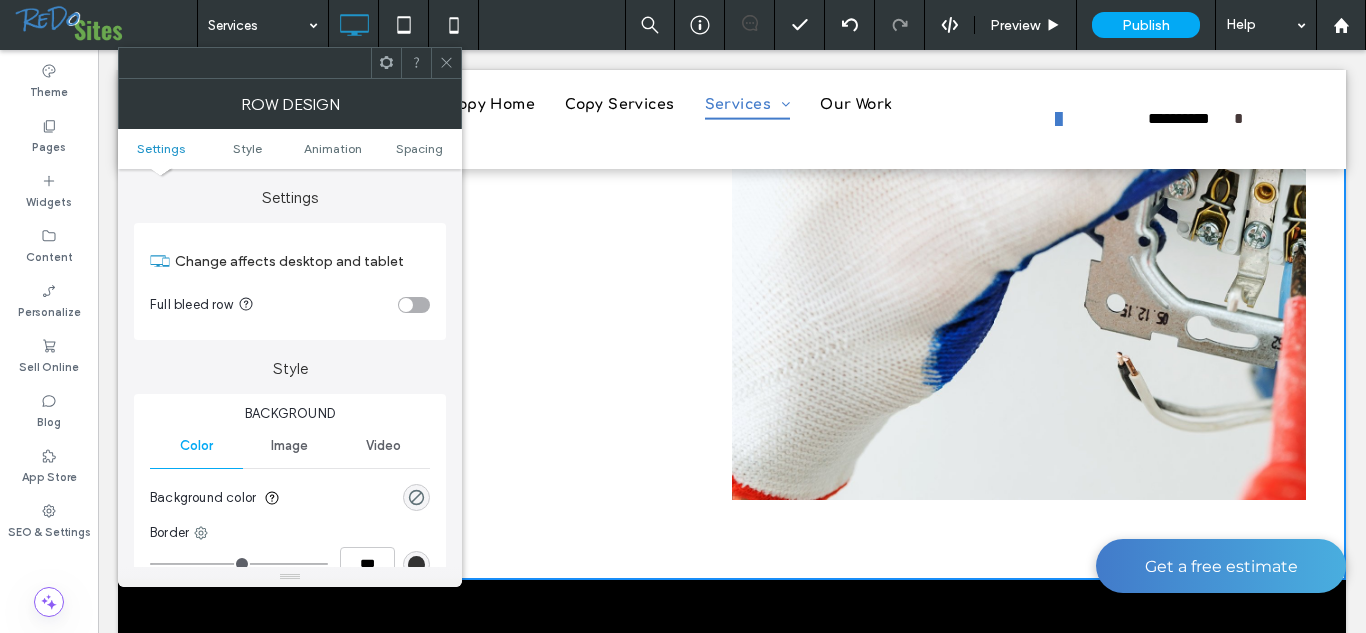 click 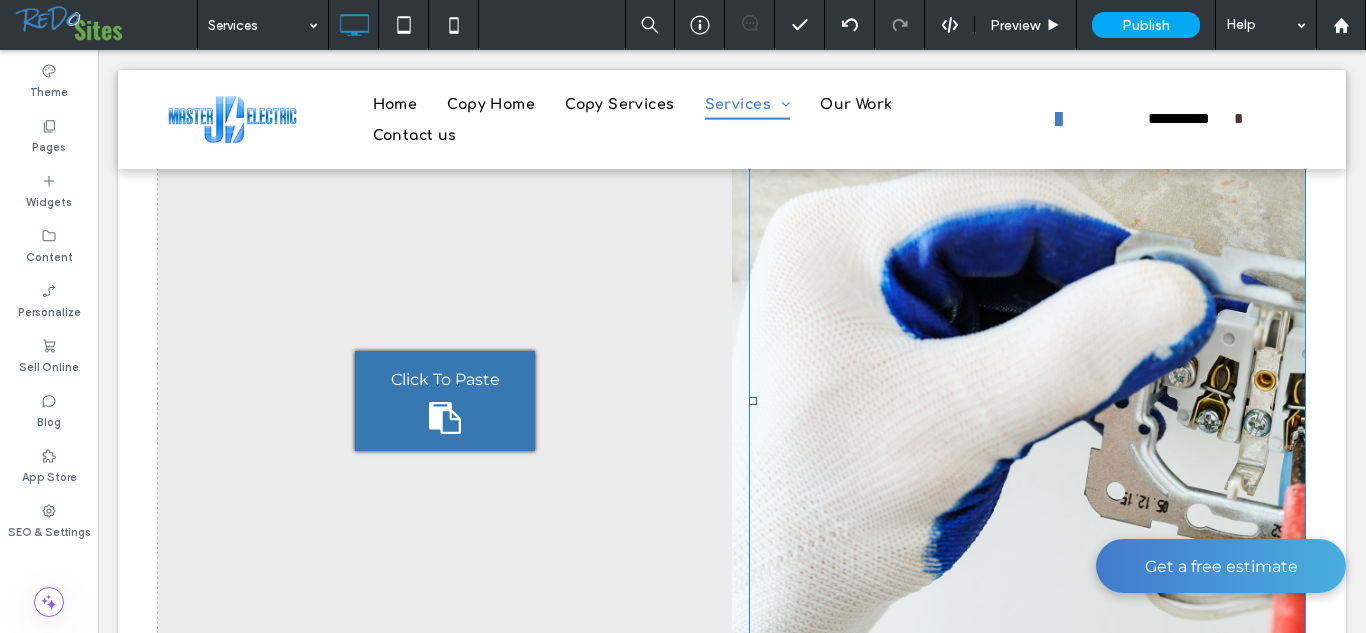 scroll, scrollTop: 4071, scrollLeft: 0, axis: vertical 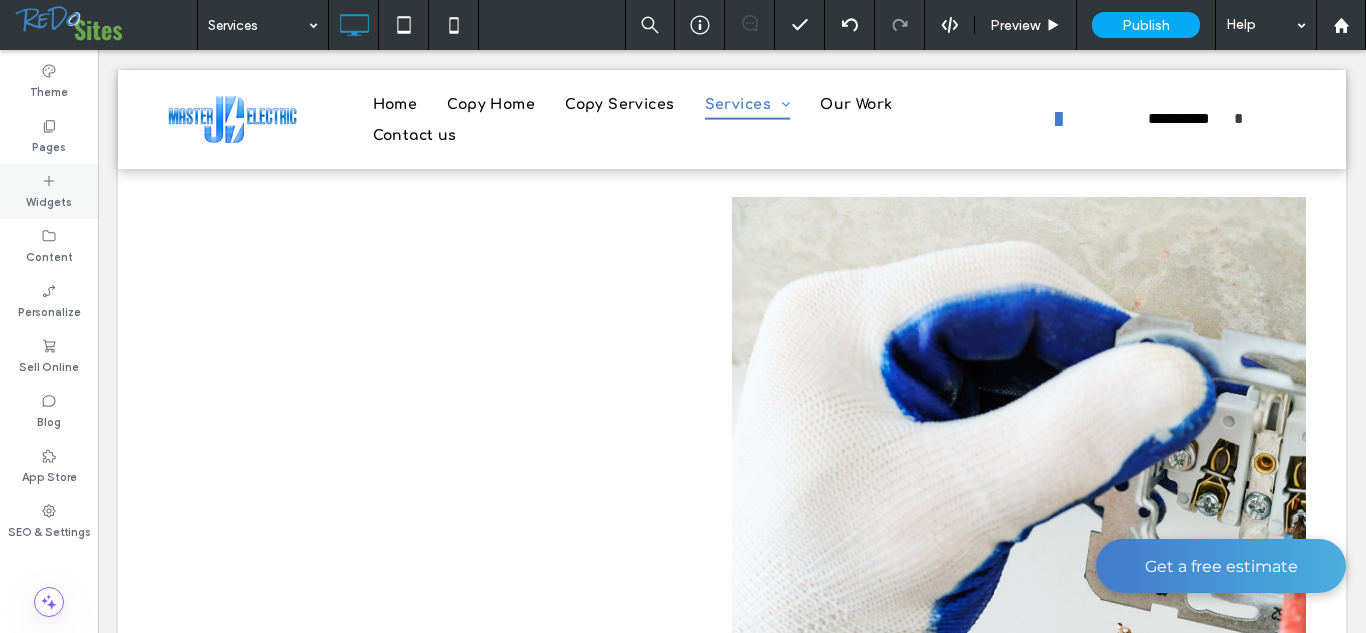 click on "Widgets" at bounding box center (49, 200) 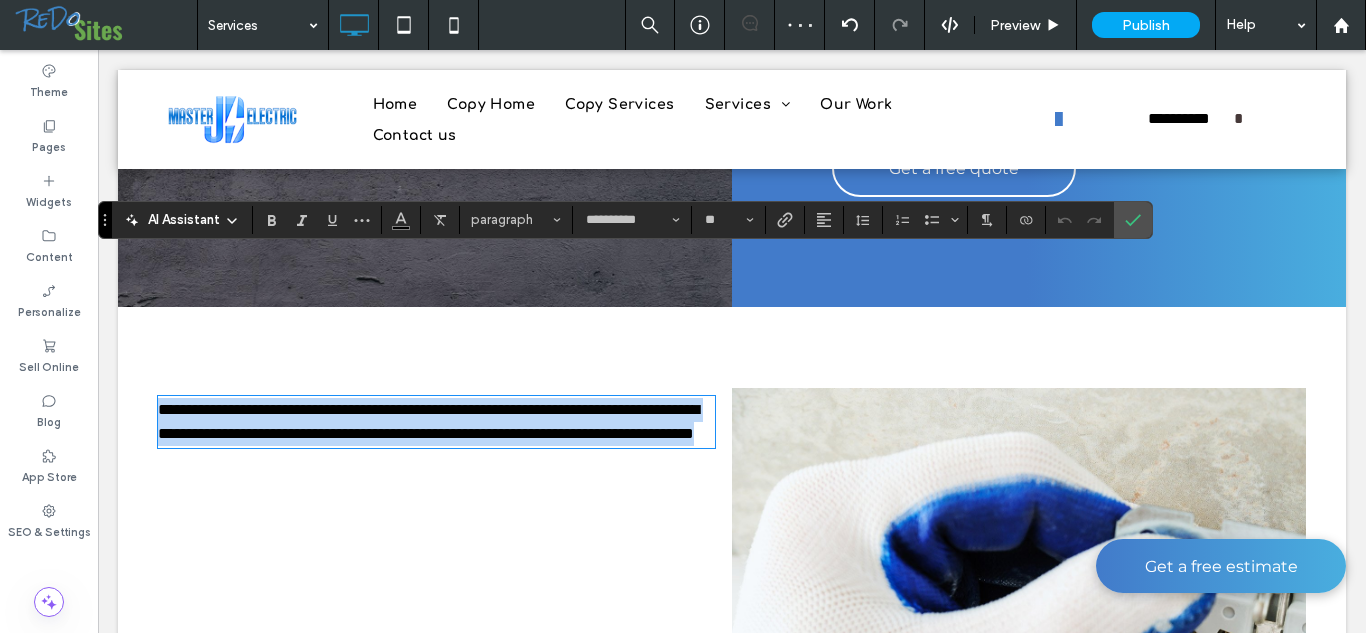 scroll, scrollTop: 3852, scrollLeft: 0, axis: vertical 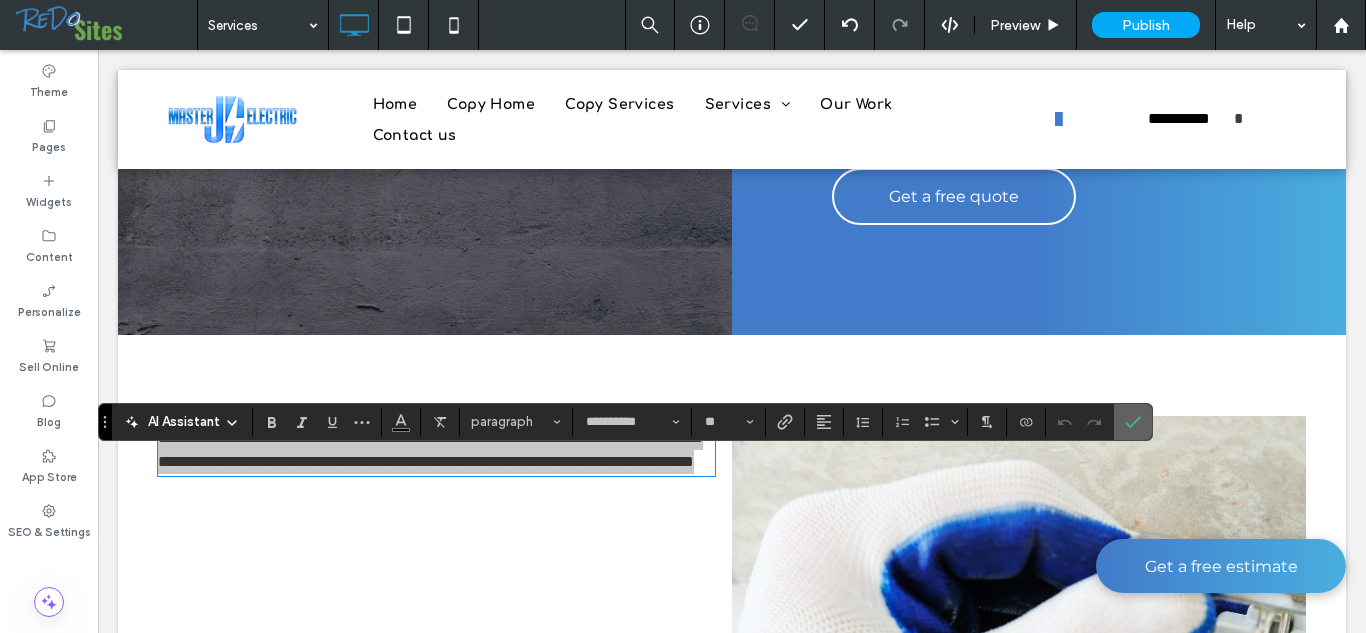 click 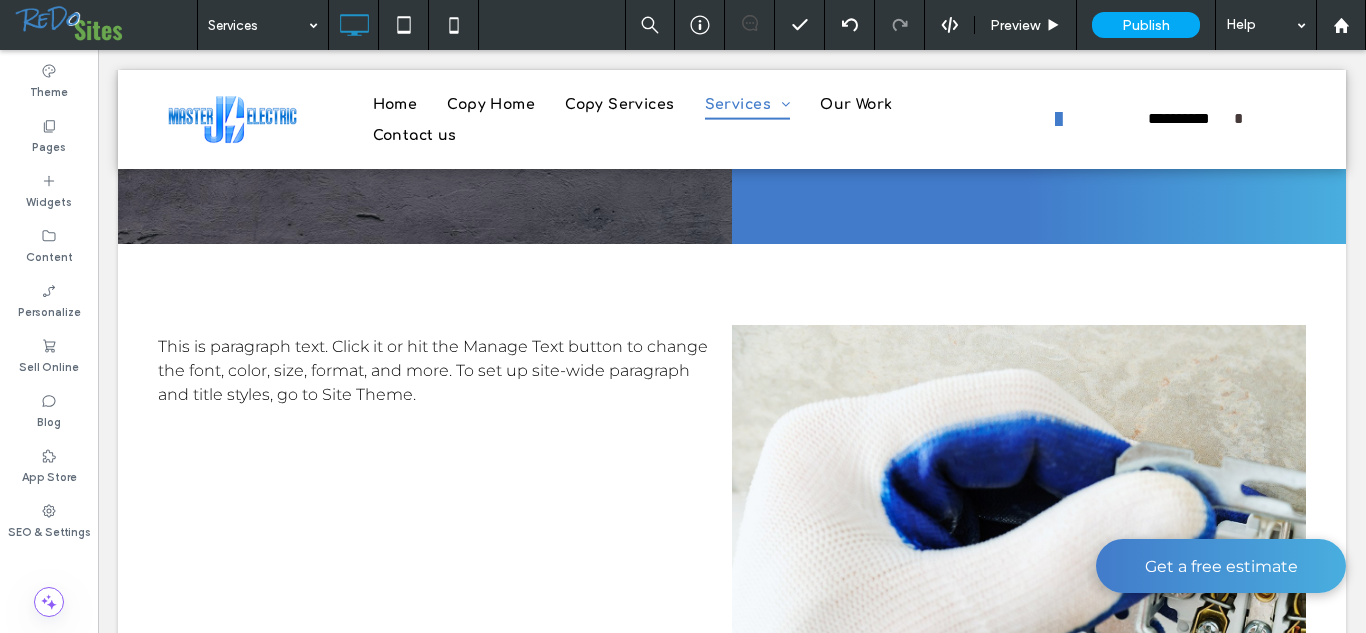scroll, scrollTop: 3964, scrollLeft: 0, axis: vertical 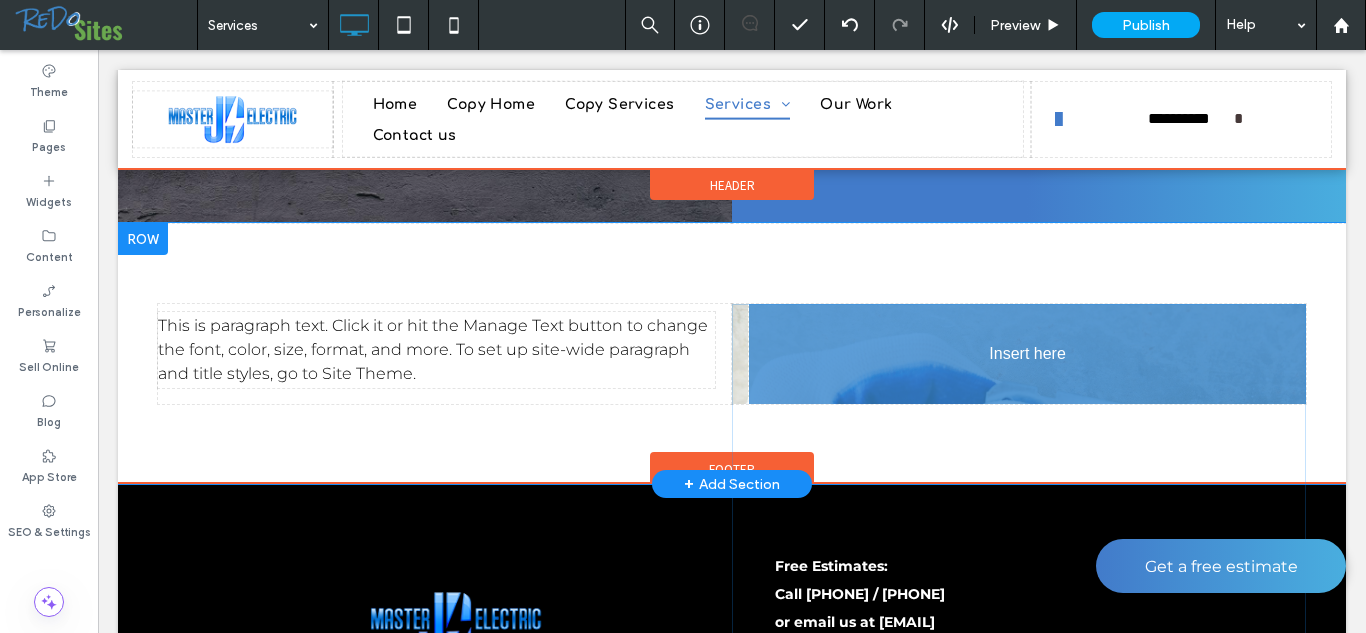 drag, startPoint x: 826, startPoint y: 370, endPoint x: 820, endPoint y: 338, distance: 32.55764 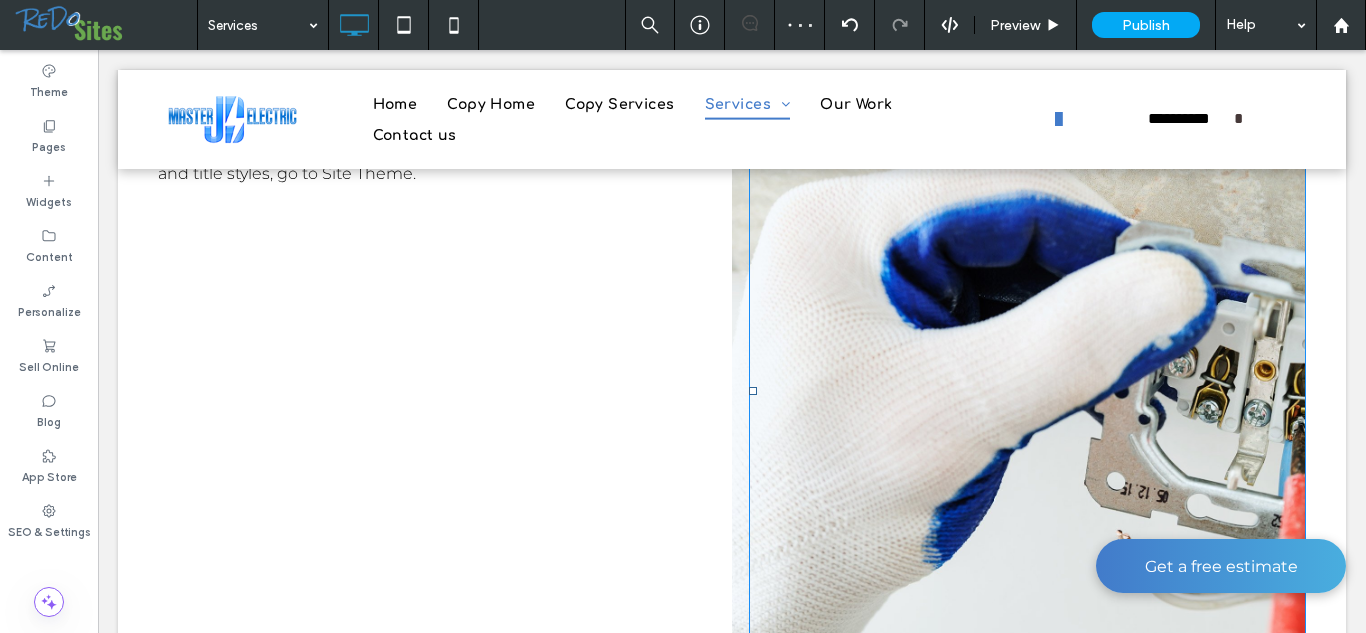 scroll, scrollTop: 4160, scrollLeft: 0, axis: vertical 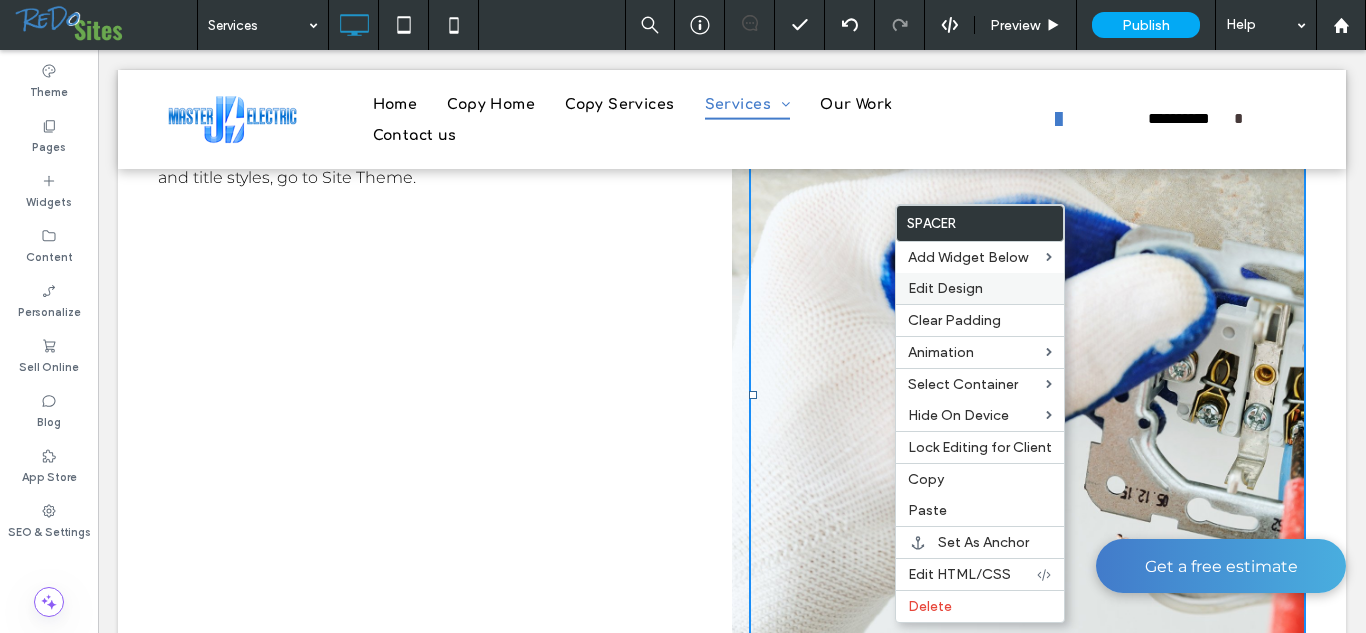 click on "Edit Design" at bounding box center (945, 288) 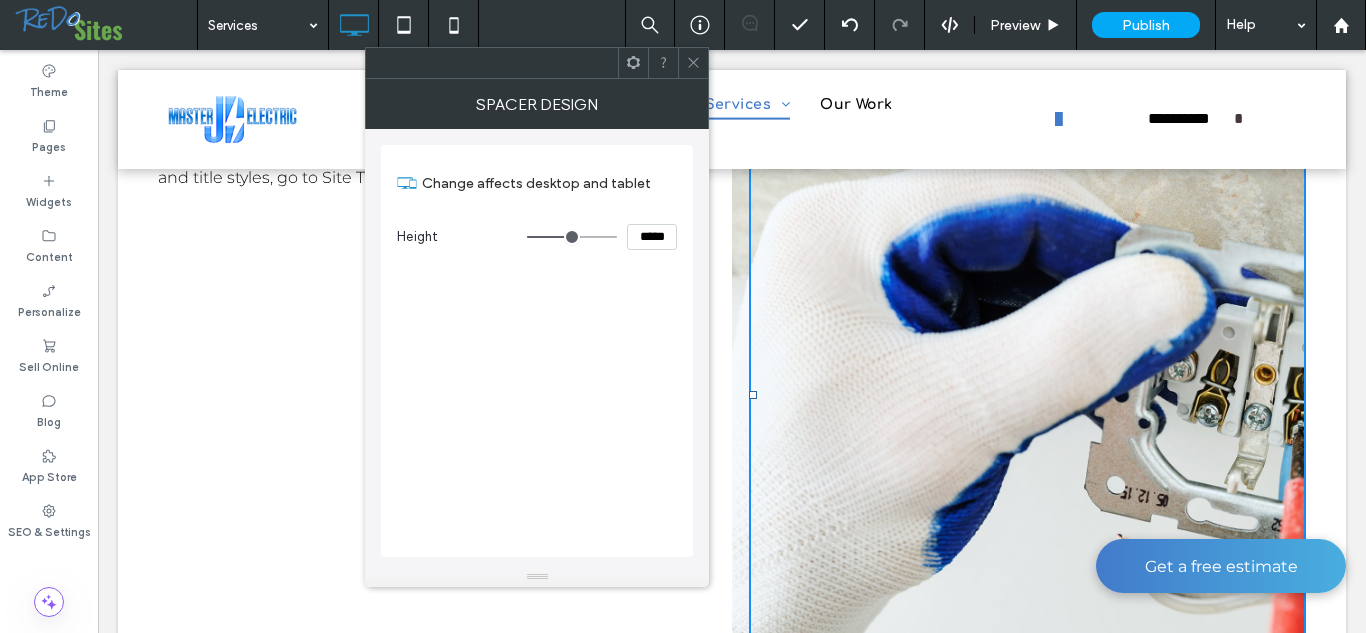 type on "***" 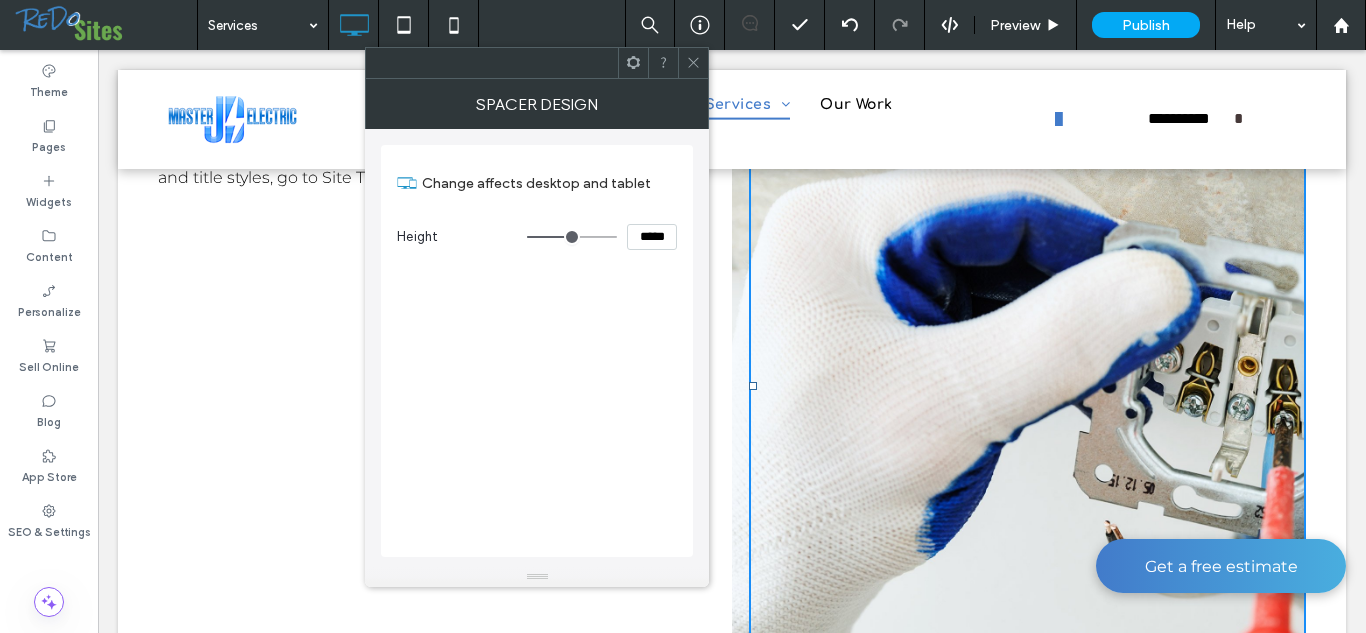 type on "***" 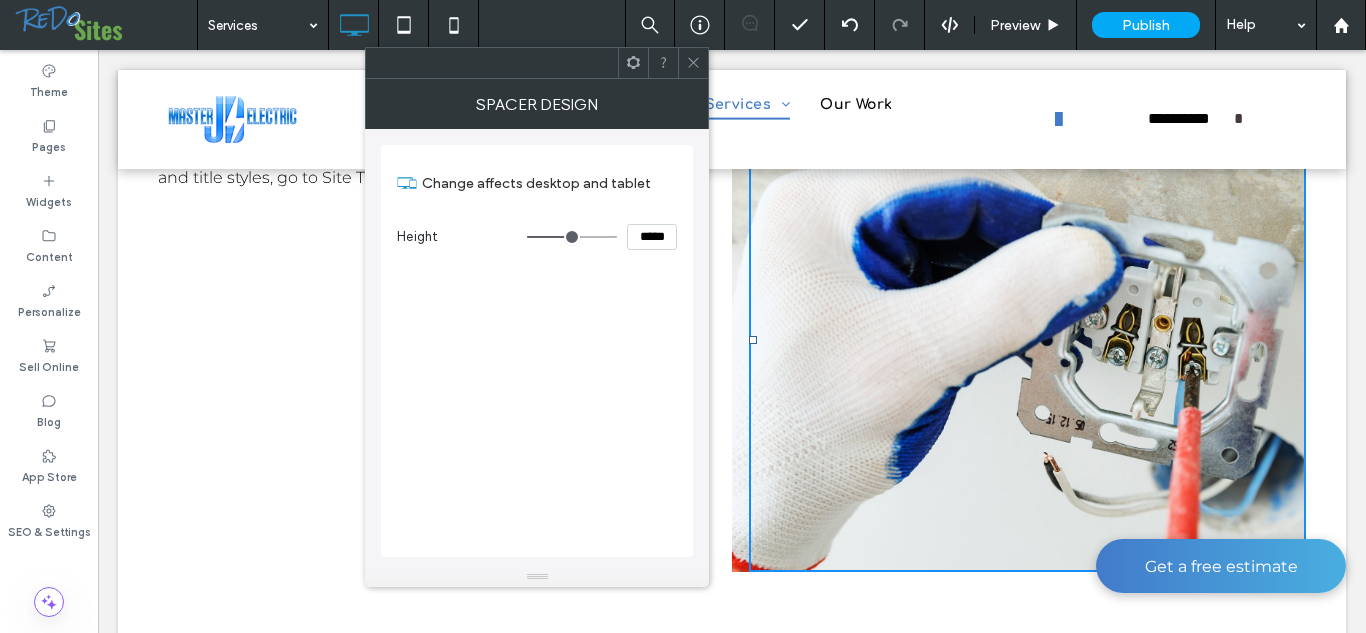 type on "***" 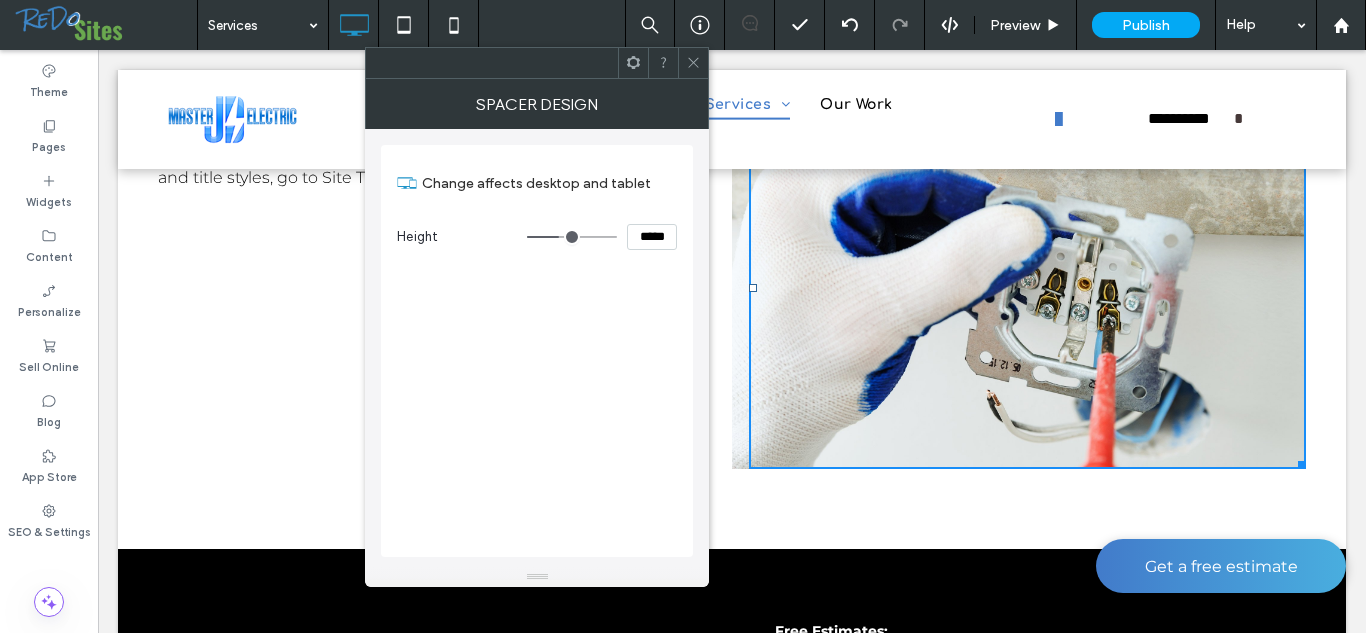 type on "***" 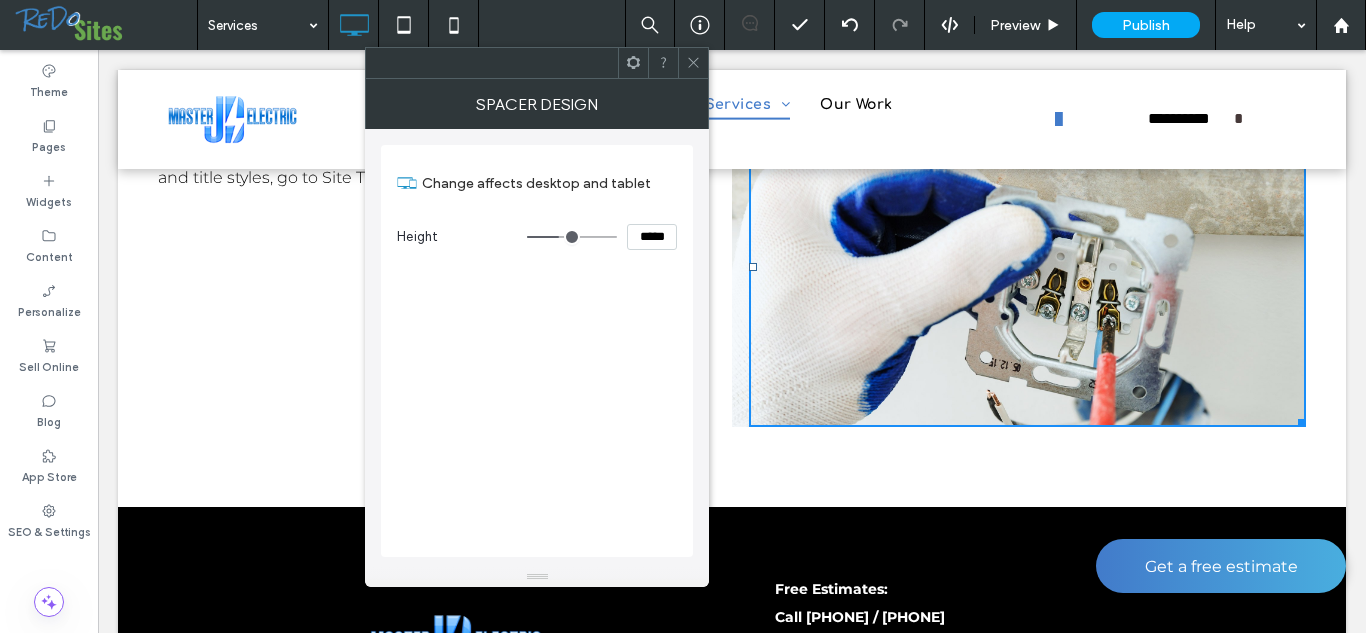 type on "***" 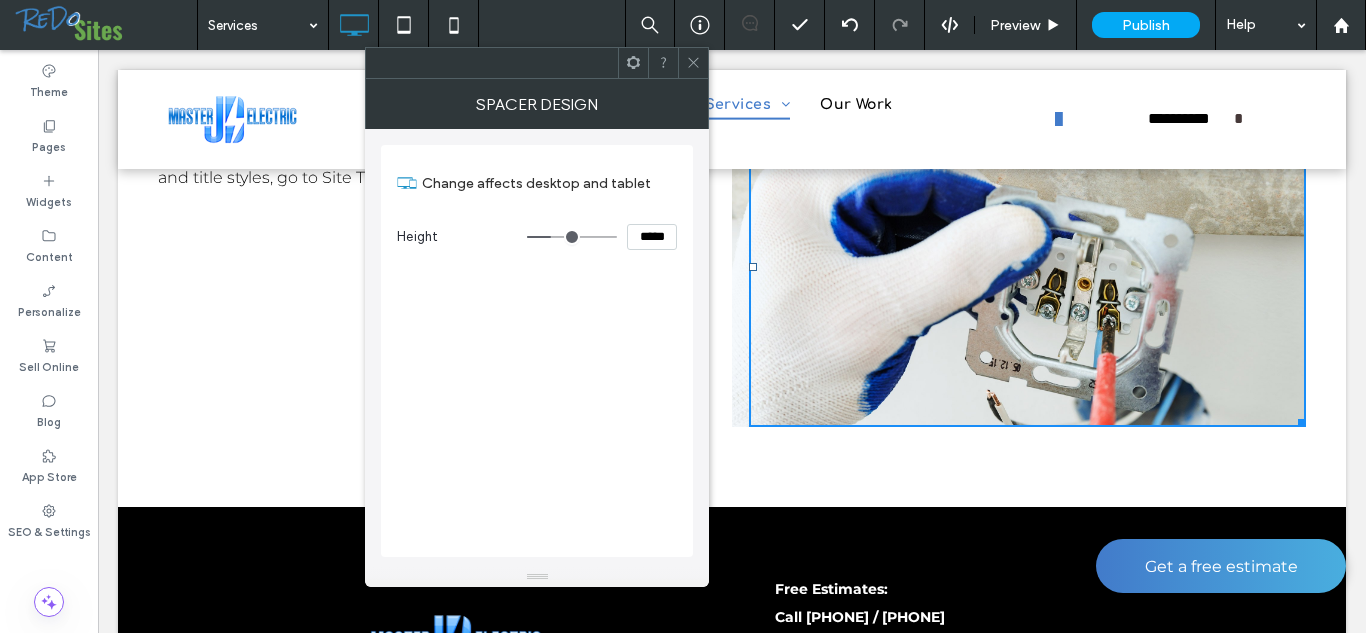 type on "***" 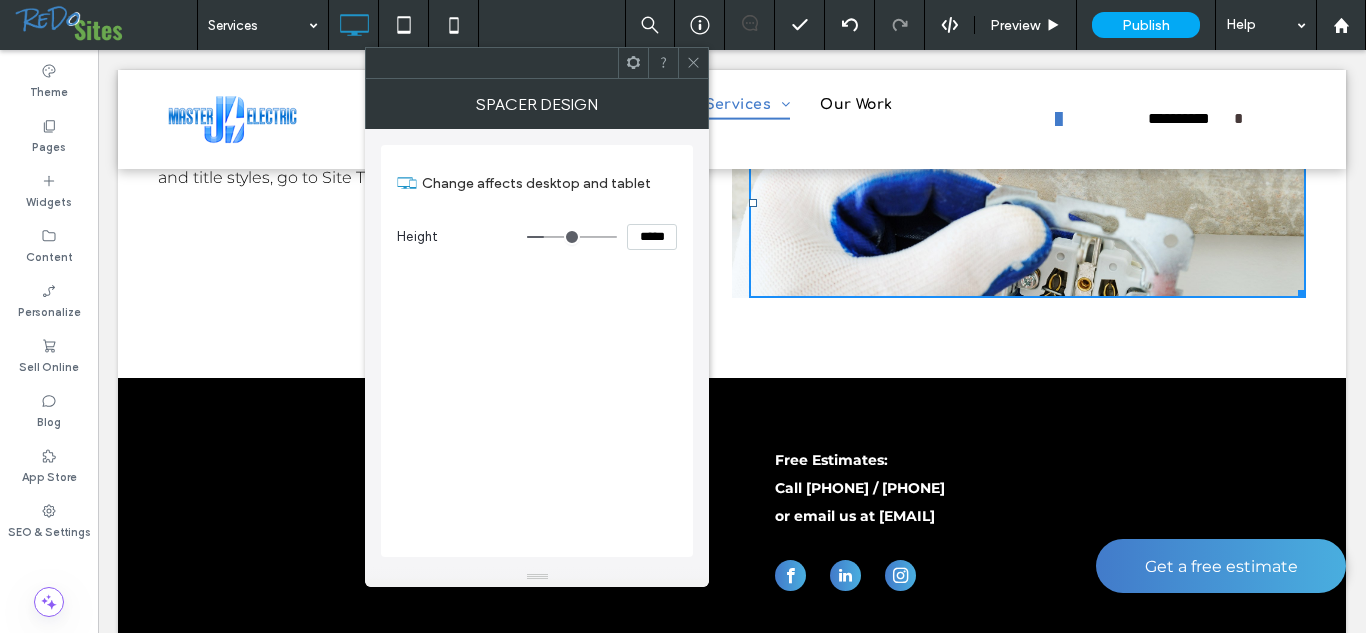type on "***" 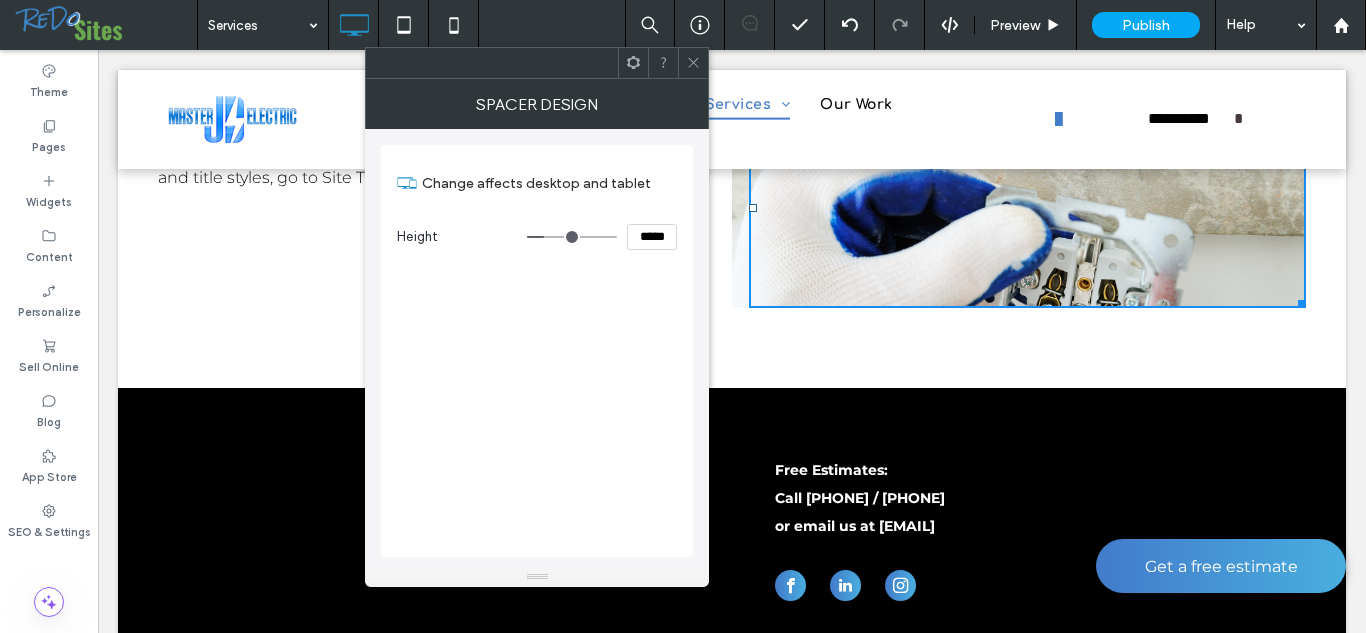 type on "***" 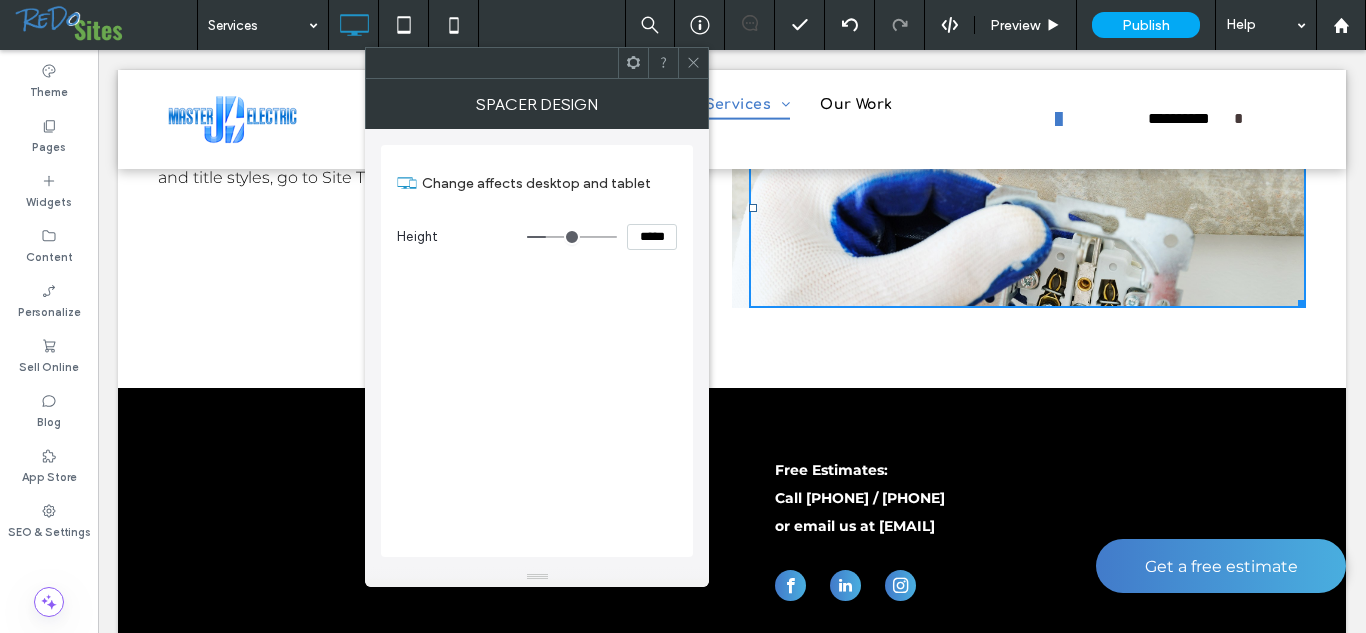 type on "***" 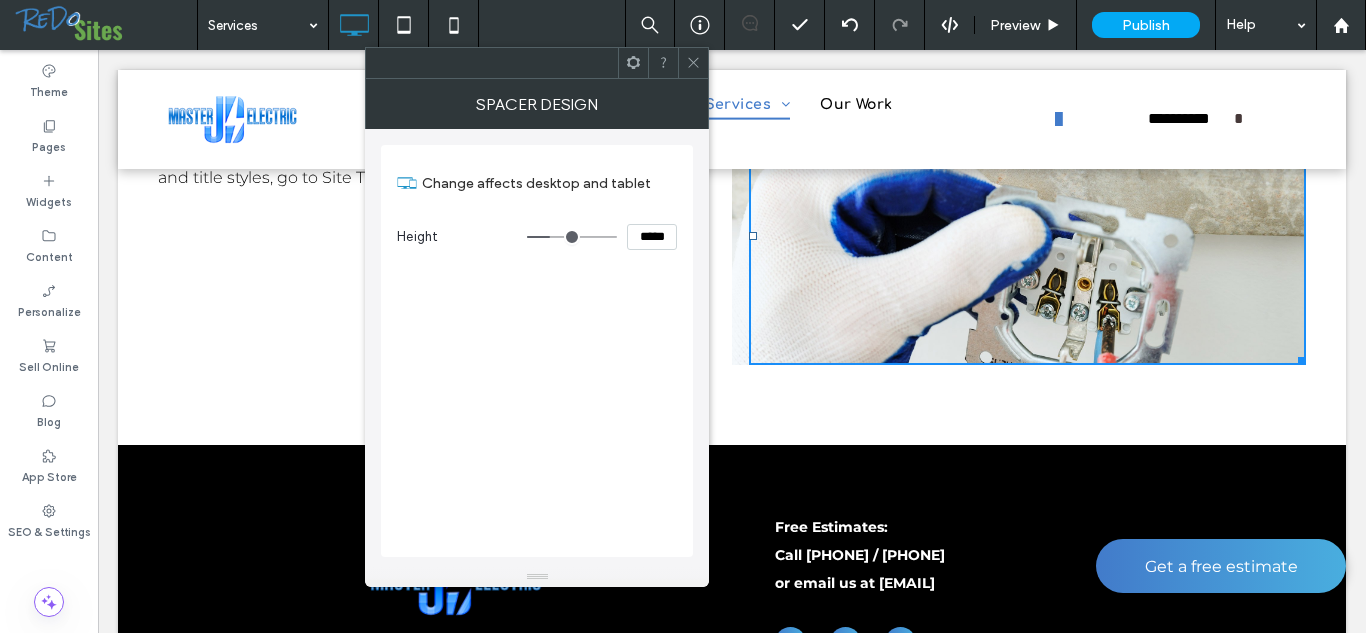 type on "***" 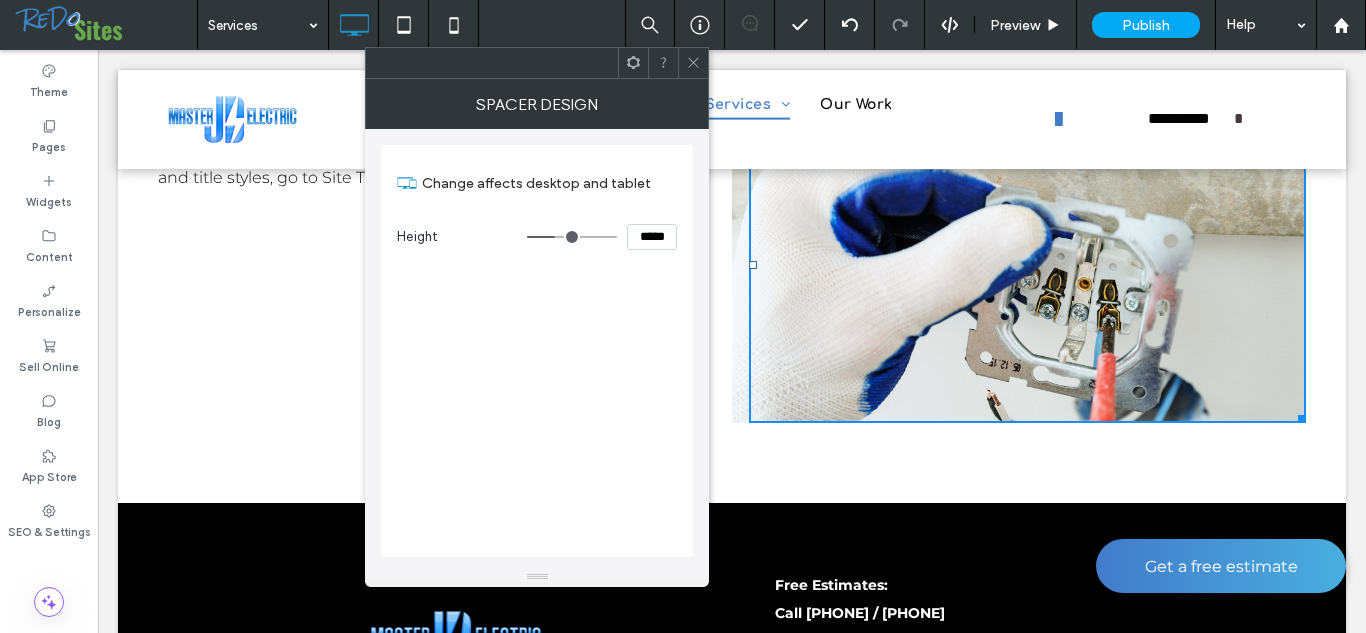 drag, startPoint x: 582, startPoint y: 238, endPoint x: 558, endPoint y: 248, distance: 26 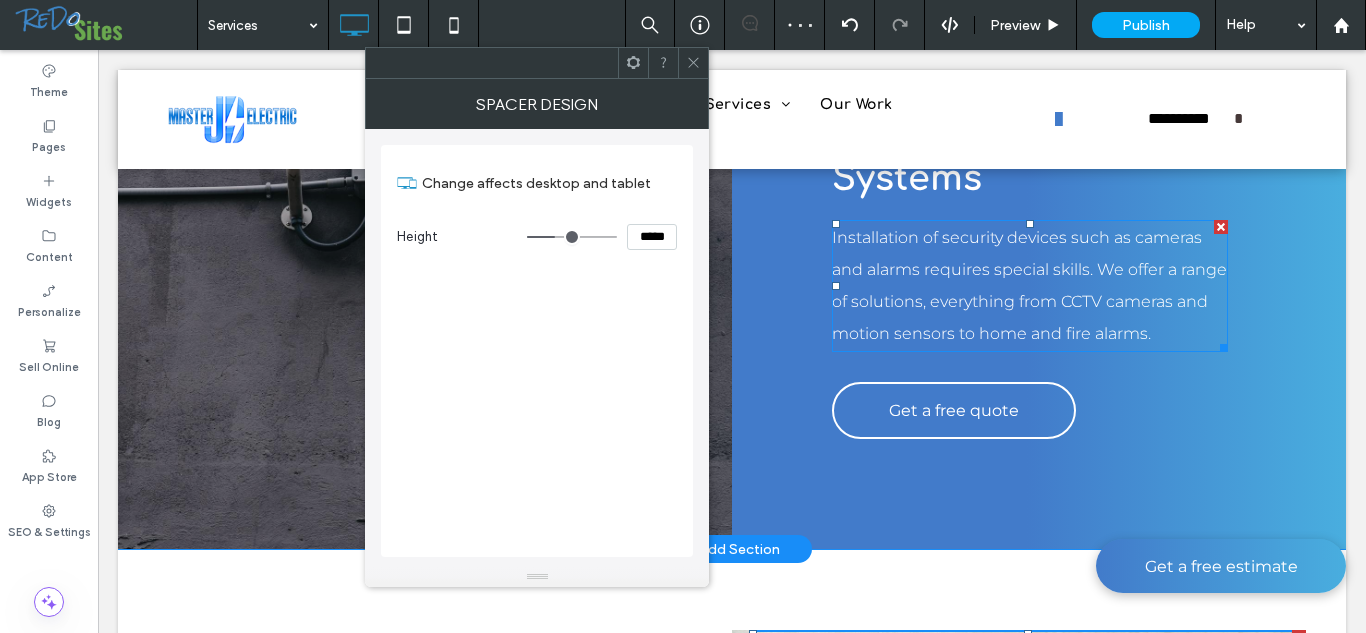 scroll, scrollTop: 3641, scrollLeft: 0, axis: vertical 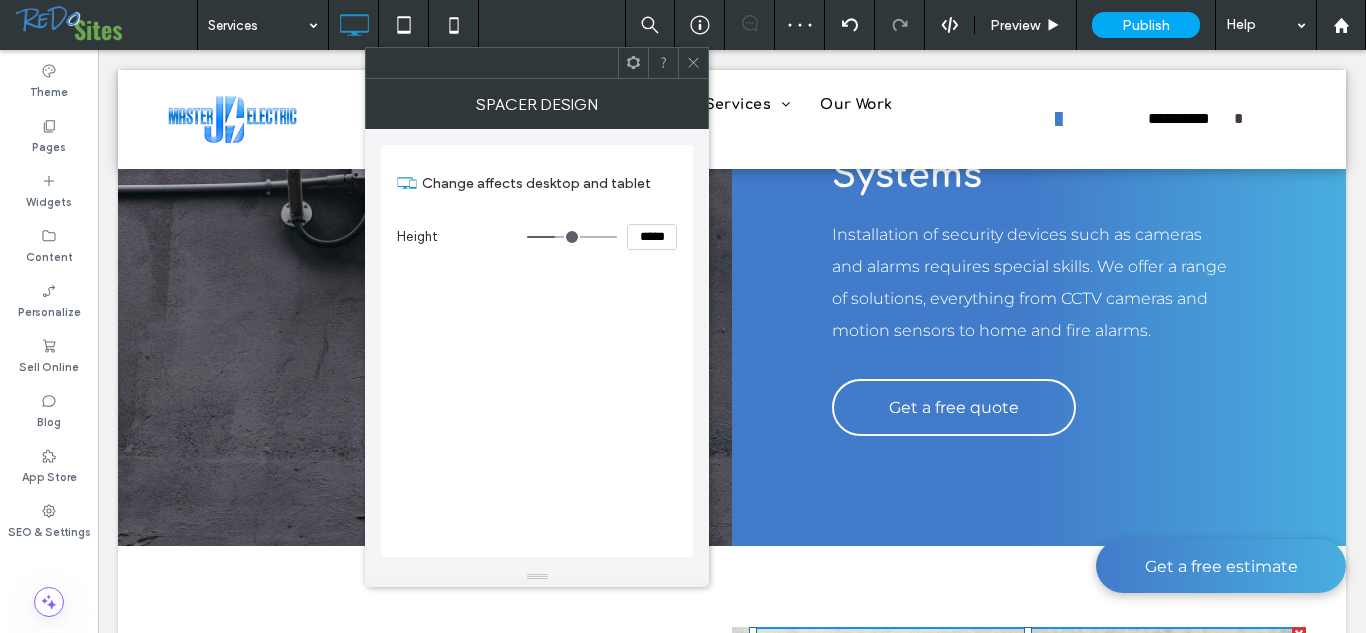 click 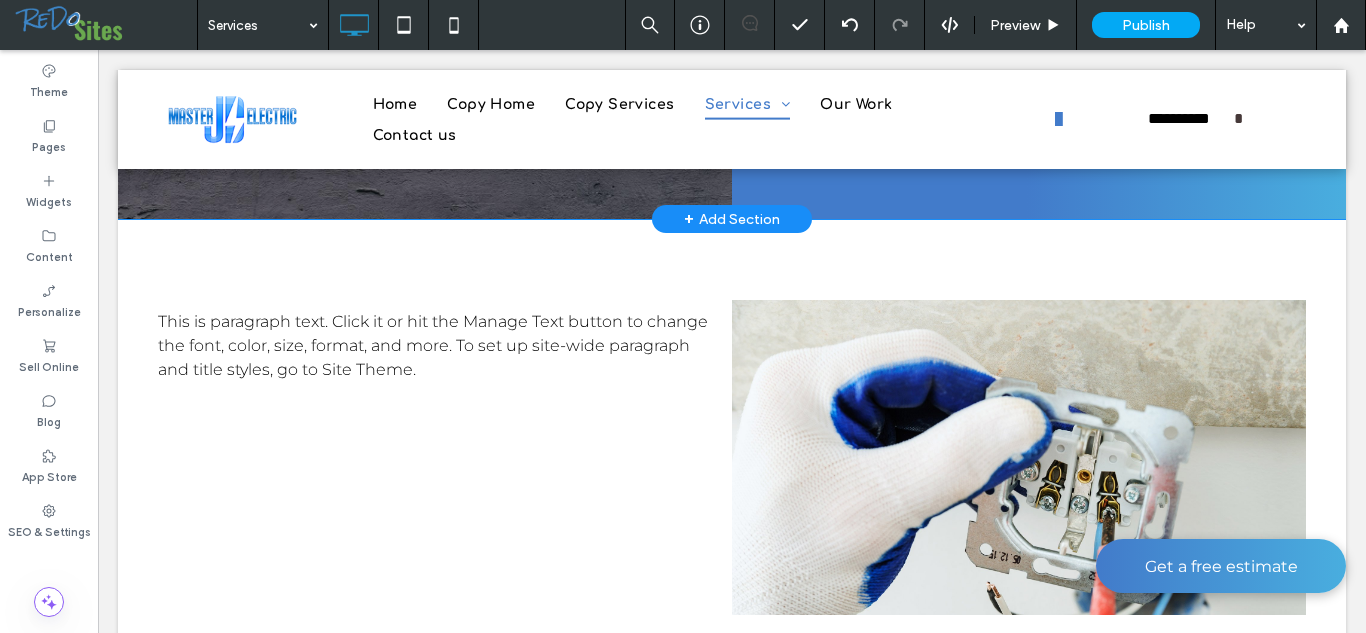 scroll, scrollTop: 3969, scrollLeft: 0, axis: vertical 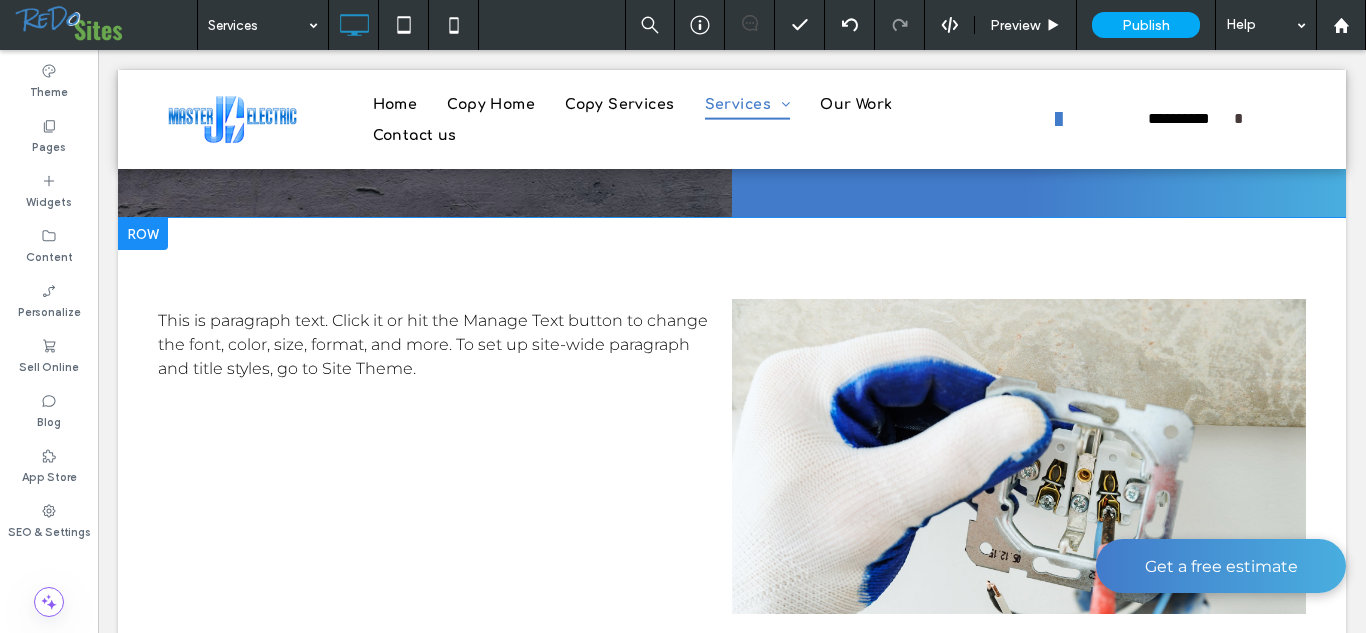 click on "Click To Paste     Click To Paste     This is paragraph text. Click it or hit the Manage Text button to change the font, color, size, format, and more. To set up site-wide paragraph and title styles, go to Site Theme.
Click To Paste     Click To Paste
Row + Add Section" at bounding box center (732, 456) 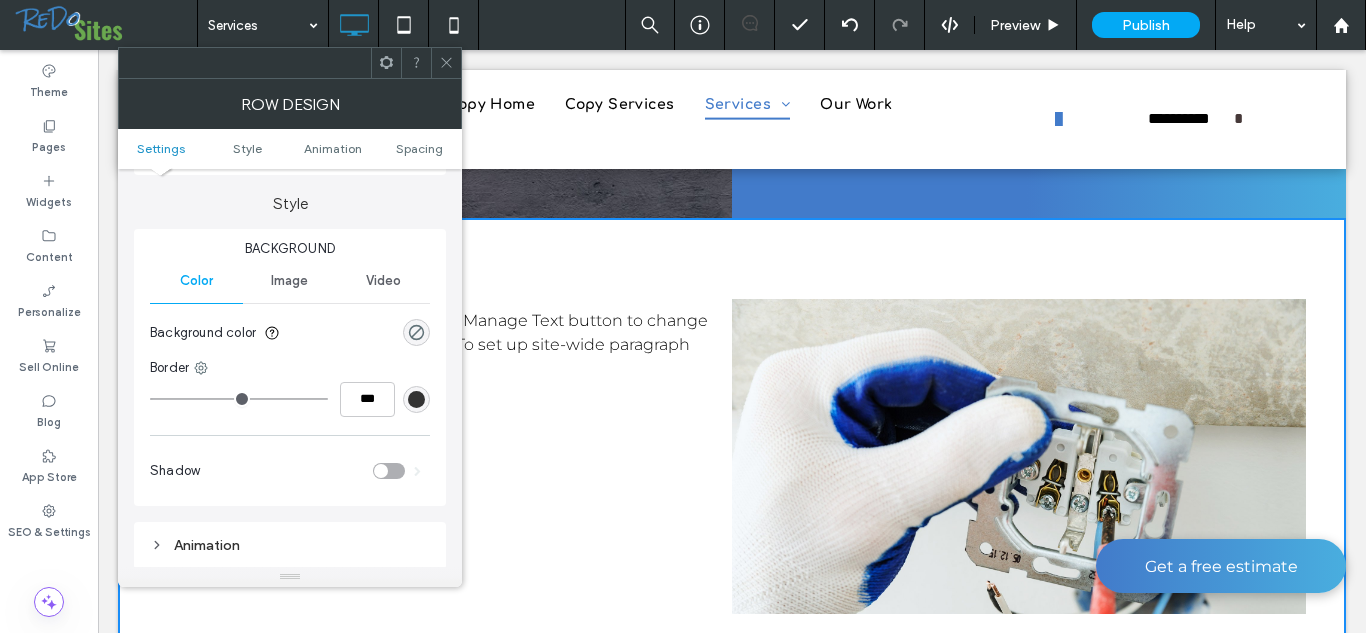 scroll, scrollTop: 192, scrollLeft: 0, axis: vertical 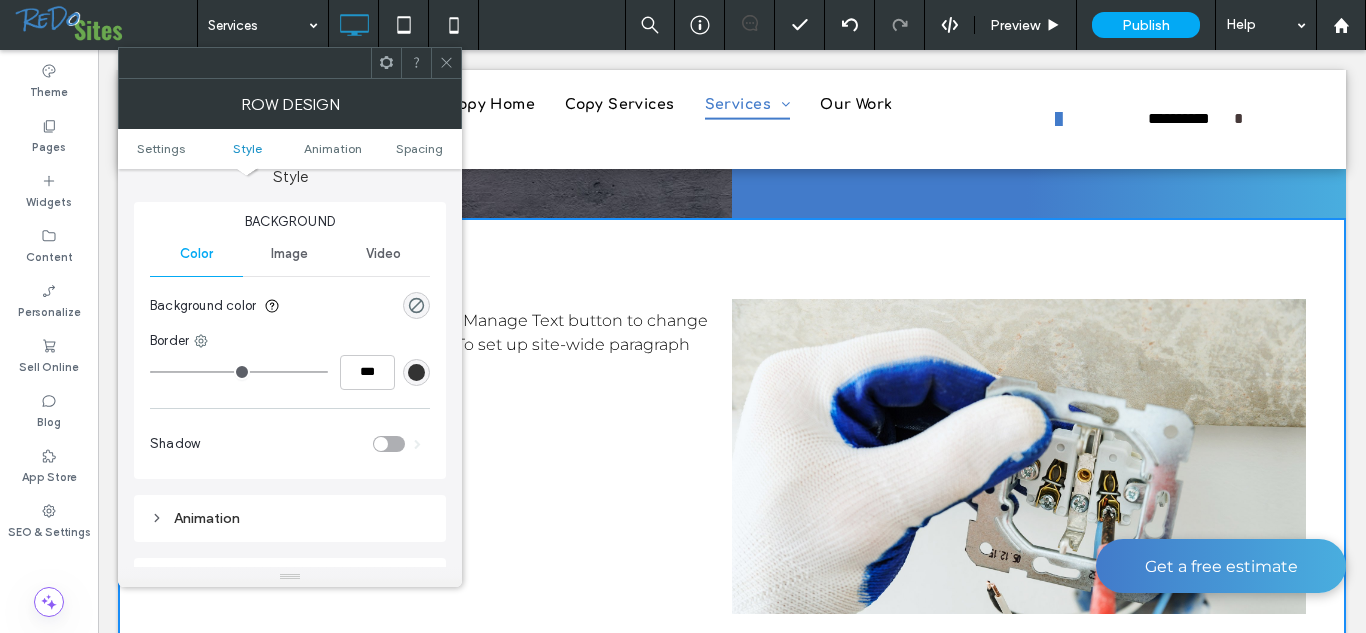 click on "Image" at bounding box center [289, 254] 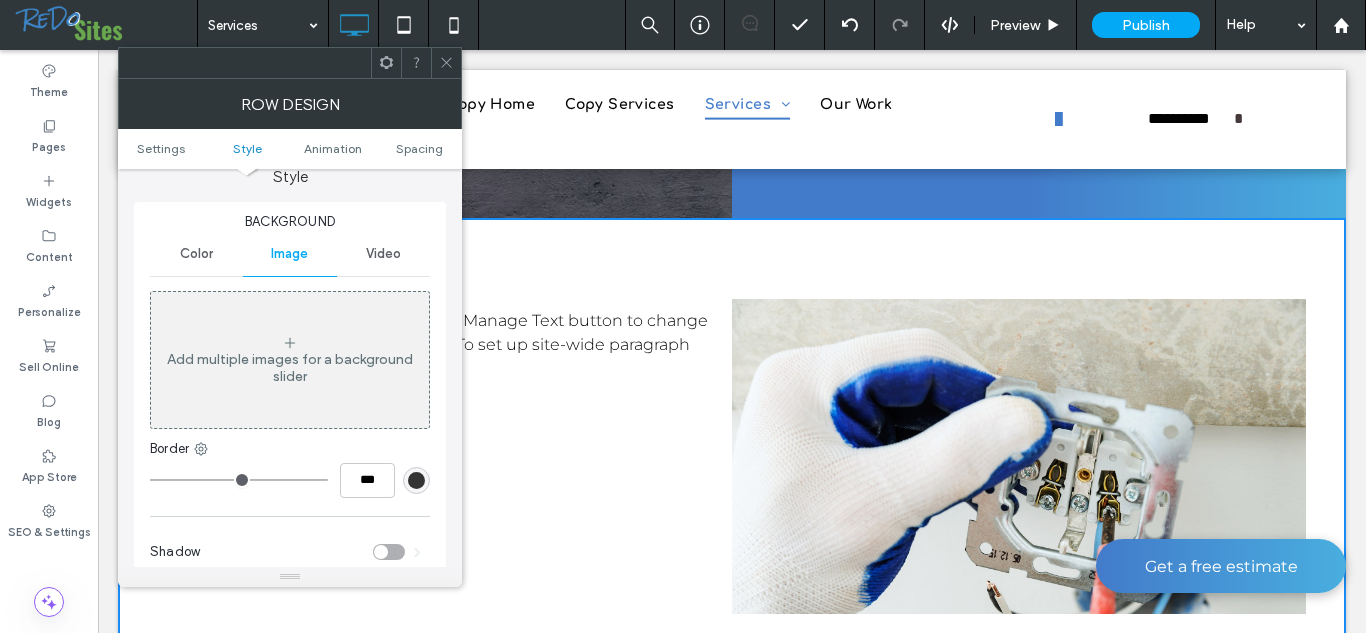 click on "Add multiple images for a background slider" at bounding box center (290, 360) 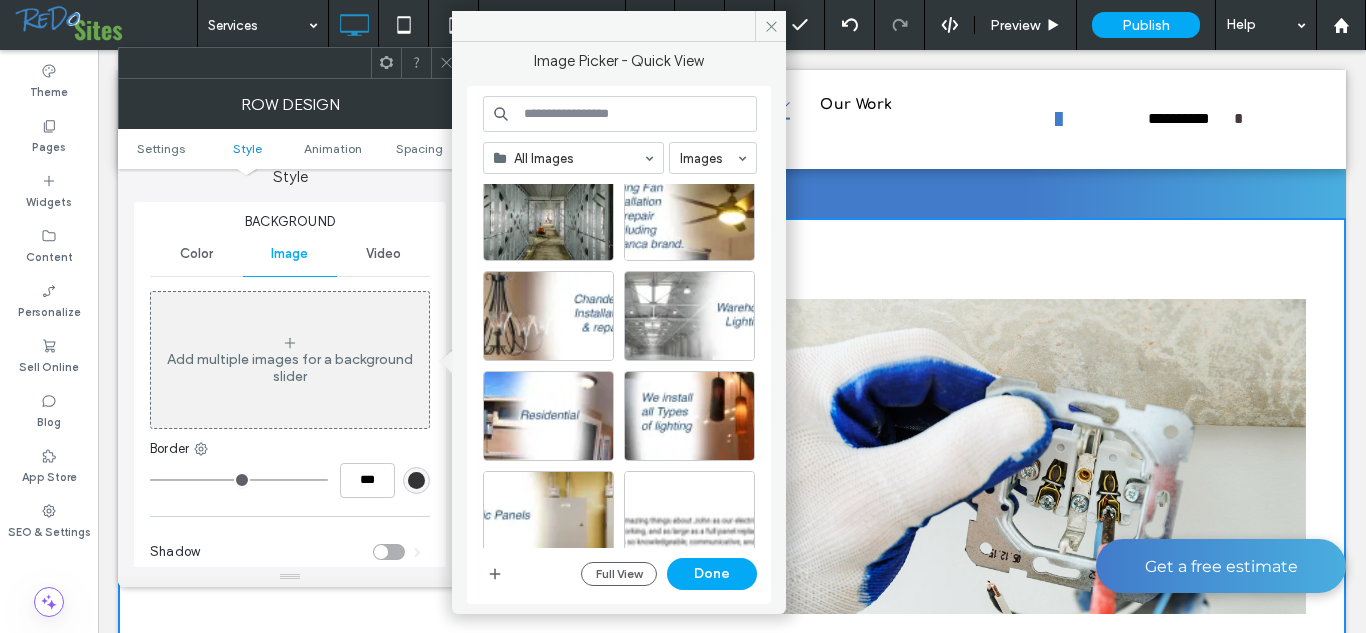 scroll, scrollTop: 593, scrollLeft: 0, axis: vertical 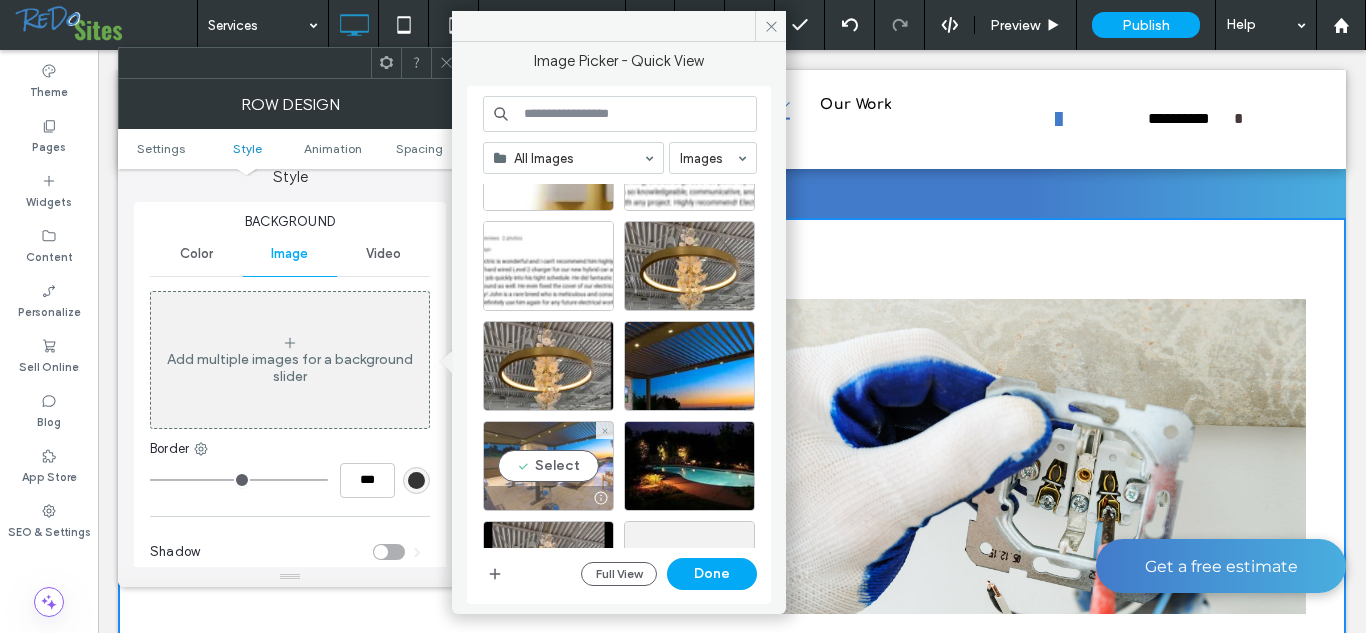 click on "Select" at bounding box center [548, 466] 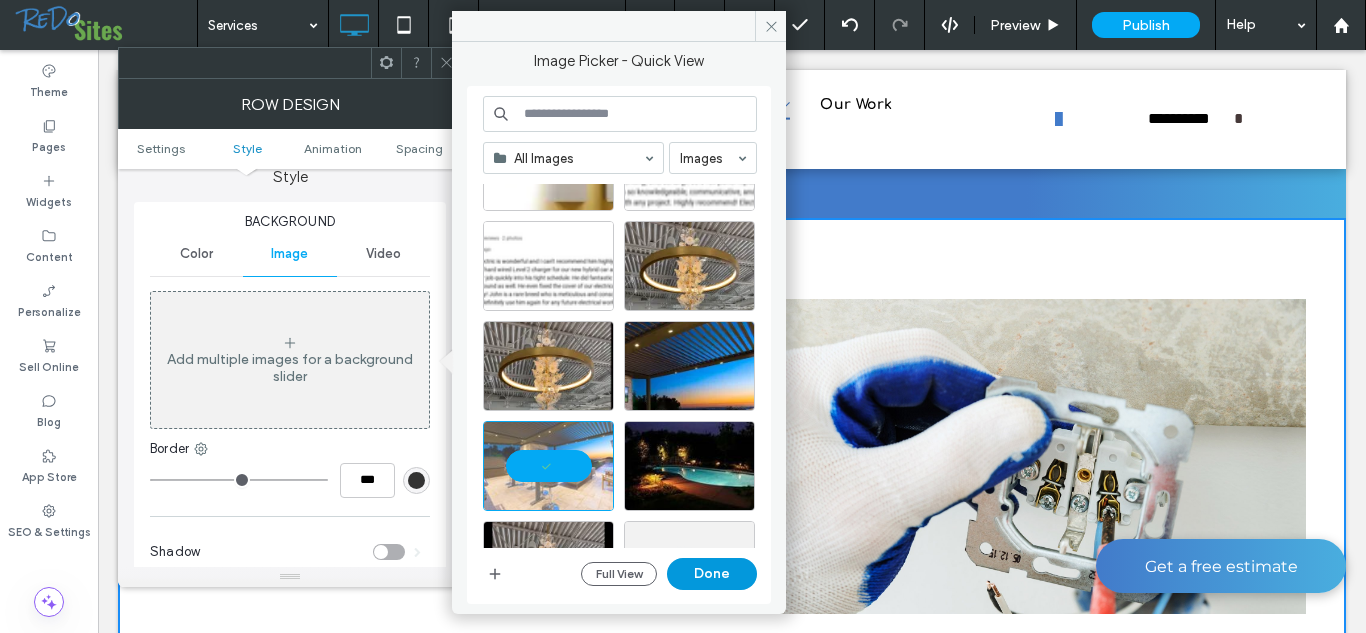 drag, startPoint x: 620, startPoint y: 514, endPoint x: 719, endPoint y: 564, distance: 110.909874 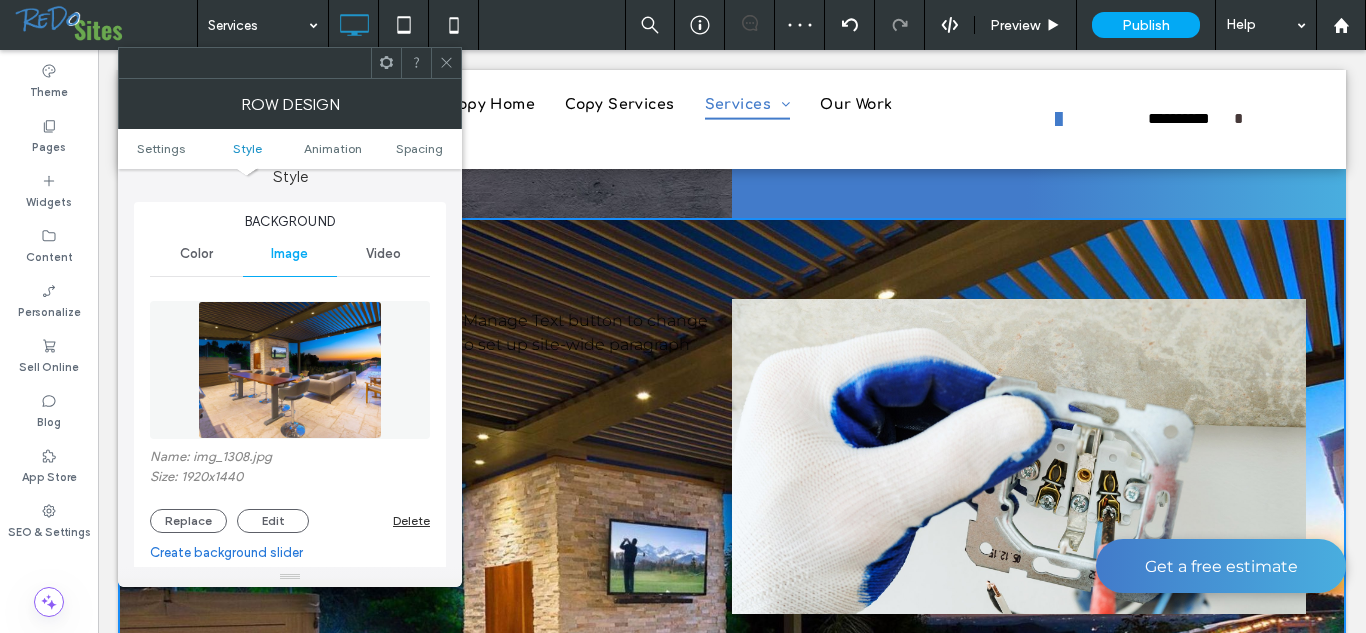 click on "Delete" at bounding box center [411, 520] 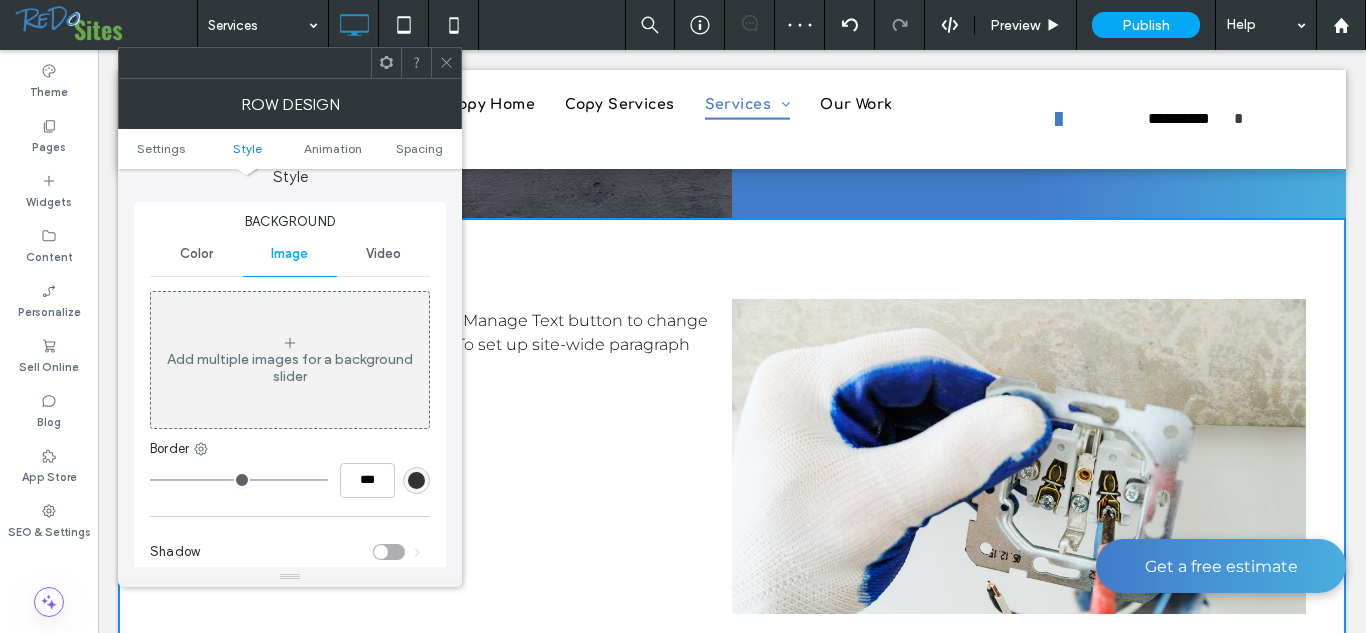 drag, startPoint x: 441, startPoint y: 59, endPoint x: 440, endPoint y: 73, distance: 14.035668 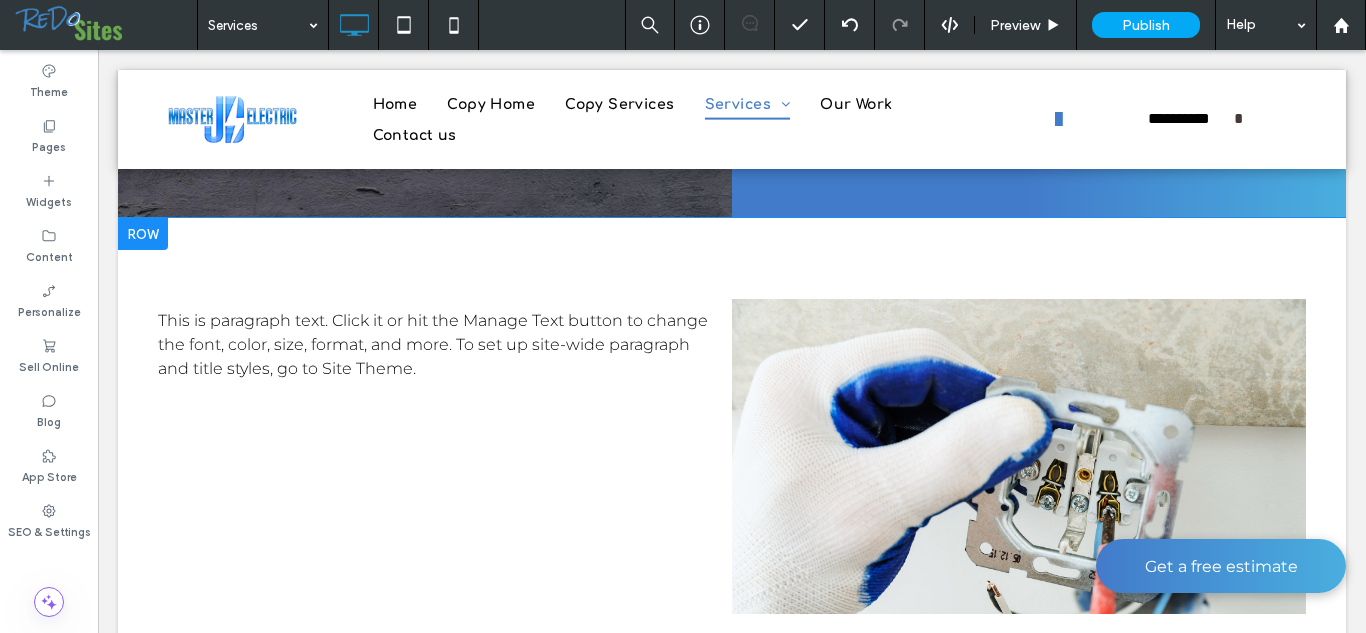click on "Click To Paste     Click To Paste     This is paragraph text. Click it or hit the Manage Text button to change the font, color, size, format, and more. To set up site-wide paragraph and title styles, go to Site Theme.
Click To Paste     Click To Paste
Row + Add Section" at bounding box center (732, 456) 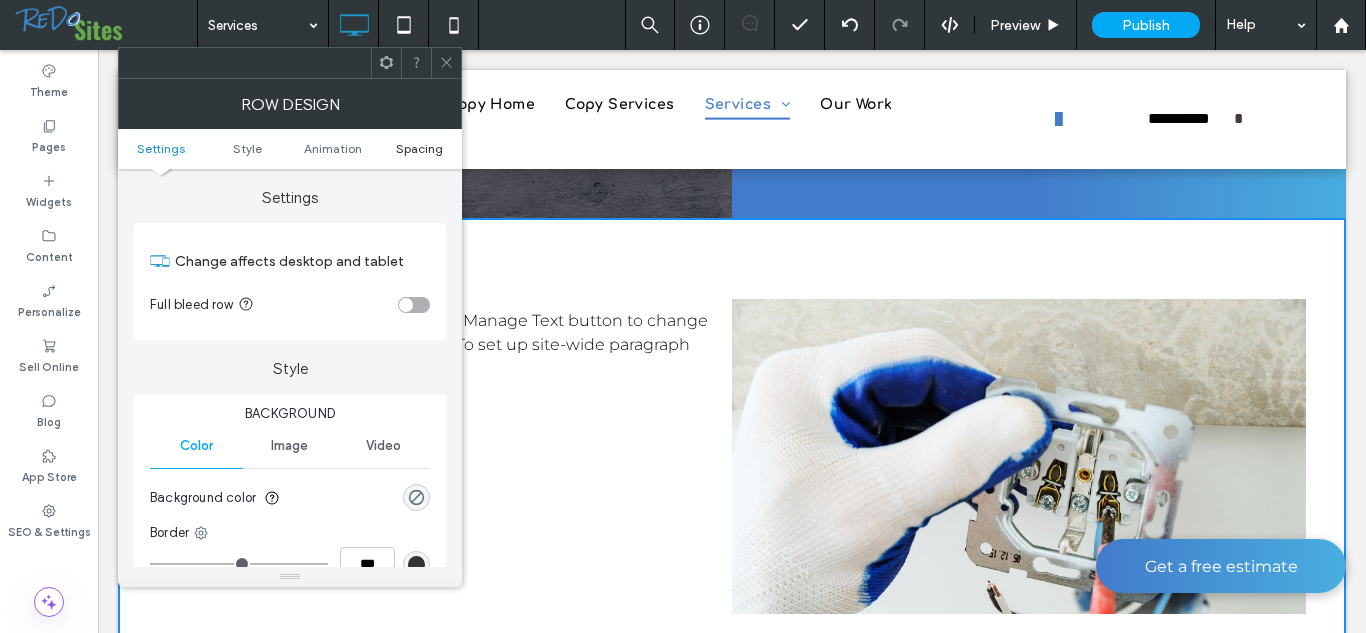 click on "Spacing" at bounding box center (419, 148) 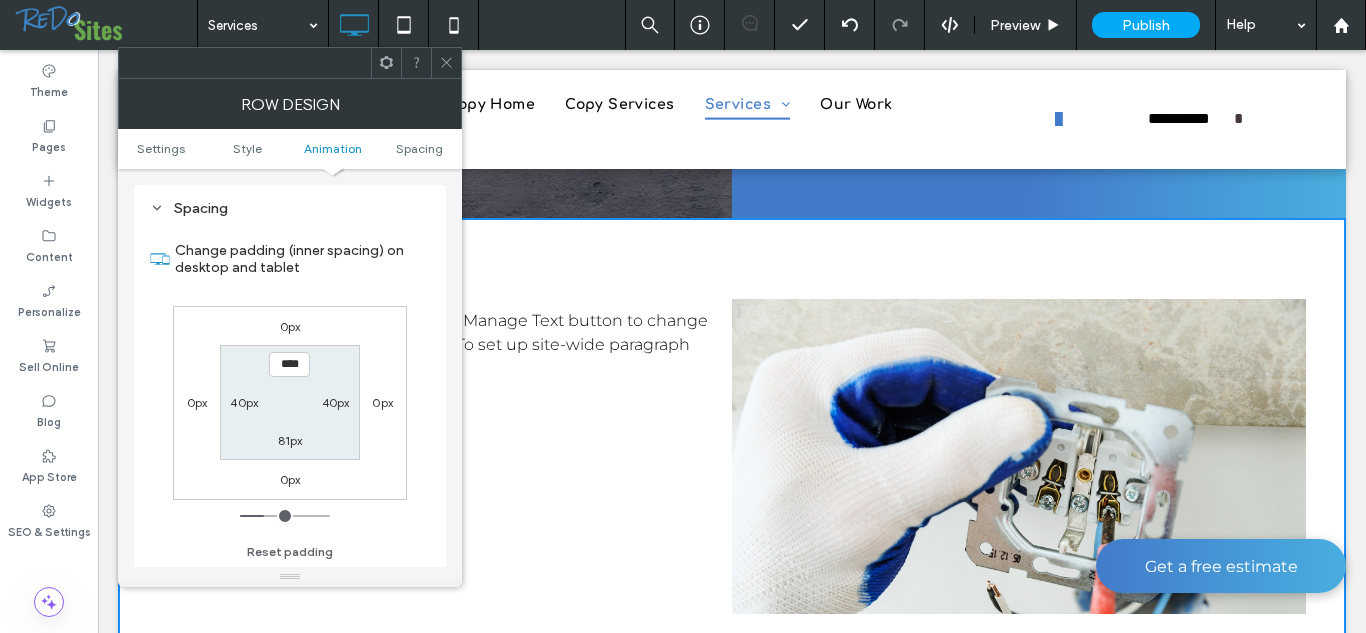 scroll, scrollTop: 565, scrollLeft: 0, axis: vertical 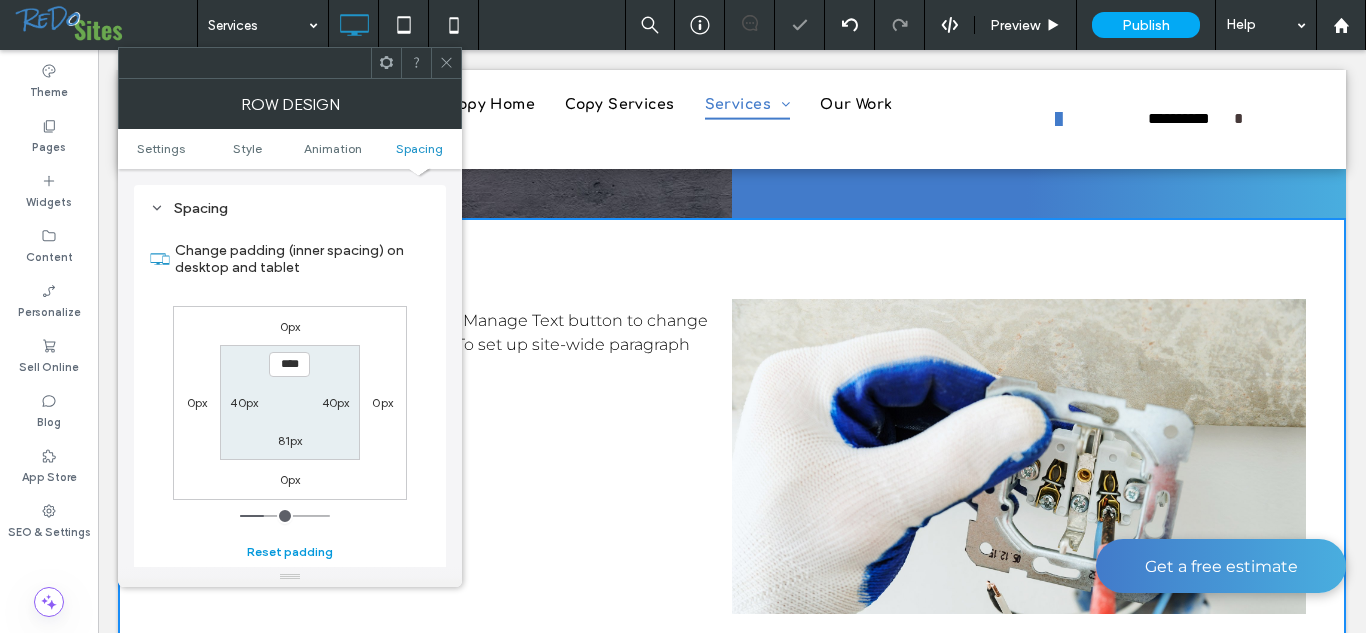 type on "**" 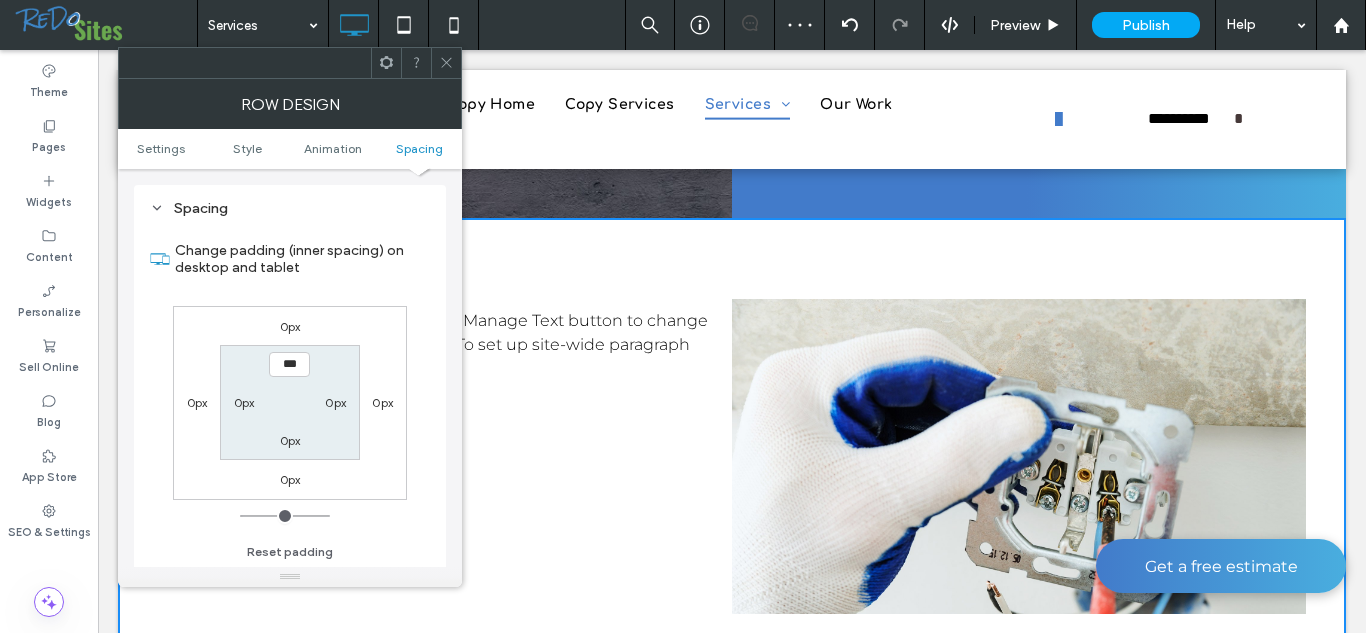 type on "**" 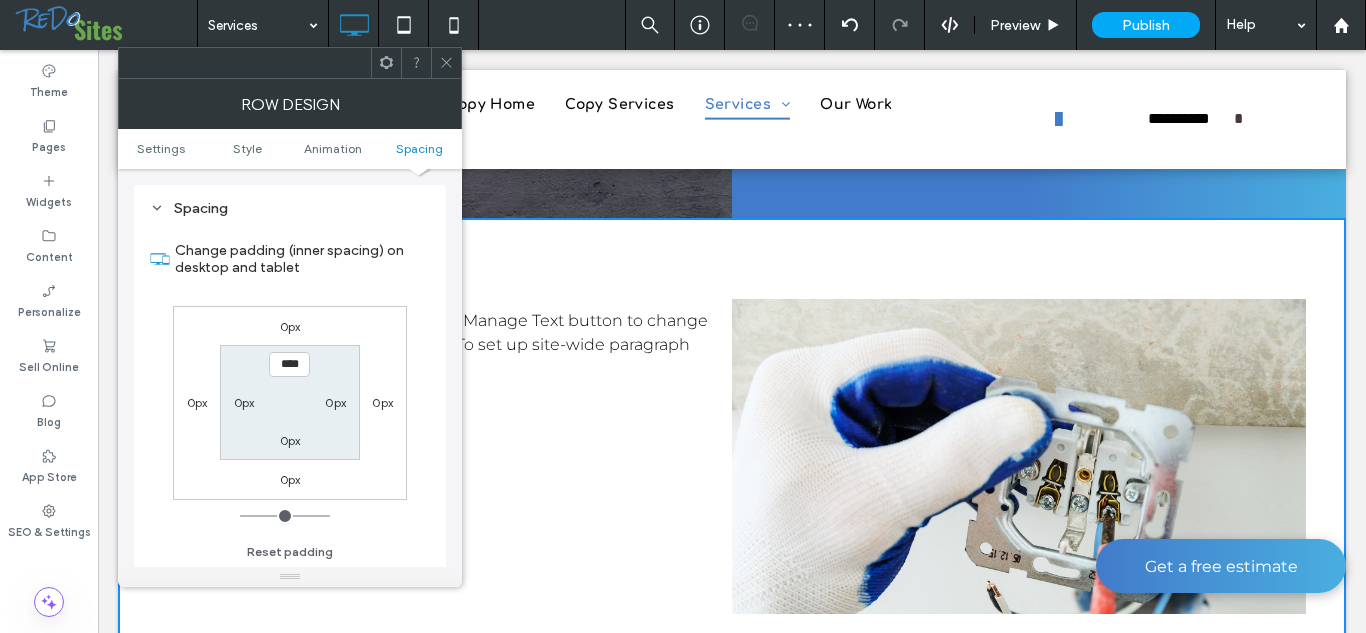 type on "****" 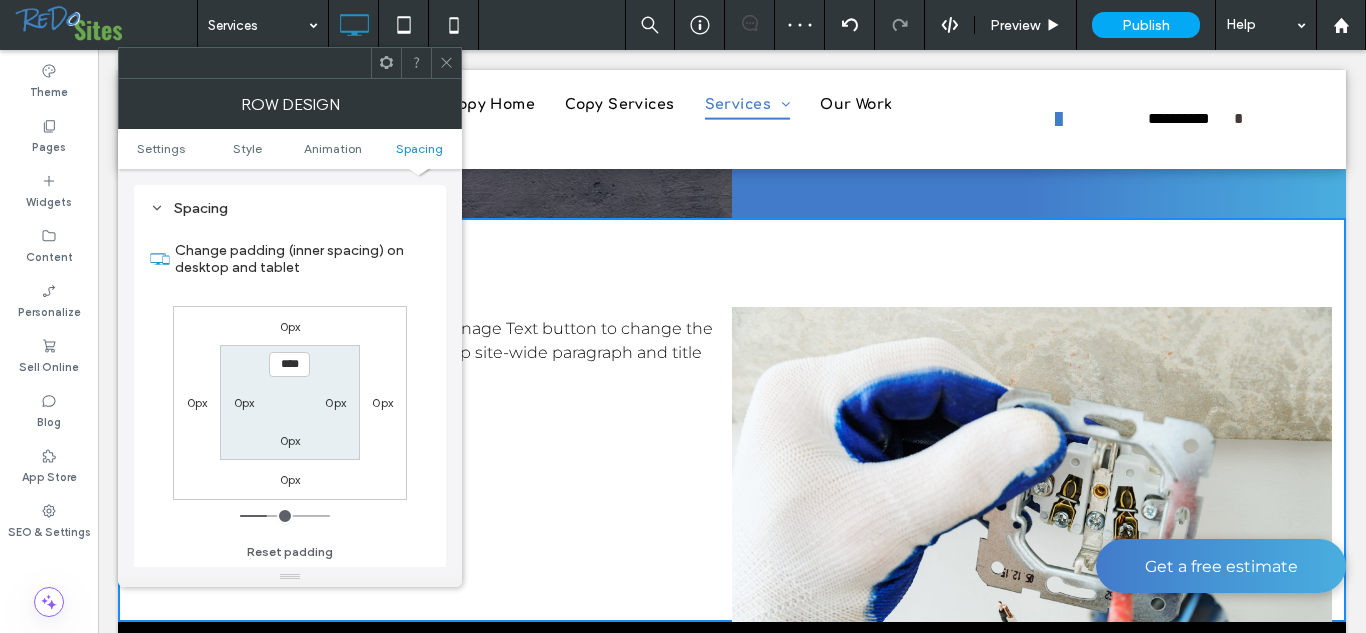 type on "****" 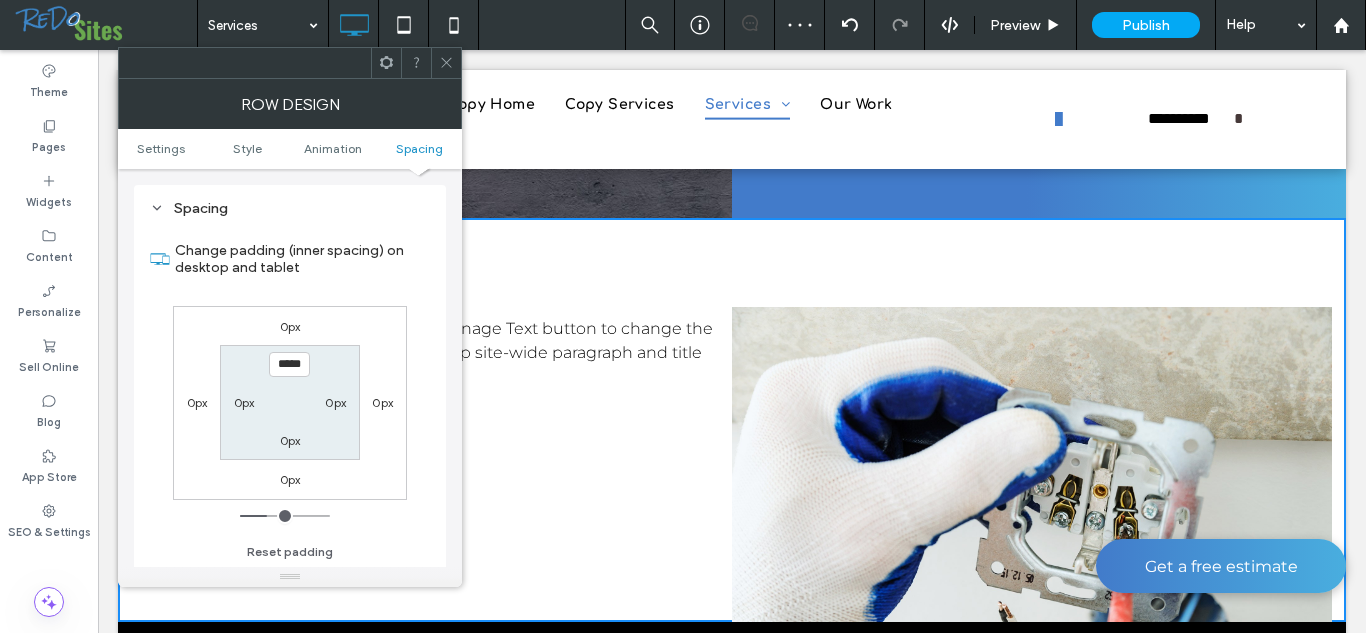 type on "***" 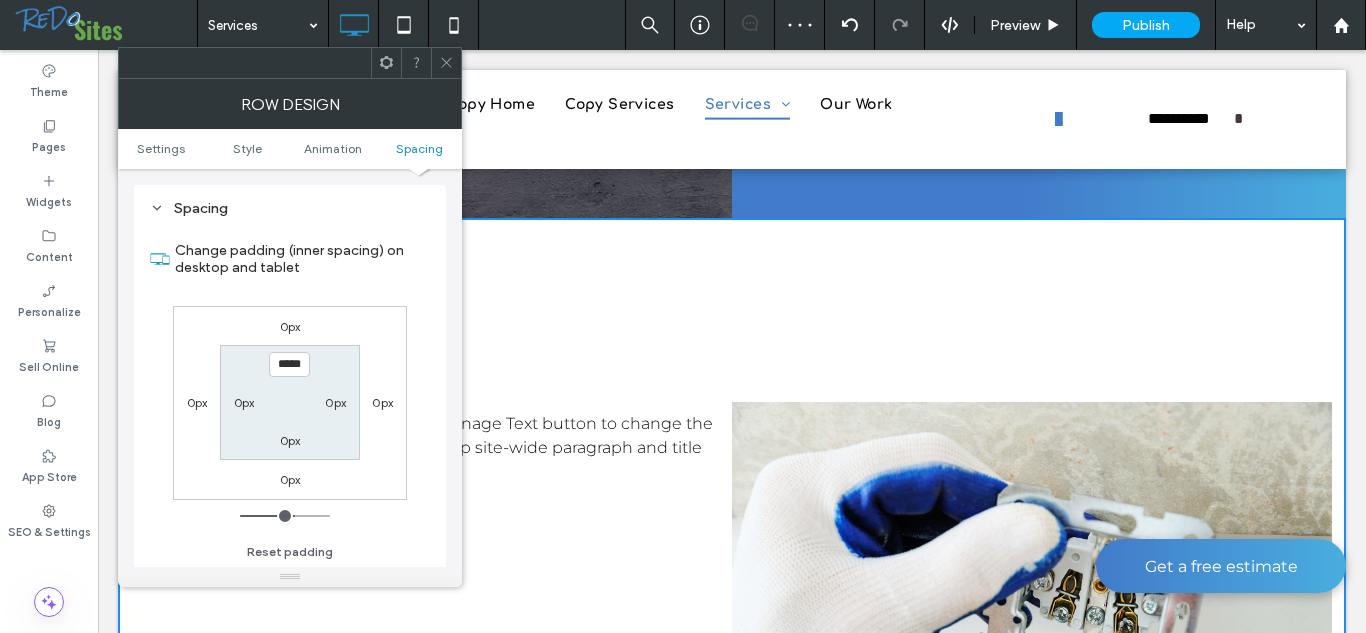 type on "*****" 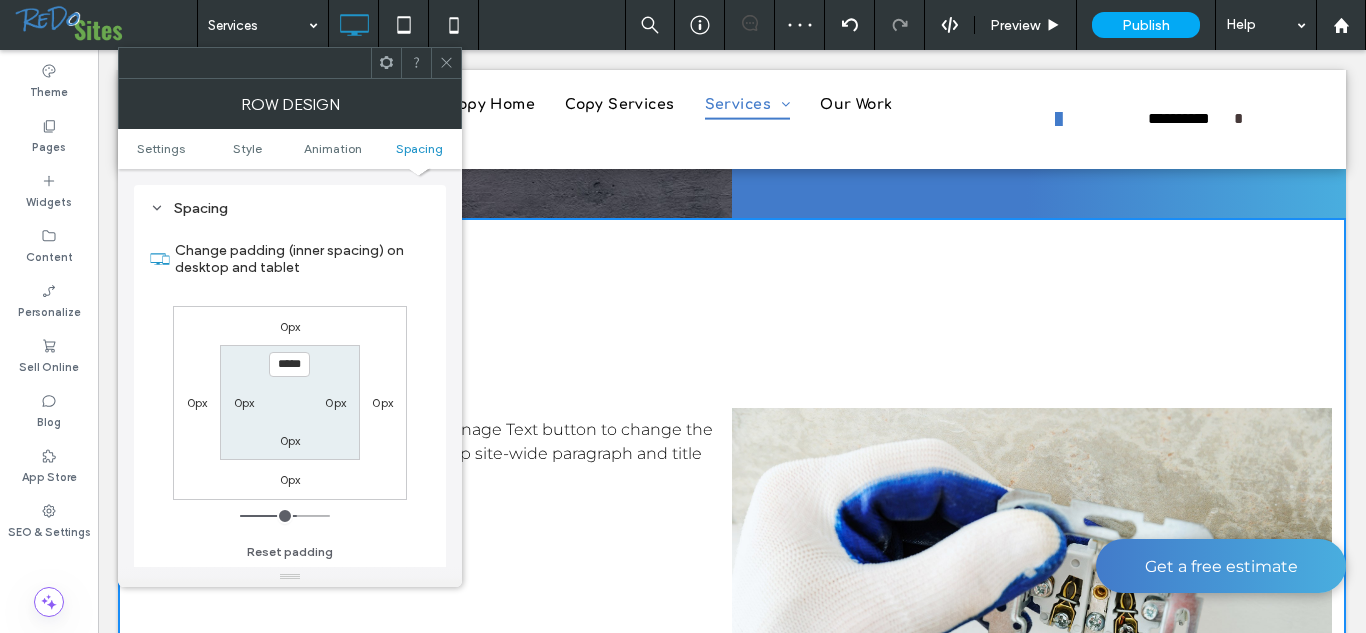 type on "***" 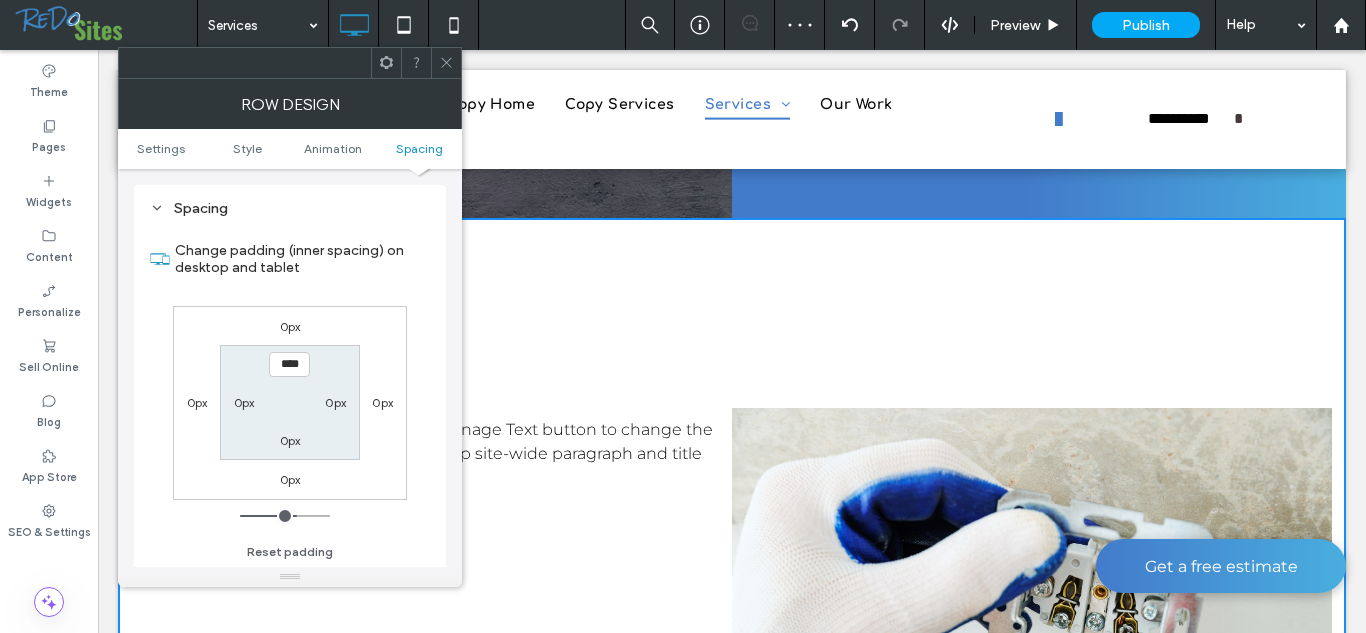 type on "****" 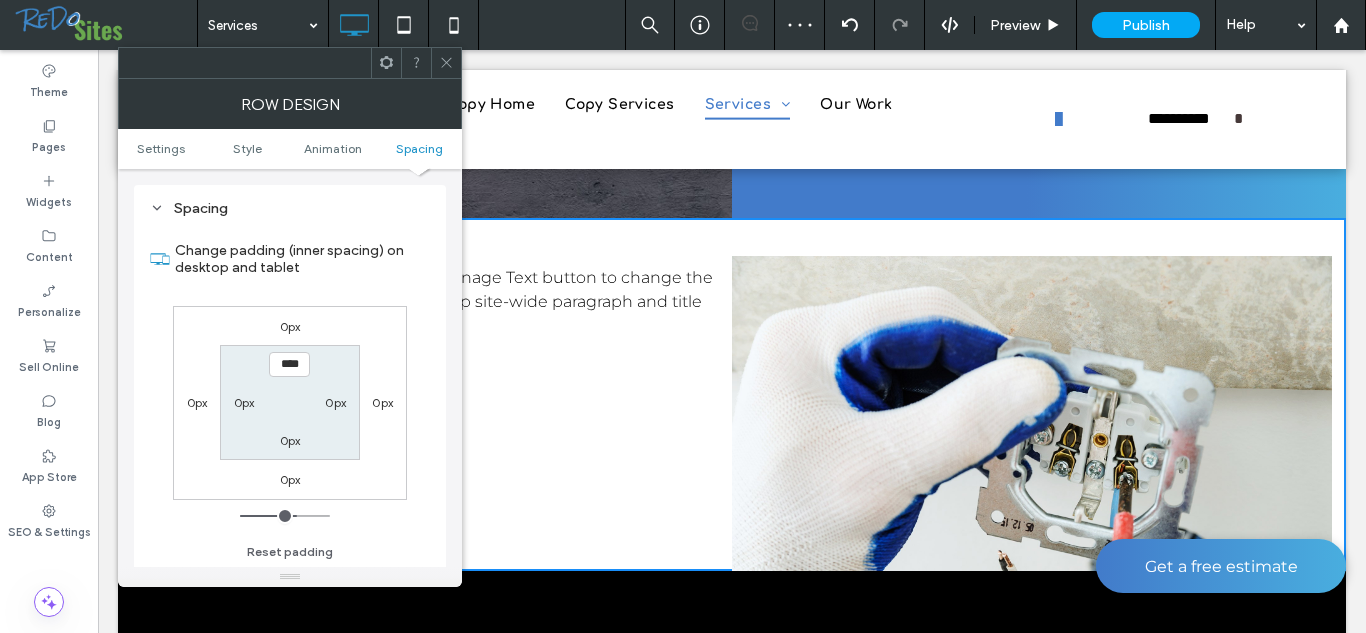 type on "****" 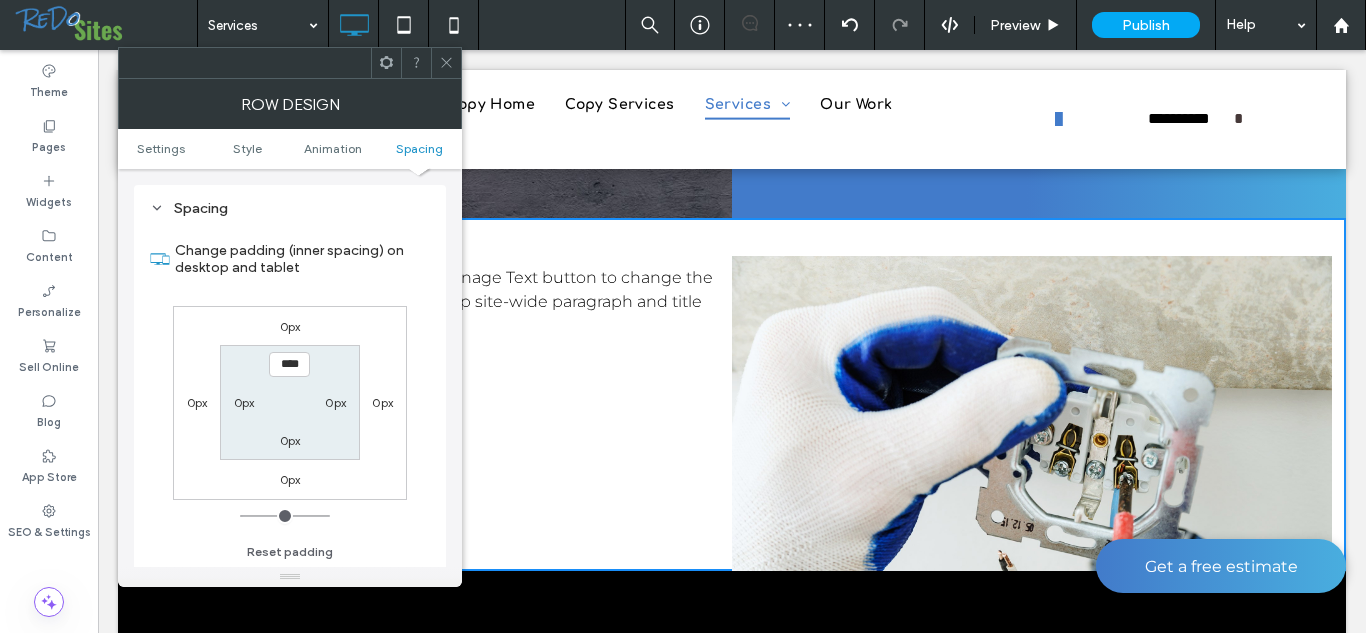 type on "***" 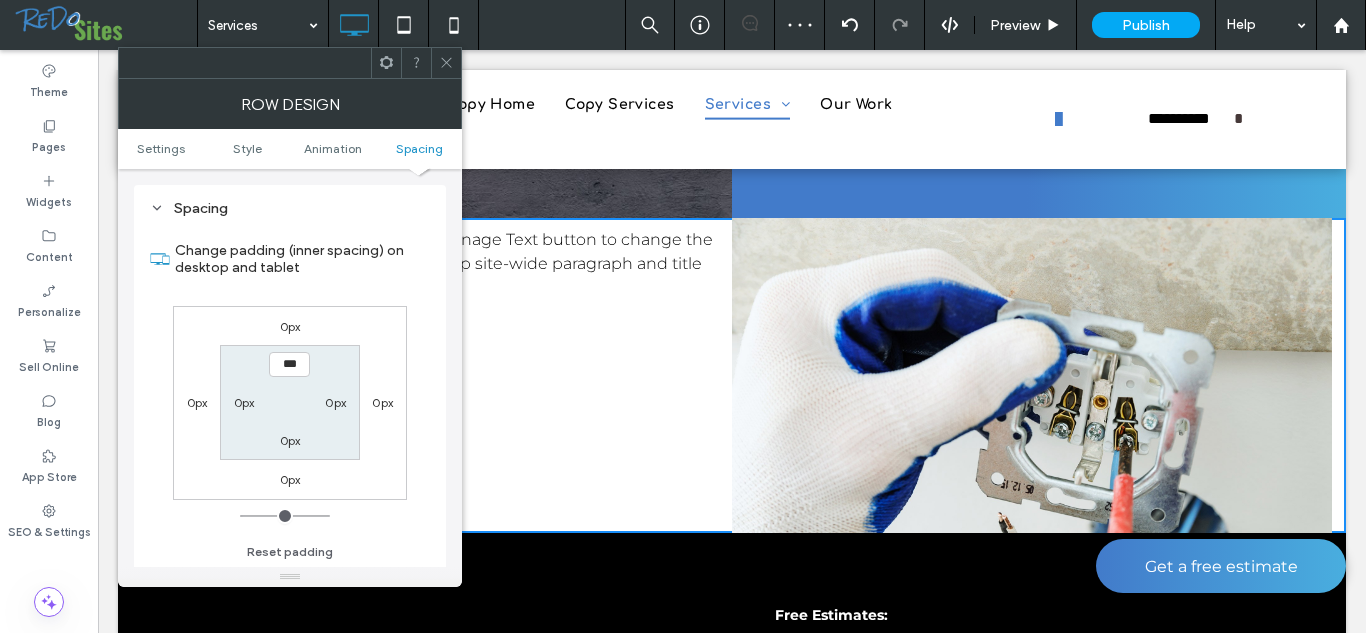 drag, startPoint x: 254, startPoint y: 518, endPoint x: 160, endPoint y: 524, distance: 94.19129 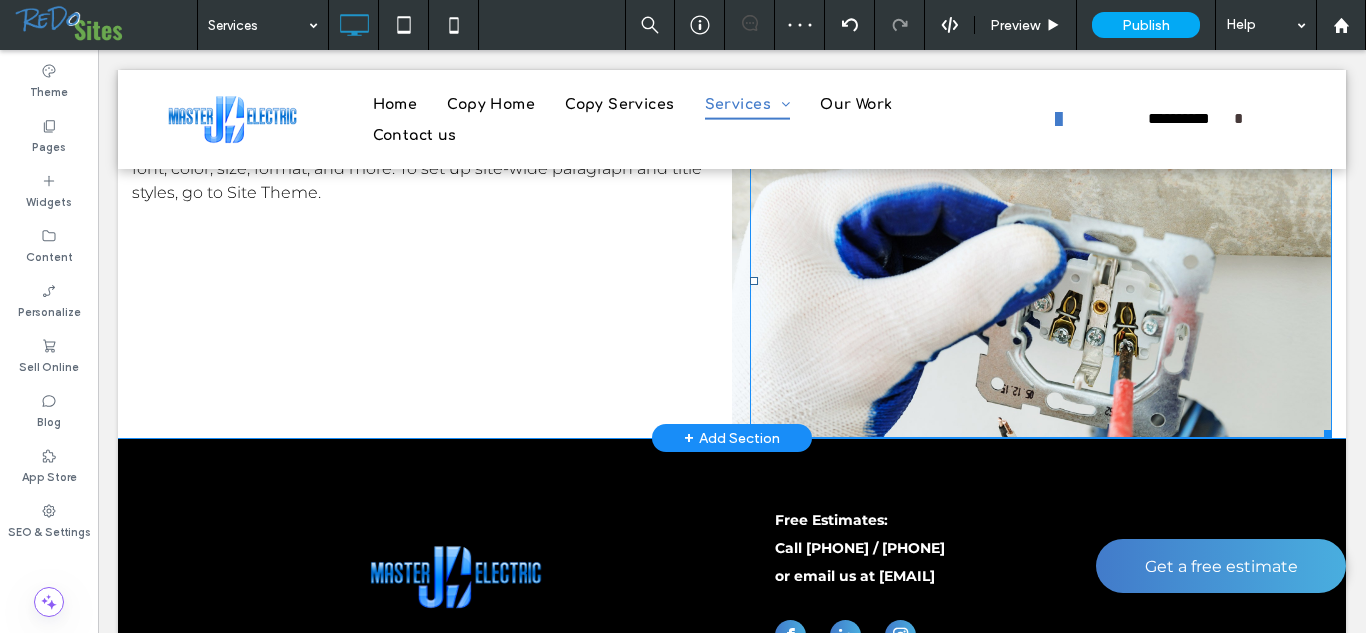 scroll, scrollTop: 4093, scrollLeft: 0, axis: vertical 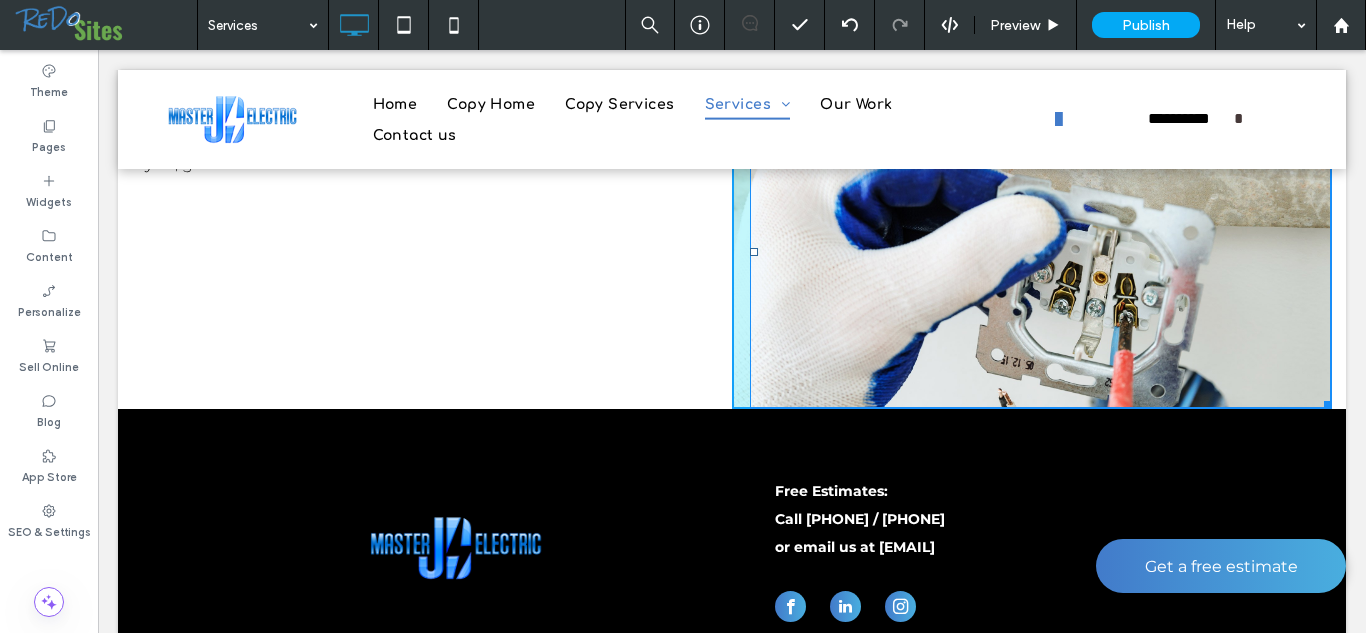 drag, startPoint x: 1326, startPoint y: 432, endPoint x: 1344, endPoint y: 532, distance: 101.607086 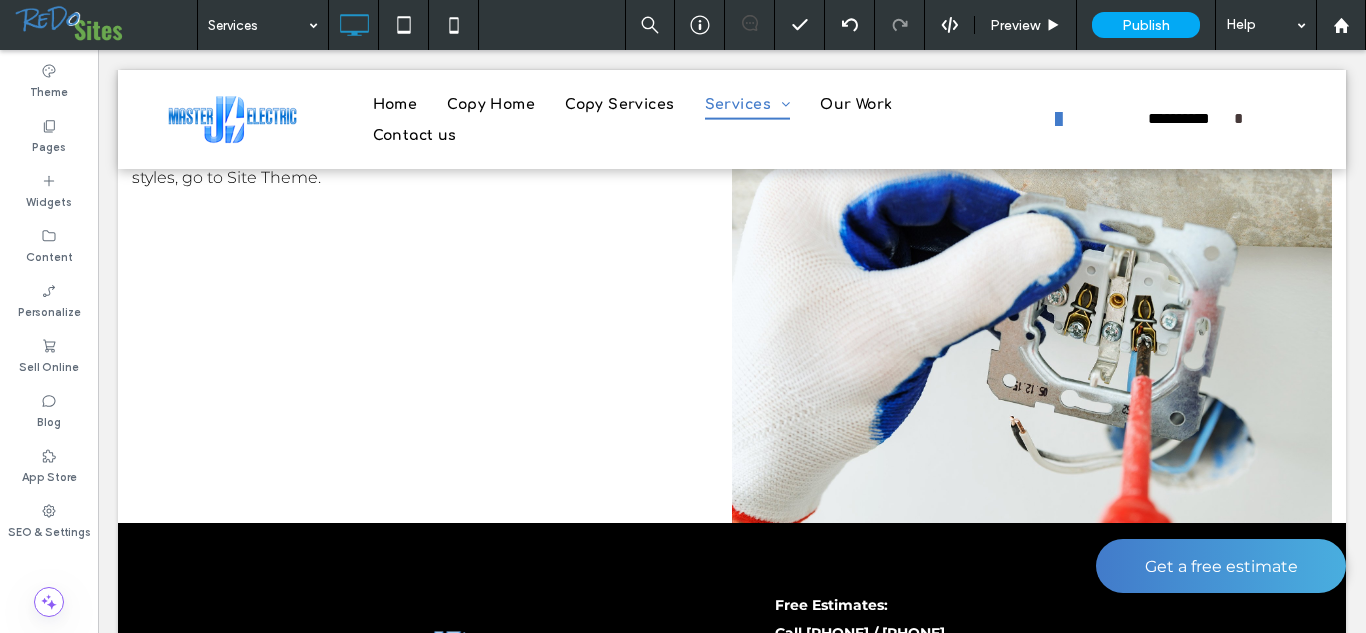 scroll, scrollTop: 4085, scrollLeft: 0, axis: vertical 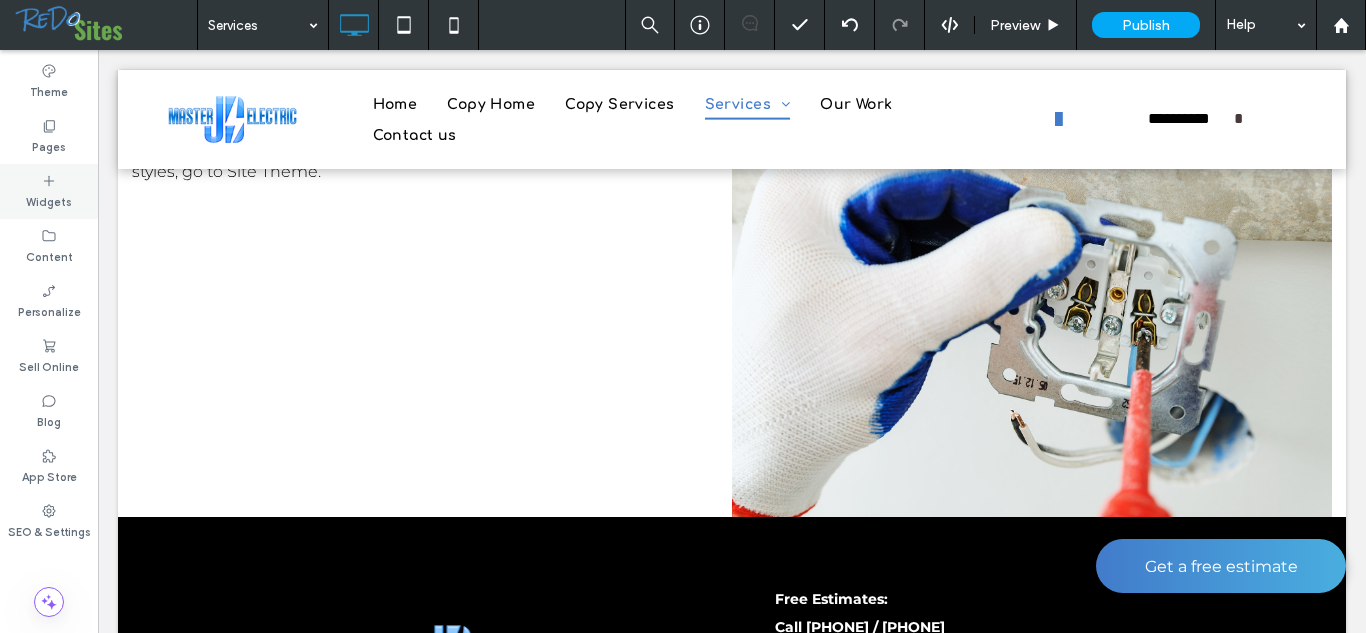 click 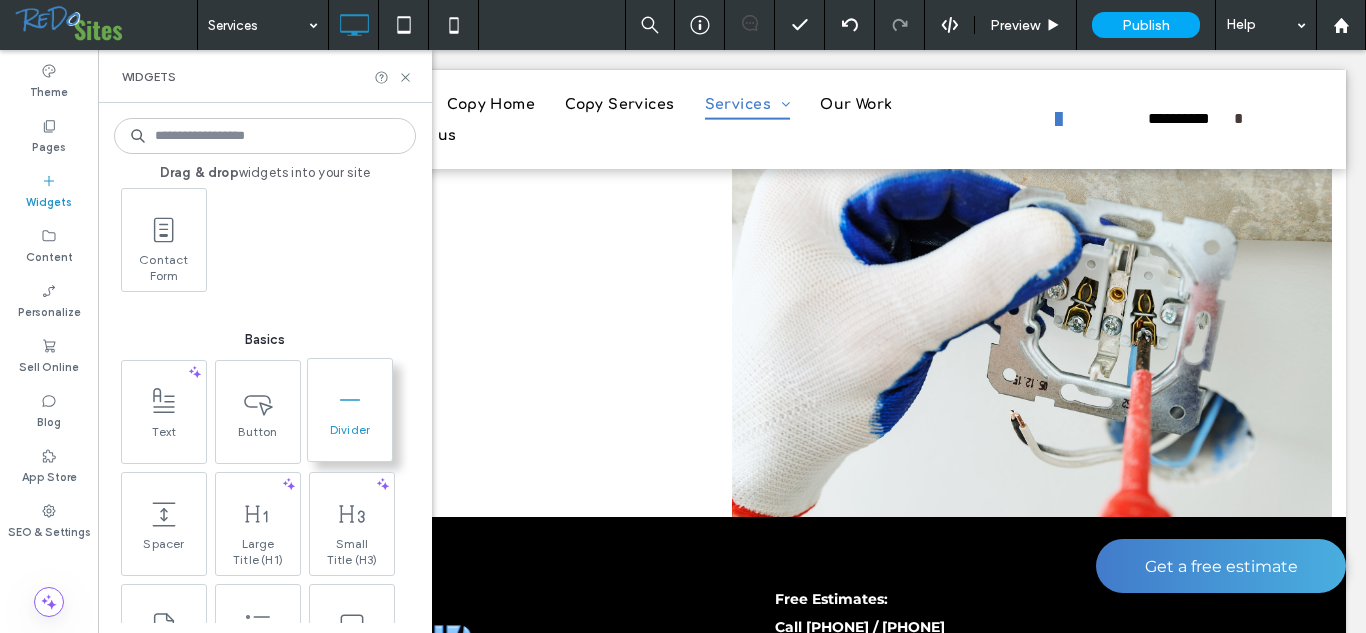 scroll, scrollTop: 797, scrollLeft: 0, axis: vertical 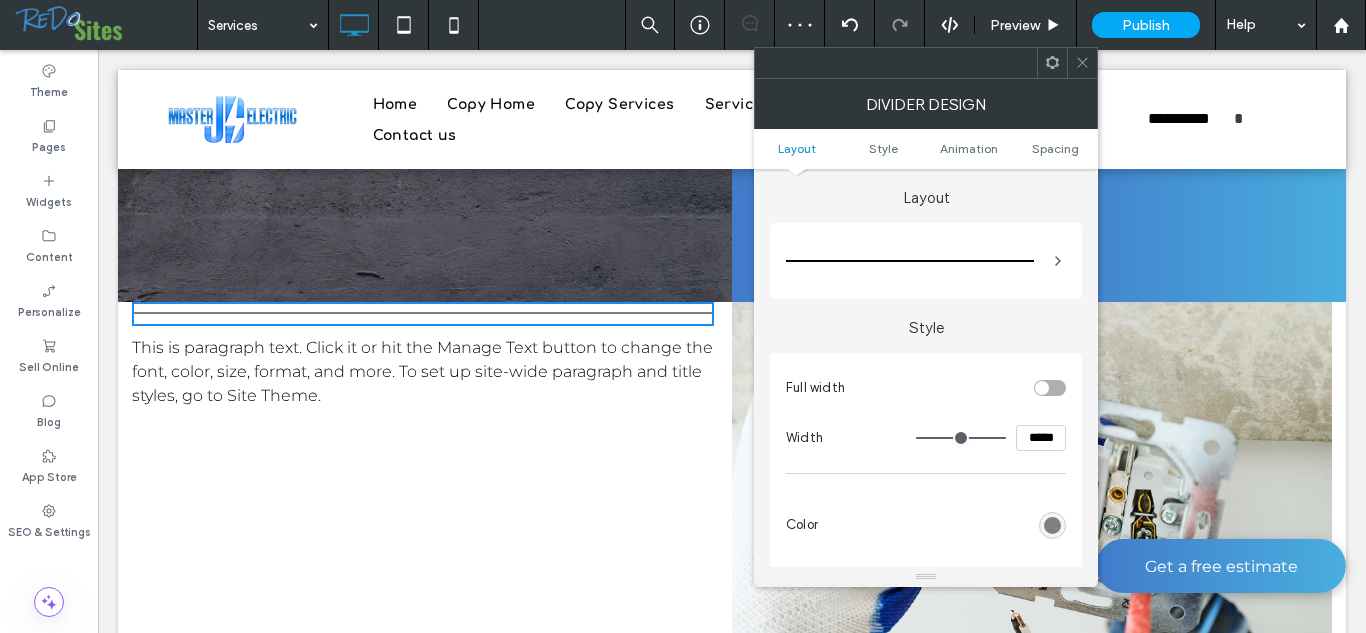 type on "***" 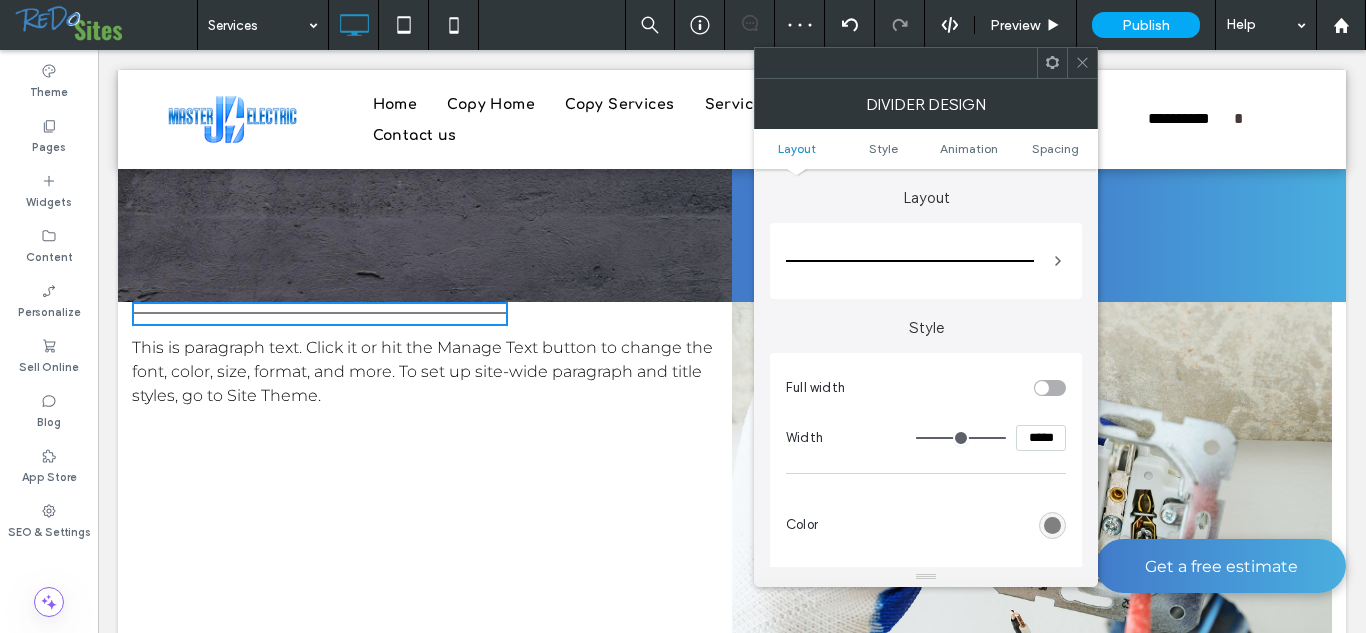 type on "***" 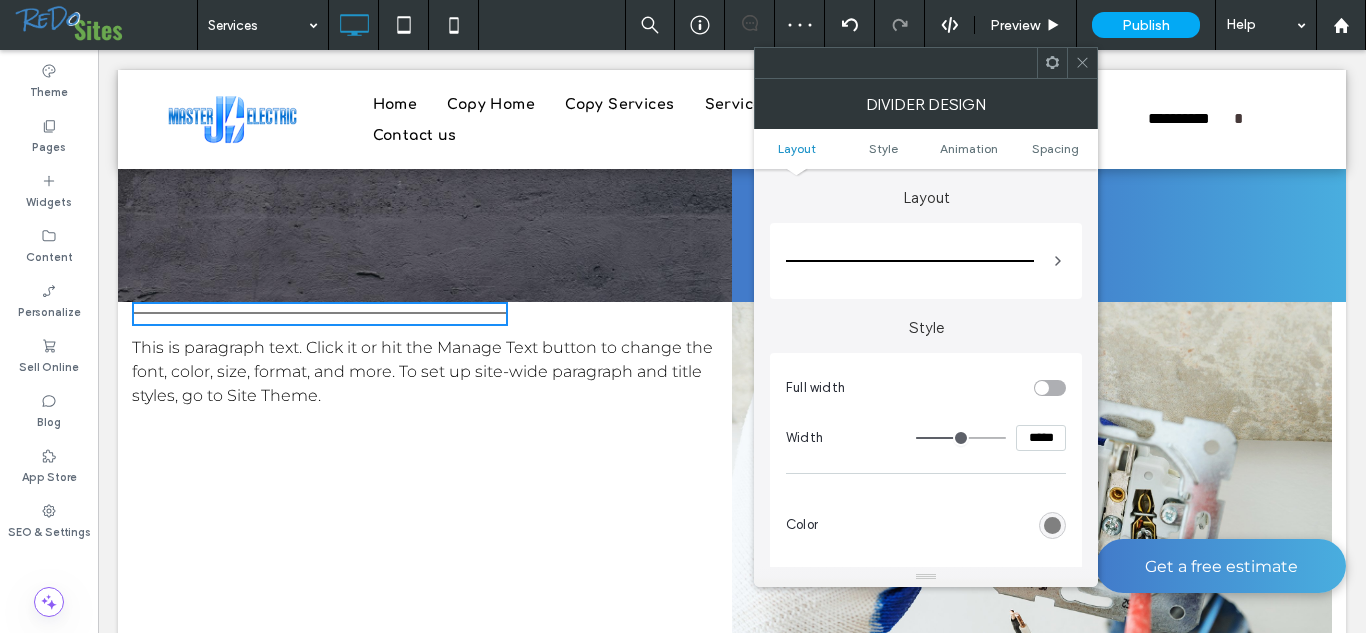 type on "***" 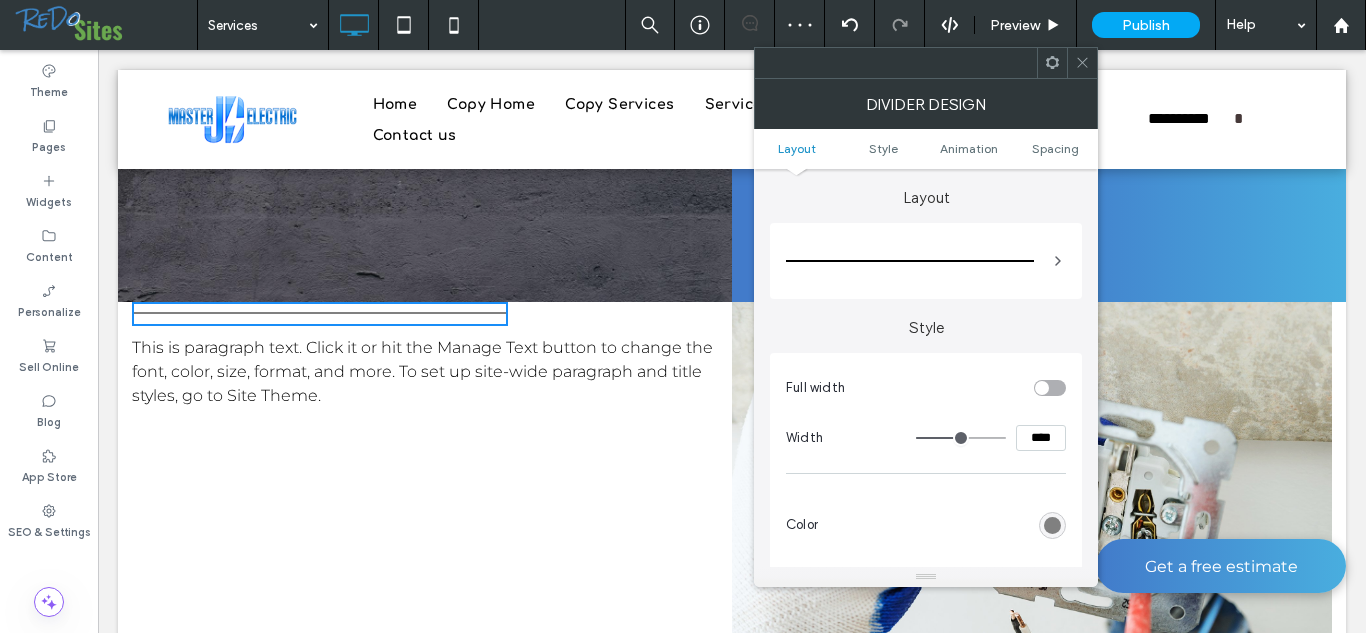 type on "**" 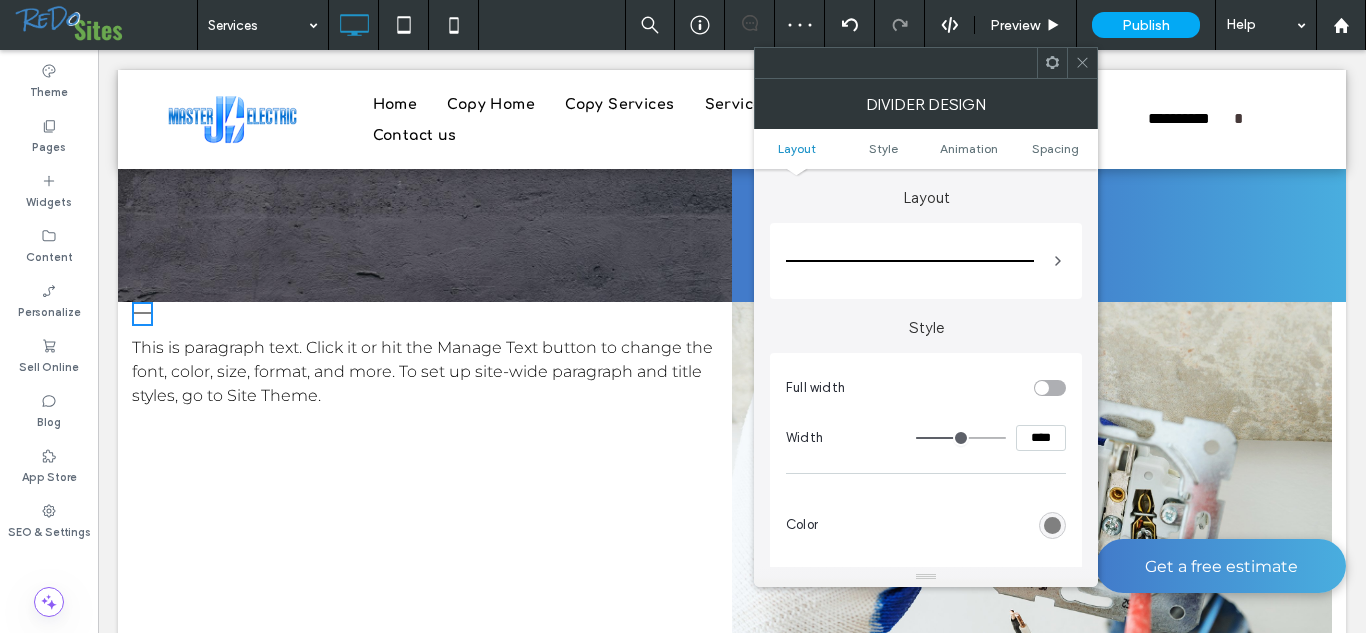 type on "**" 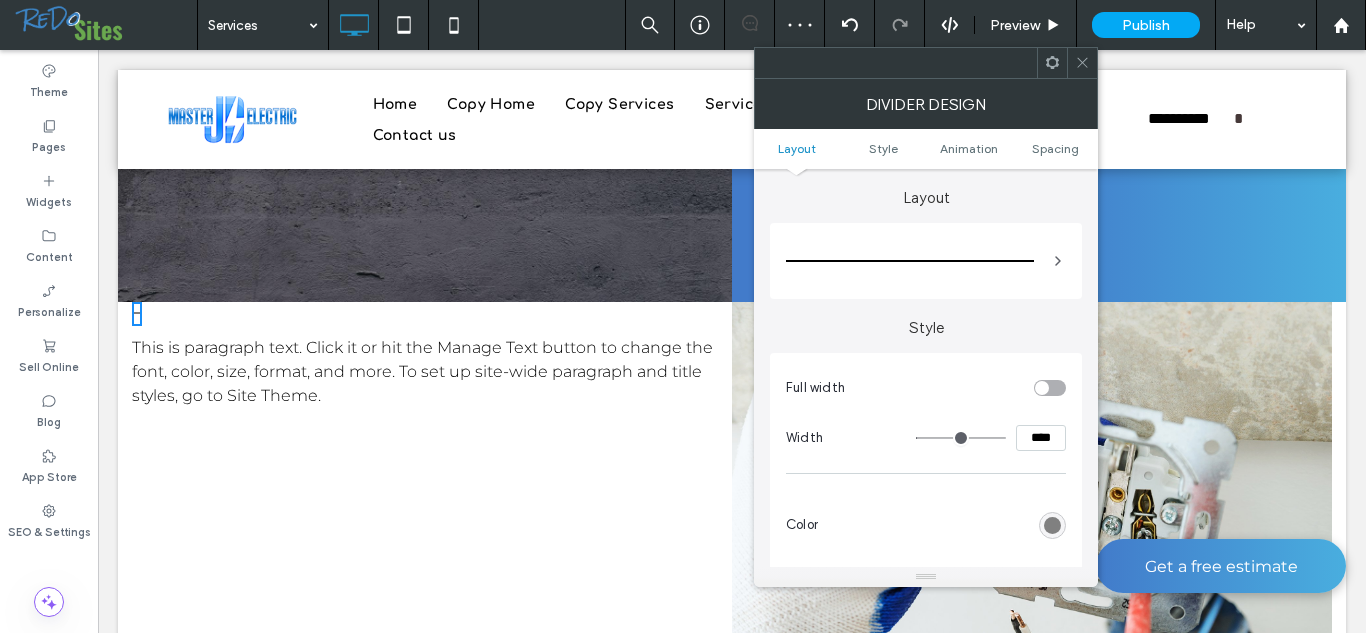type on "**" 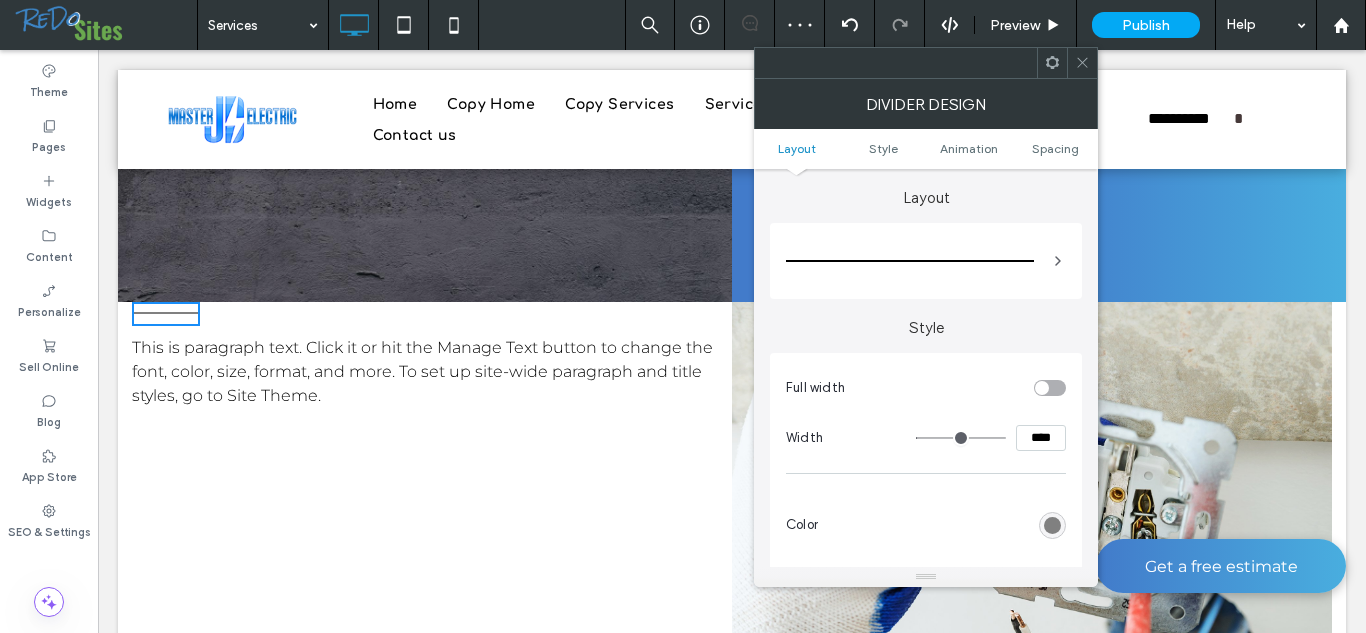 type on "**" 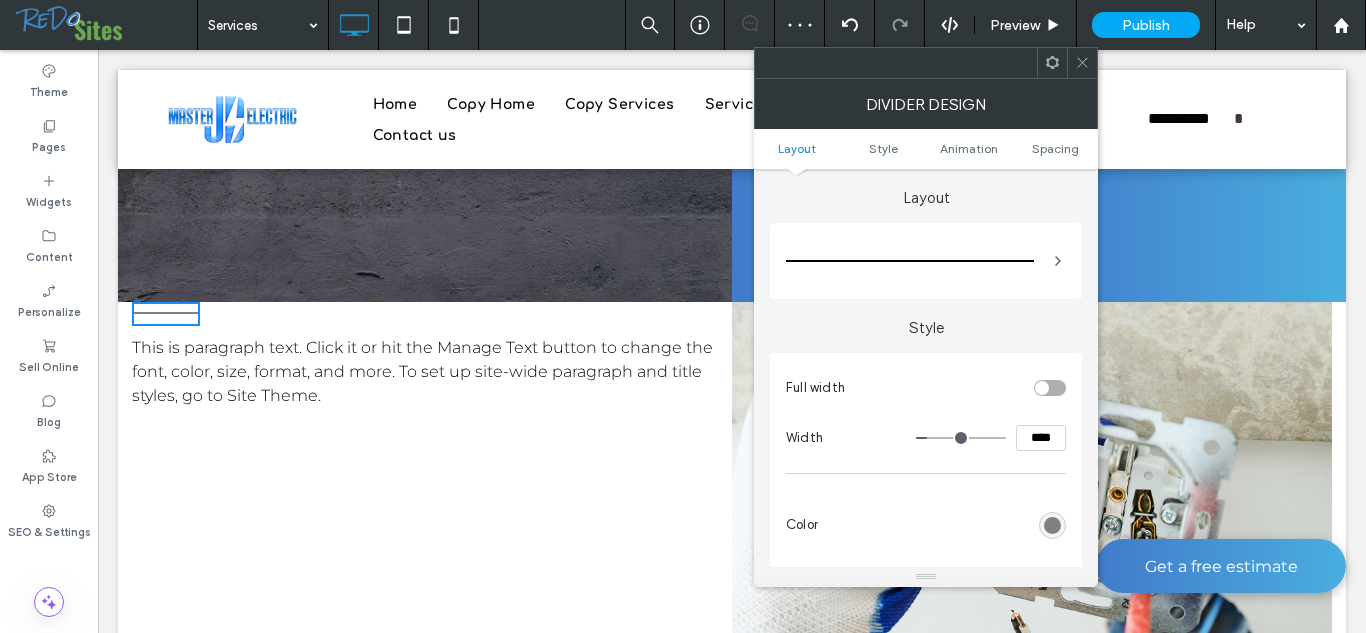 type on "**" 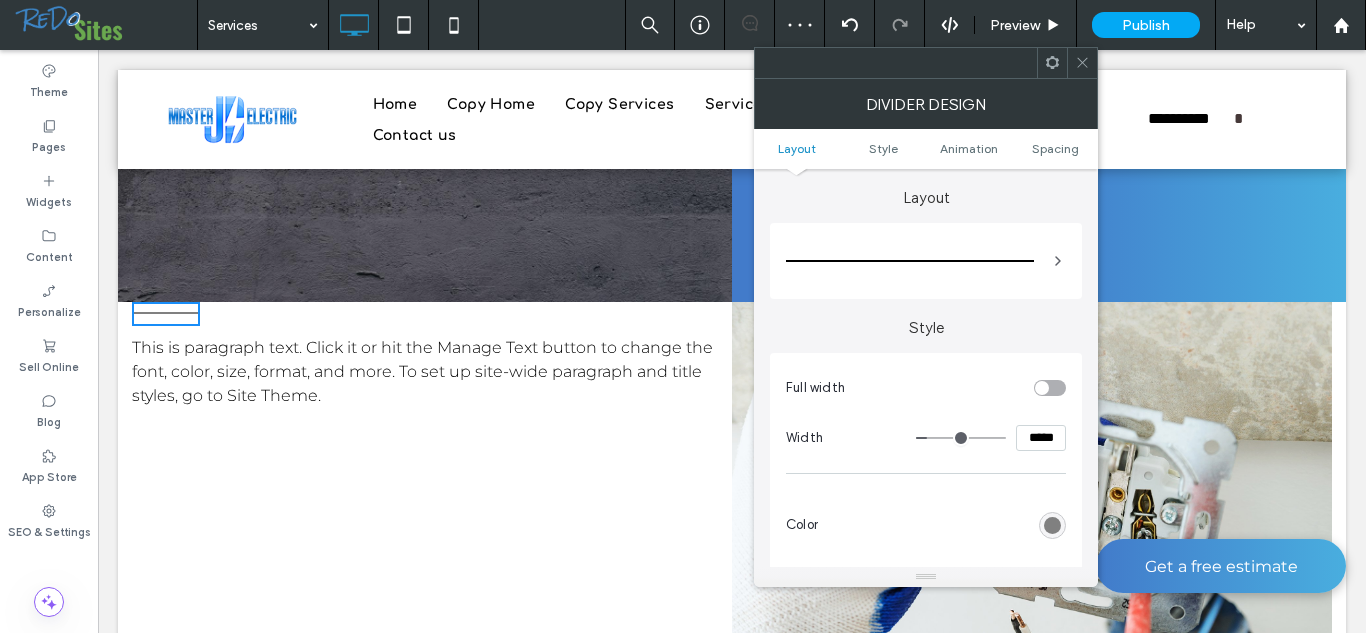 type on "***" 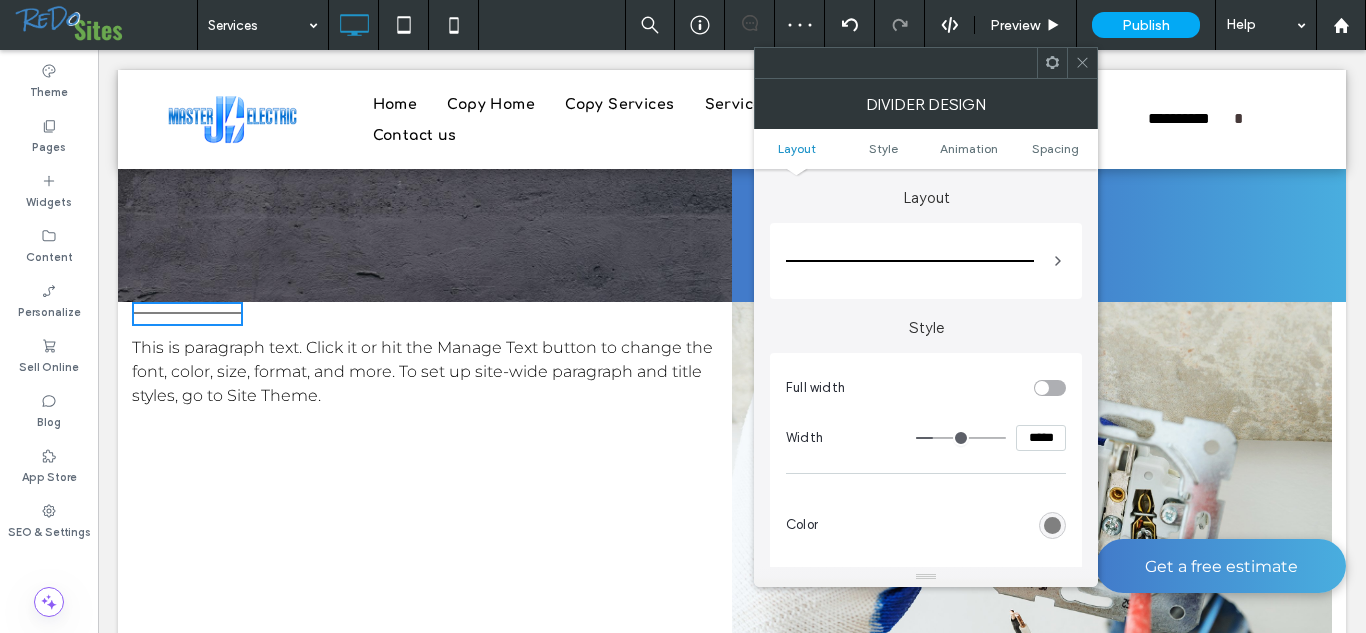 drag, startPoint x: 996, startPoint y: 442, endPoint x: 938, endPoint y: 445, distance: 58.077534 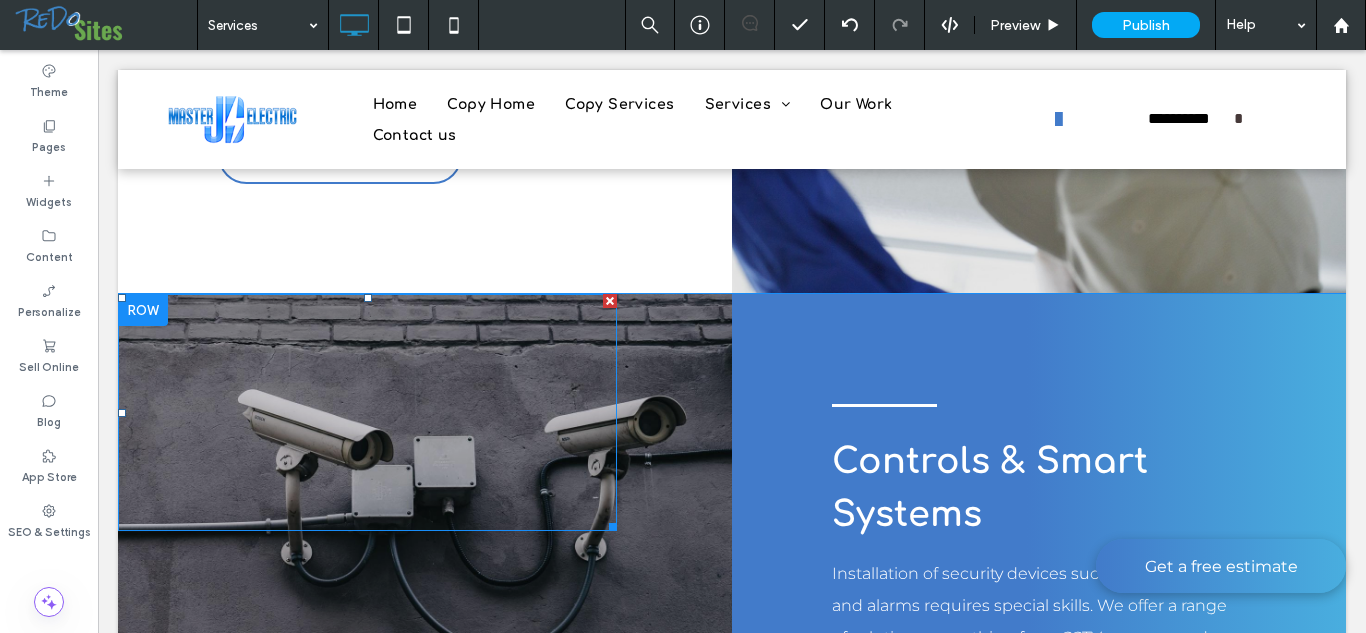 scroll, scrollTop: 3294, scrollLeft: 0, axis: vertical 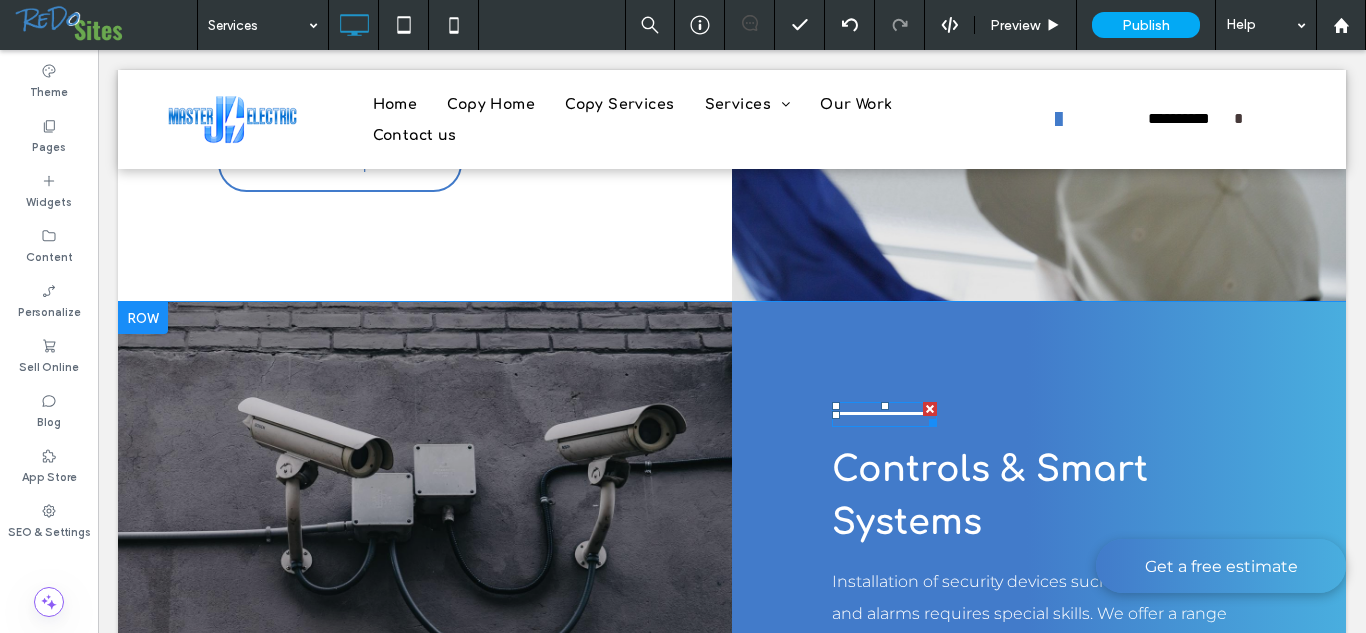 click at bounding box center (884, 414) 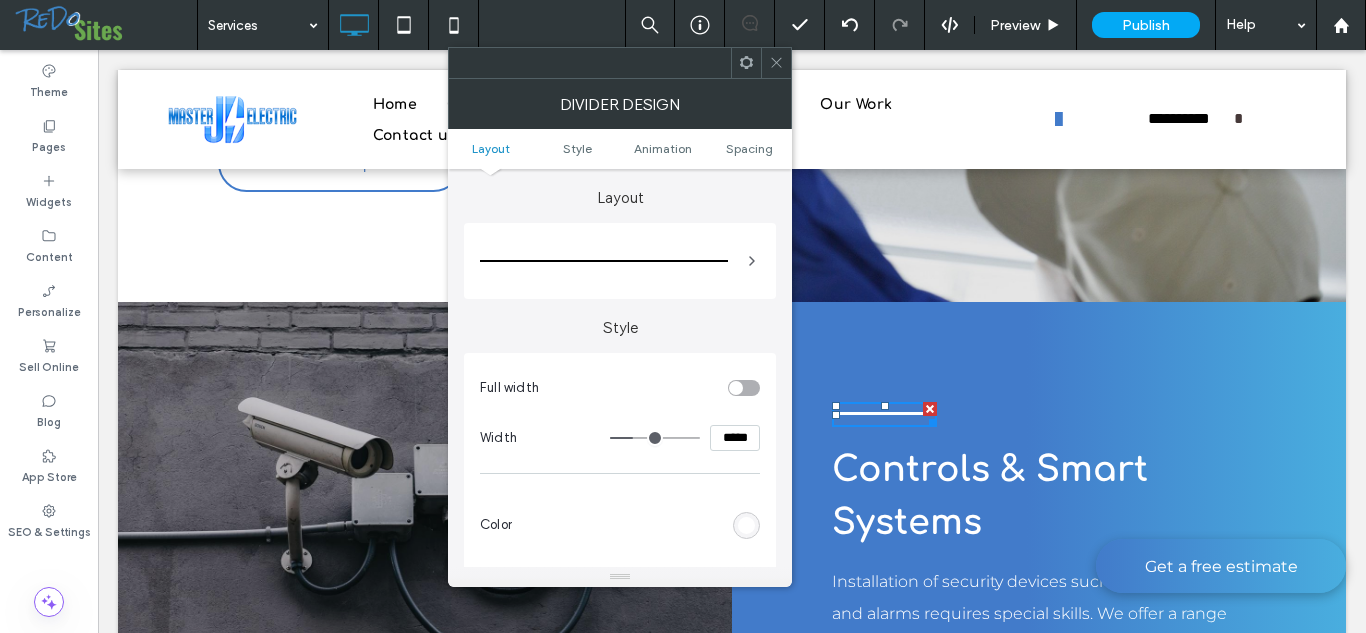 click 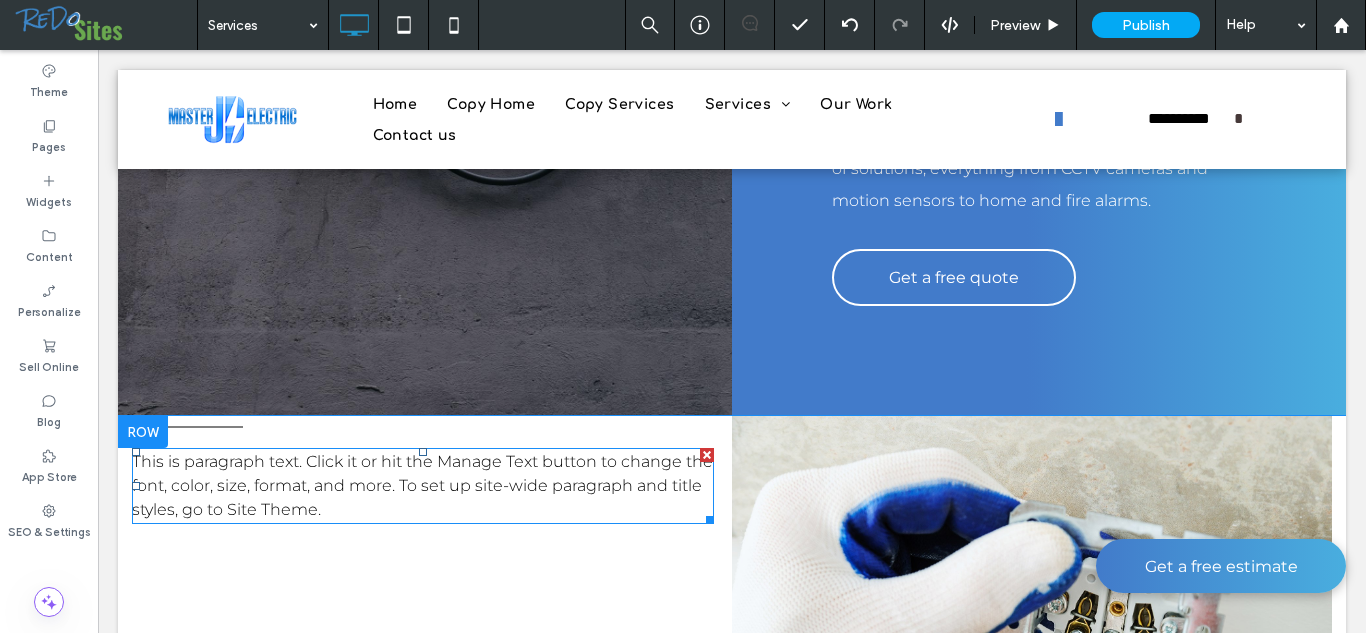 scroll, scrollTop: 3835, scrollLeft: 0, axis: vertical 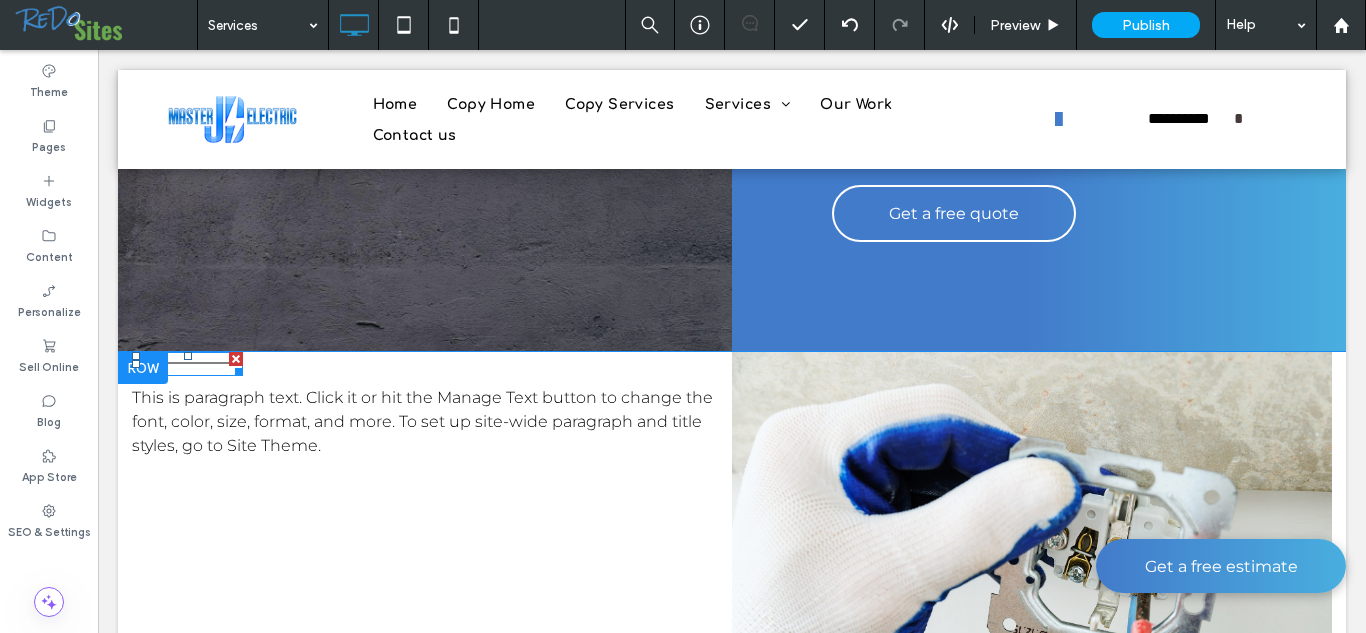 click at bounding box center [235, 368] 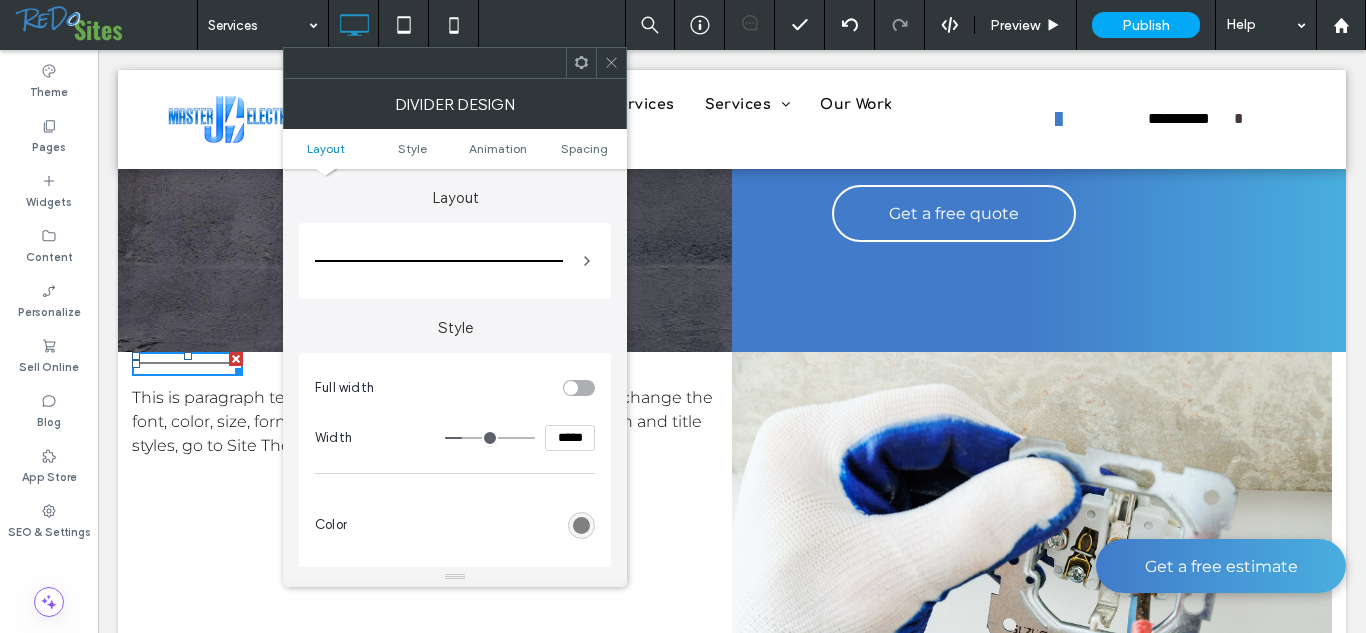 drag, startPoint x: 569, startPoint y: 442, endPoint x: 572, endPoint y: 390, distance: 52.086468 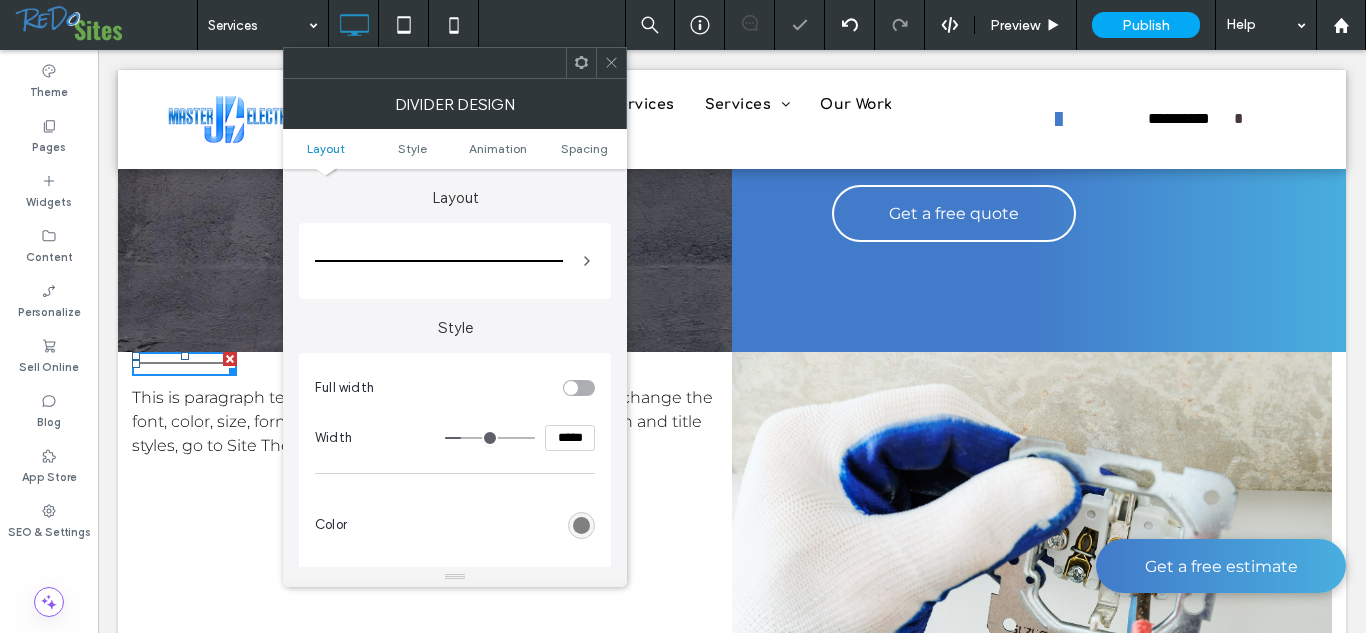 click at bounding box center [581, 525] 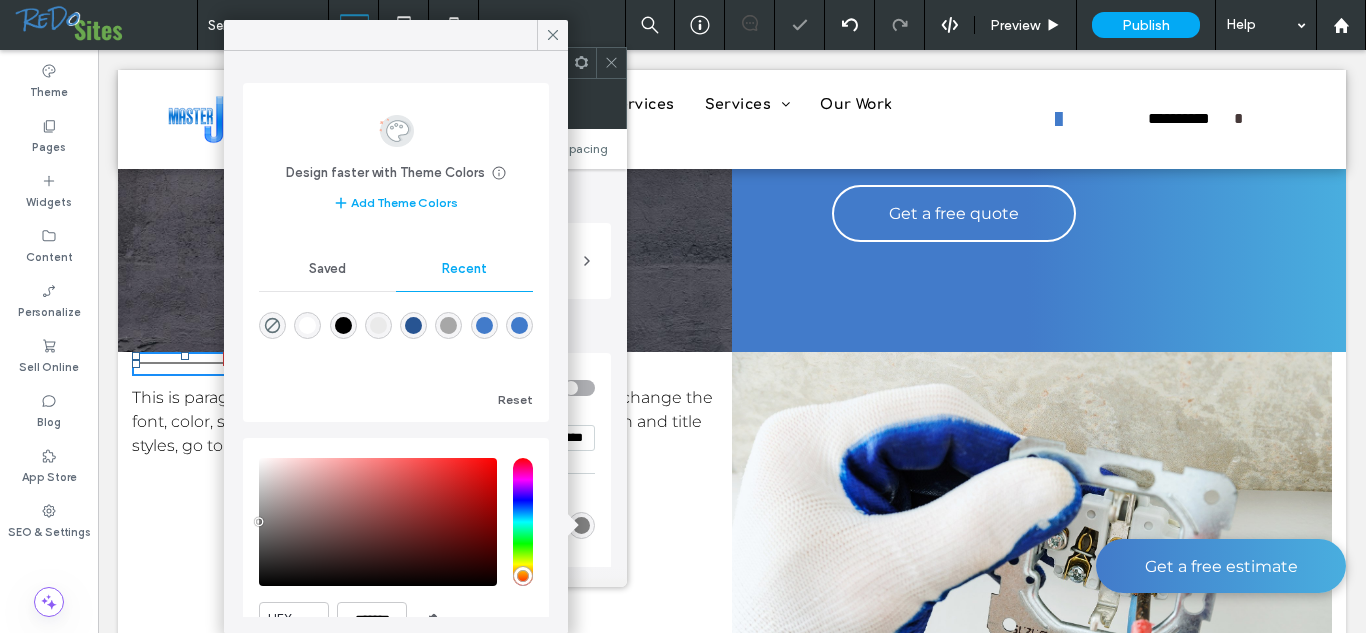 click at bounding box center (519, 325) 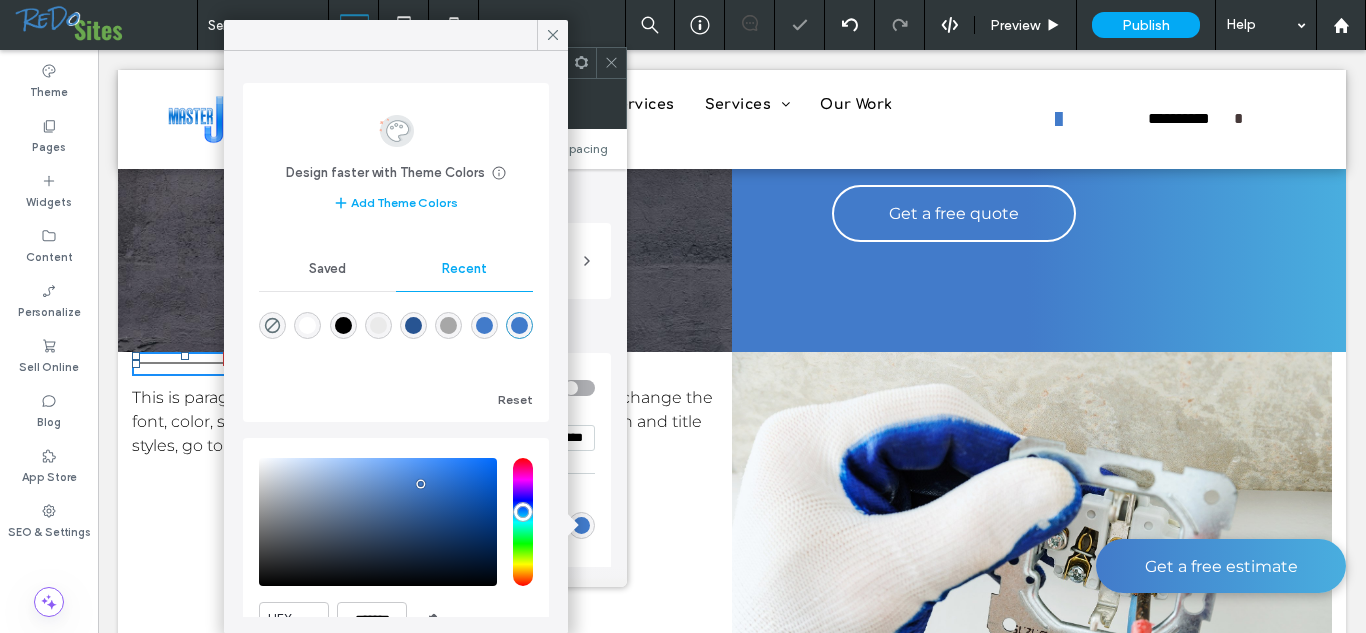 type on "*******" 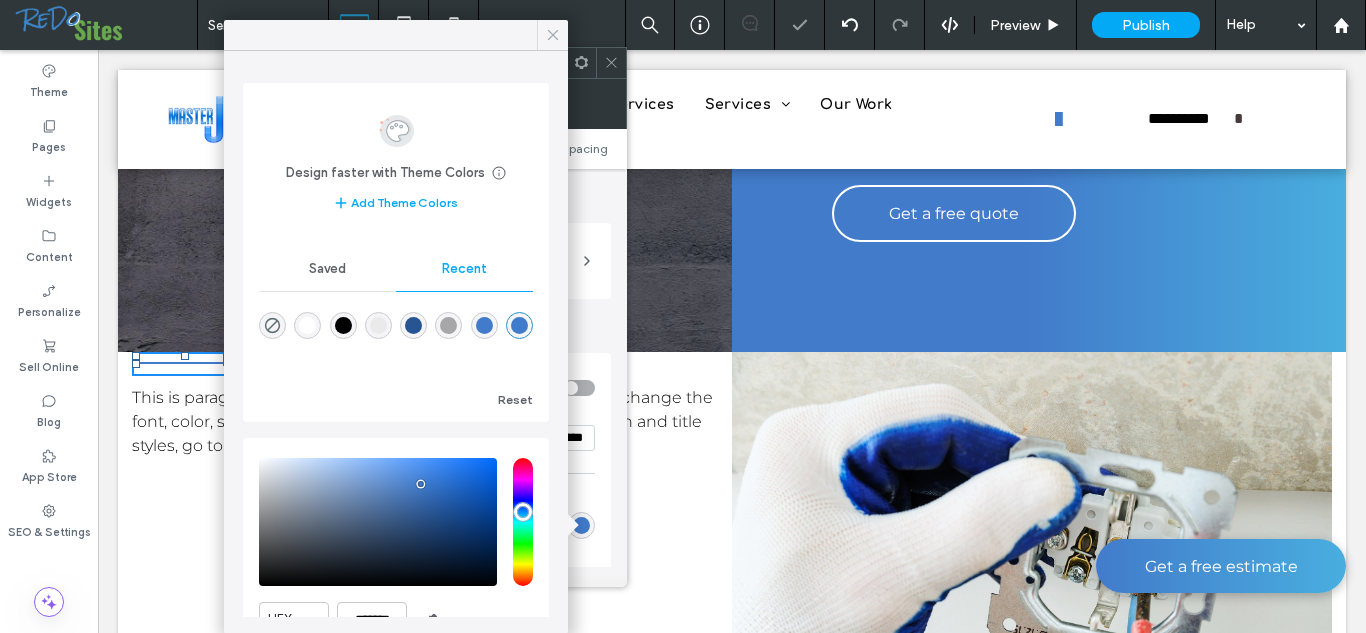 click 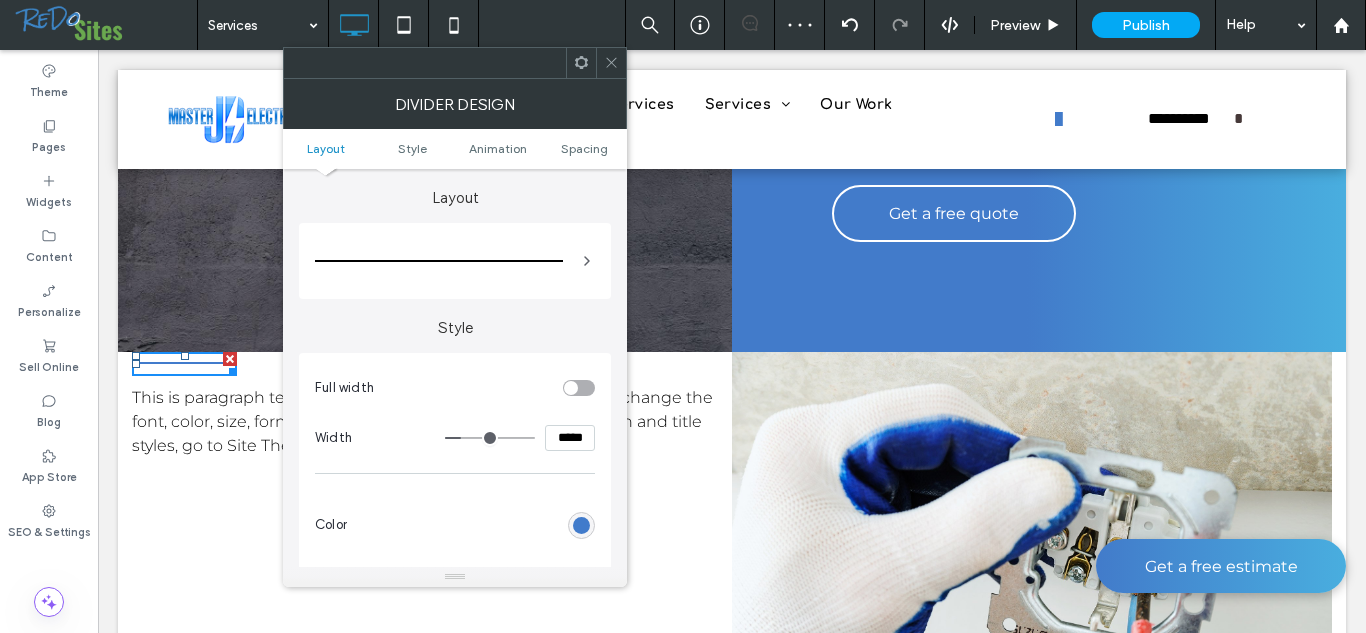 click 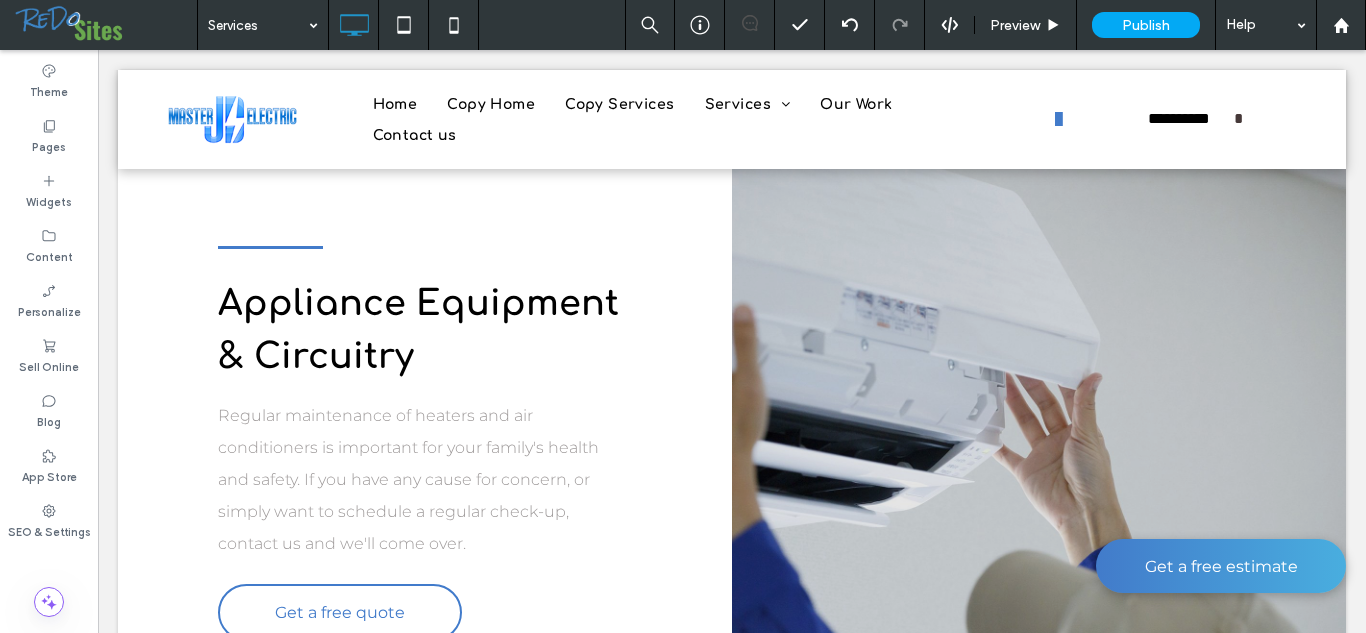 scroll, scrollTop: 2797, scrollLeft: 0, axis: vertical 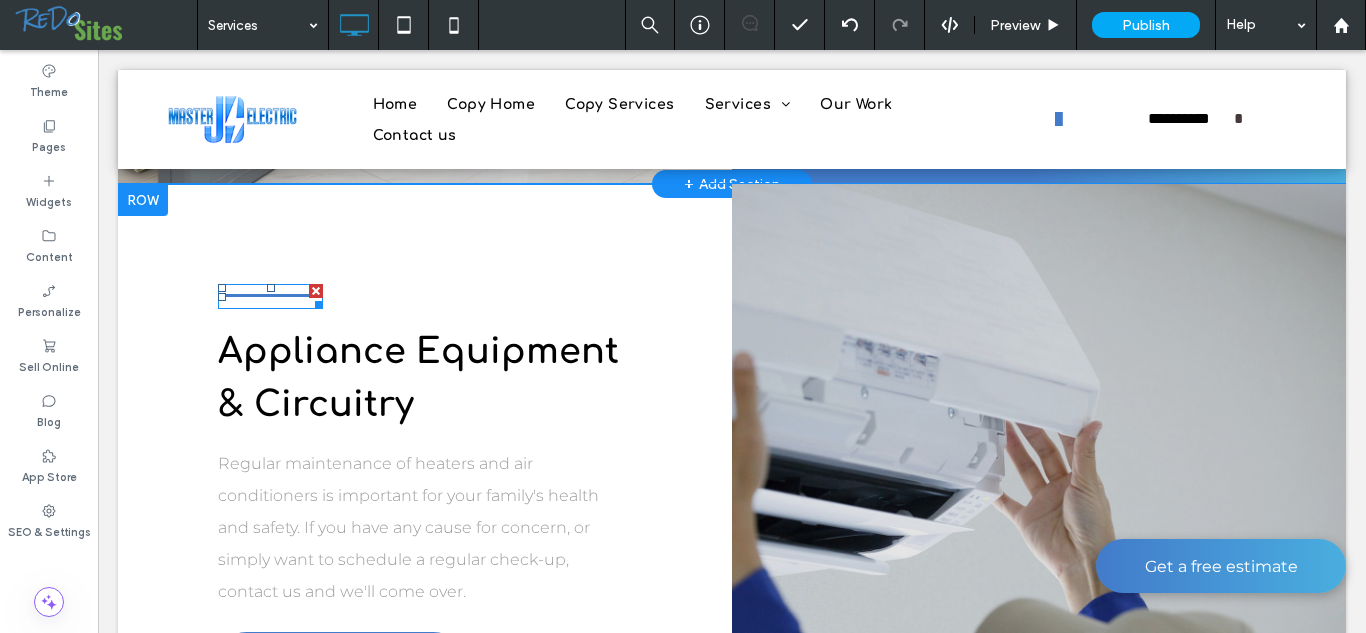 click at bounding box center (270, 296) 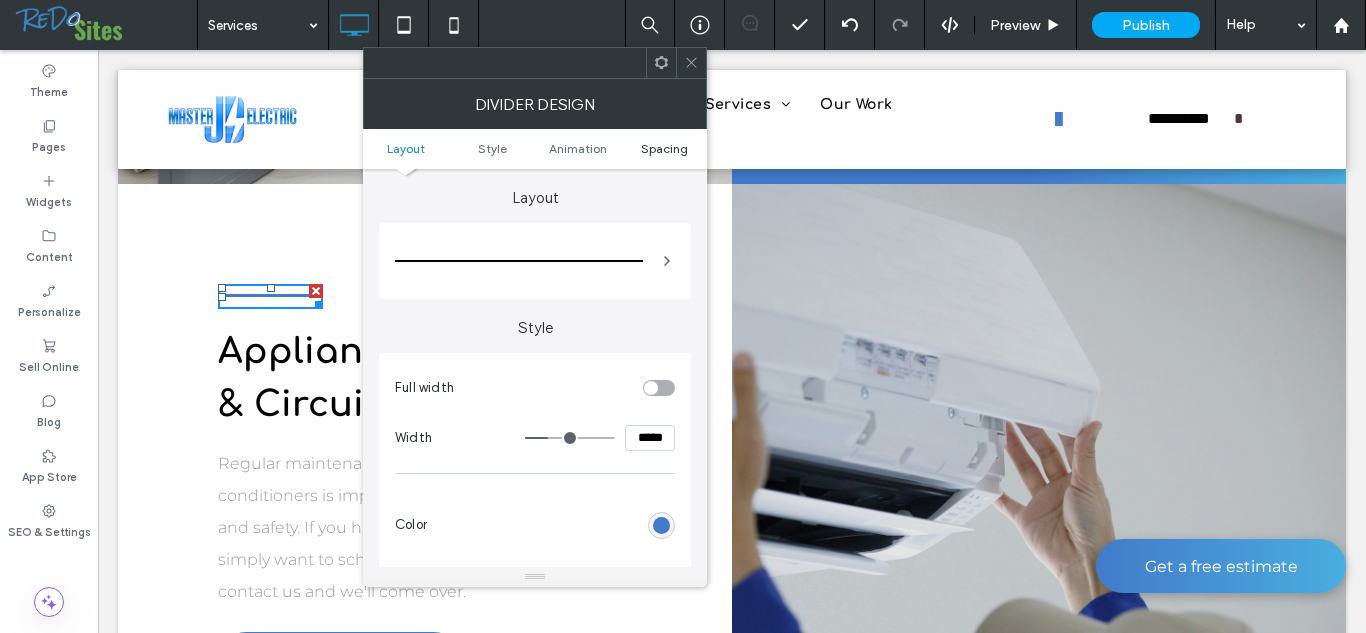 click on "Spacing" at bounding box center [664, 148] 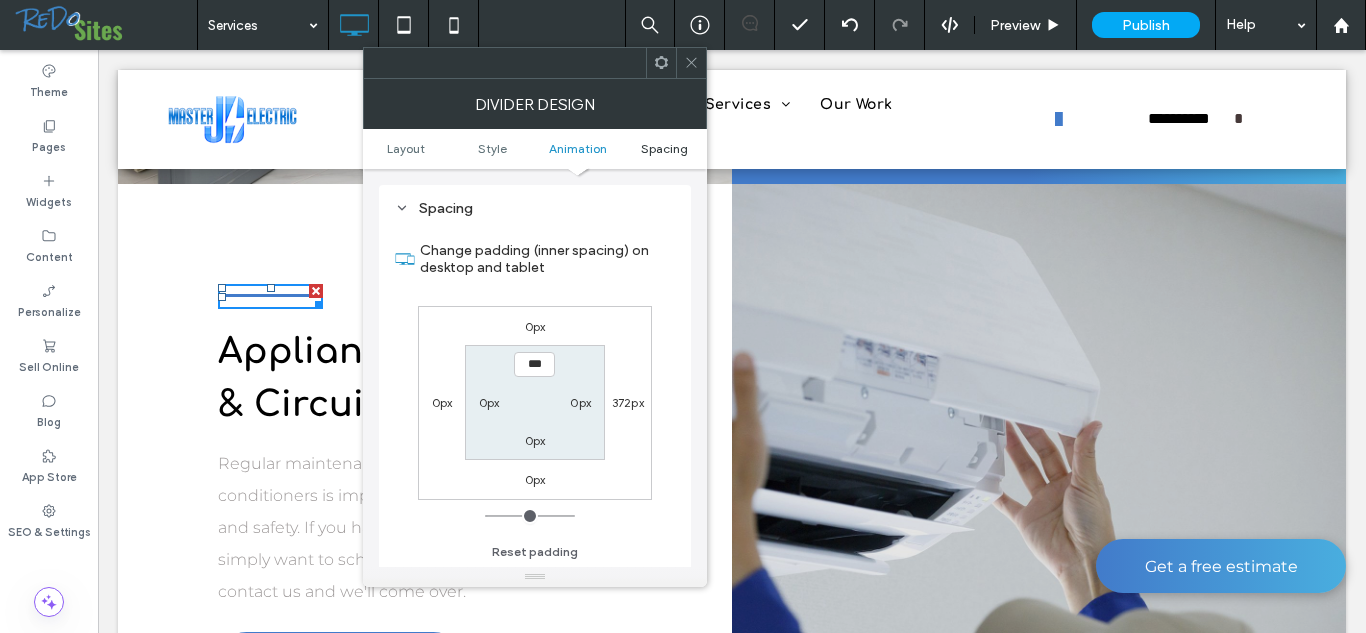 scroll, scrollTop: 530, scrollLeft: 0, axis: vertical 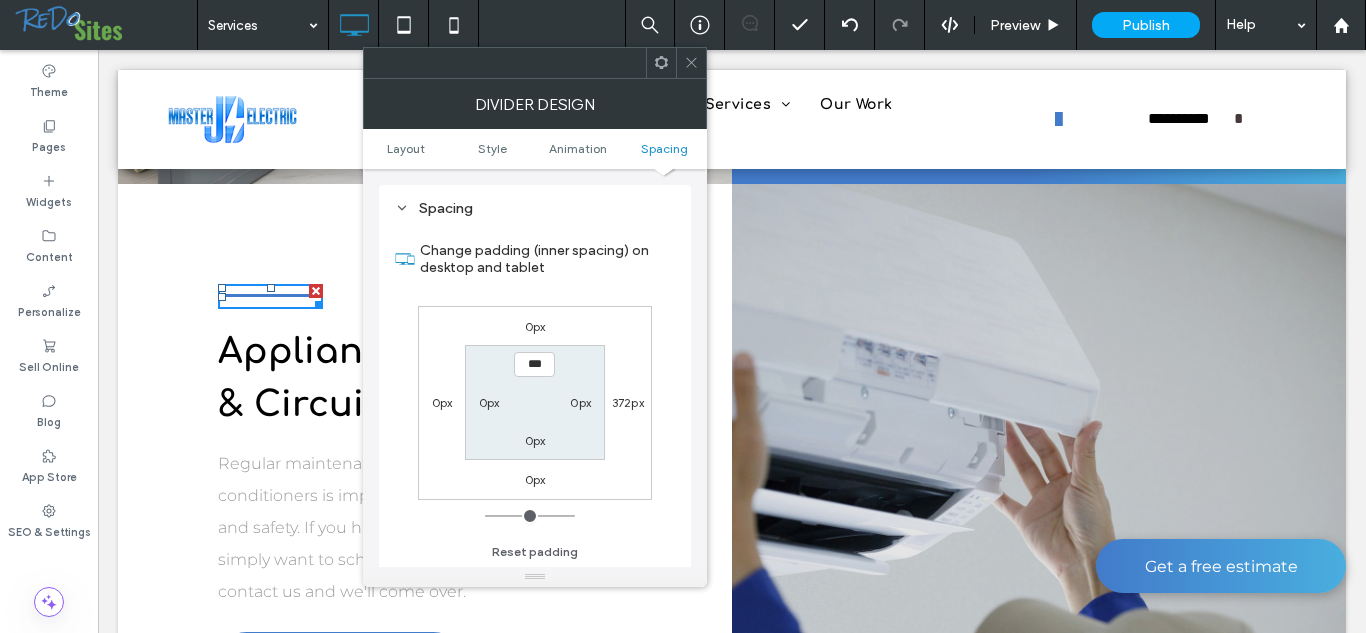 click 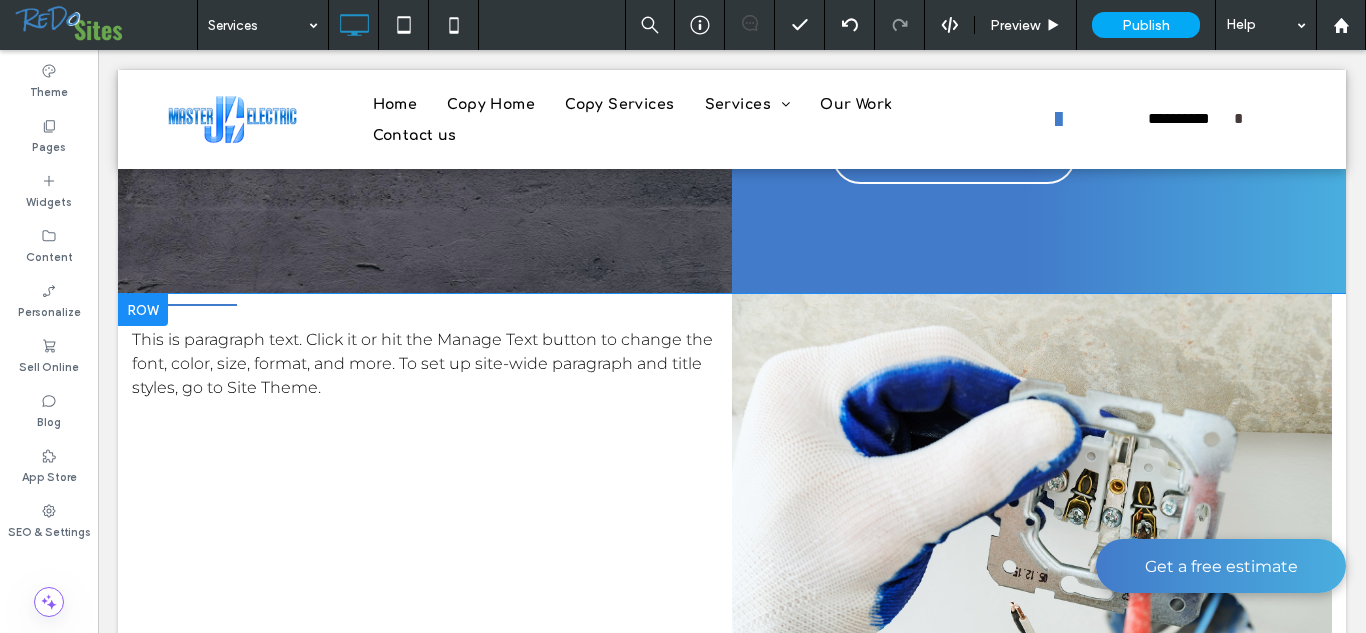 scroll, scrollTop: 3900, scrollLeft: 0, axis: vertical 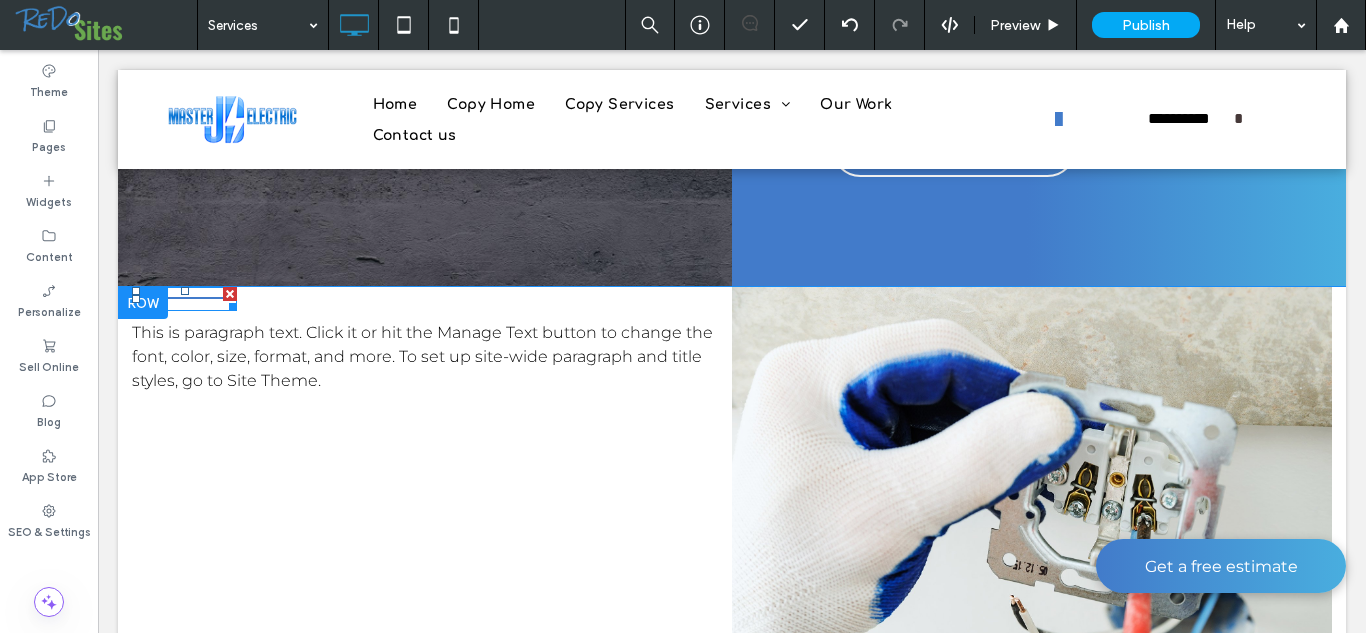 click at bounding box center [184, 299] 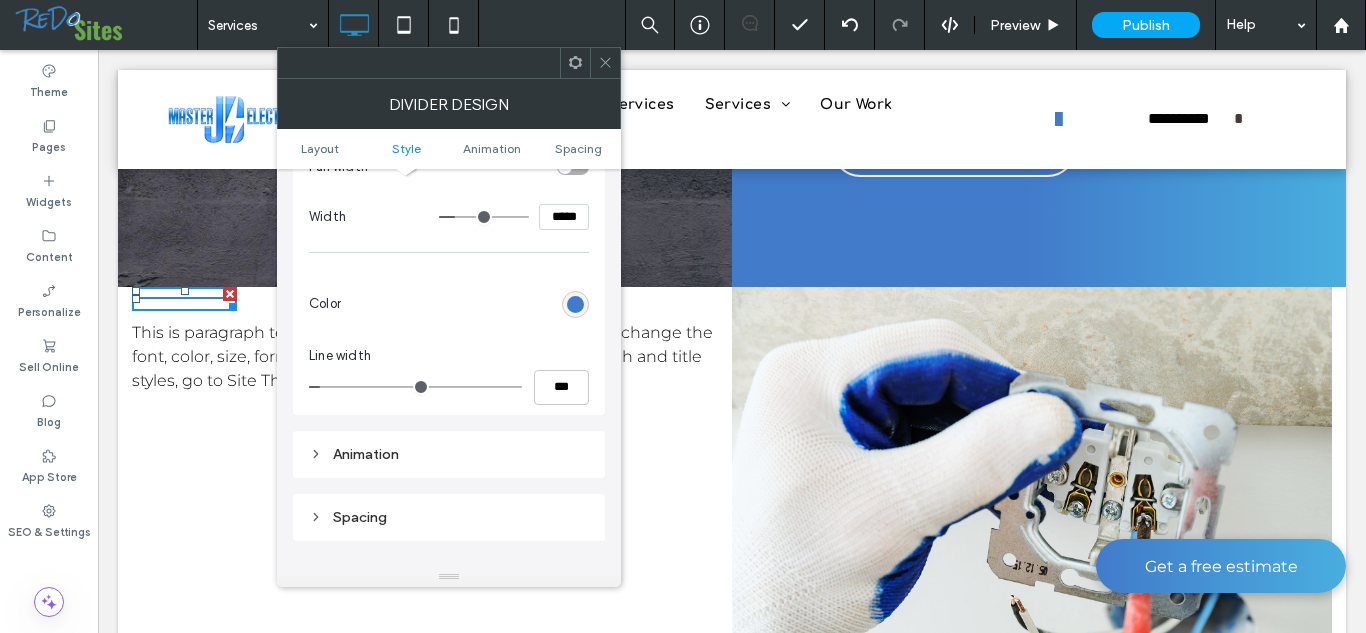 scroll, scrollTop: 327, scrollLeft: 0, axis: vertical 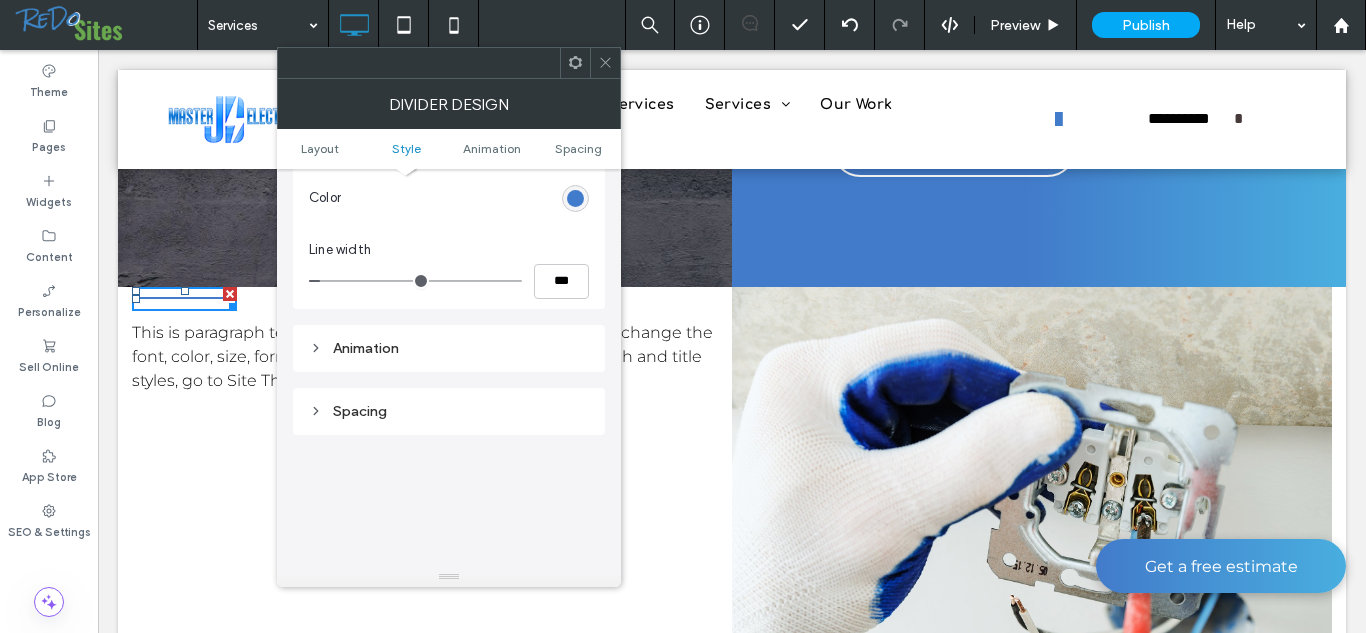click on "Spacing" at bounding box center (449, 411) 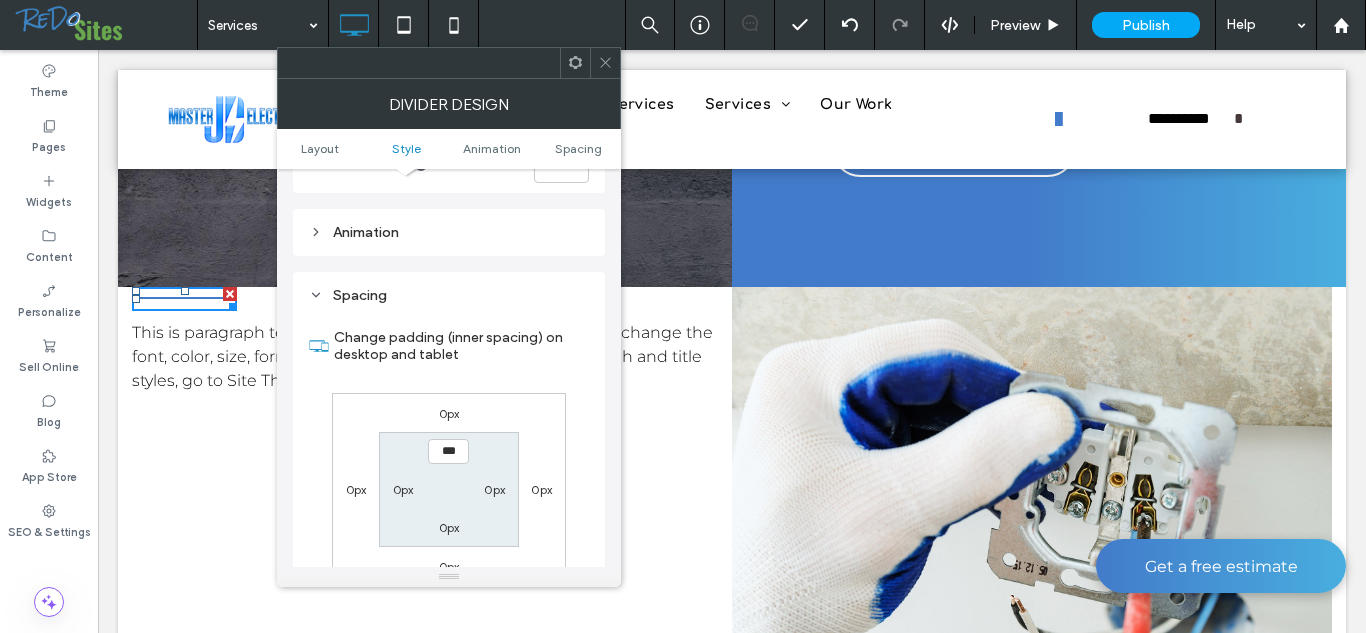 scroll, scrollTop: 520, scrollLeft: 0, axis: vertical 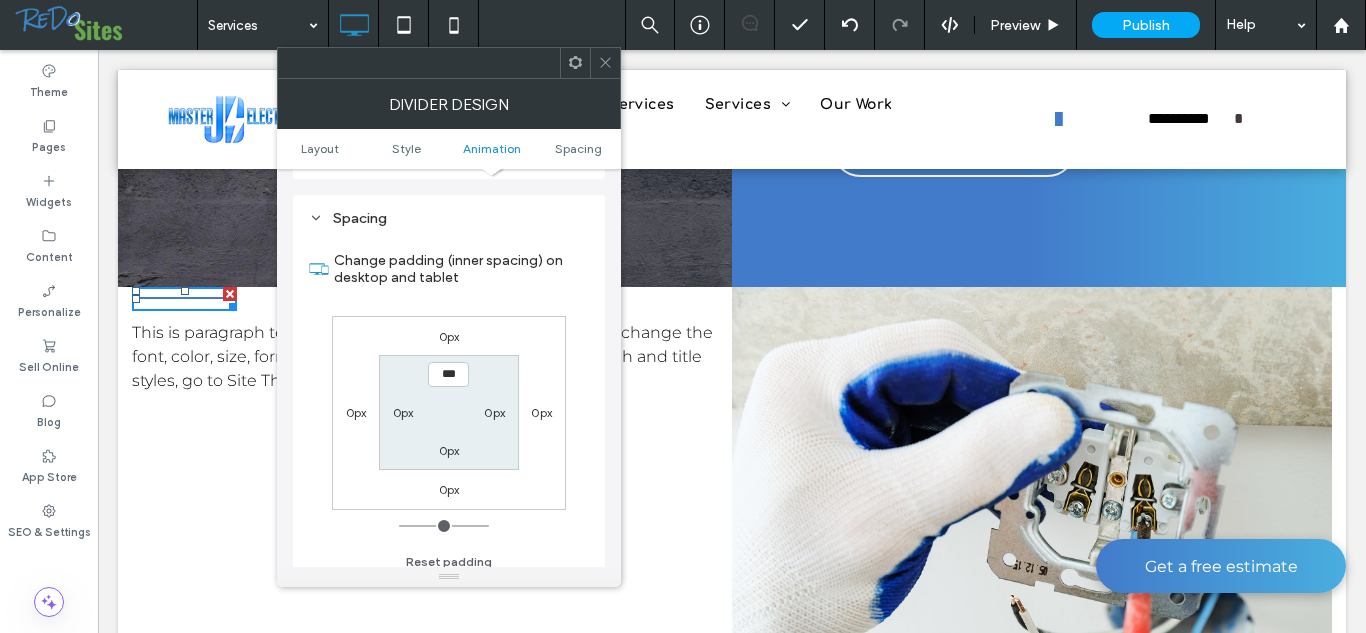 click on "0px" at bounding box center (541, 412) 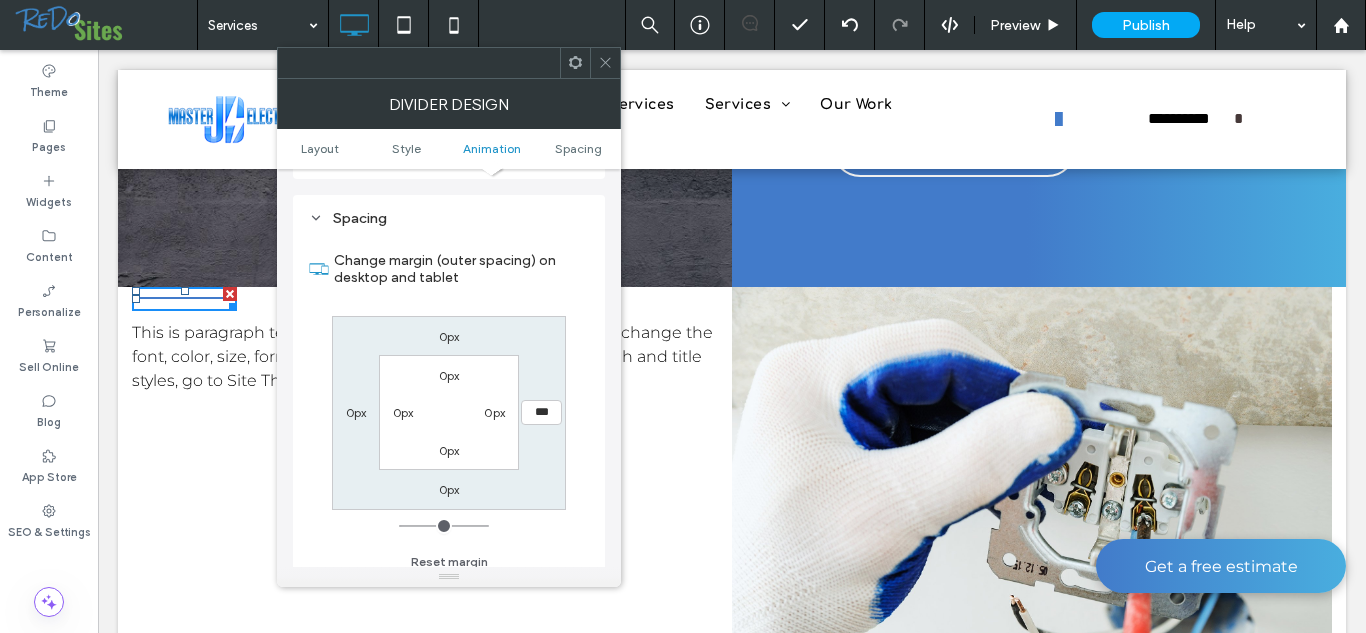 scroll, scrollTop: 522, scrollLeft: 0, axis: vertical 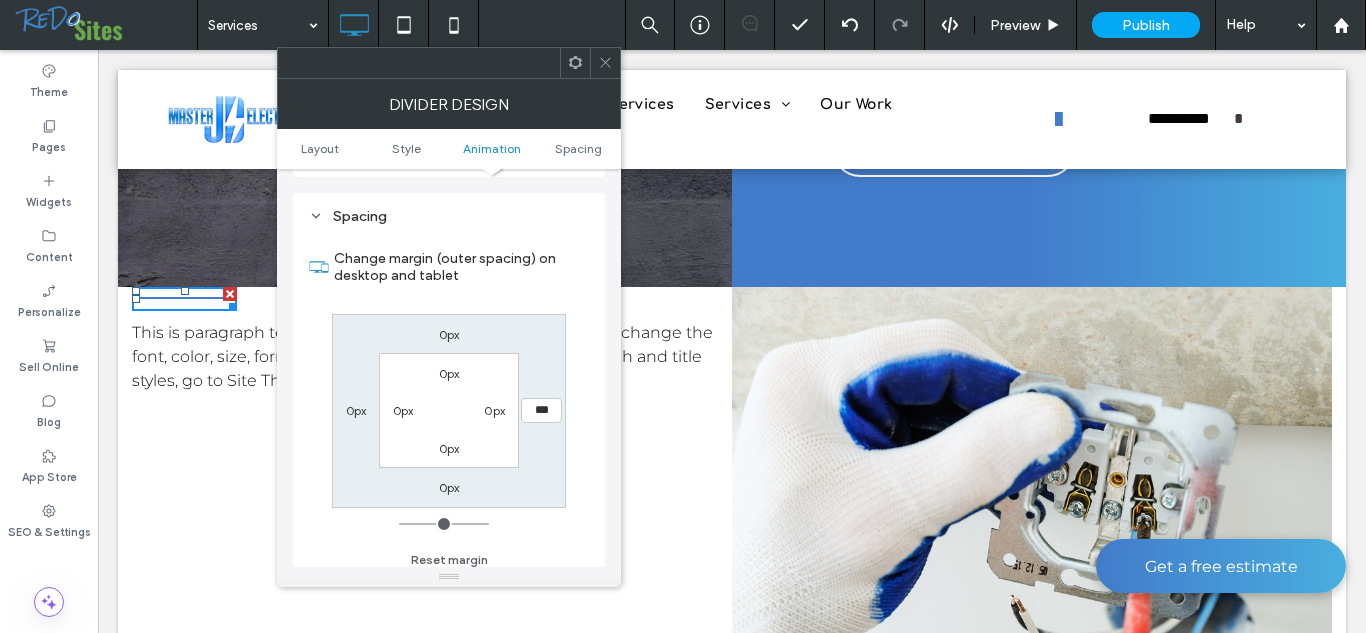 type on "***" 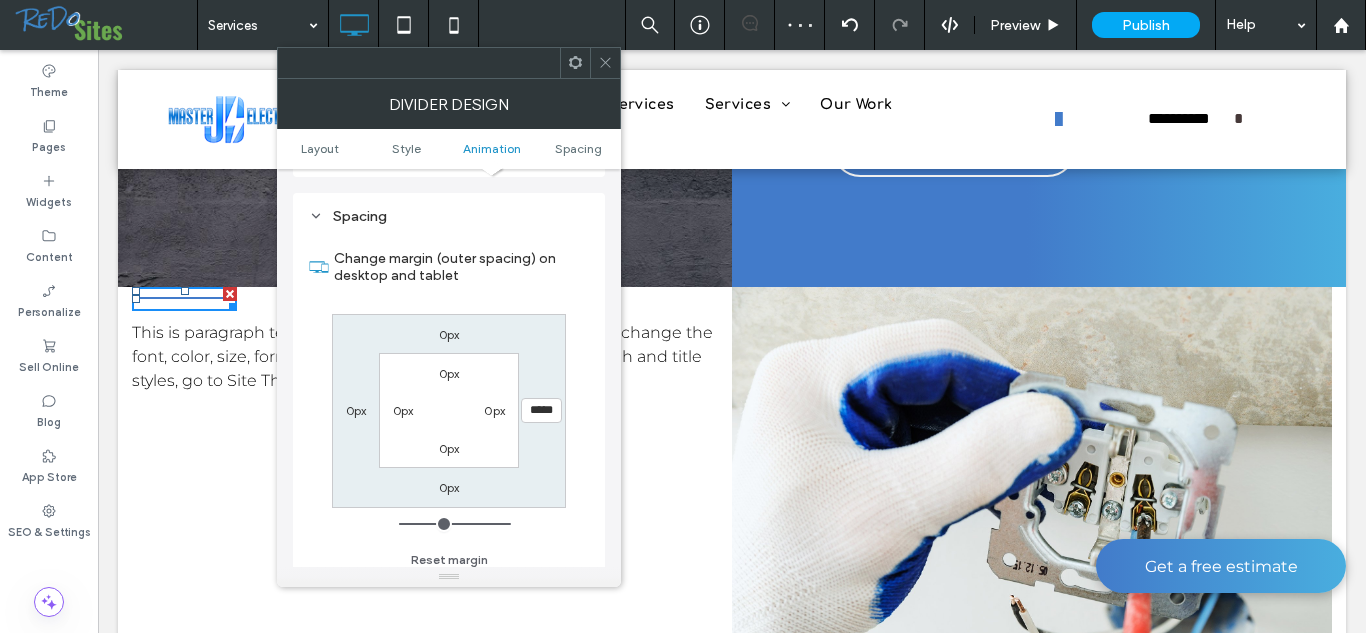 click 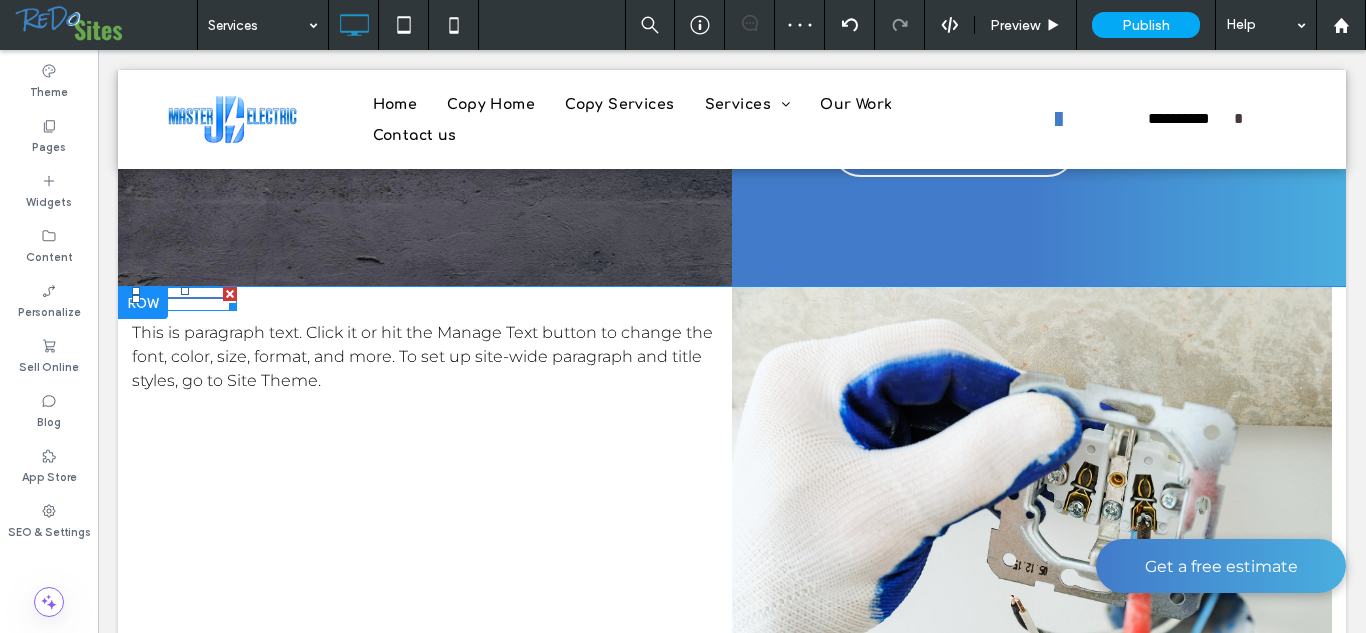 click at bounding box center (229, 303) 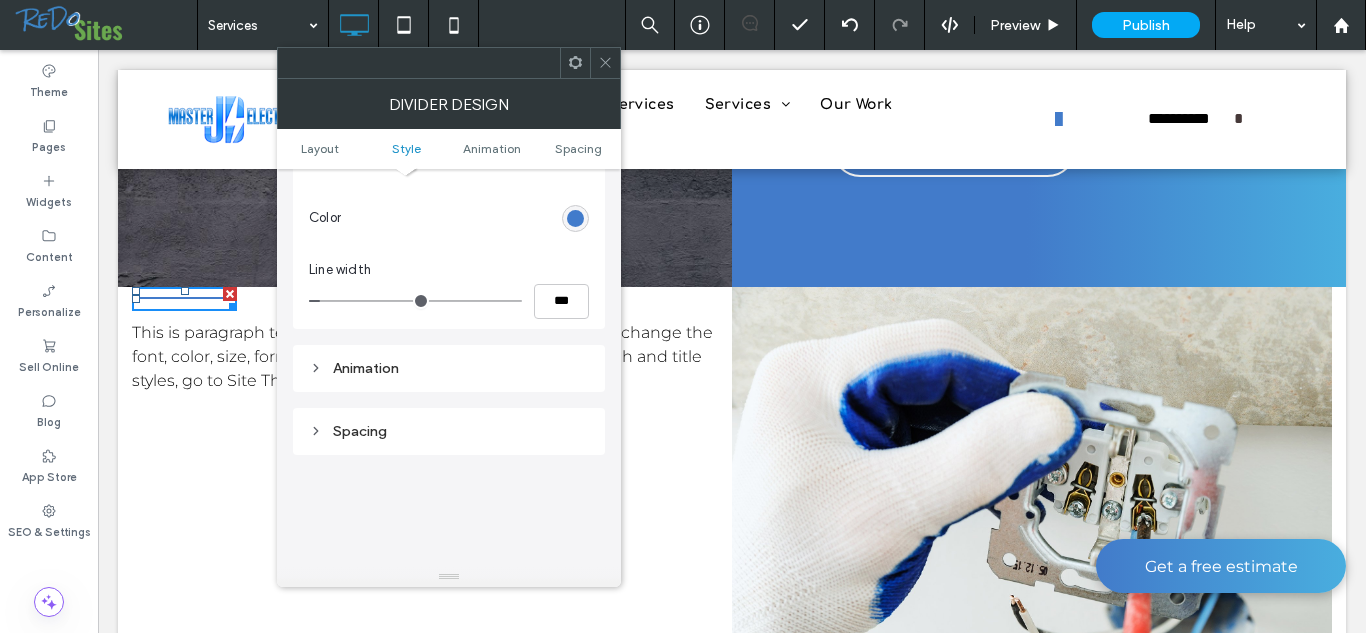 scroll, scrollTop: 334, scrollLeft: 0, axis: vertical 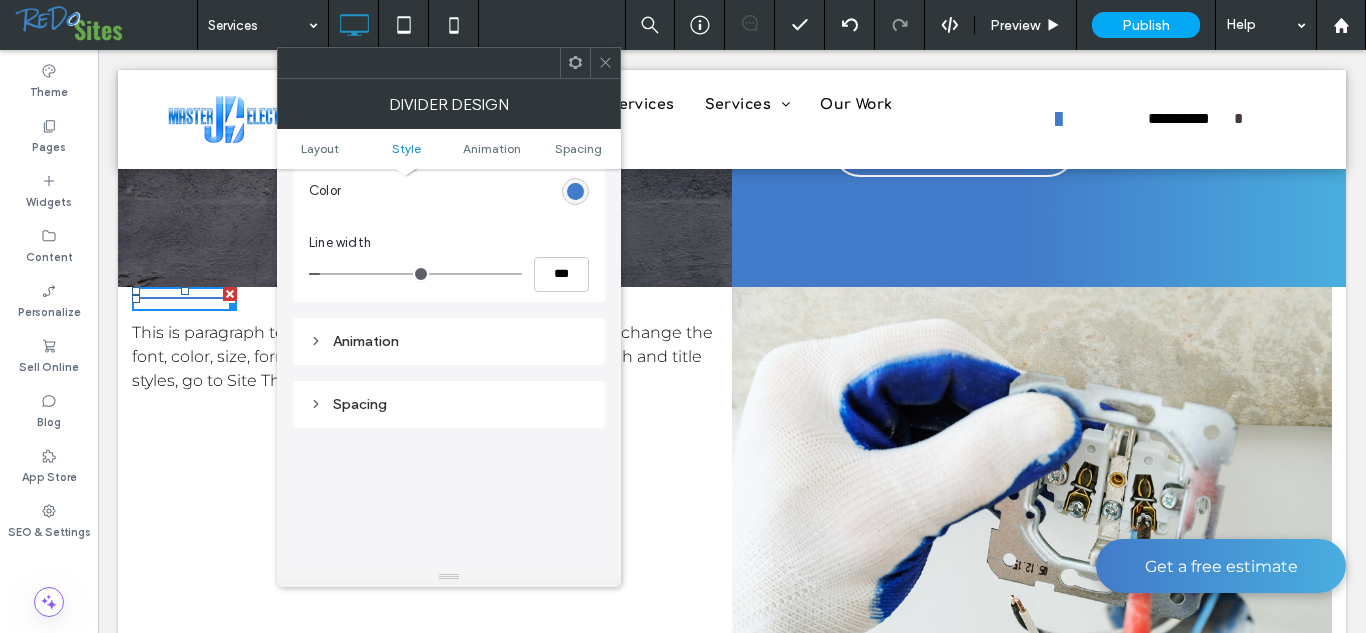 click on "Spacing" at bounding box center [449, 404] 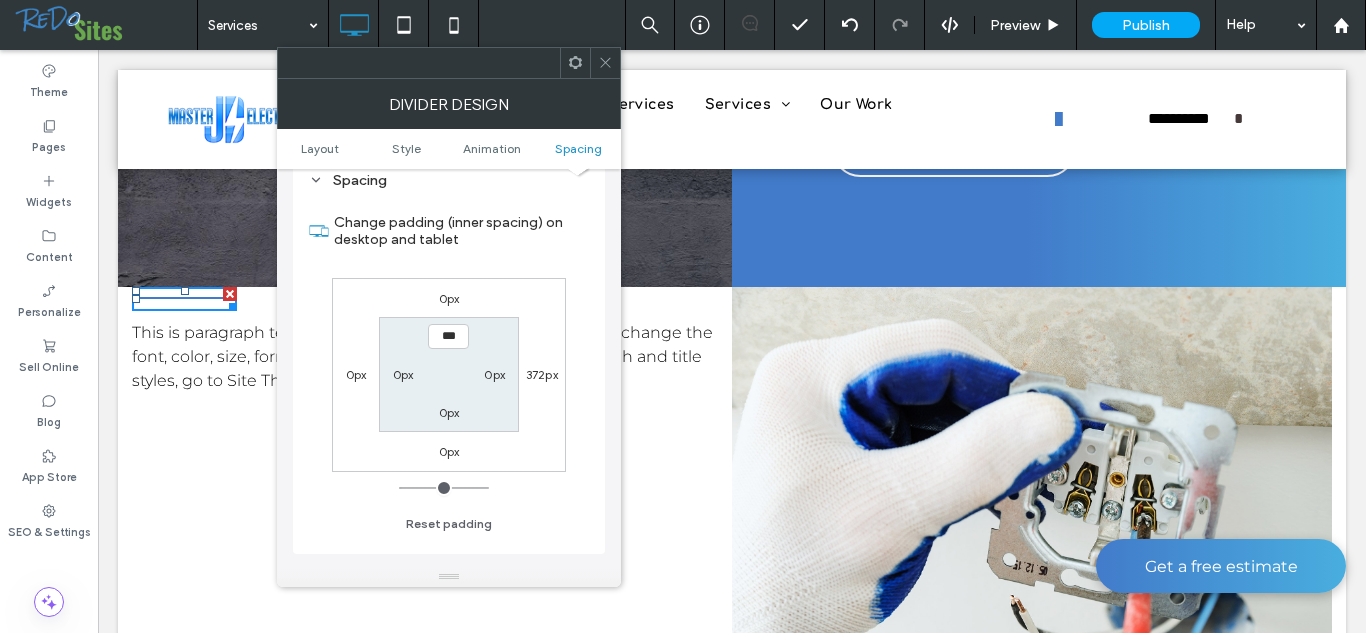 scroll, scrollTop: 561, scrollLeft: 0, axis: vertical 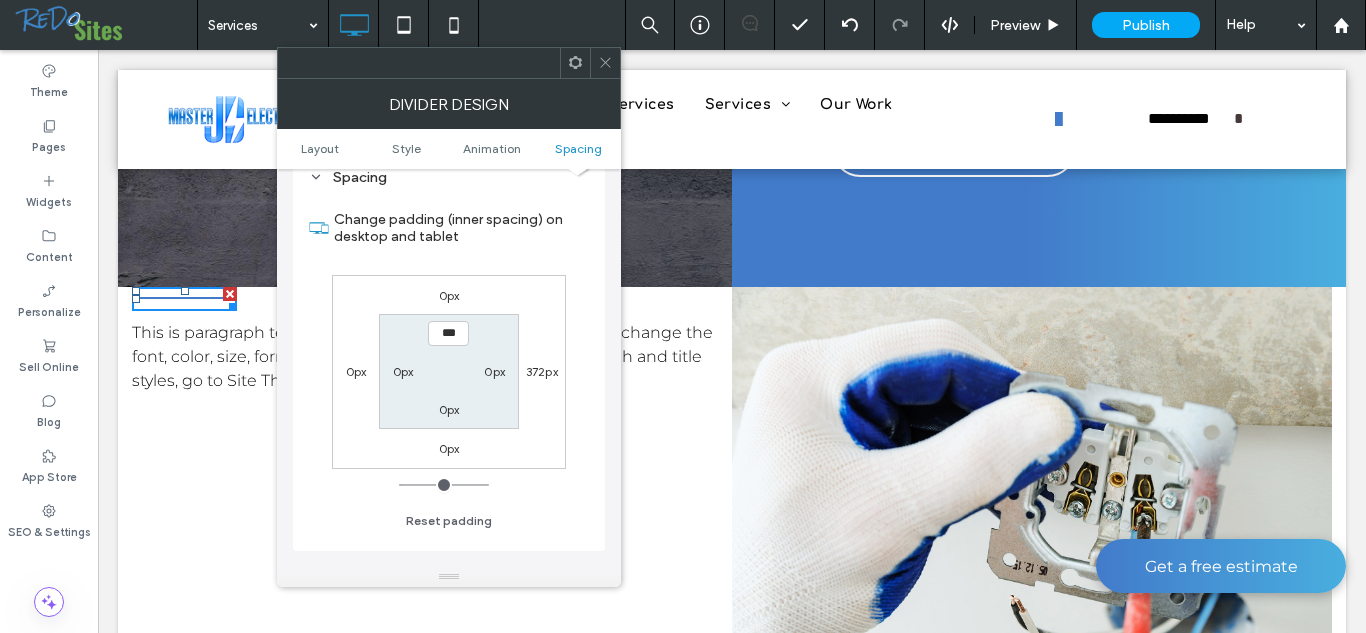 click 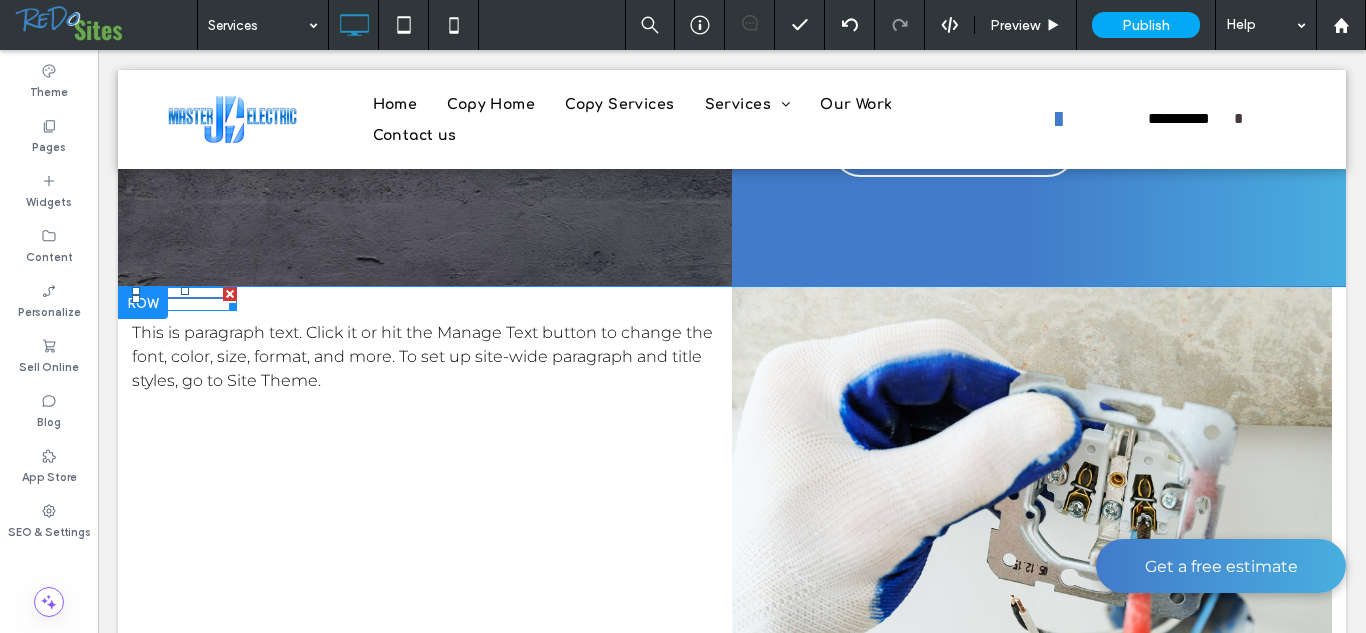 click at bounding box center (184, 299) 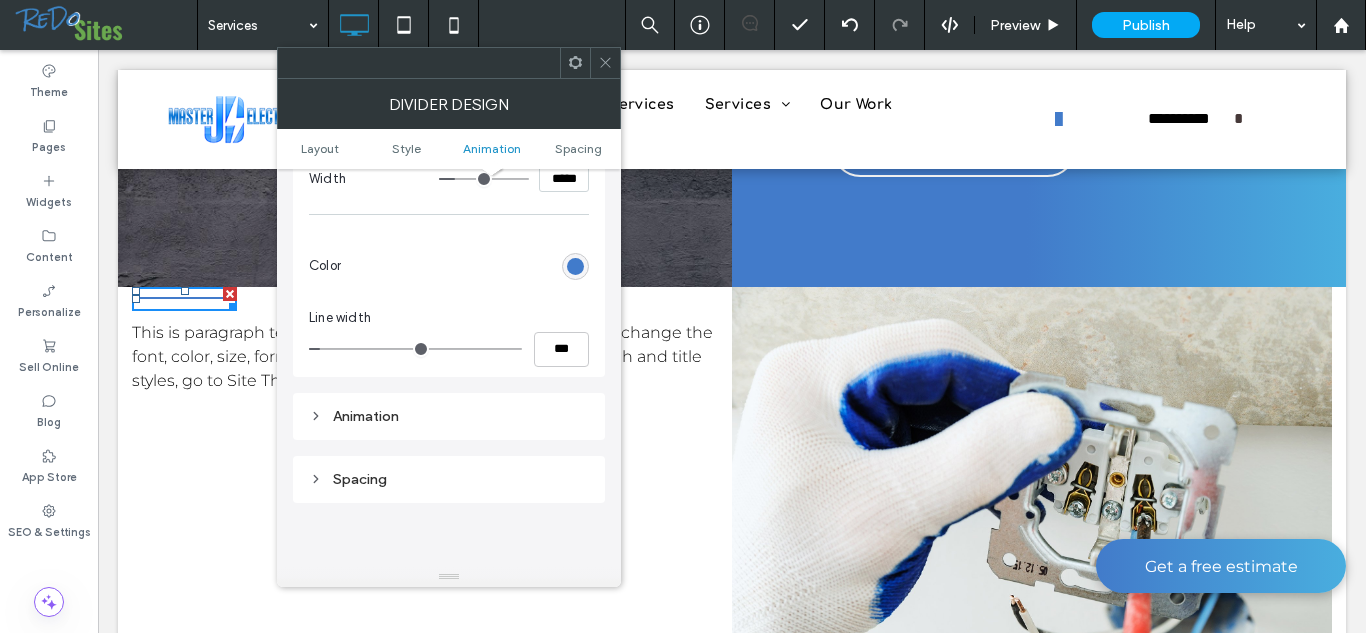 scroll, scrollTop: 530, scrollLeft: 0, axis: vertical 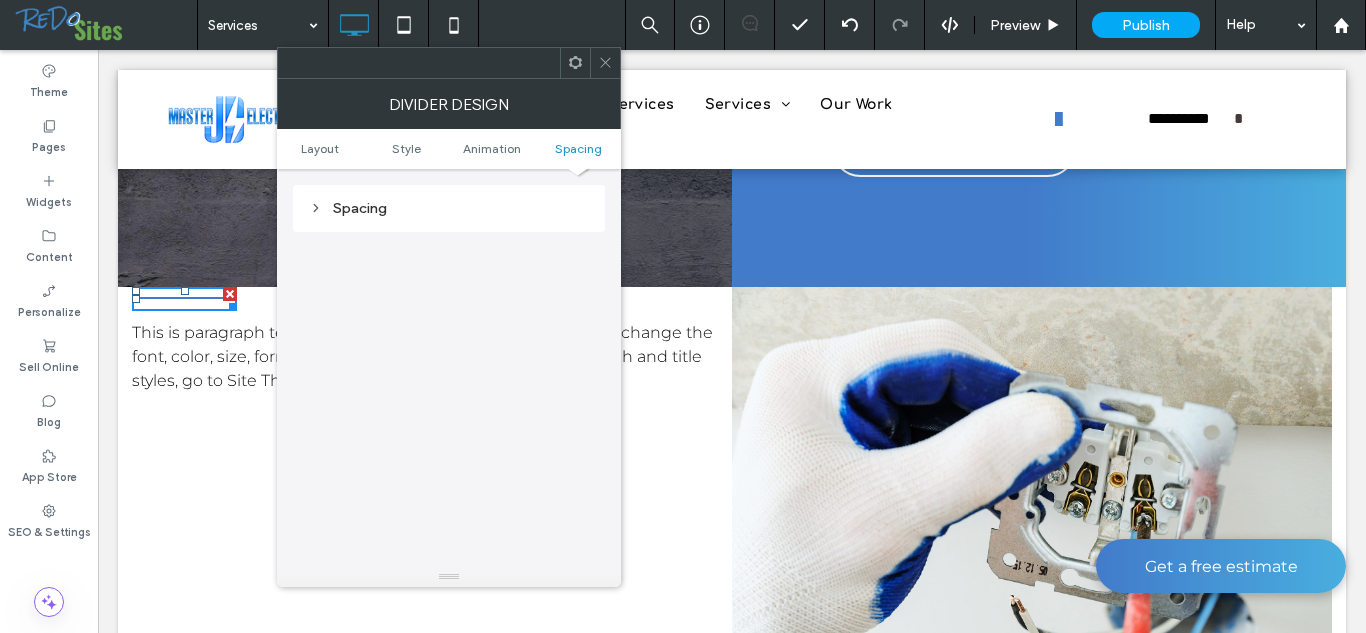 click 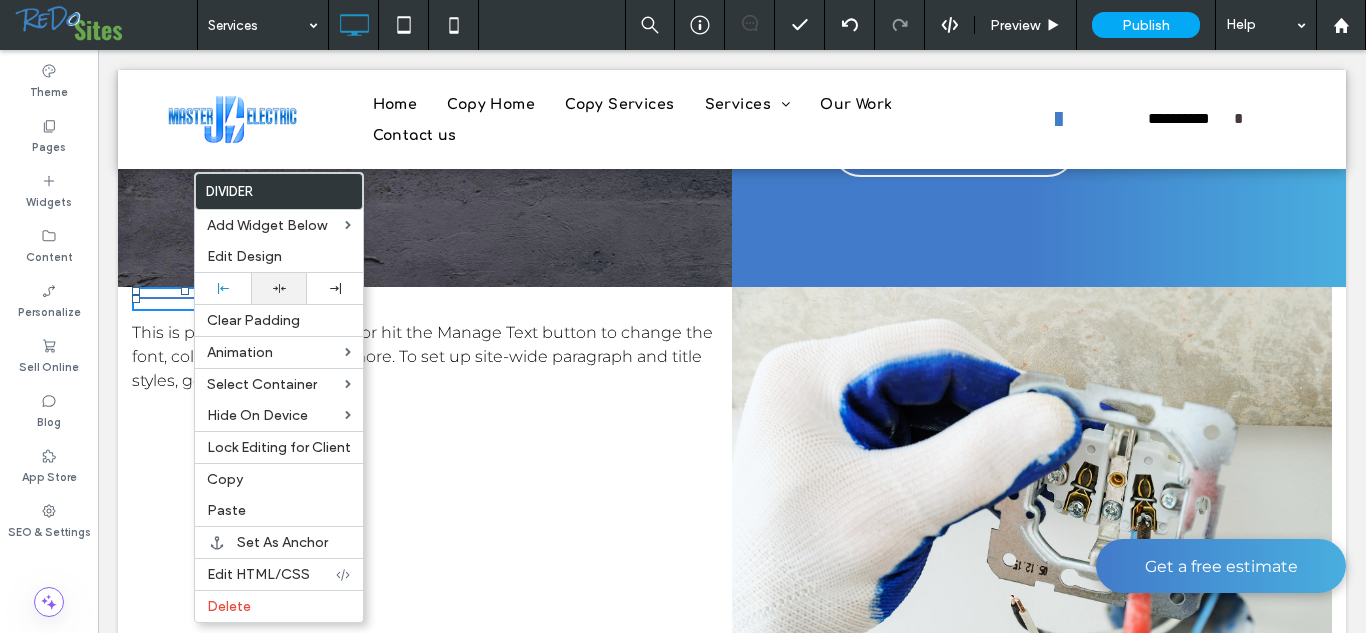 click 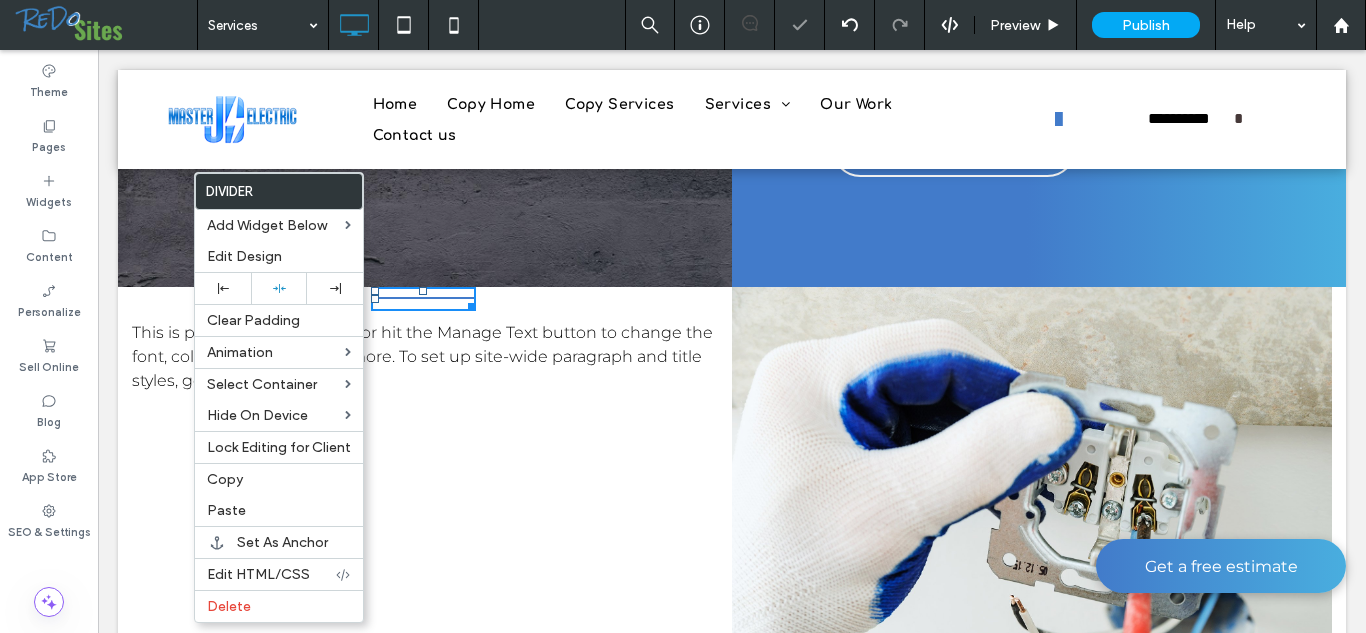 click on "Click To Paste     Click To Paste     This is paragraph text. Click it or hit the Manage Text button to change the font, color, size, format, and more. To set up site-wide paragraph and title styles, go to Site Theme." at bounding box center (432, 494) 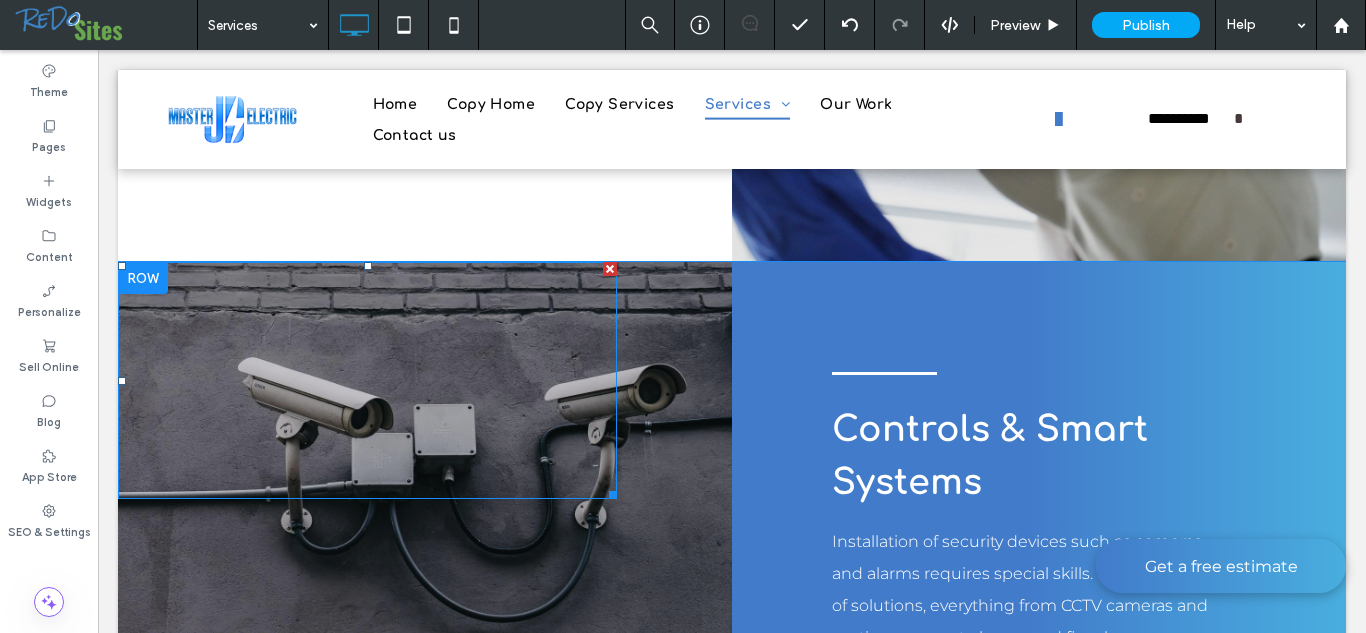 scroll, scrollTop: 3335, scrollLeft: 0, axis: vertical 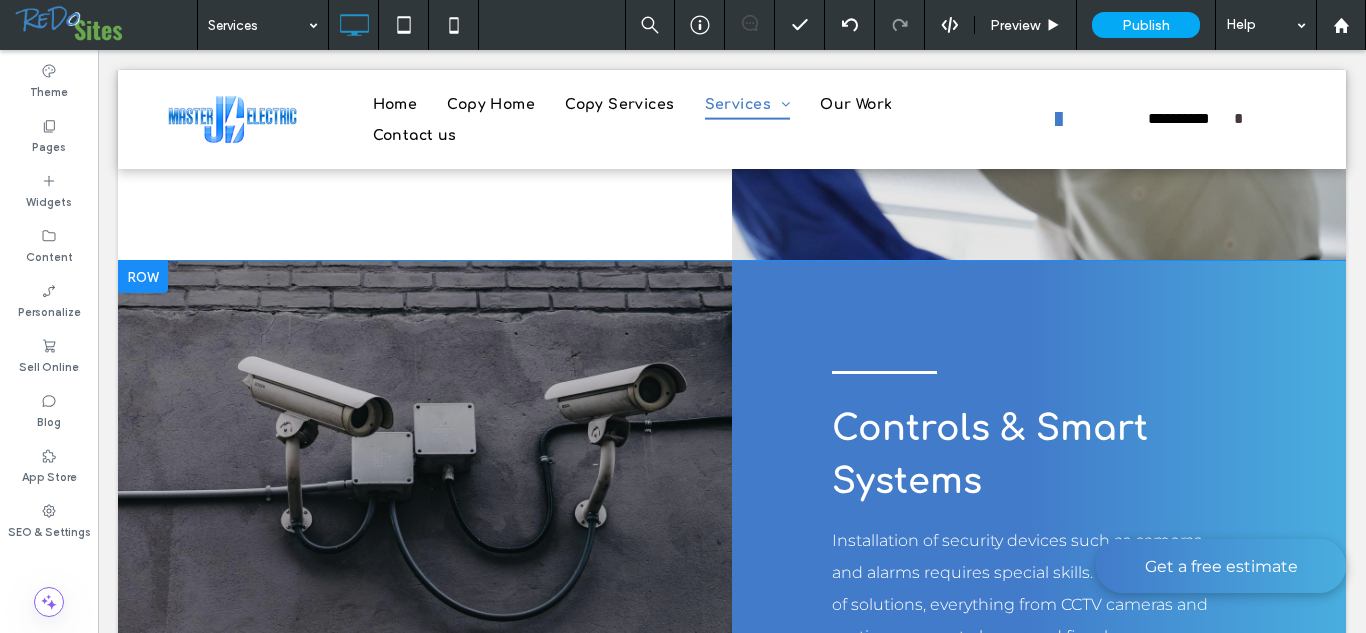 click at bounding box center (143, 277) 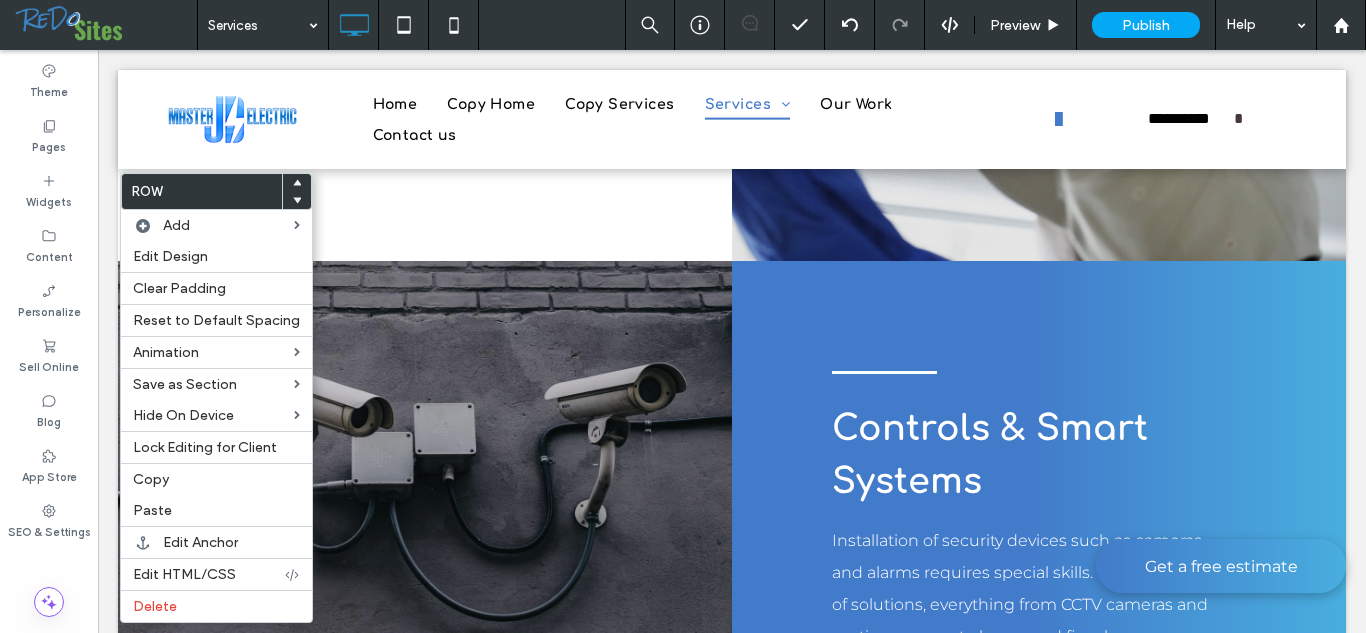 click on "Click To Paste" at bounding box center [425, 556] 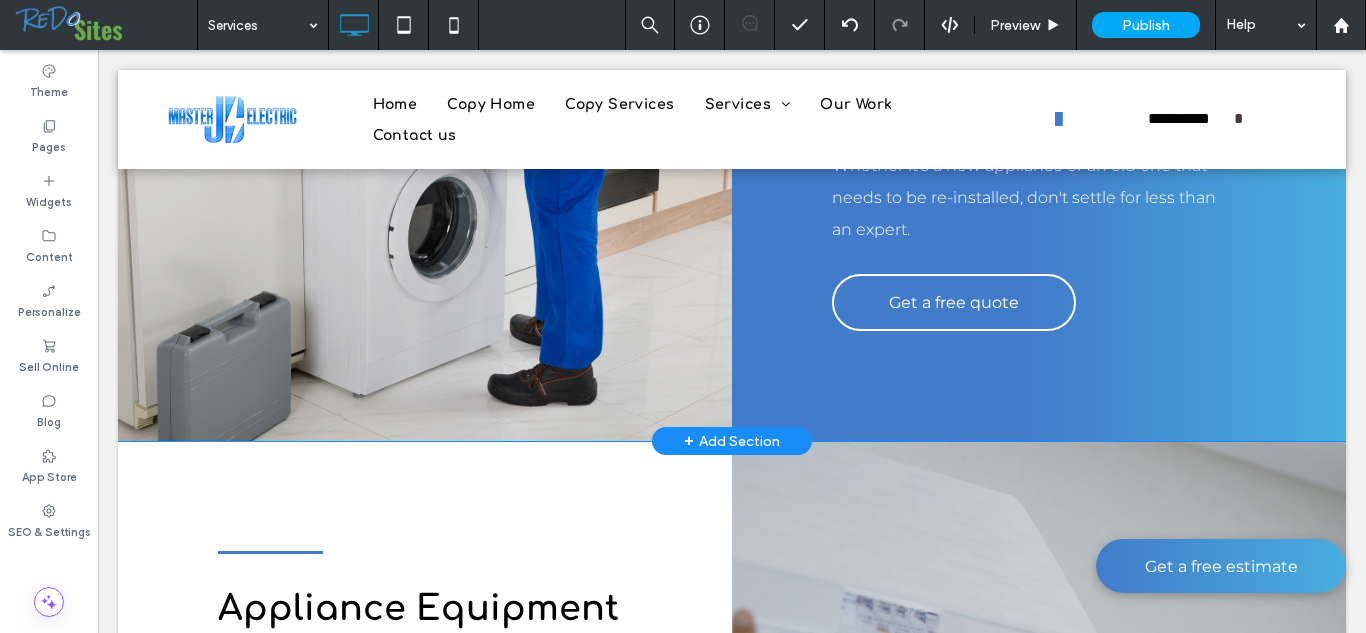 scroll, scrollTop: 2809, scrollLeft: 0, axis: vertical 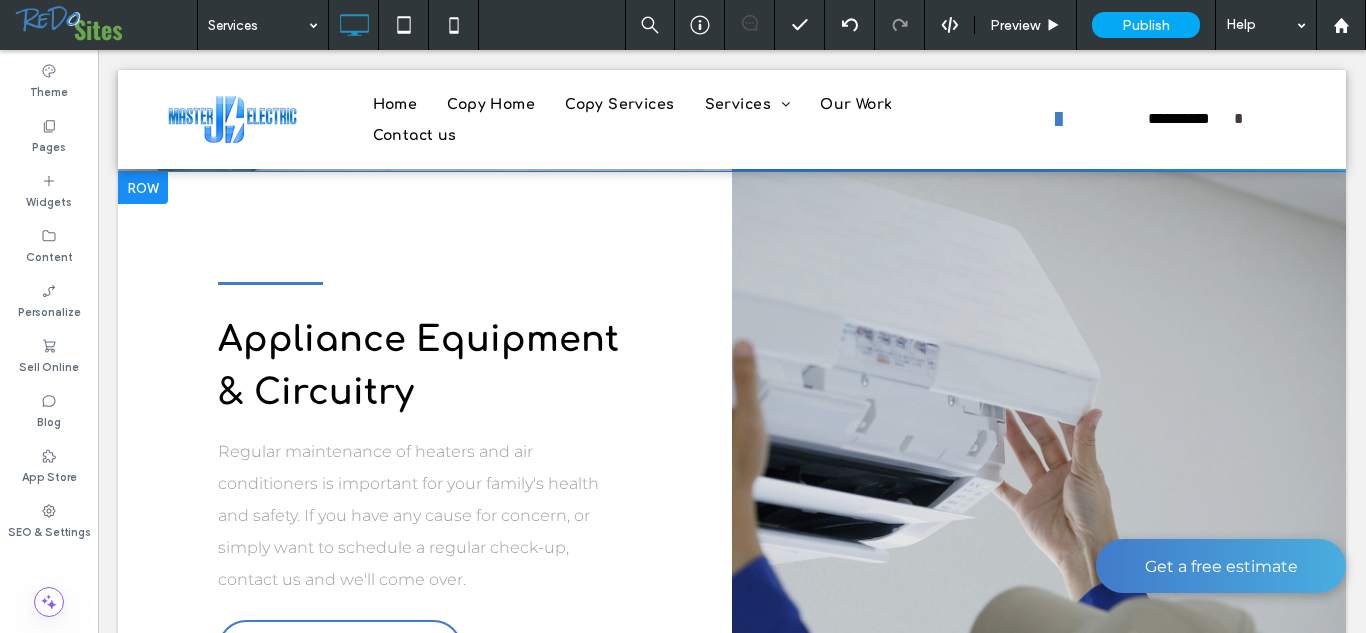 click at bounding box center [143, 188] 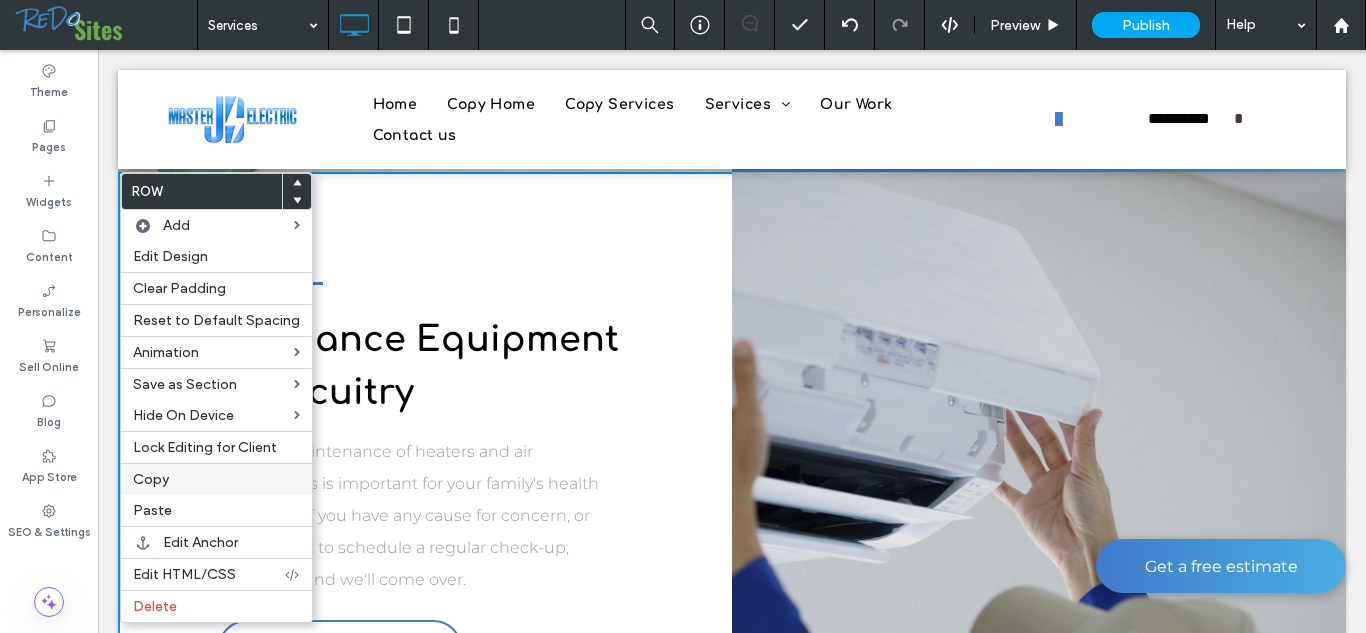 click on "Copy" at bounding box center [216, 479] 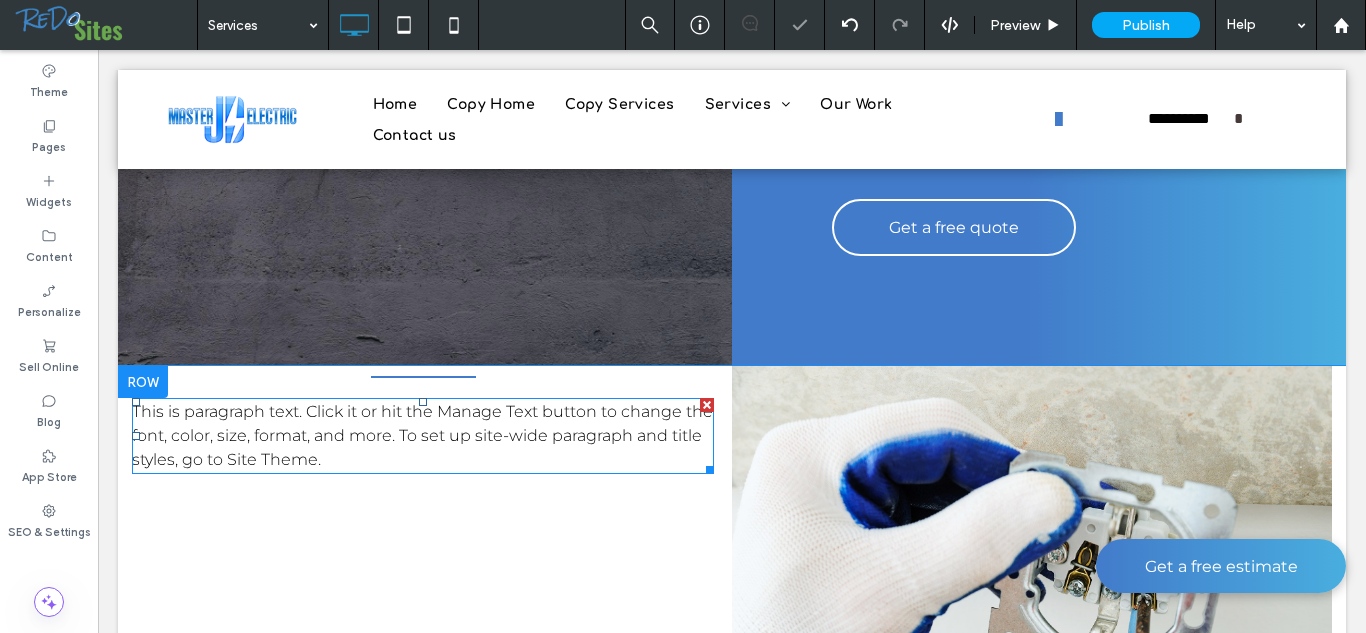 scroll, scrollTop: 3860, scrollLeft: 0, axis: vertical 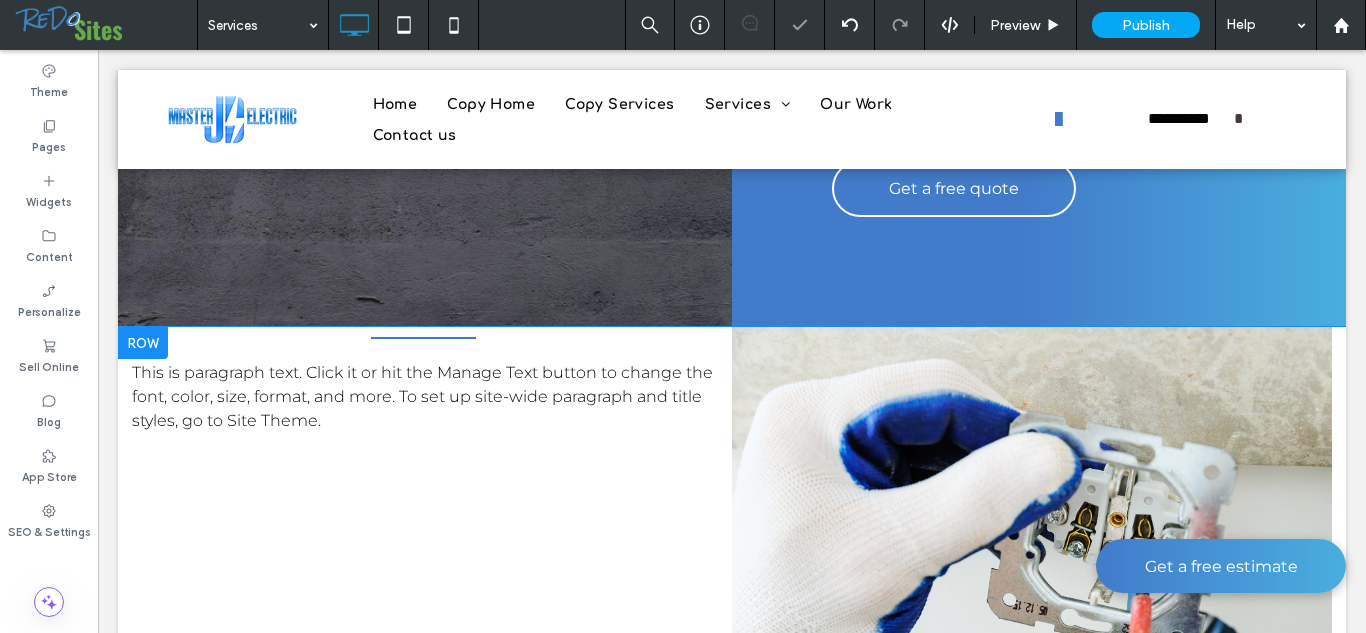 click at bounding box center (143, 343) 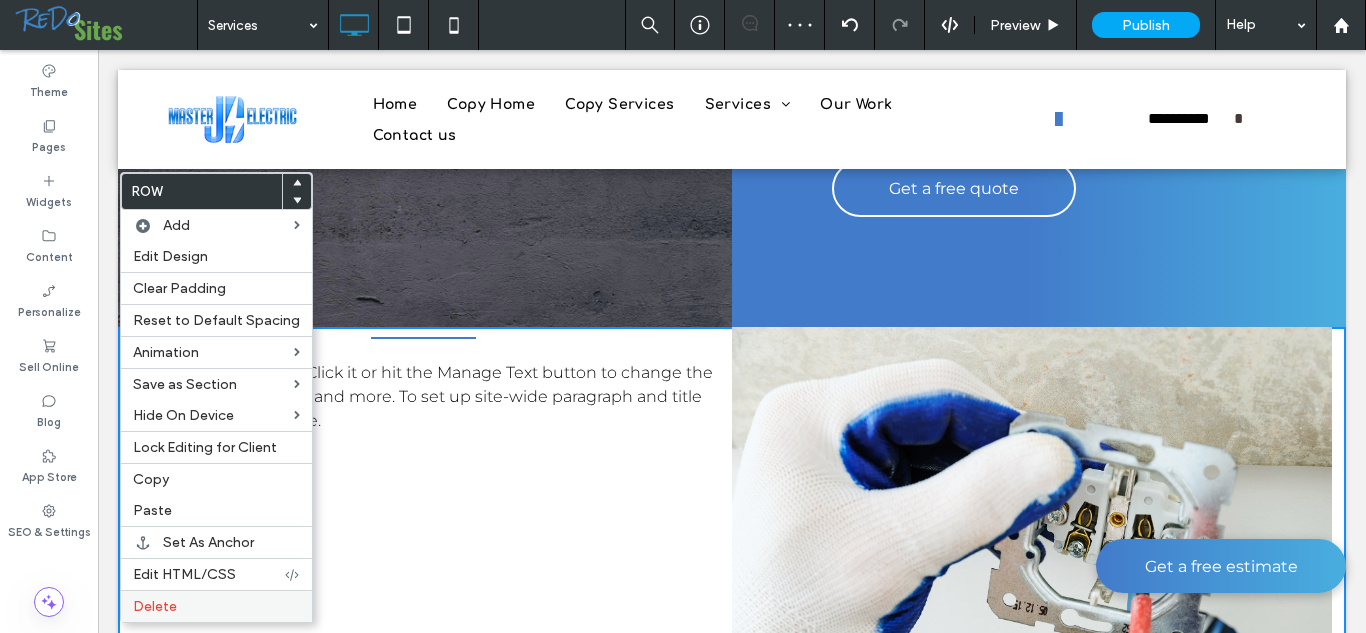 click on "Delete" at bounding box center [155, 606] 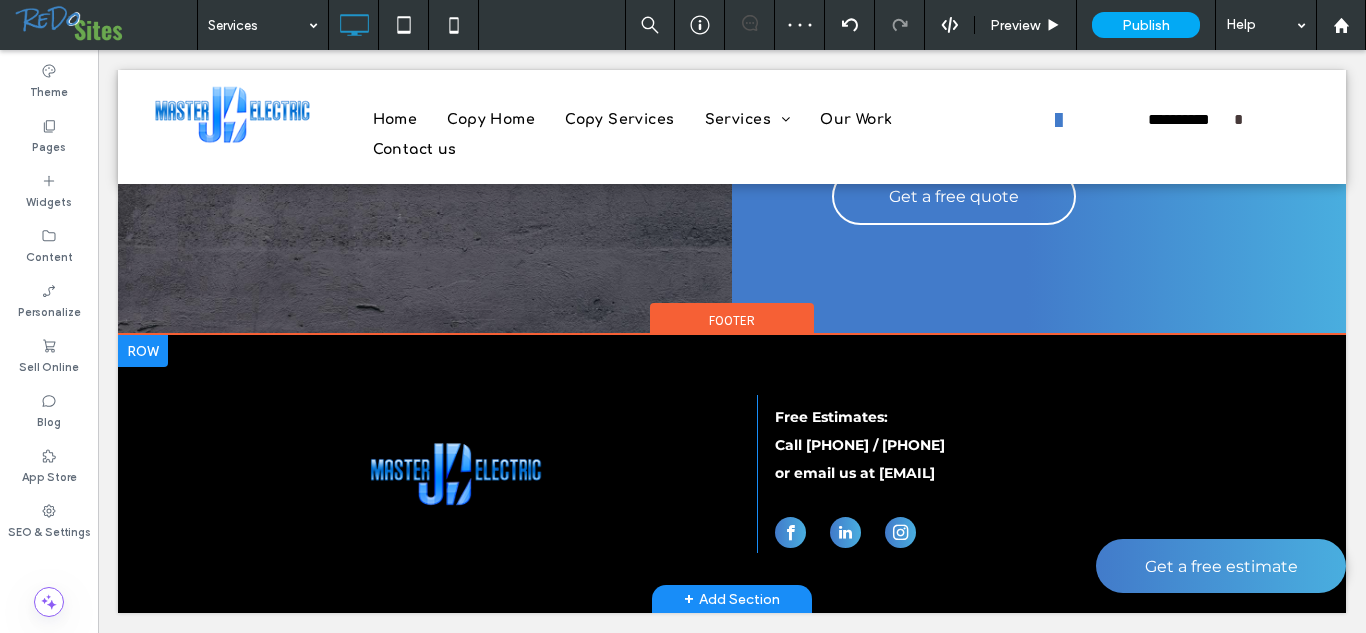 scroll, scrollTop: 3888, scrollLeft: 0, axis: vertical 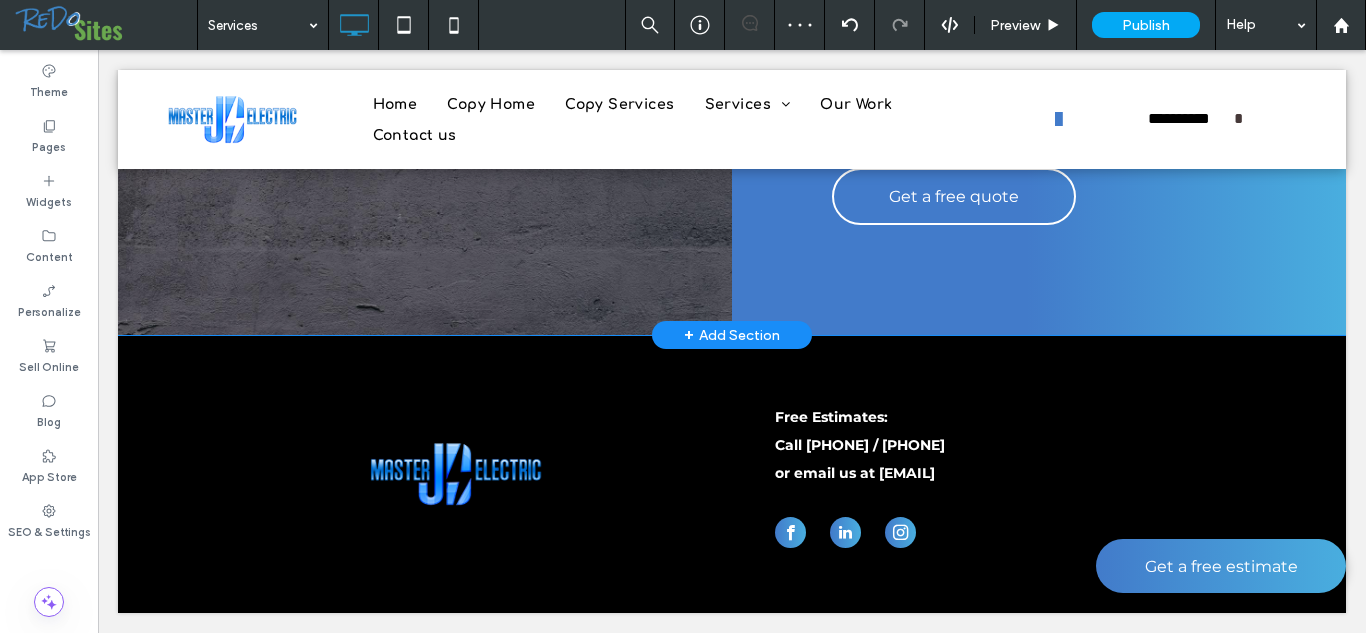 click on "+ Add Section" at bounding box center [732, 335] 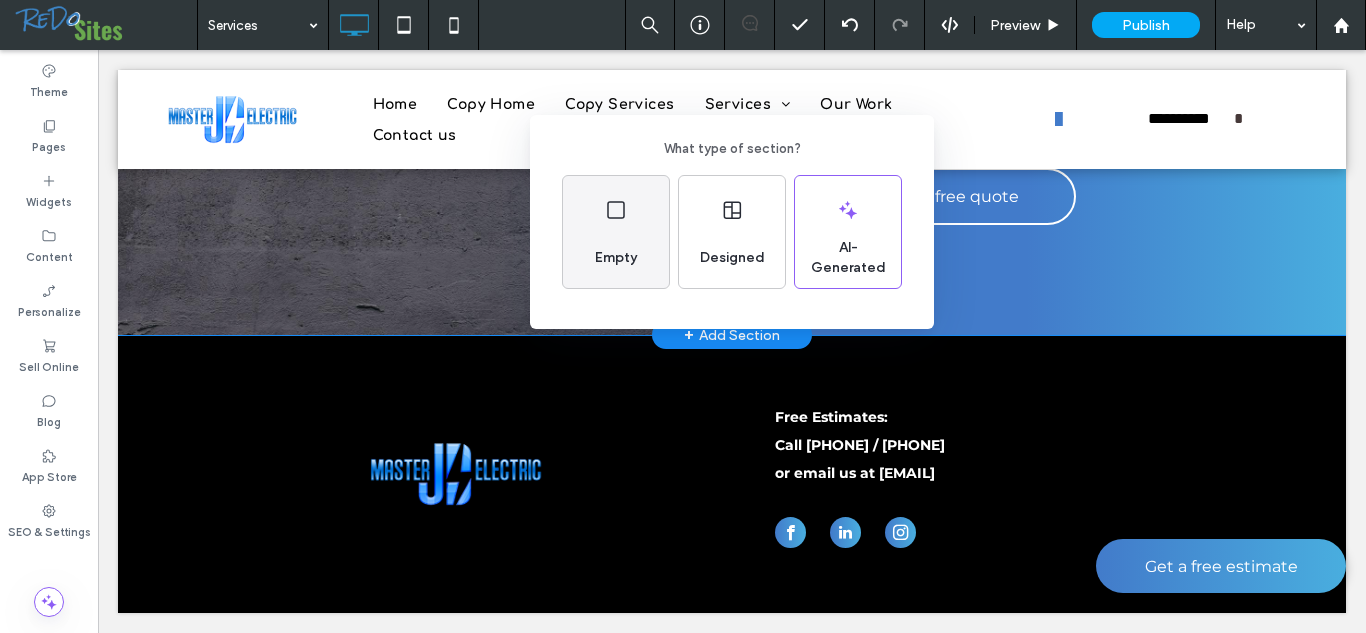 click on "Empty" at bounding box center (616, 258) 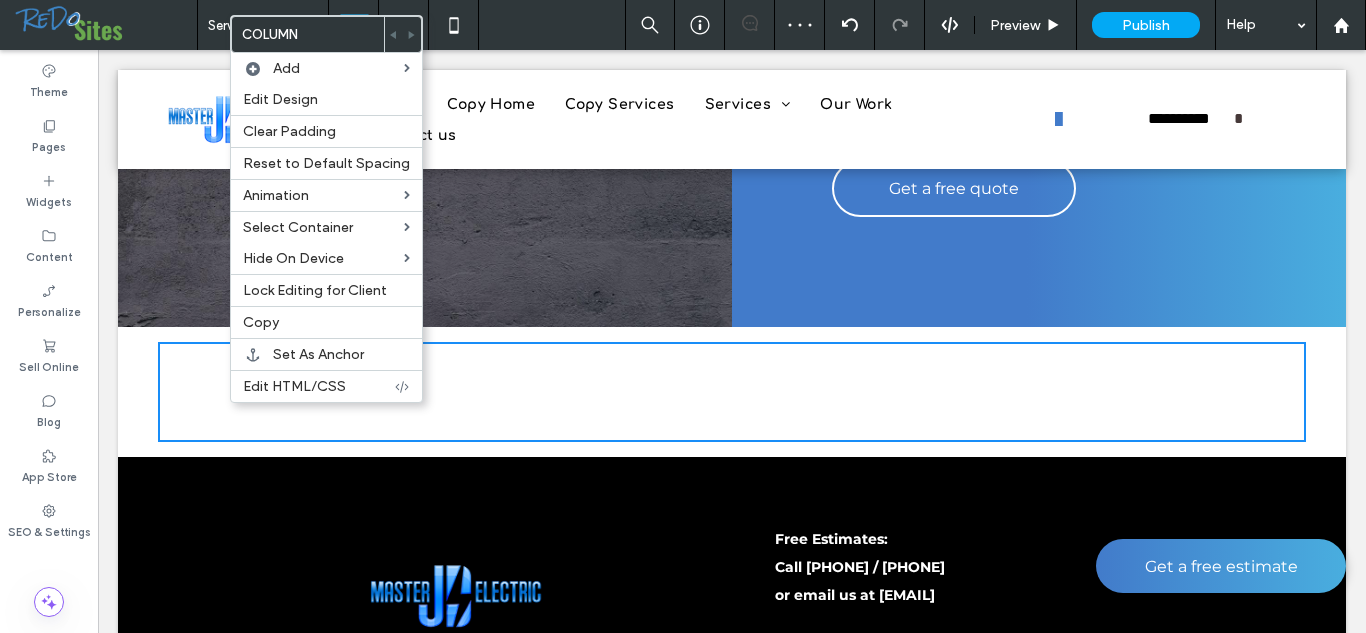 click on "Click To Paste     Click To Paste
Row + Add Section" at bounding box center [732, 392] 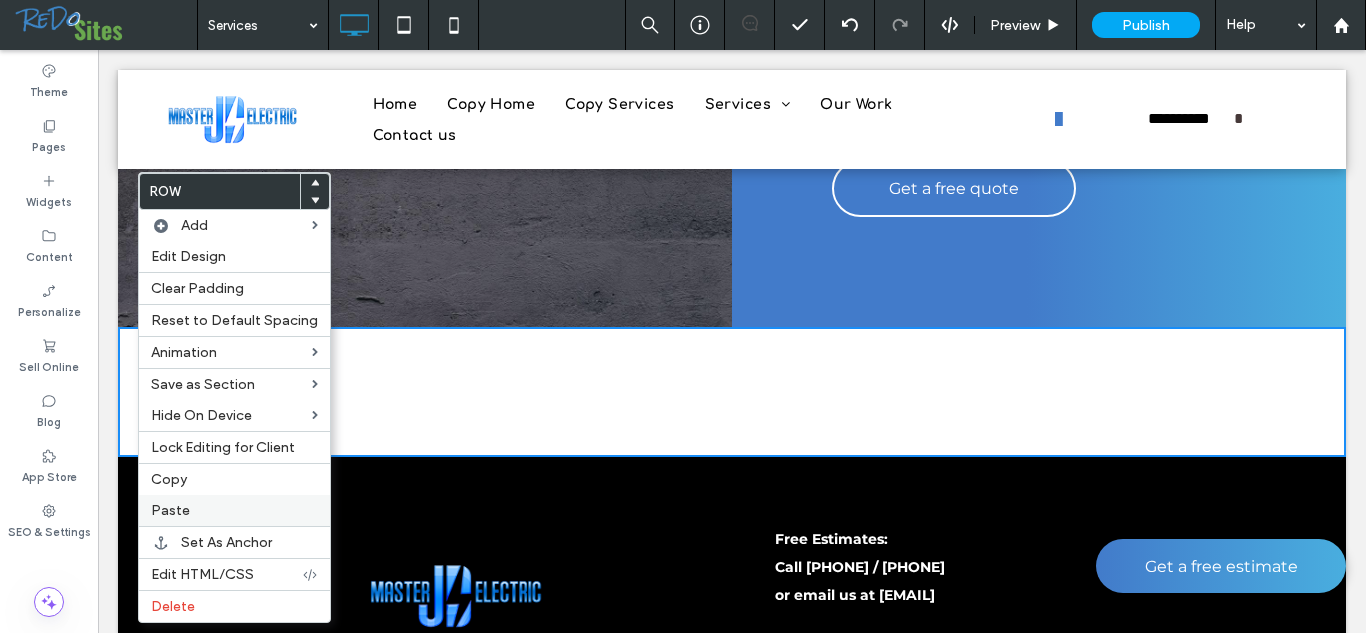 click on "Paste" at bounding box center [234, 510] 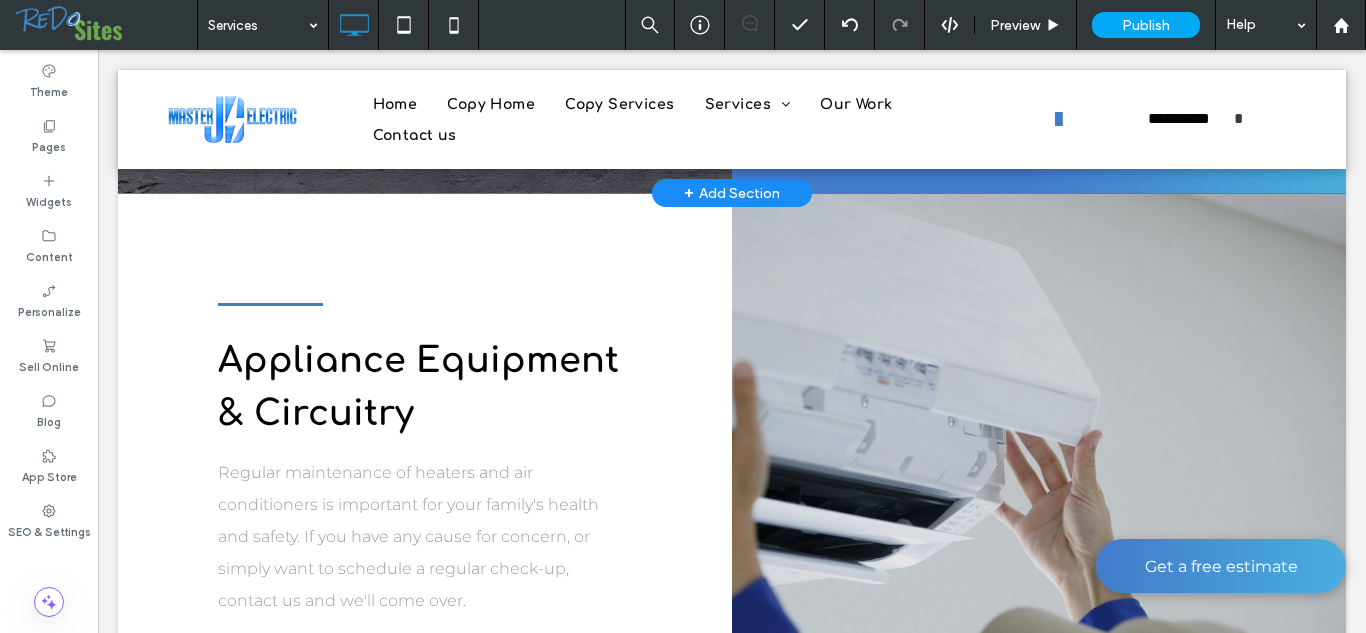 scroll, scrollTop: 4070, scrollLeft: 0, axis: vertical 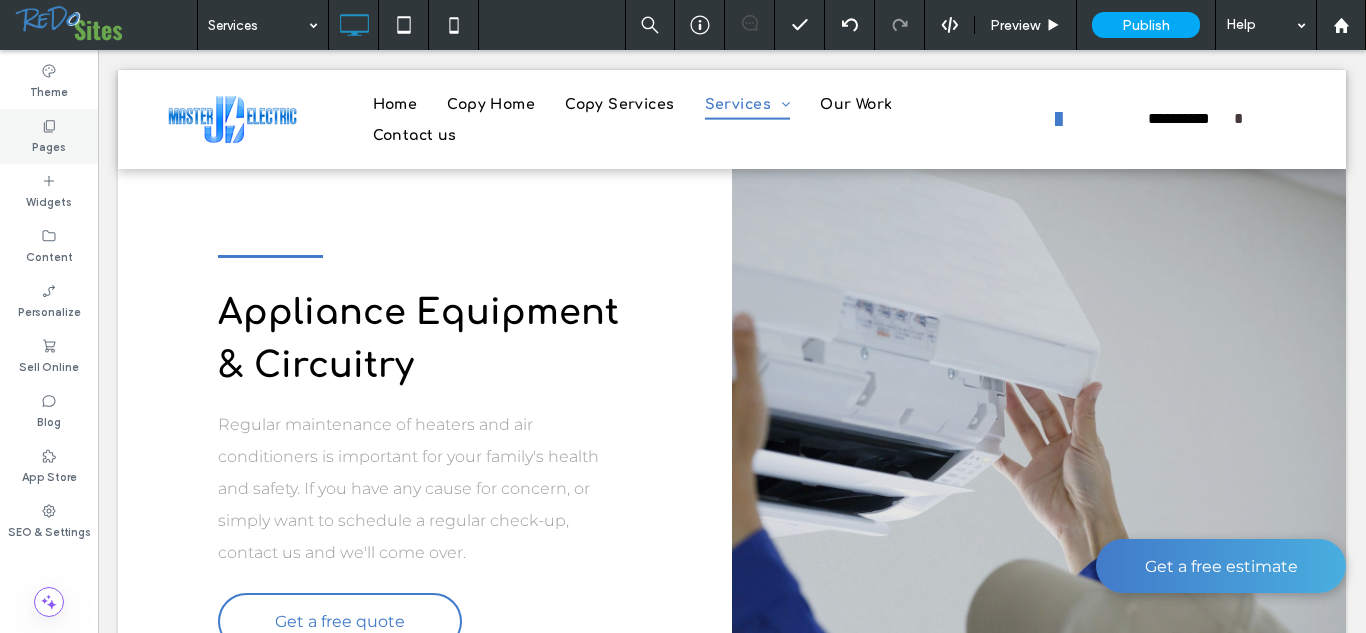 click on "Pages" at bounding box center (49, 145) 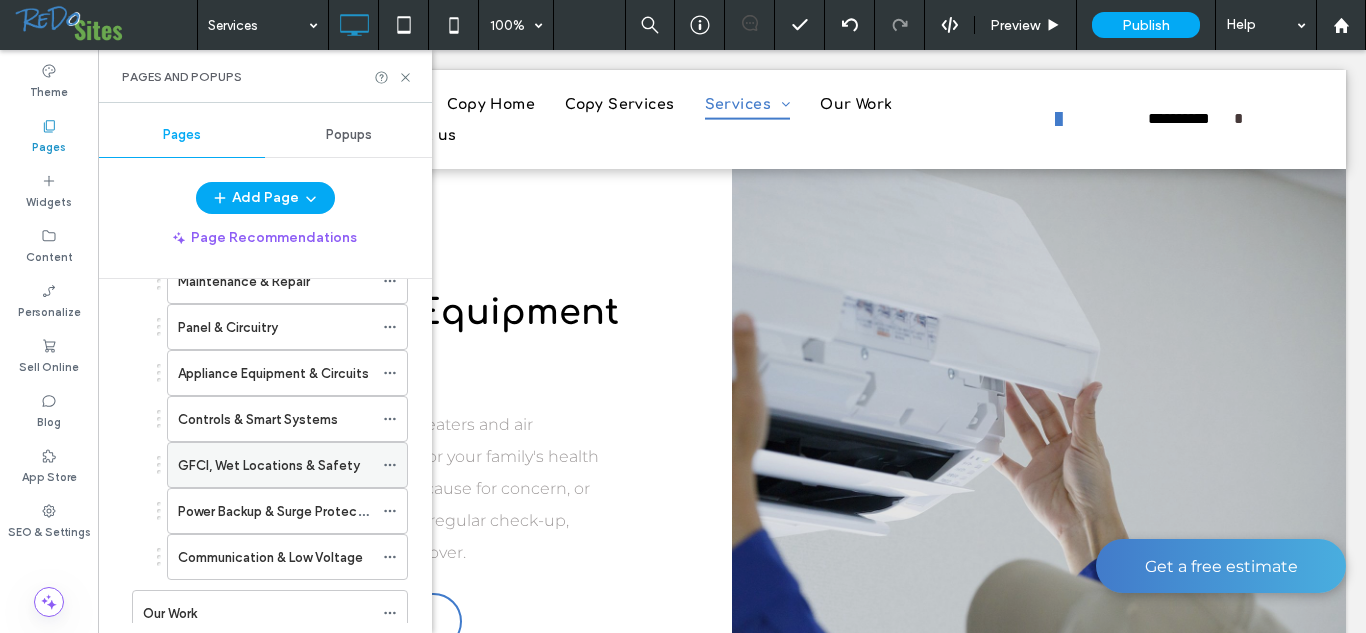 scroll, scrollTop: 409, scrollLeft: 0, axis: vertical 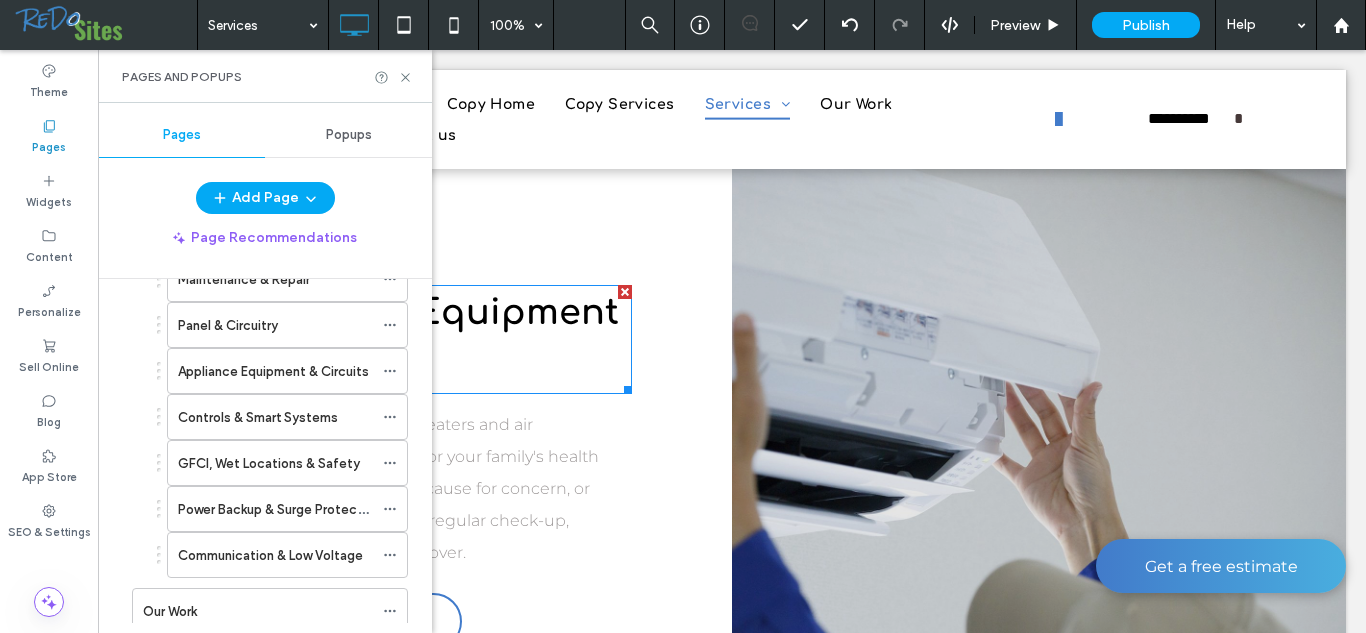 click on "Appliance Equipment & Circuitry" at bounding box center [425, 339] 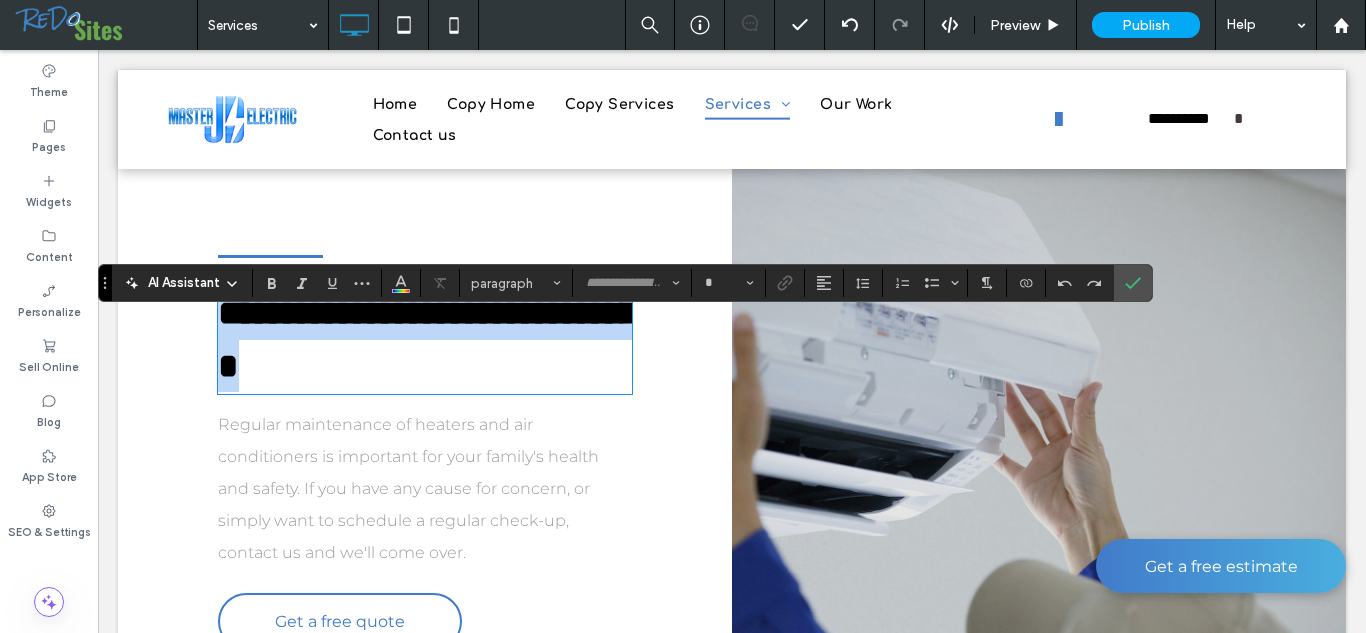 type on "*********" 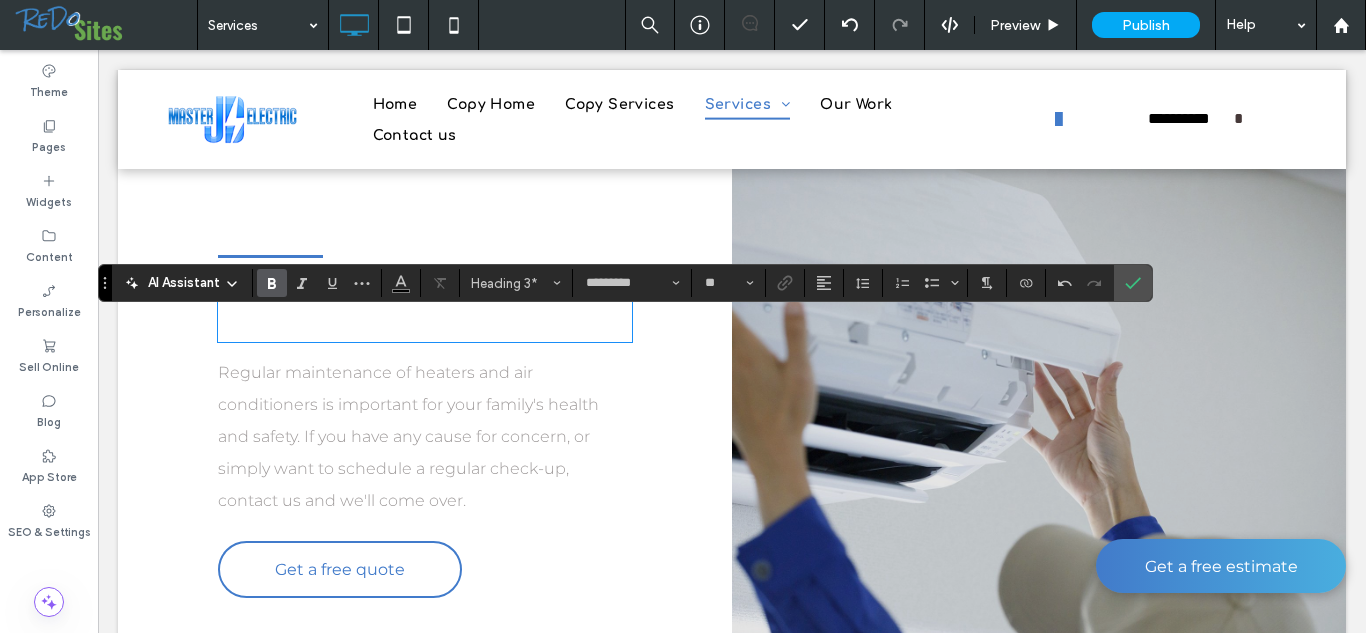 type 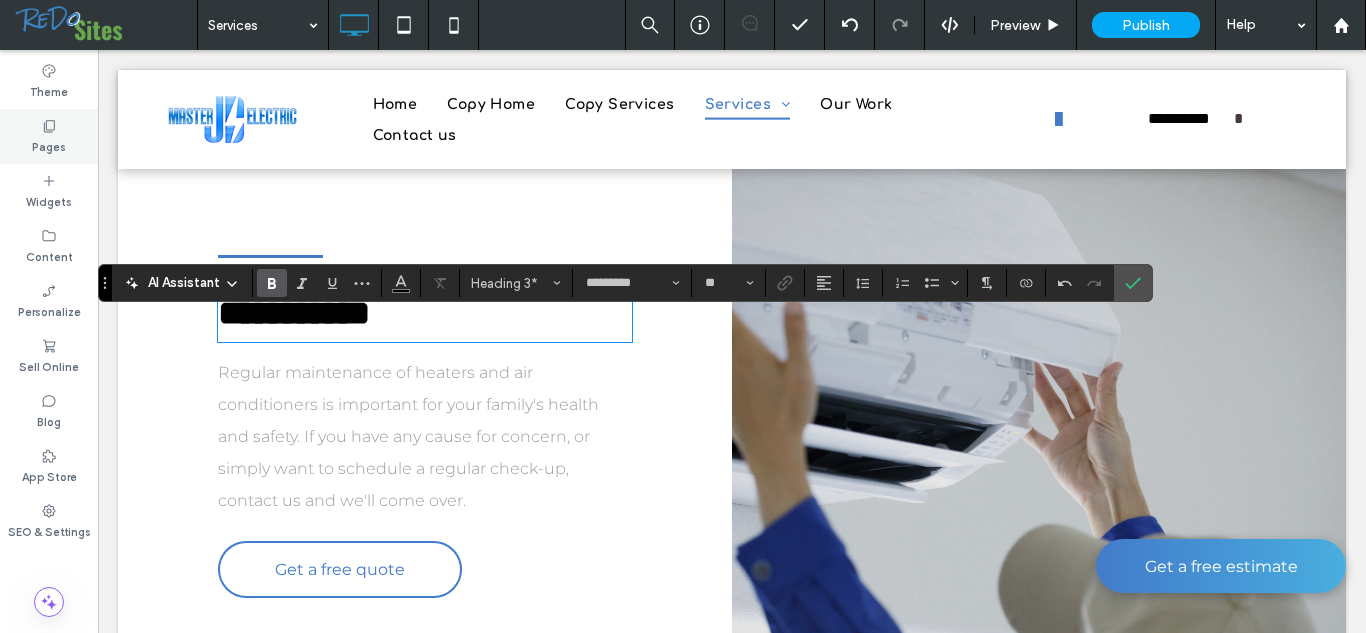 click on "Pages" at bounding box center (49, 136) 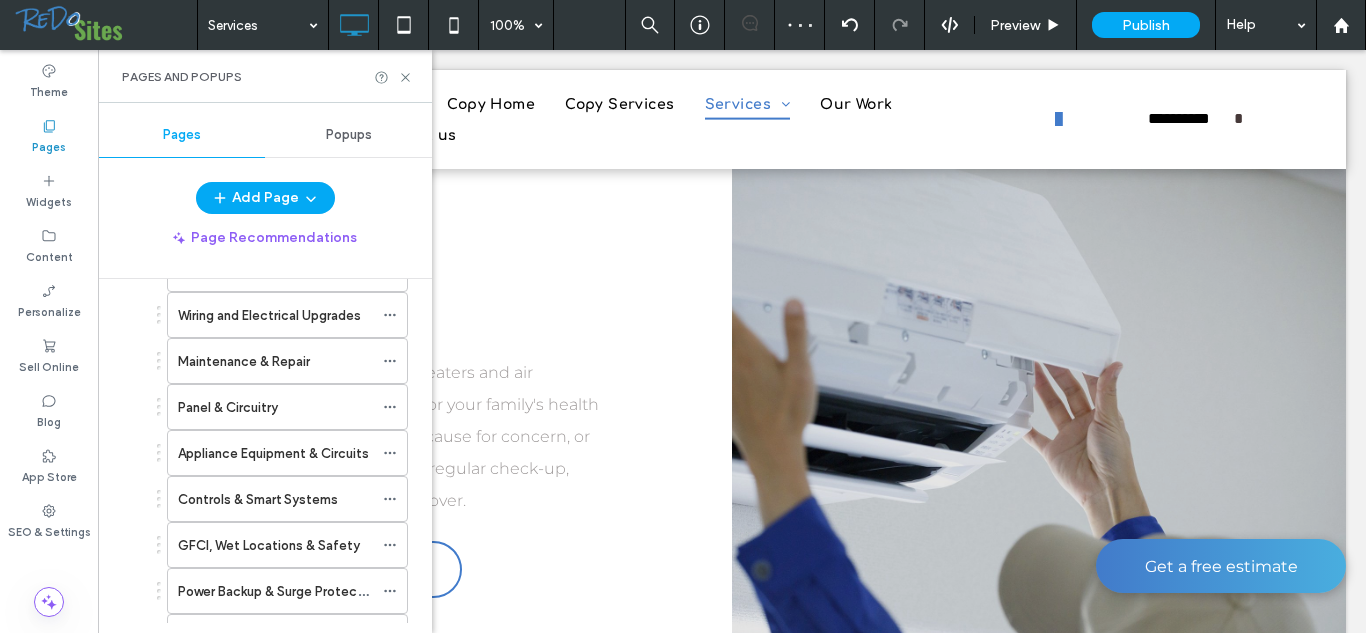 scroll, scrollTop: 329, scrollLeft: 0, axis: vertical 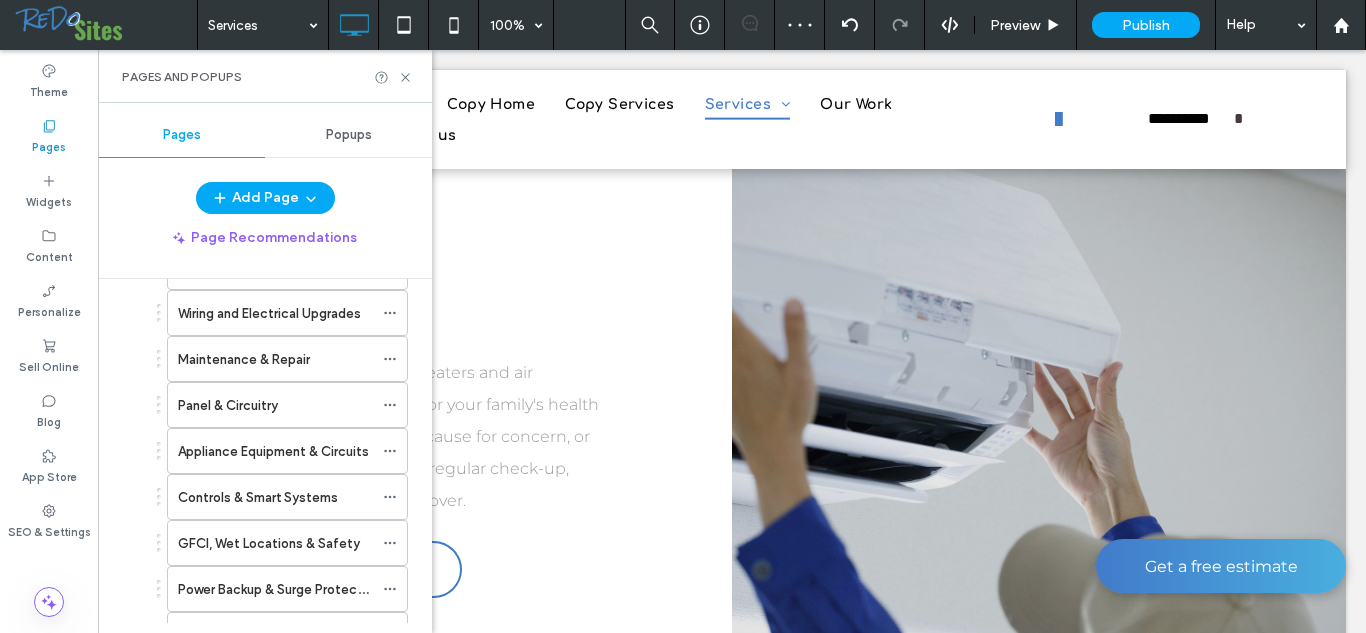 click on "GCFI, Water   Regular maintenance of heaters and air conditioners is important for your family's health and safety. If you have any cause for concern, or simply want to schedule a regular check-up,  contact us and we'll come over.
Get a free quote
Click To Paste     Click To Paste" at bounding box center (425, 426) 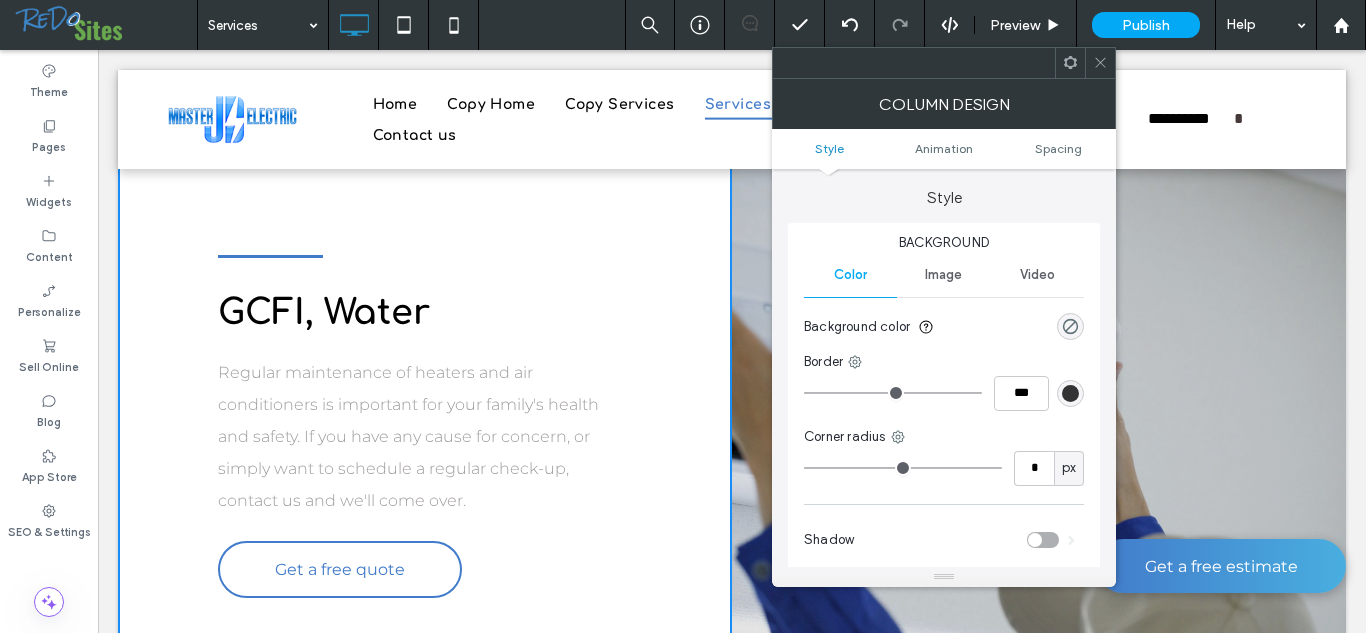 click on "GCFI, Water" at bounding box center (425, 313) 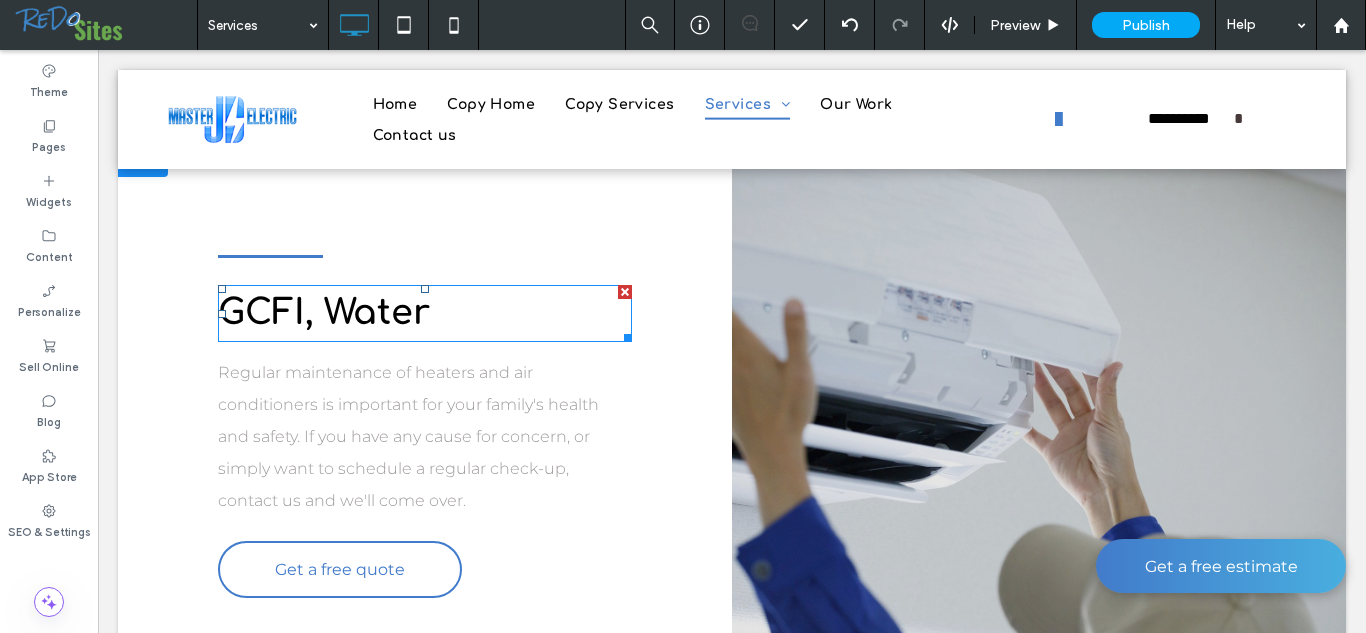 click on "GCFI, Water" at bounding box center (425, 313) 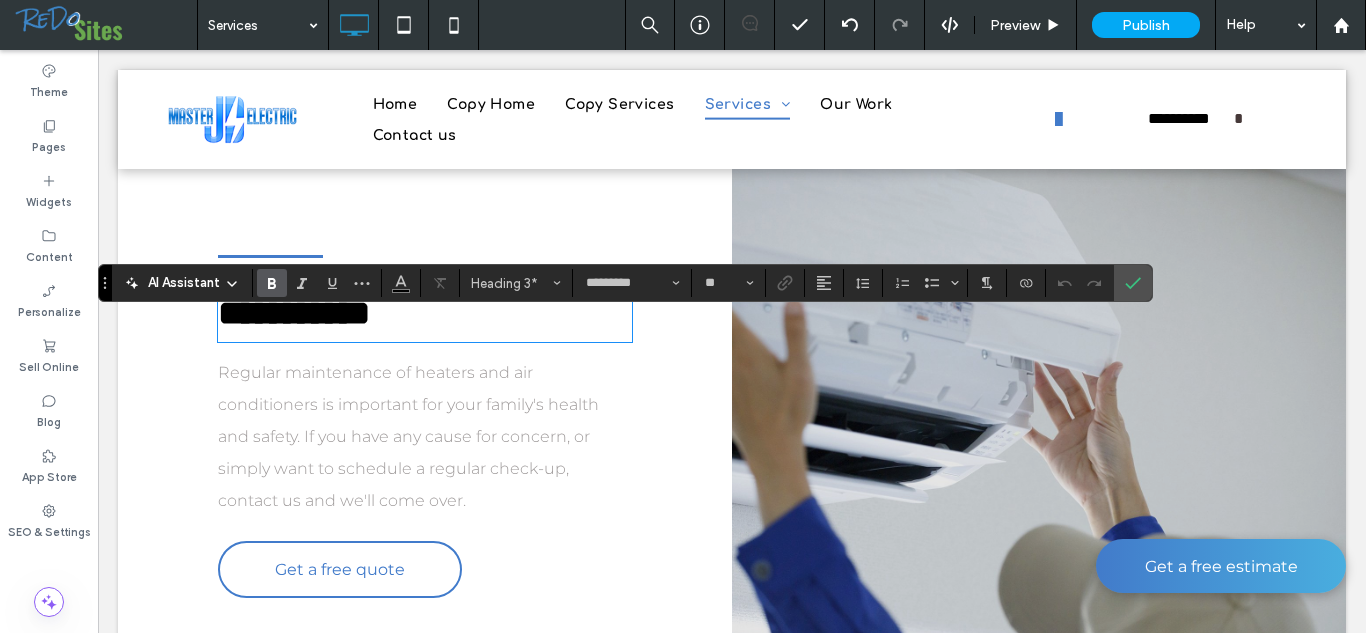 type 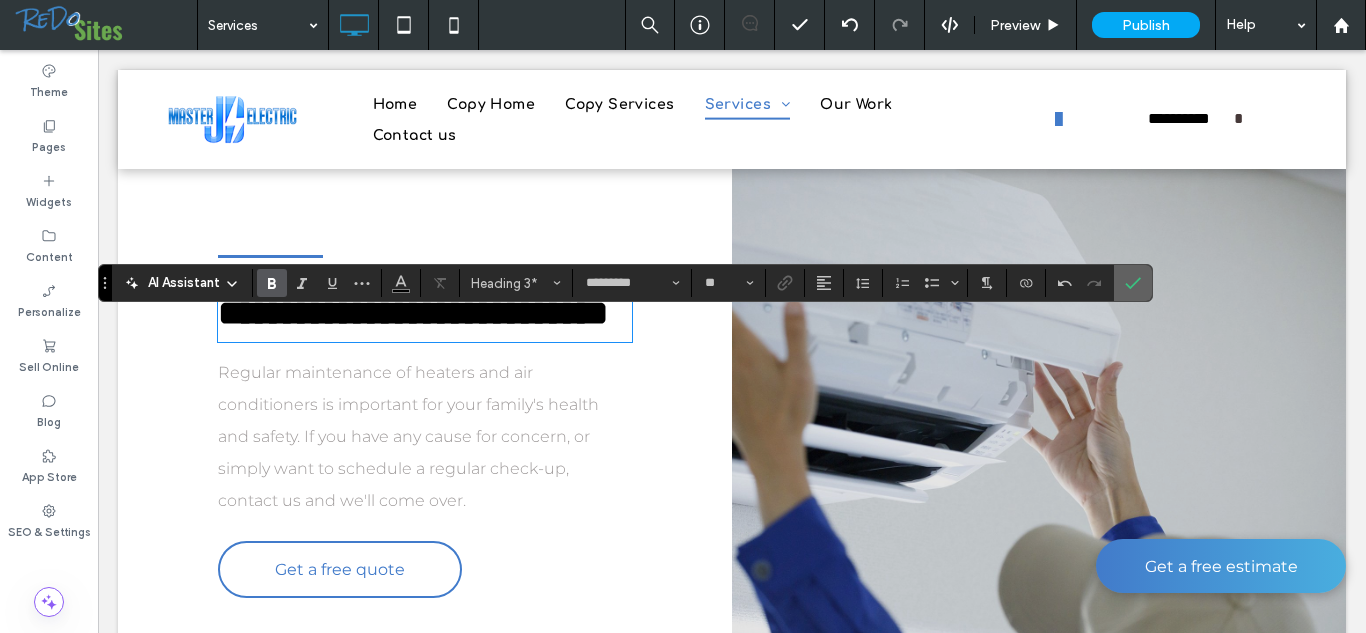 click at bounding box center [1133, 283] 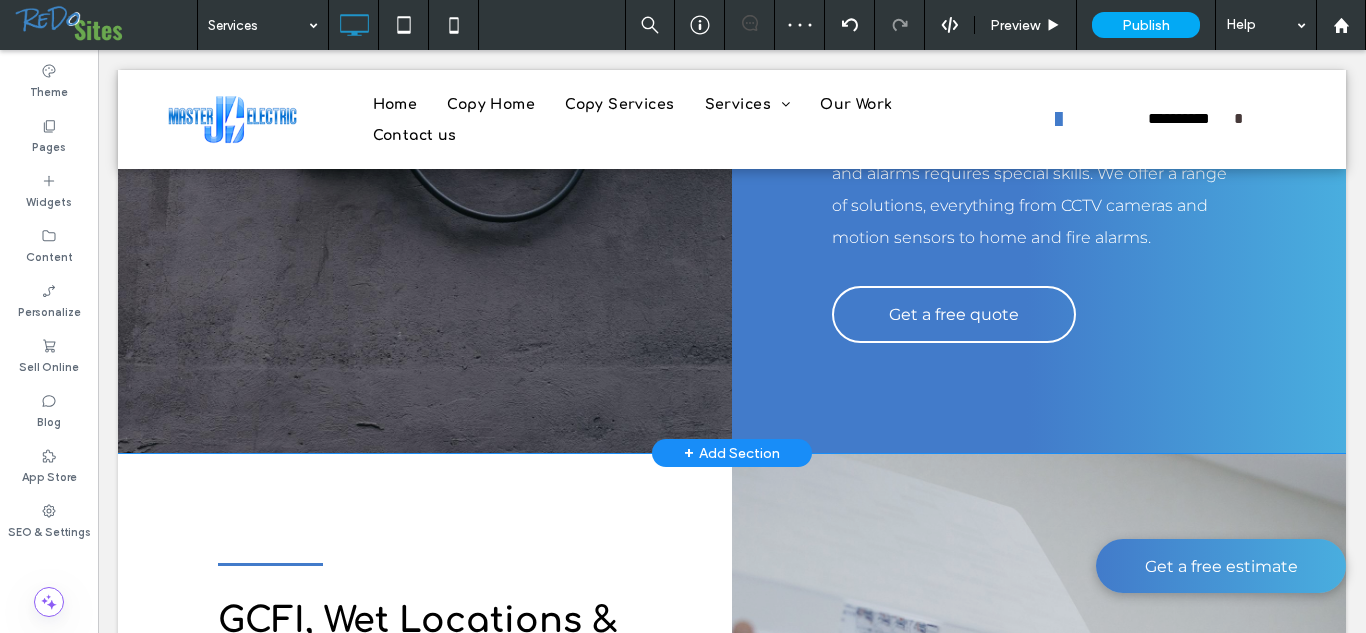 scroll, scrollTop: 3761, scrollLeft: 0, axis: vertical 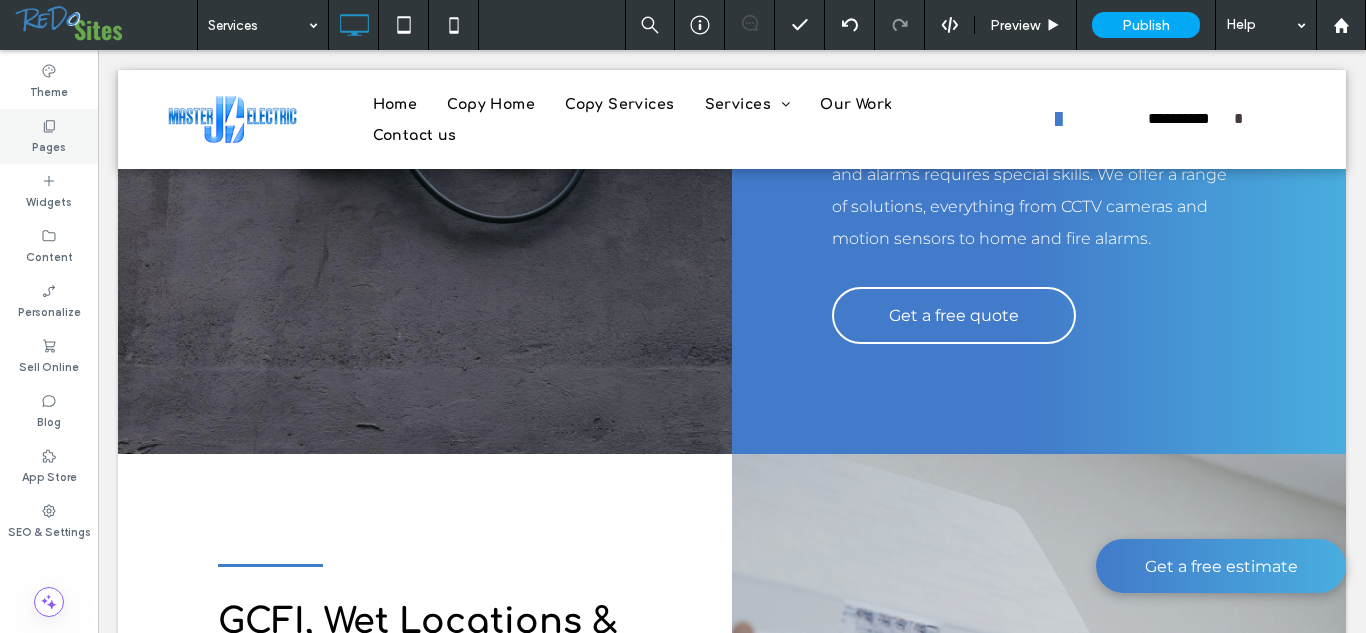 click on "Pages" at bounding box center (49, 136) 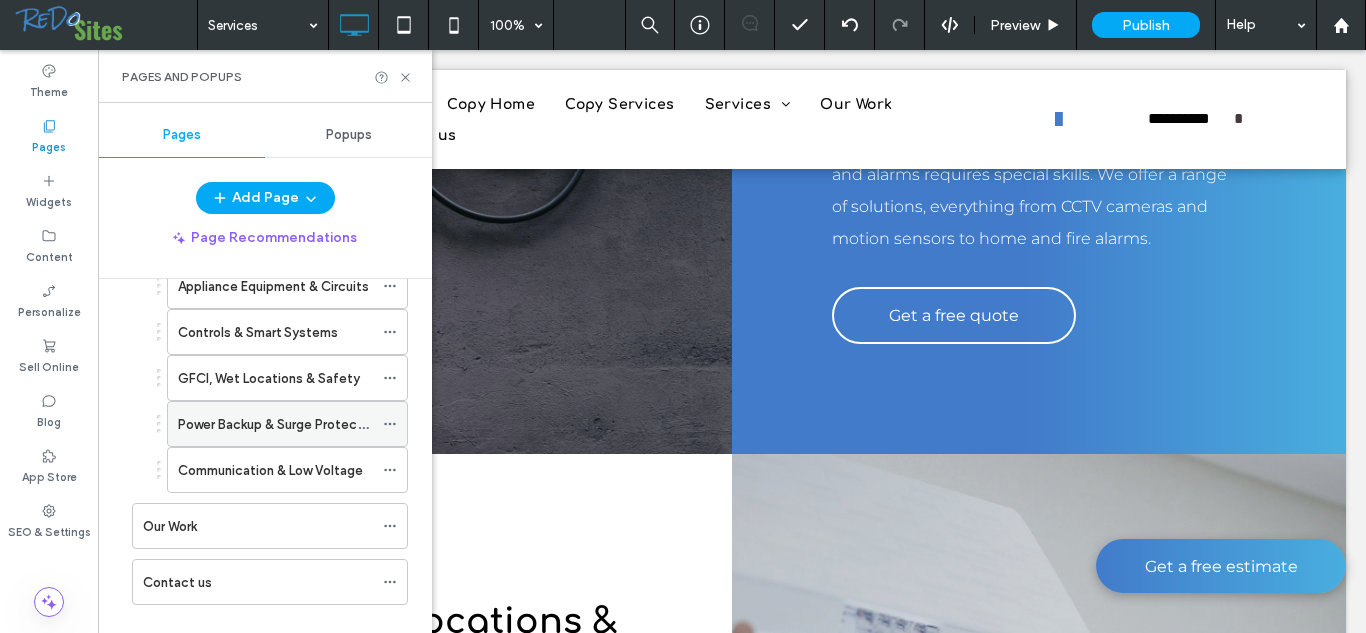 scroll, scrollTop: 508, scrollLeft: 0, axis: vertical 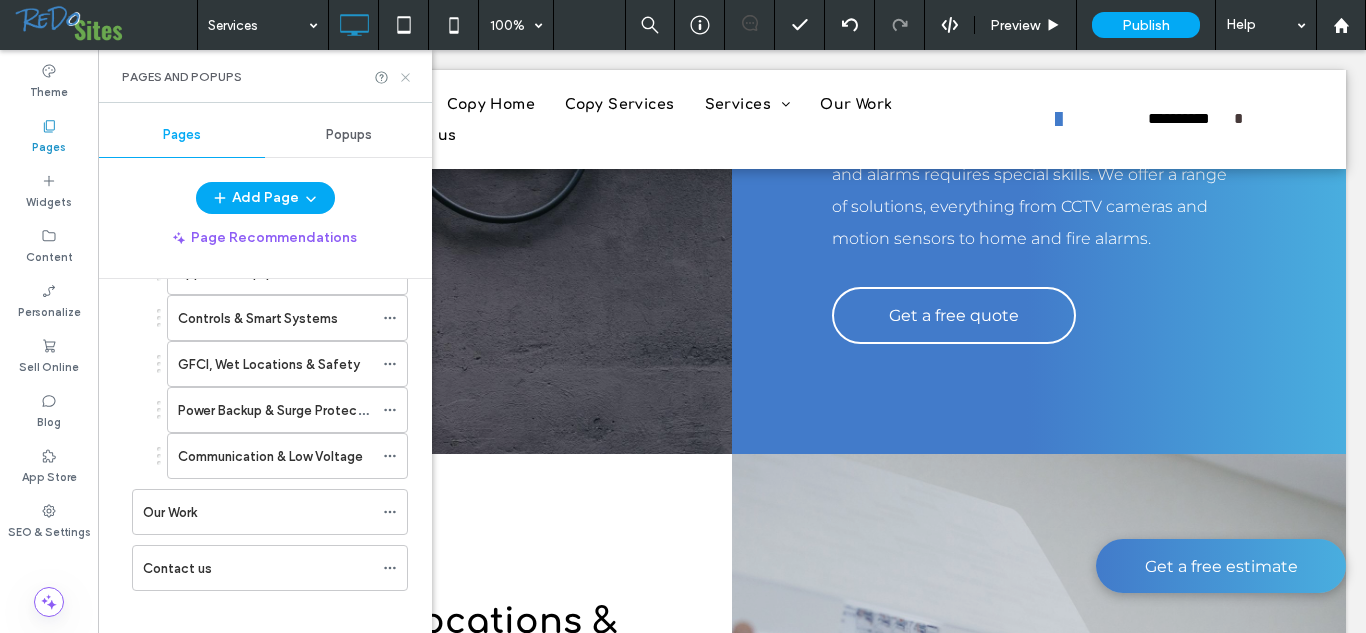 click 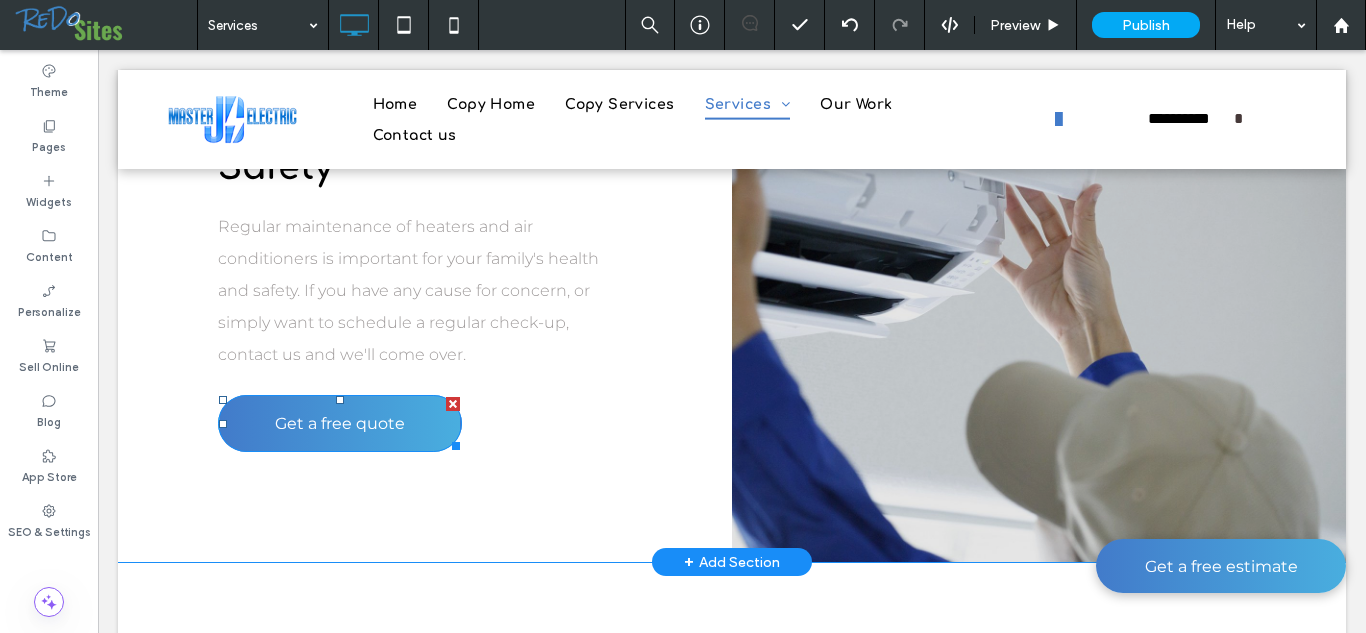 scroll, scrollTop: 4498, scrollLeft: 0, axis: vertical 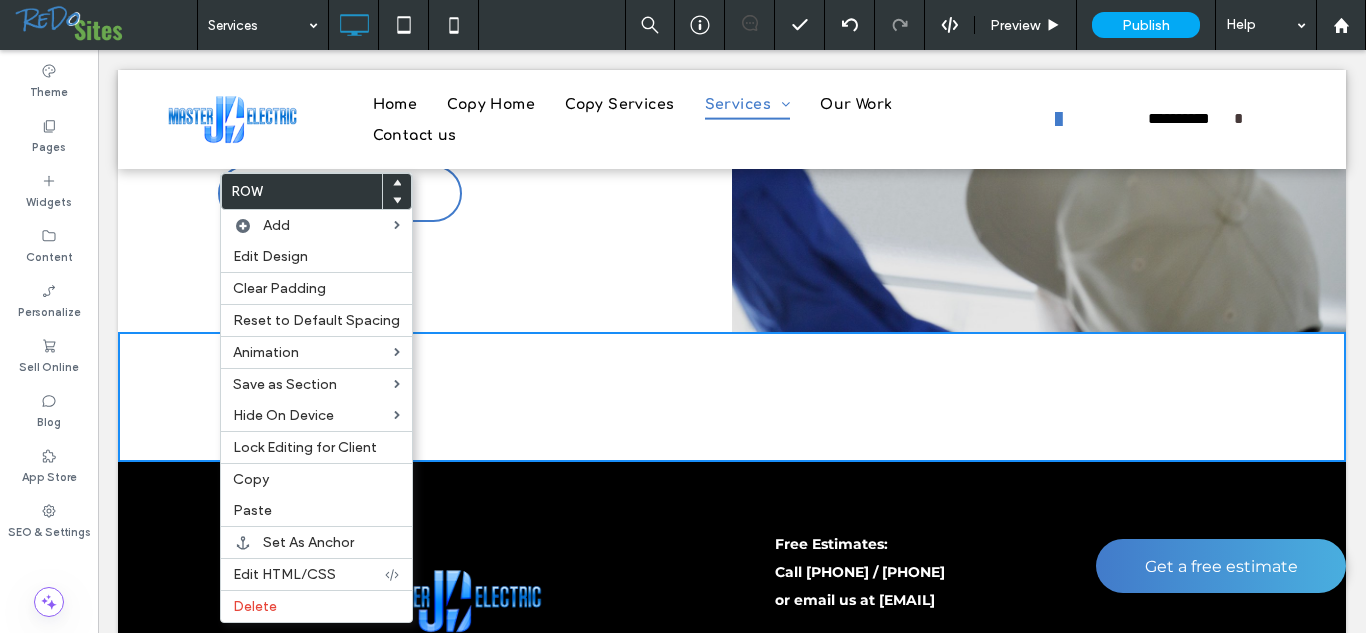 click on "Free Estimates: Call 623-302-1662 / 602-477-2300 or email us at jdmasterelectric@gmail.com" at bounding box center [1060, 572] 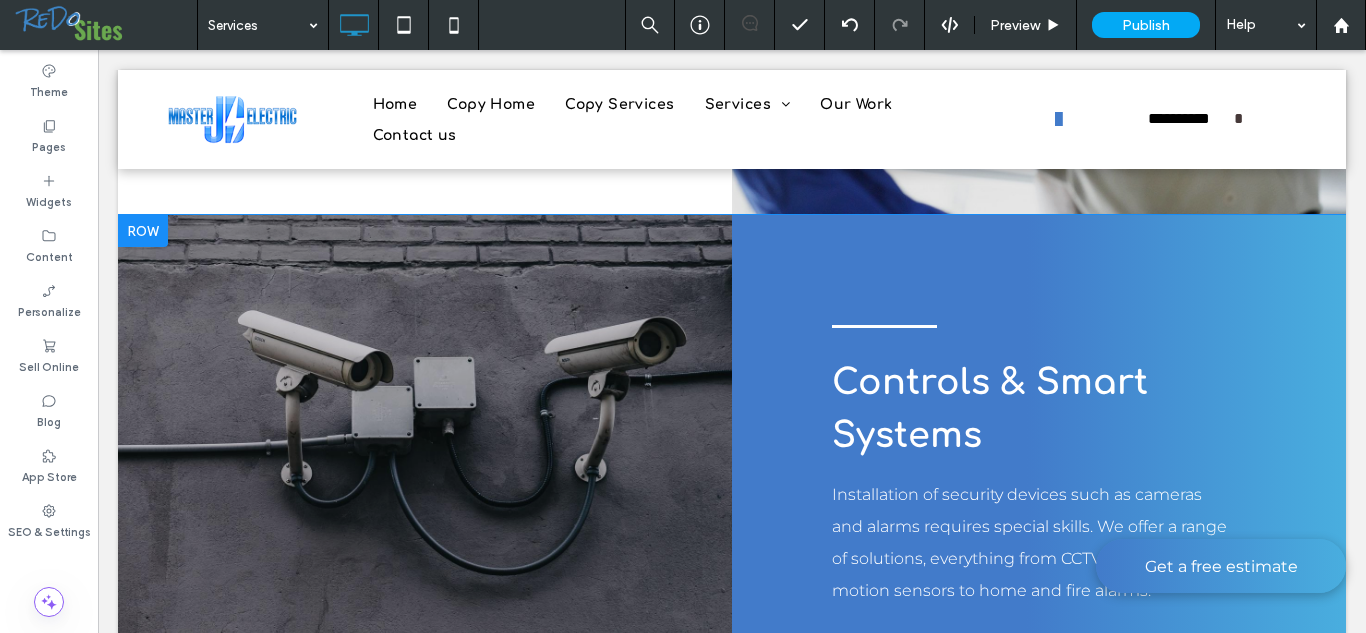 scroll, scrollTop: 3346, scrollLeft: 0, axis: vertical 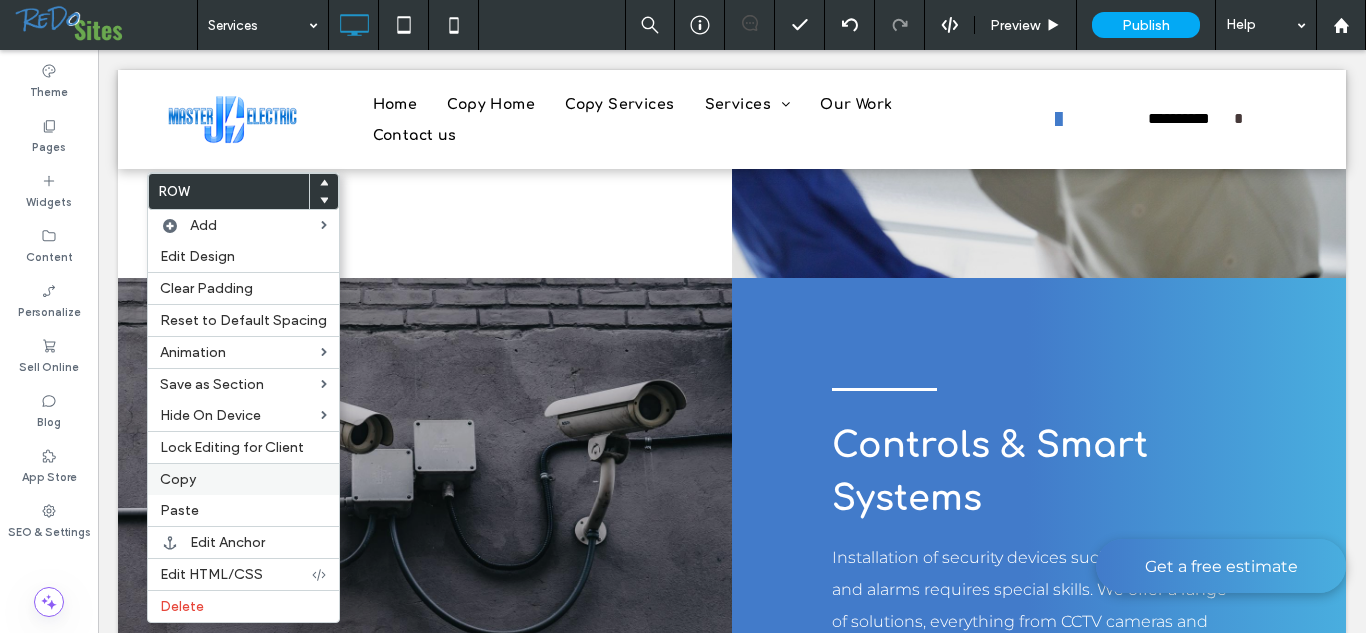 click on "Copy" at bounding box center [243, 479] 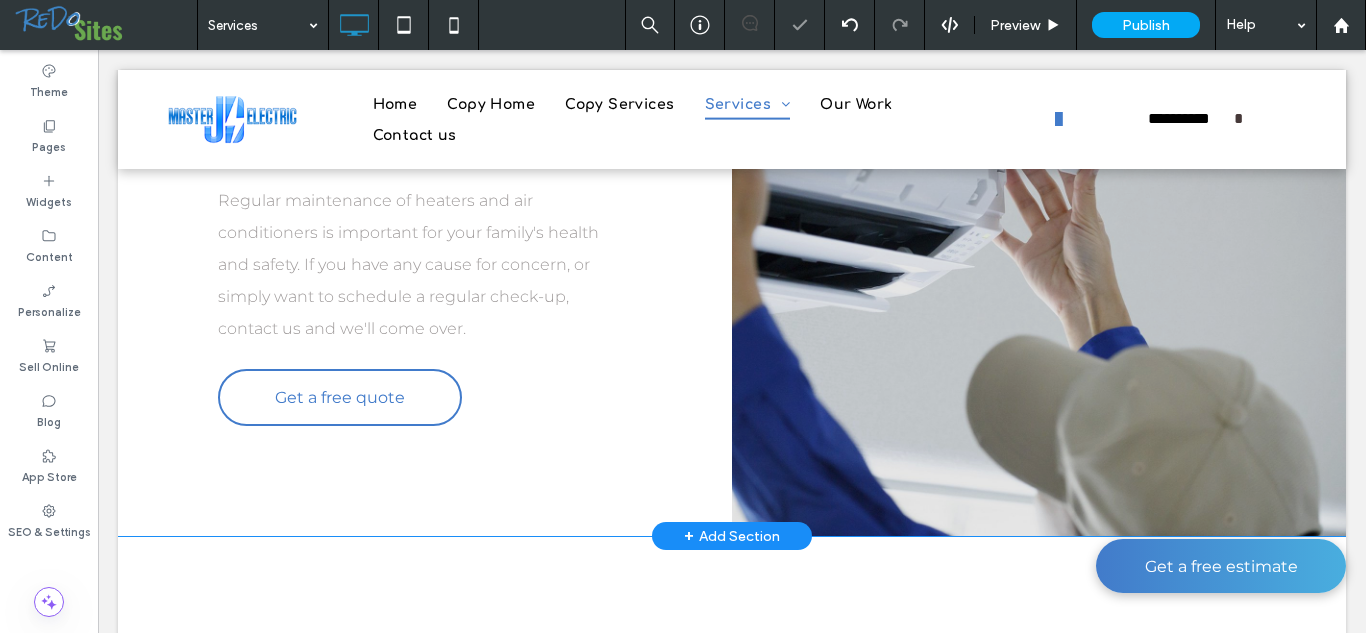 scroll, scrollTop: 4302, scrollLeft: 0, axis: vertical 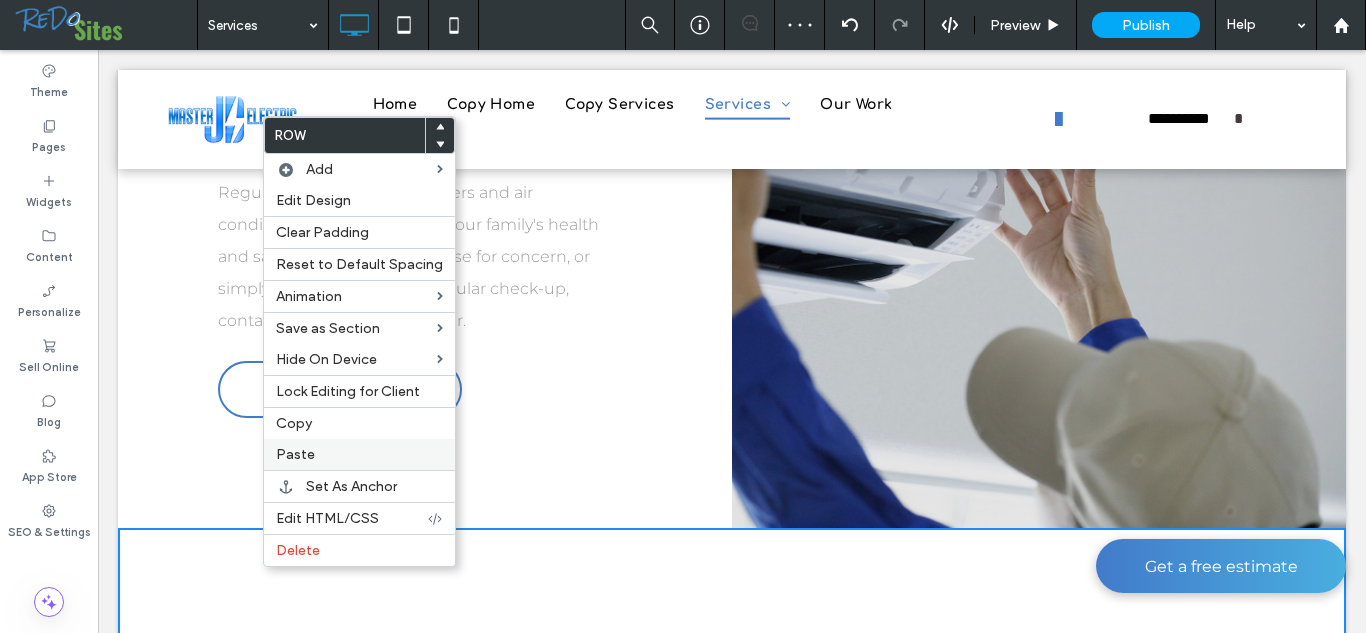 click on "Paste" at bounding box center (359, 454) 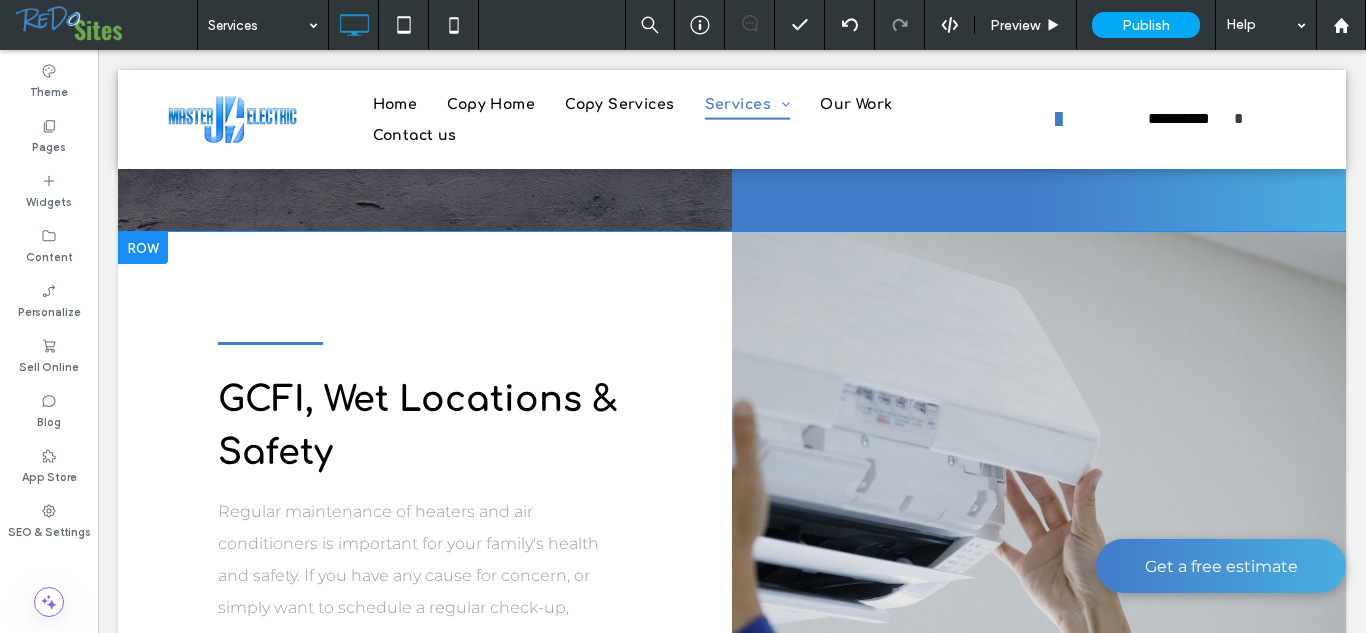scroll, scrollTop: 3981, scrollLeft: 0, axis: vertical 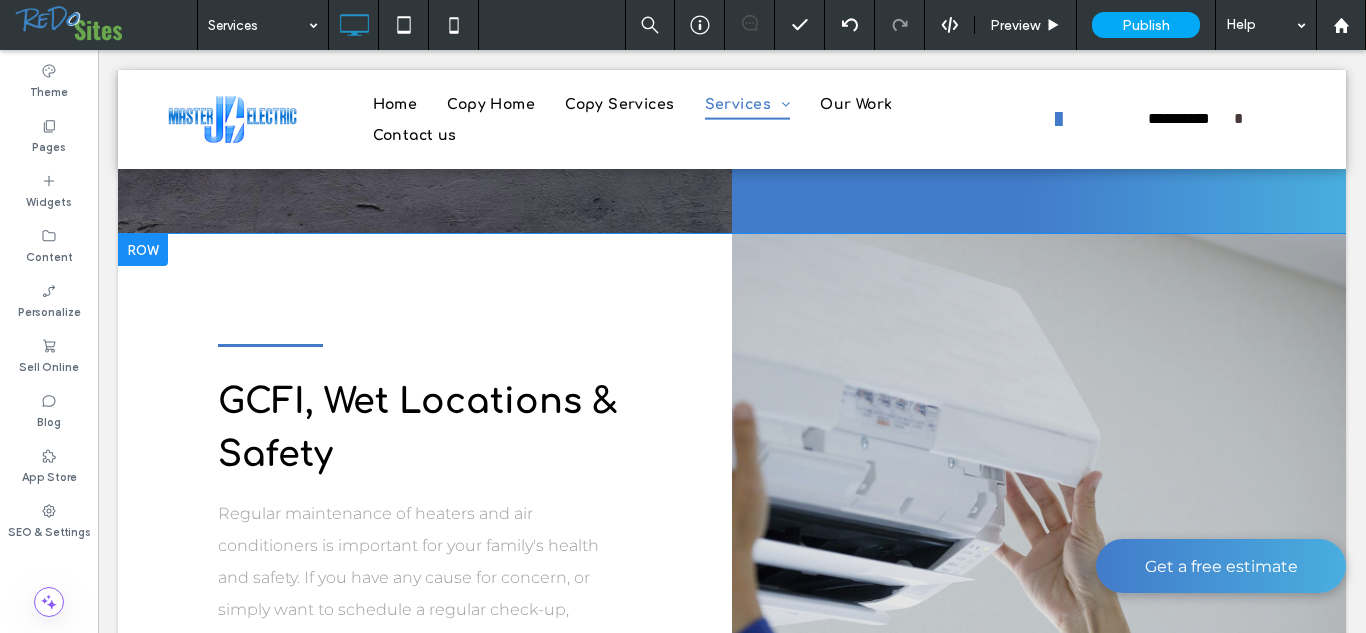 click at bounding box center (143, 250) 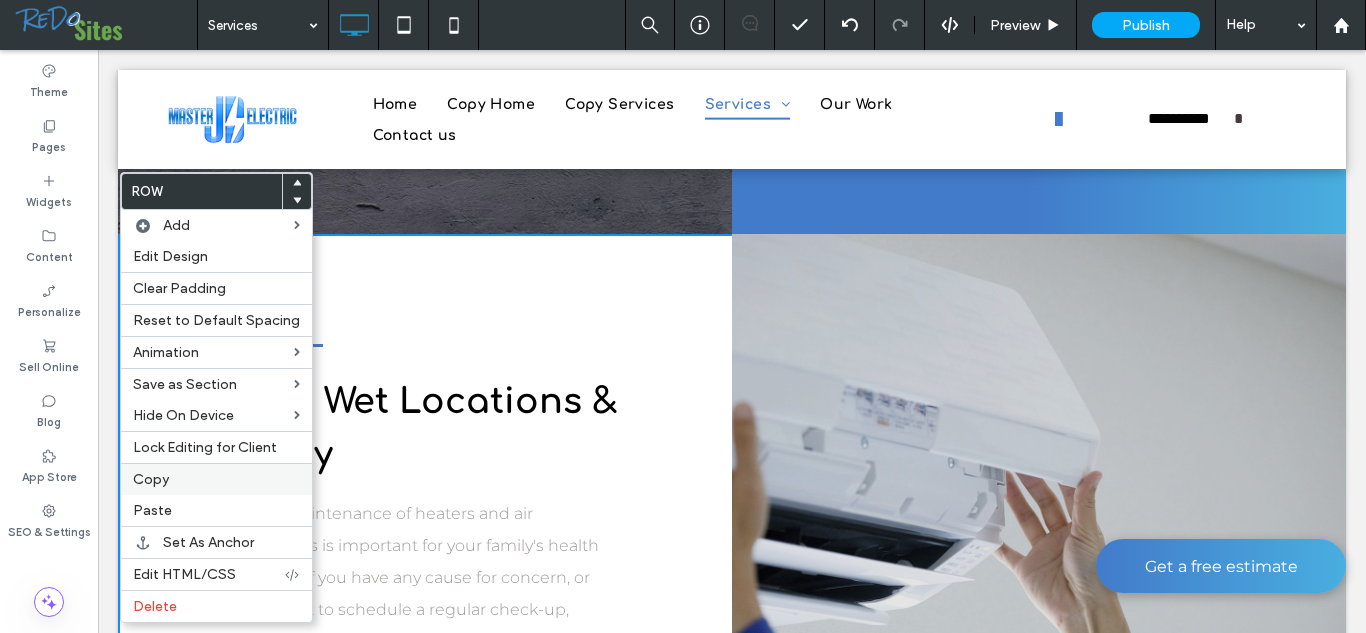 click on "Copy" at bounding box center [216, 479] 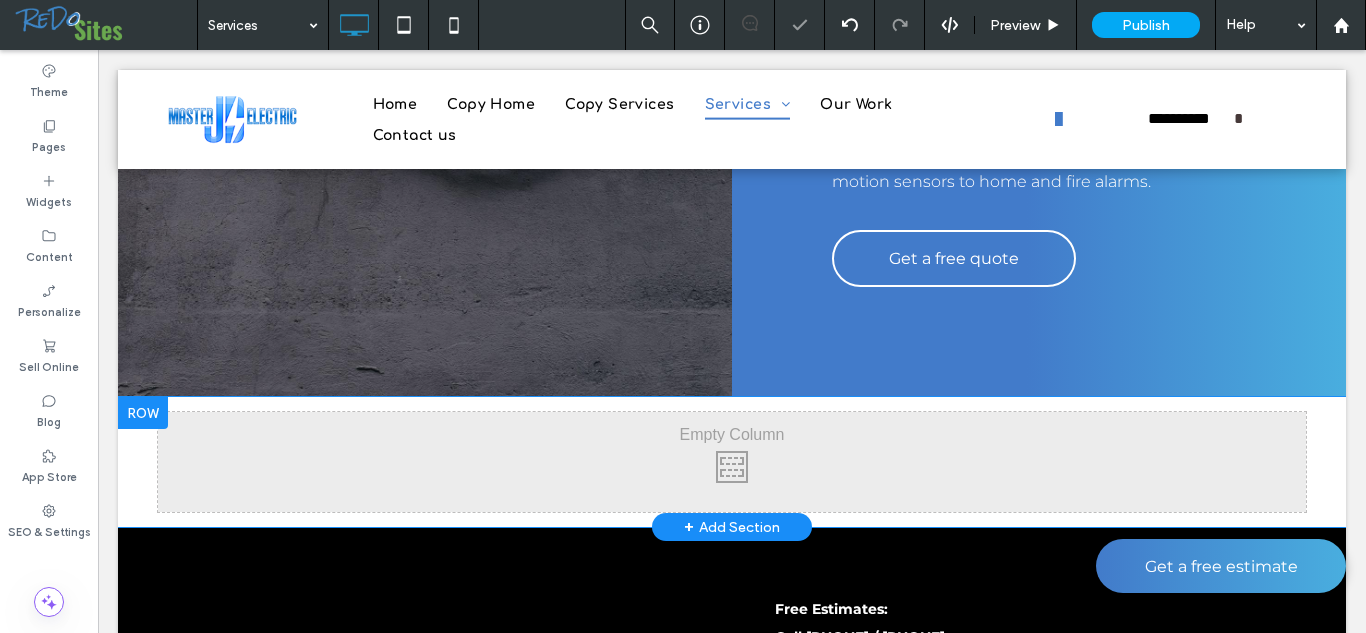scroll, scrollTop: 5027, scrollLeft: 0, axis: vertical 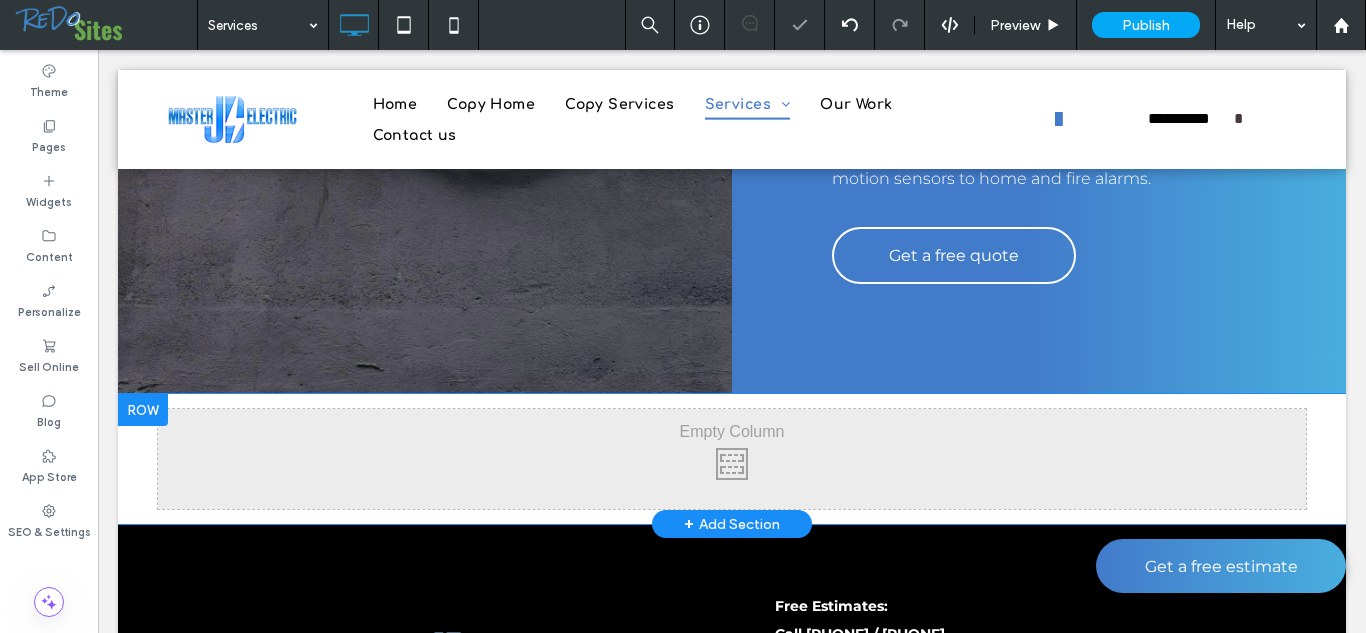 click at bounding box center [143, 410] 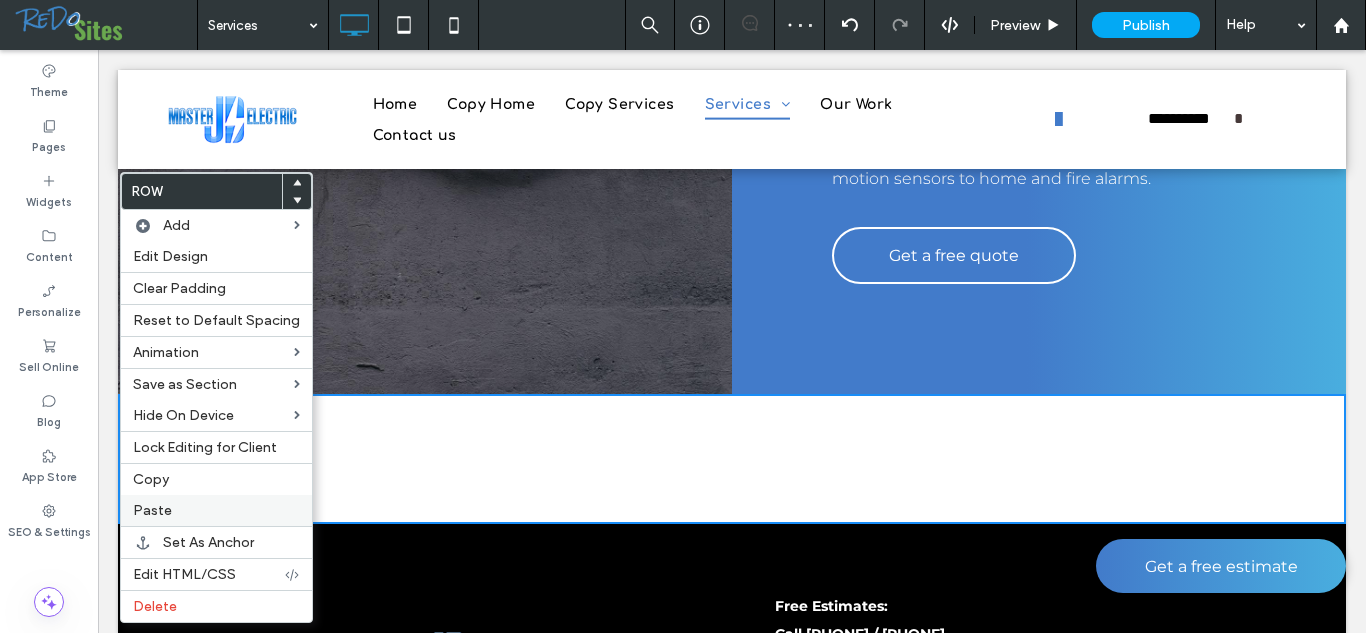 click on "Paste" at bounding box center [216, 510] 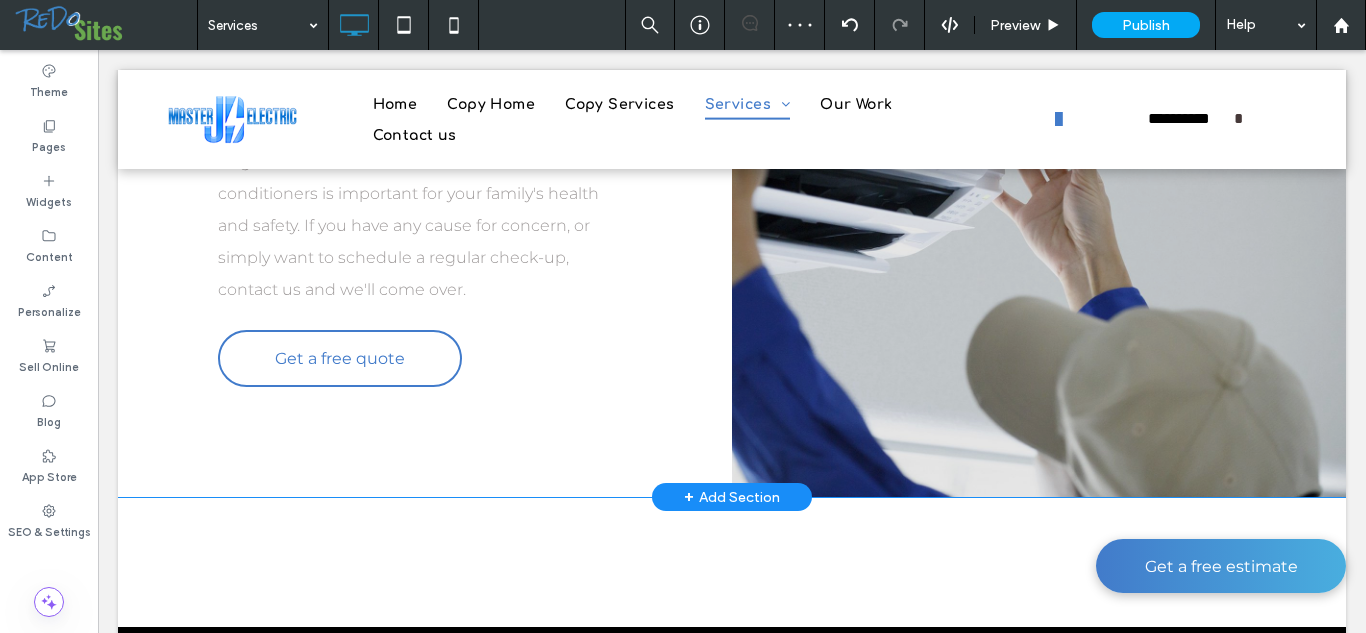 scroll, scrollTop: 5542, scrollLeft: 0, axis: vertical 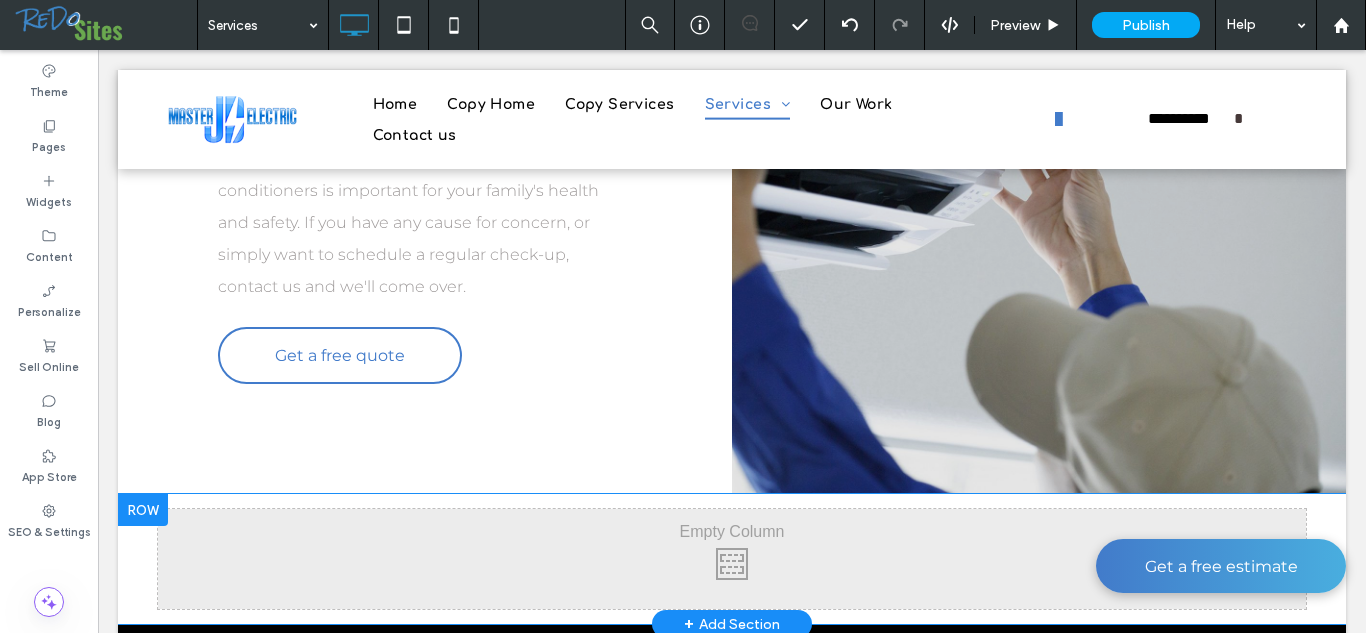 click at bounding box center (143, 510) 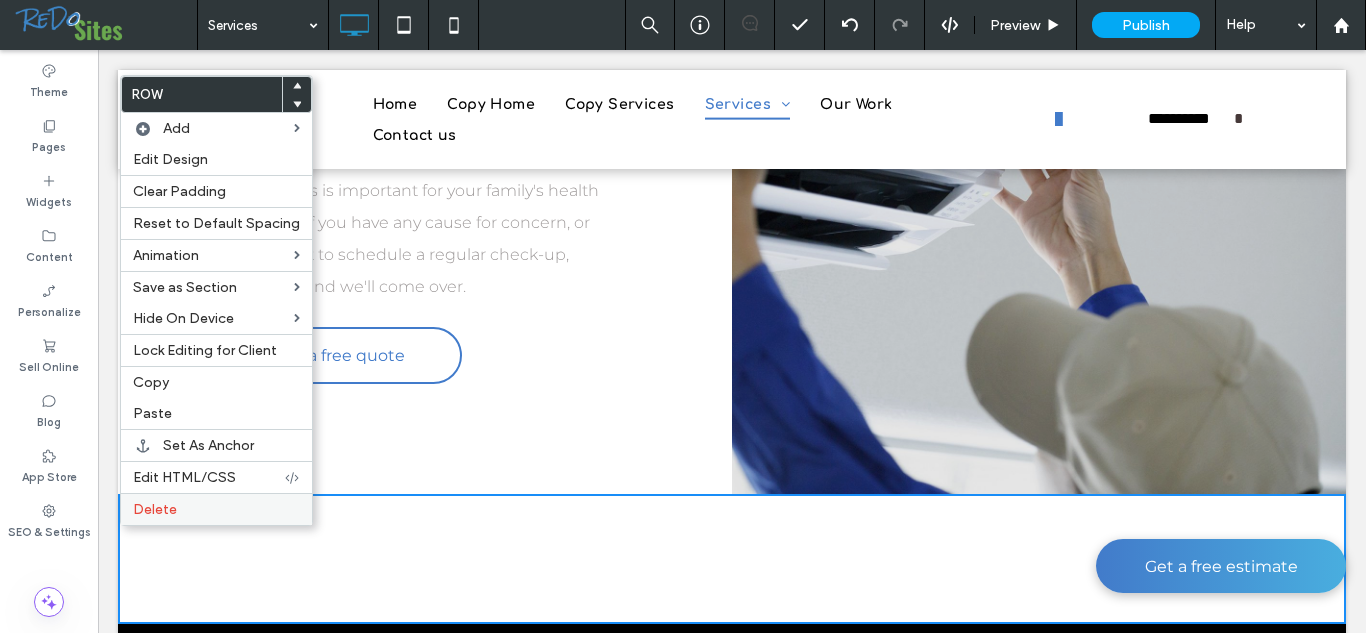 click on "Delete" at bounding box center (216, 509) 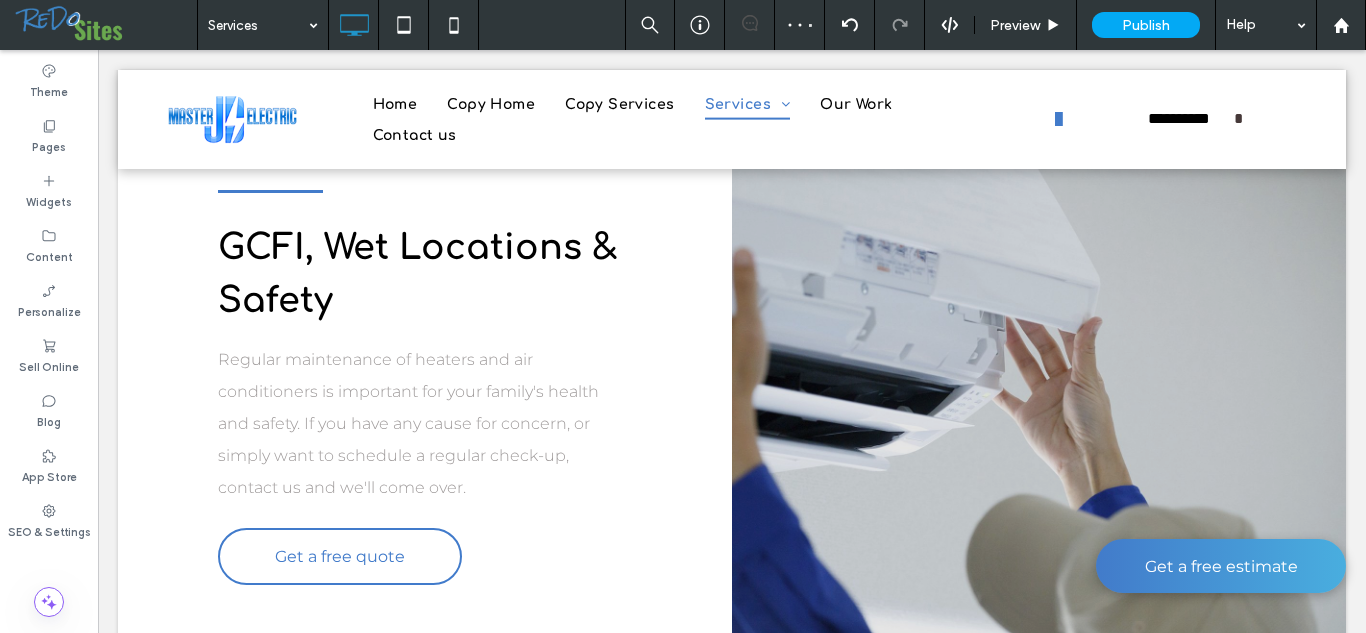 scroll, scrollTop: 4638, scrollLeft: 0, axis: vertical 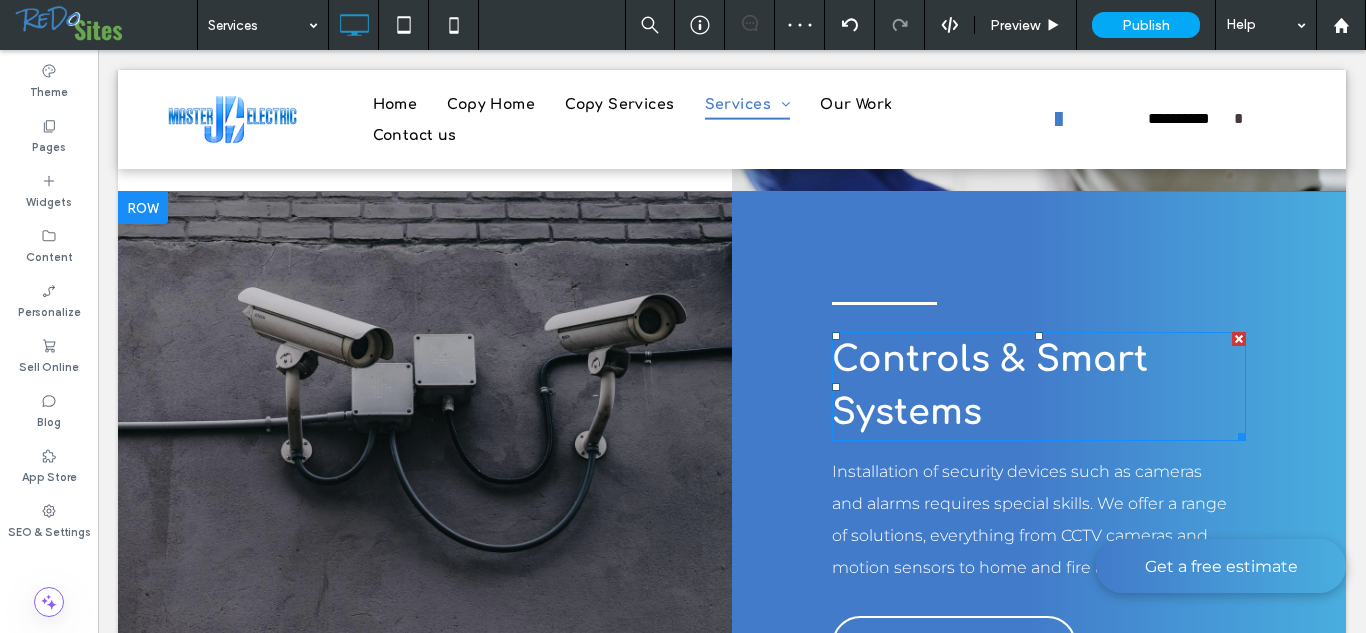 click on "Controls & Smart Systems" at bounding box center [990, 386] 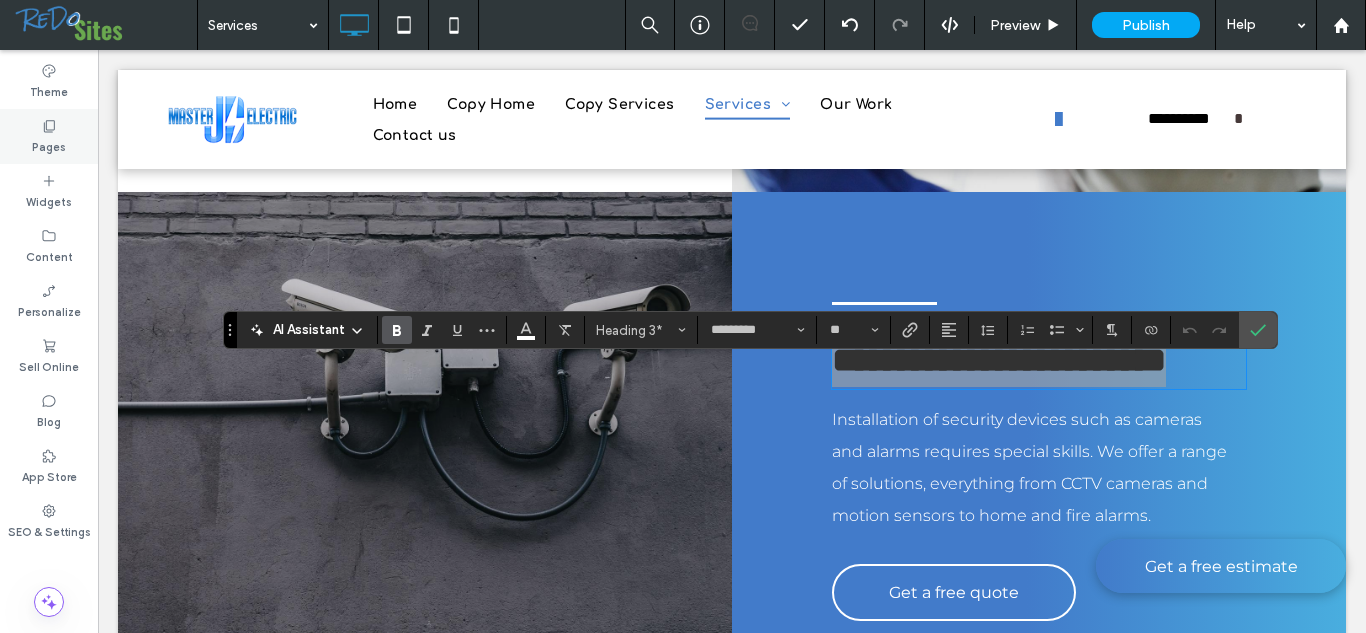 click on "Pages" at bounding box center [49, 145] 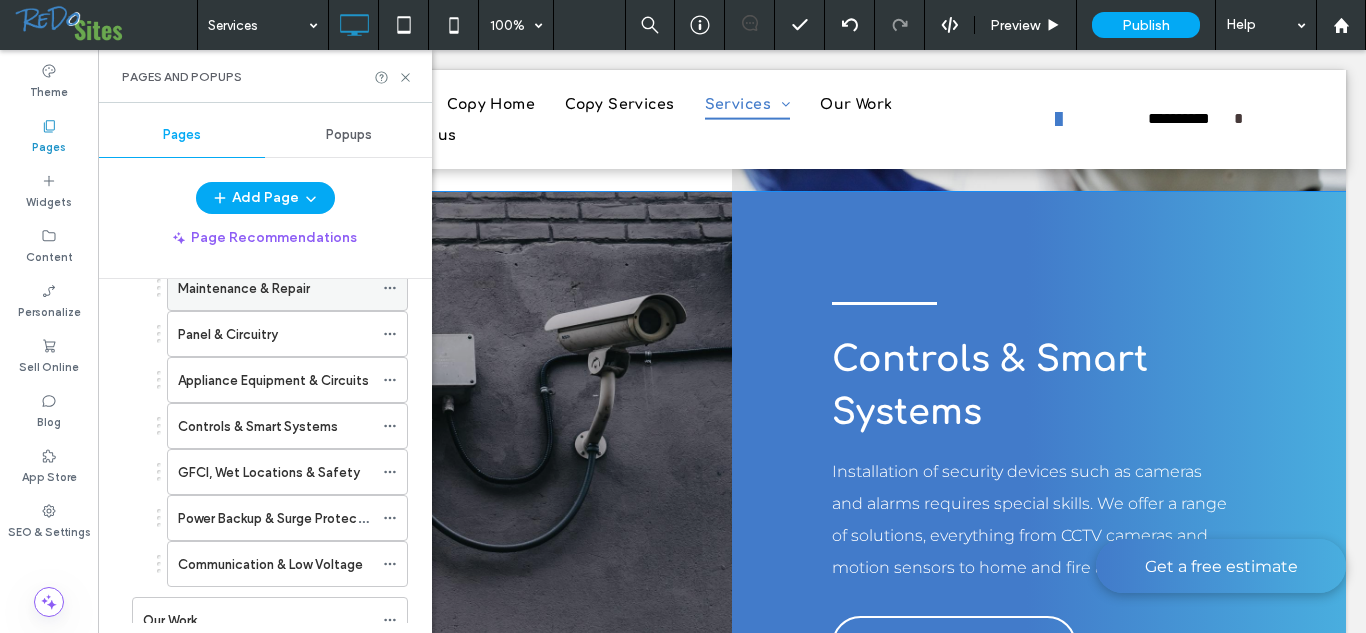 scroll, scrollTop: 401, scrollLeft: 0, axis: vertical 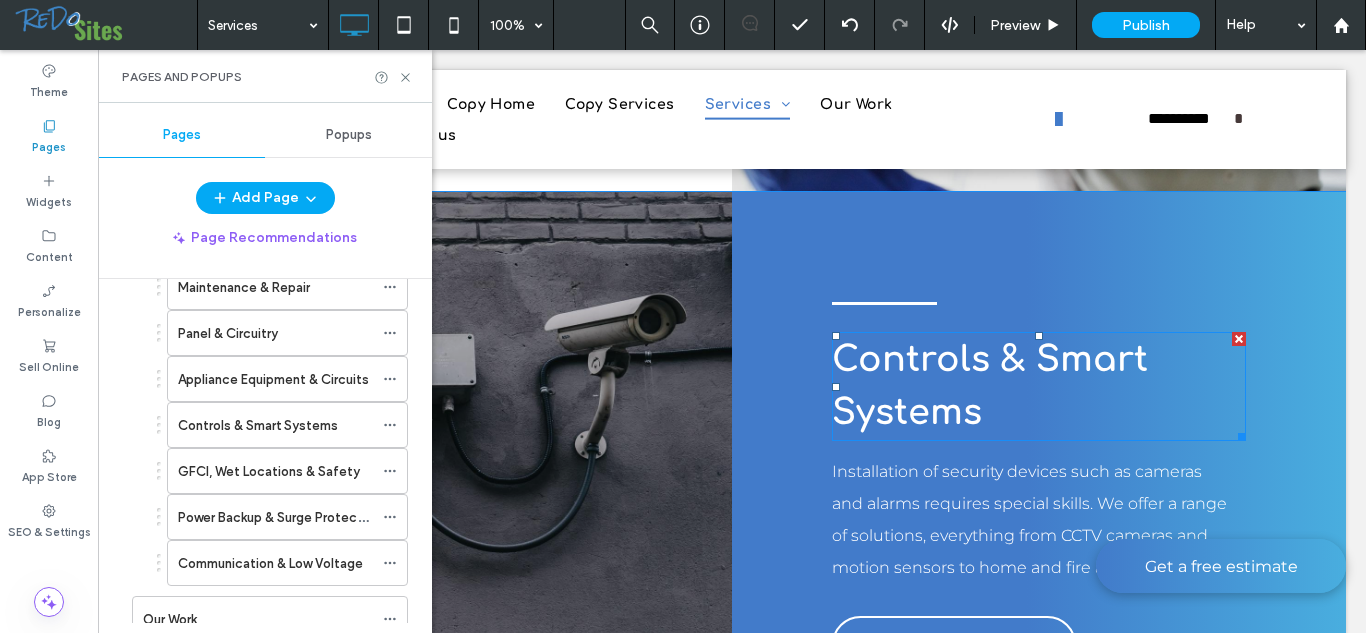 click on "Controls & Smart Systems" at bounding box center (1039, 386) 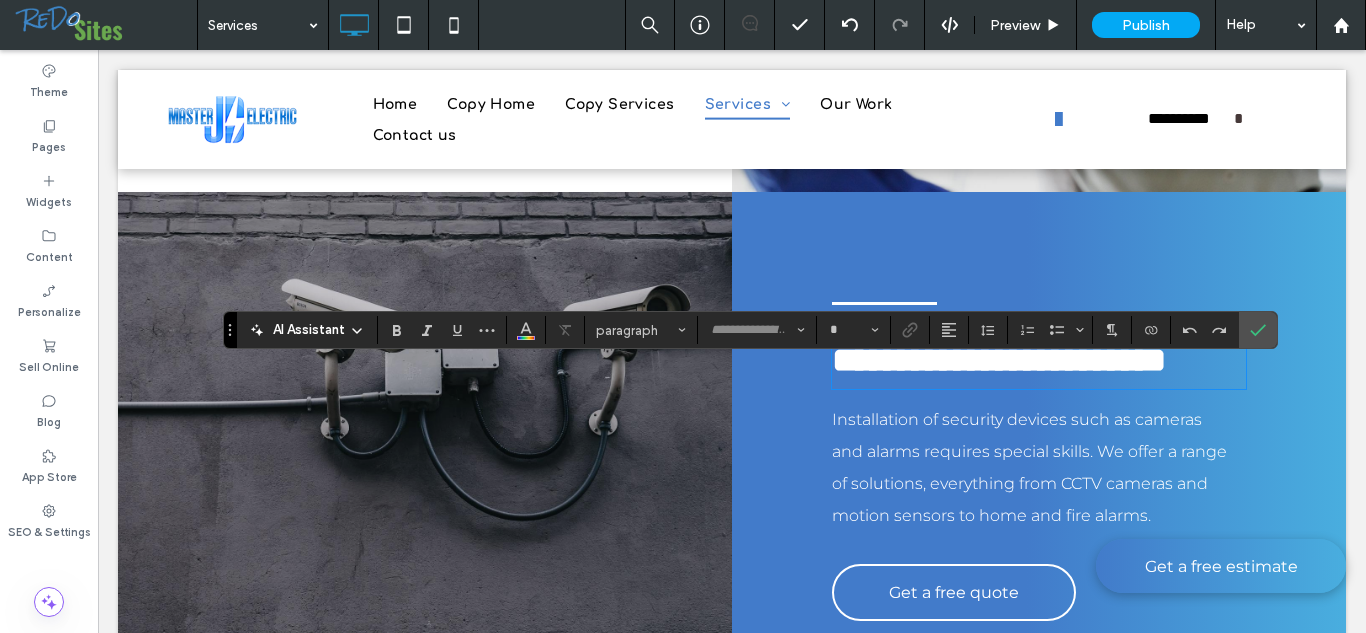 type on "*********" 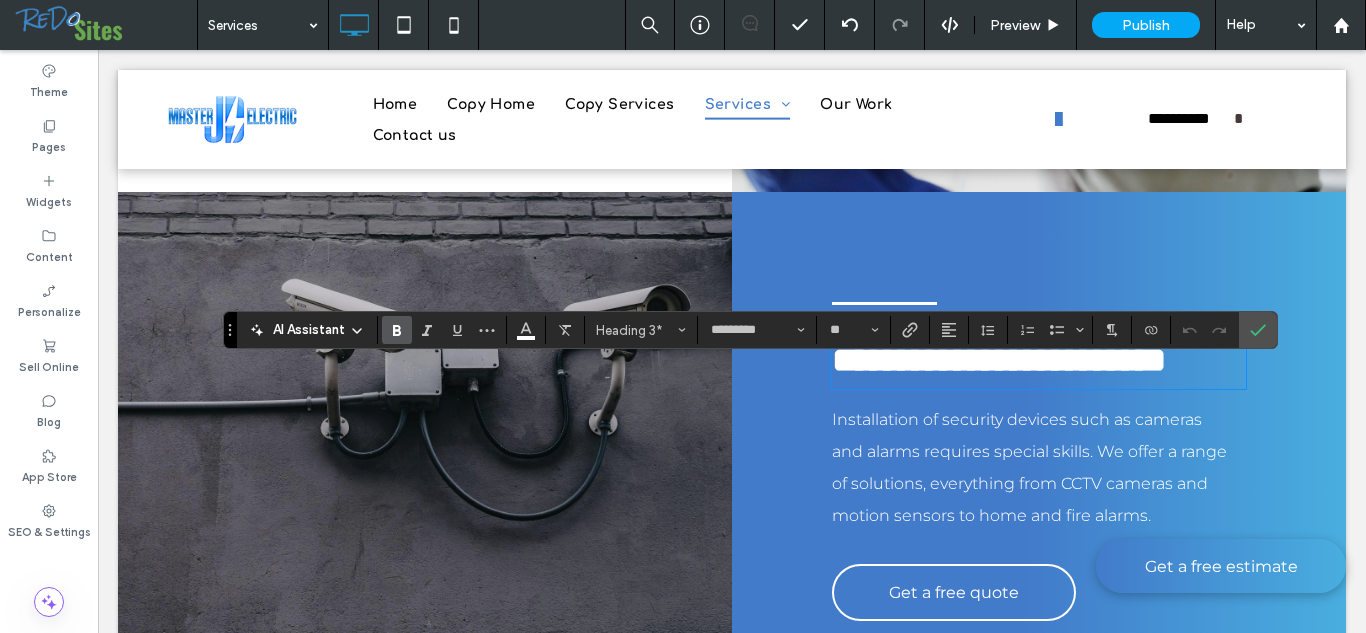 type 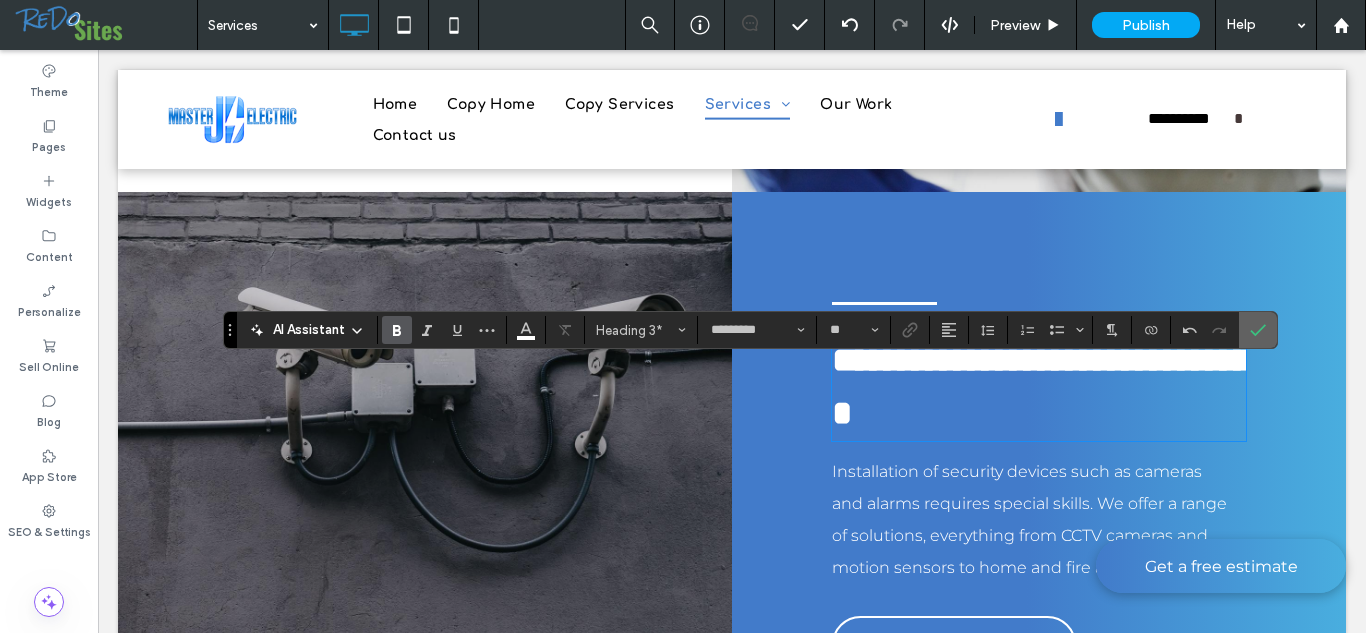 drag, startPoint x: 1257, startPoint y: 337, endPoint x: 1151, endPoint y: 298, distance: 112.94689 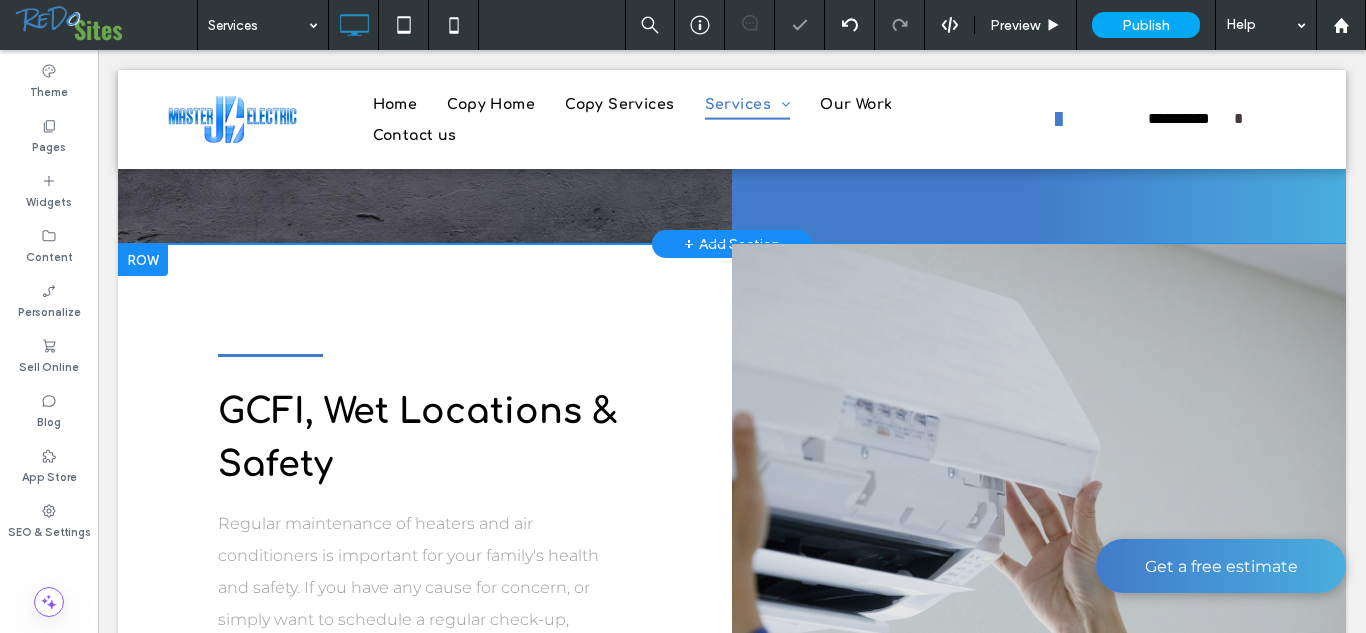 scroll, scrollTop: 5182, scrollLeft: 0, axis: vertical 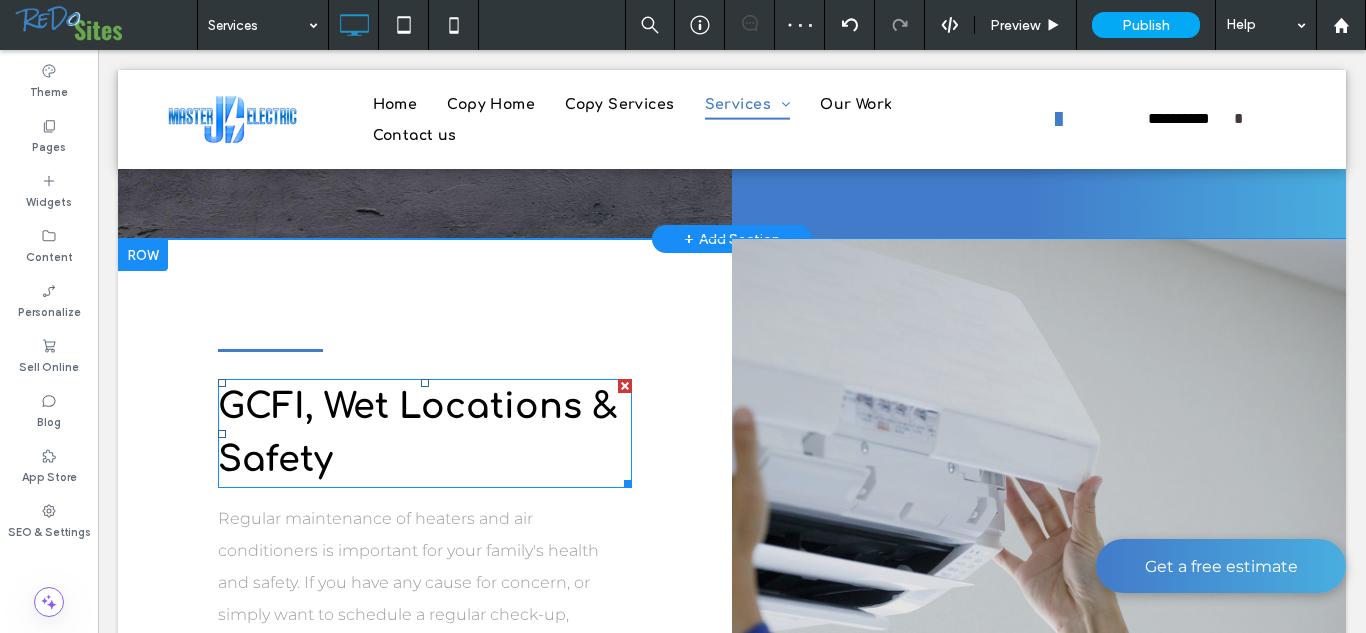 click on "GCFI, Wet Locations & Safety" at bounding box center [425, 433] 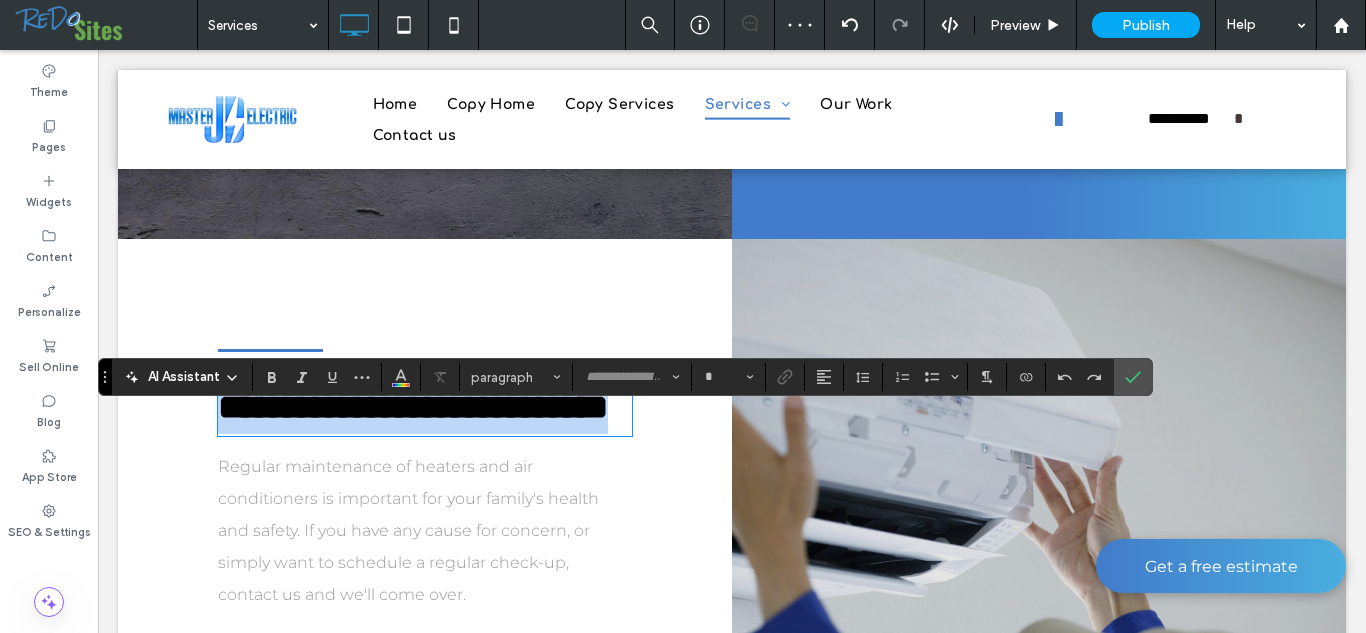 type on "*********" 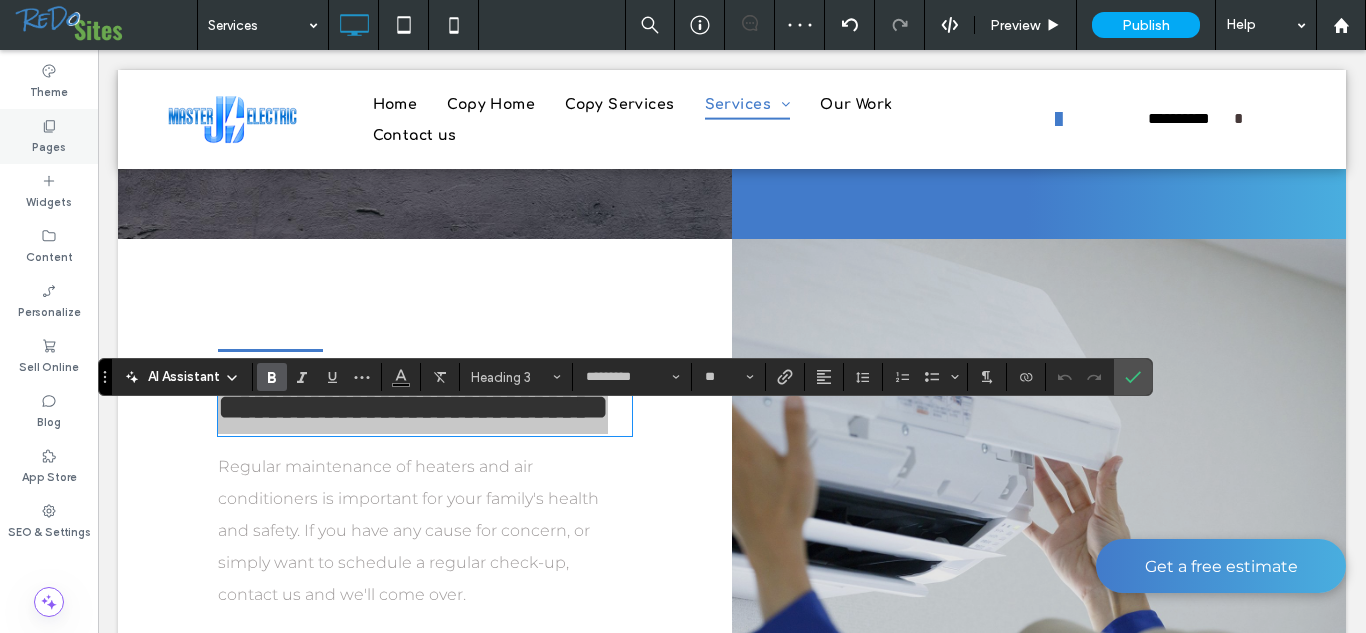click on "Pages" at bounding box center (49, 145) 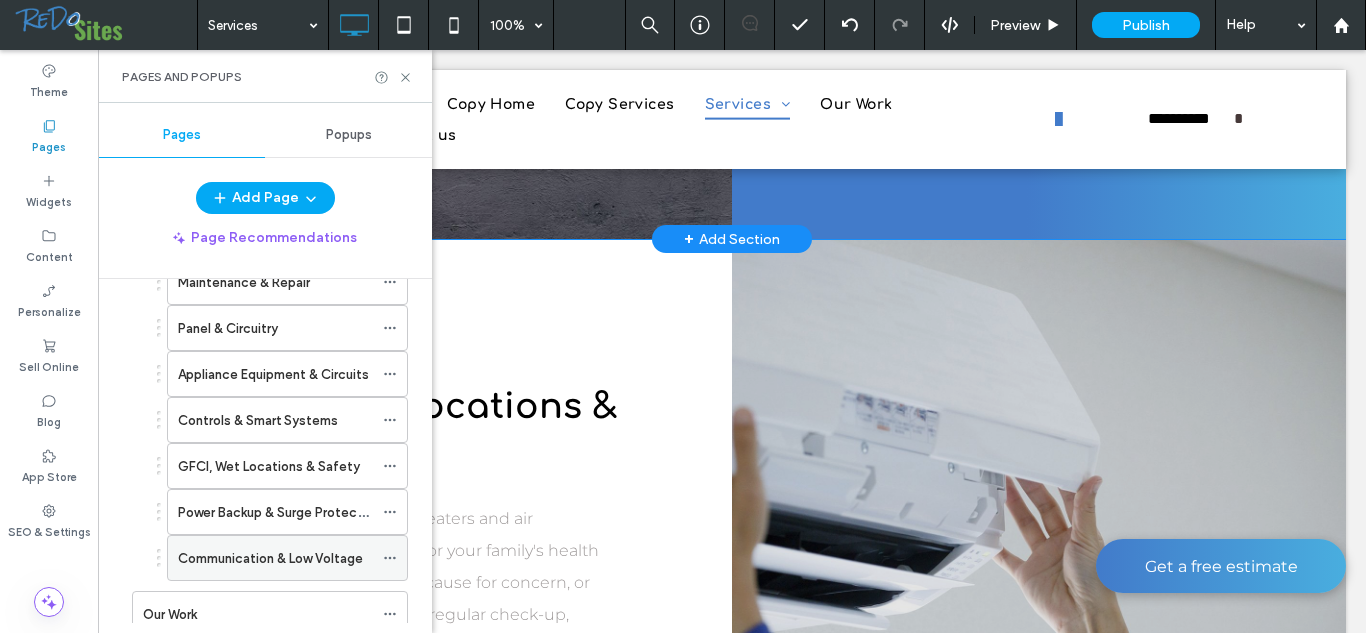 scroll, scrollTop: 413, scrollLeft: 0, axis: vertical 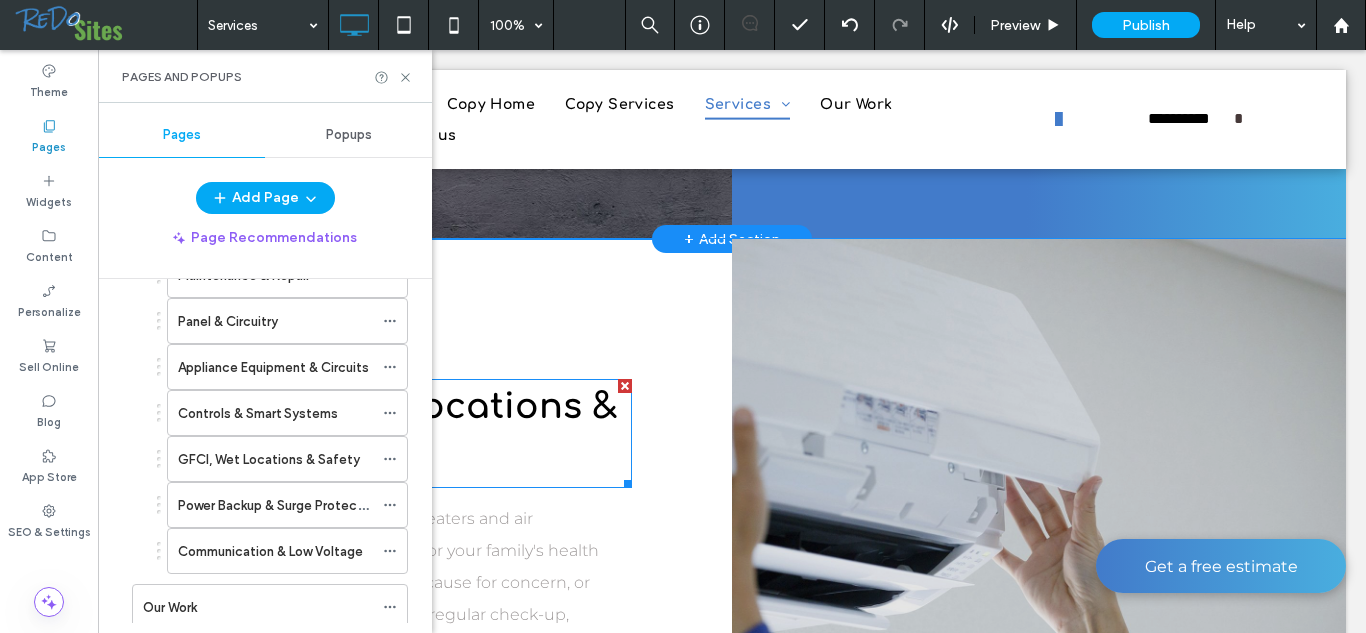 click on "GCFI, Wet Locations & Safety" at bounding box center (418, 433) 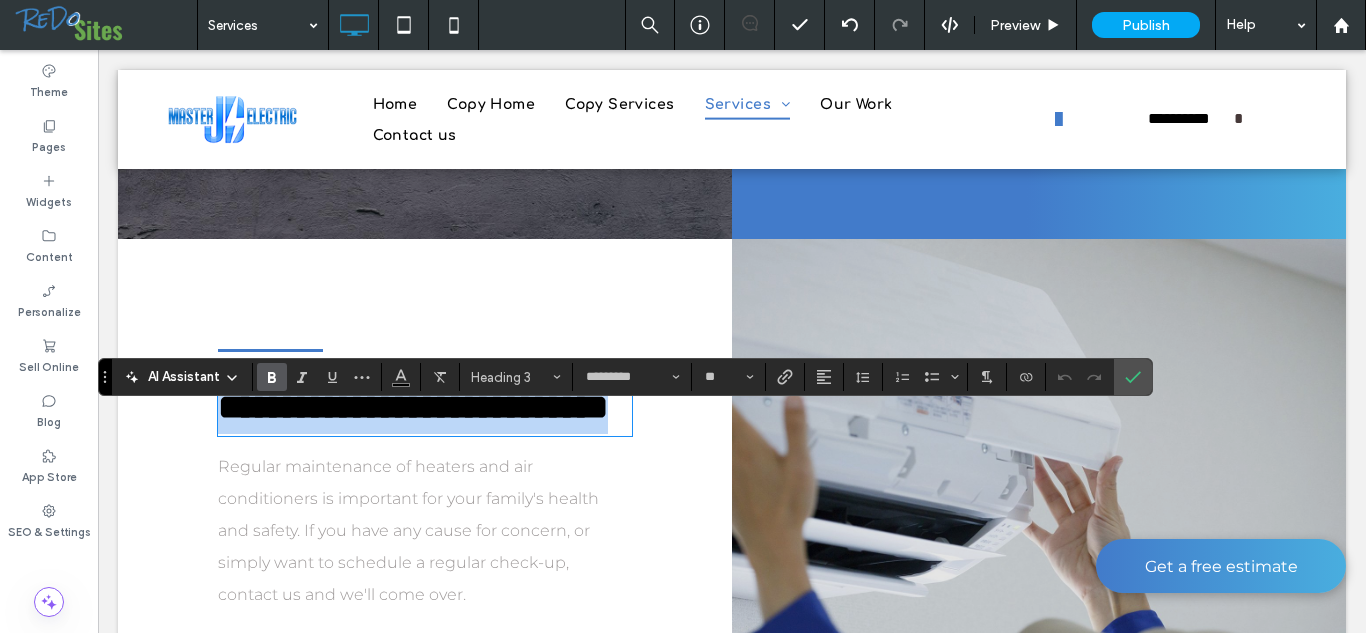type 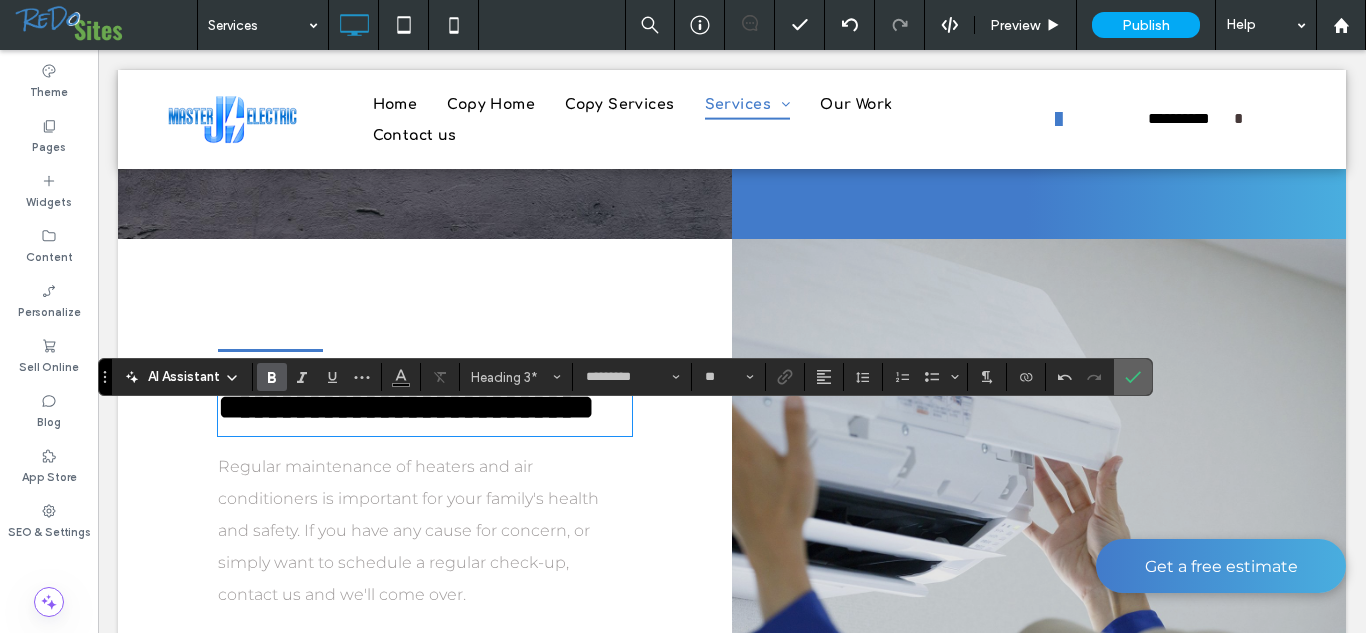 click 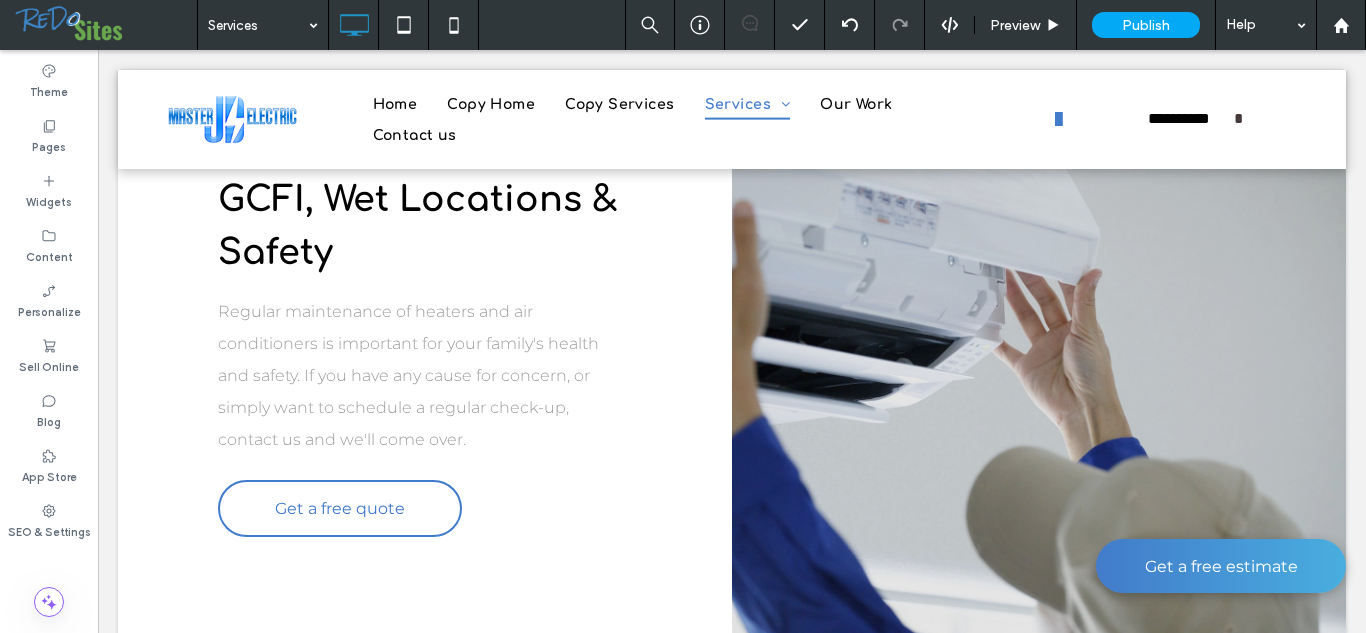 scroll, scrollTop: 4200, scrollLeft: 0, axis: vertical 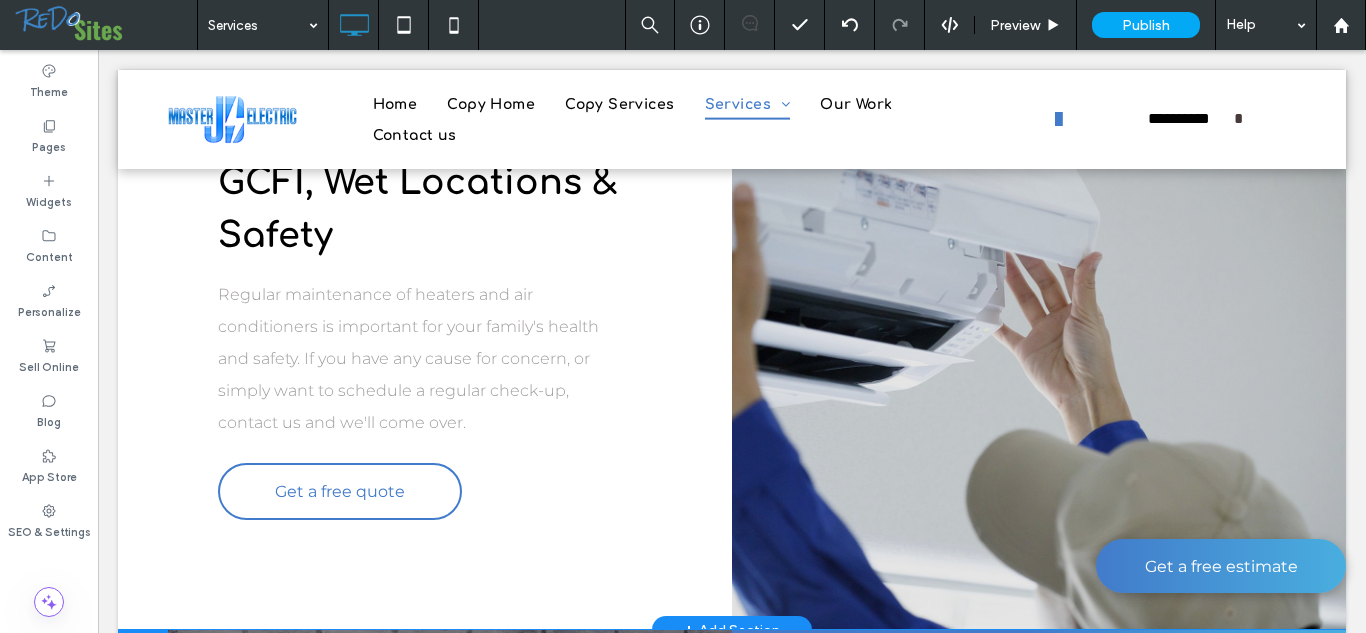 drag, startPoint x: 847, startPoint y: 590, endPoint x: 916, endPoint y: 585, distance: 69.18092 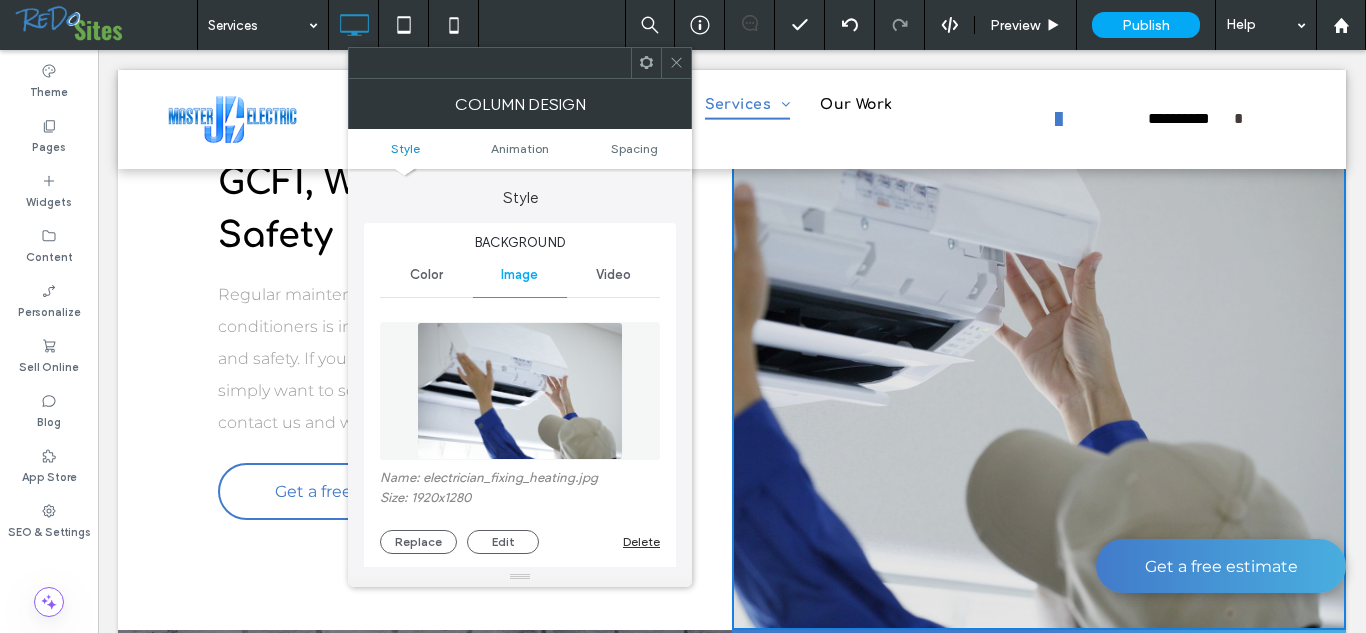 click on "Name: electrician_fixing_heating.jpg Size: 1920x1280 Replace Edit Delete" at bounding box center (520, 433) 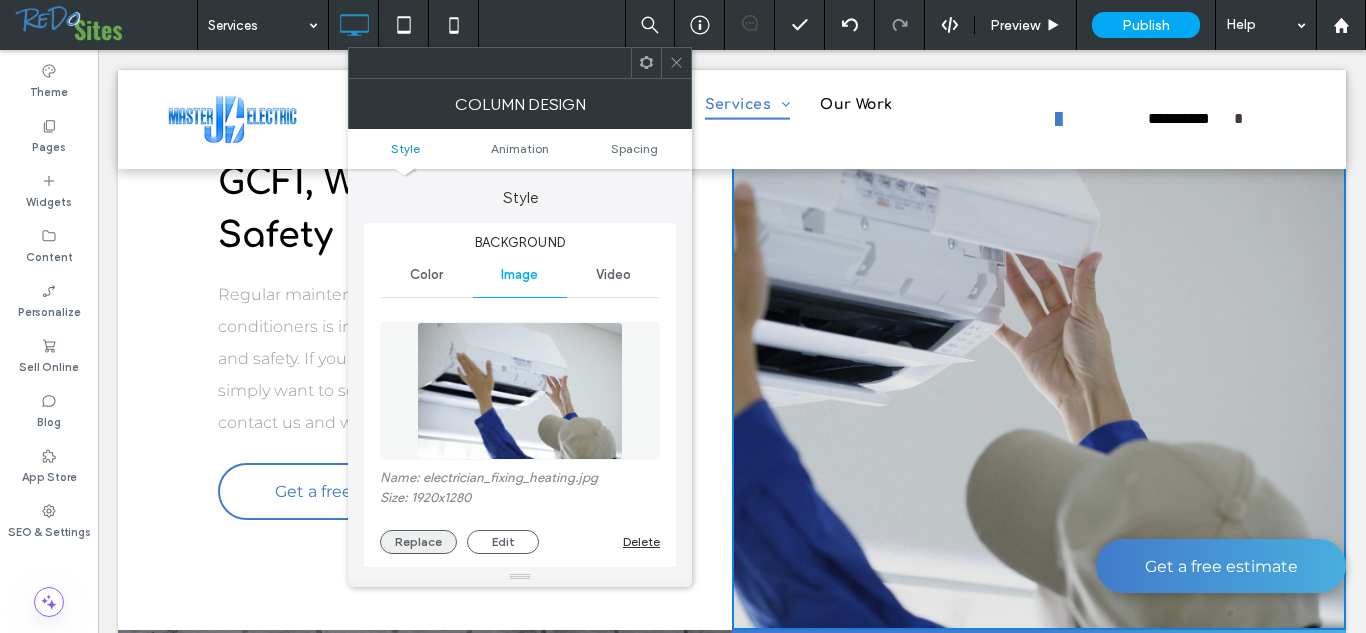 click on "Replace" at bounding box center (418, 542) 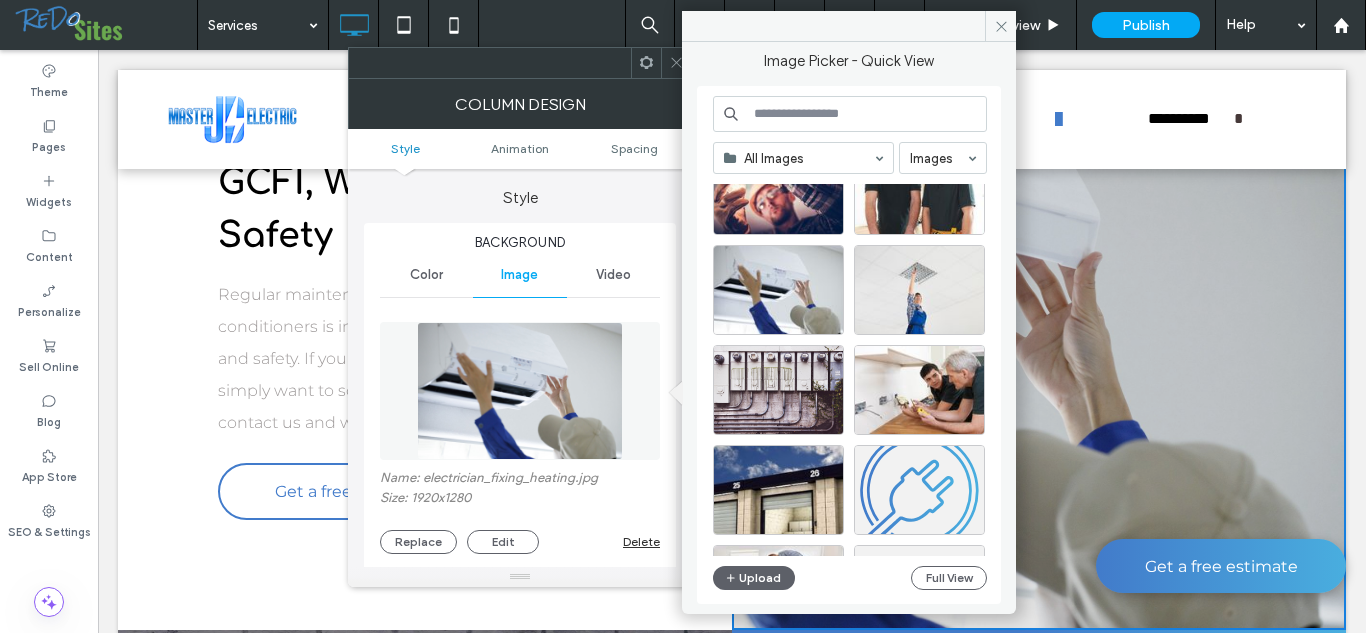 scroll, scrollTop: 1891, scrollLeft: 0, axis: vertical 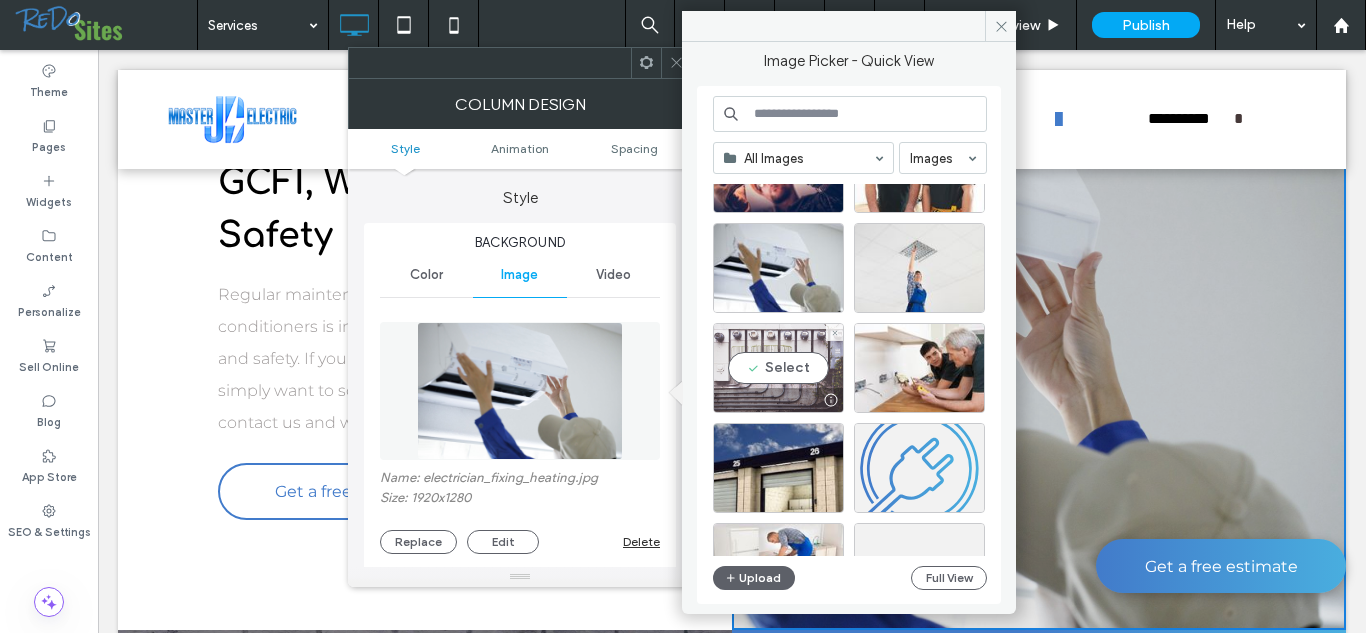 click on "Select" at bounding box center (778, 368) 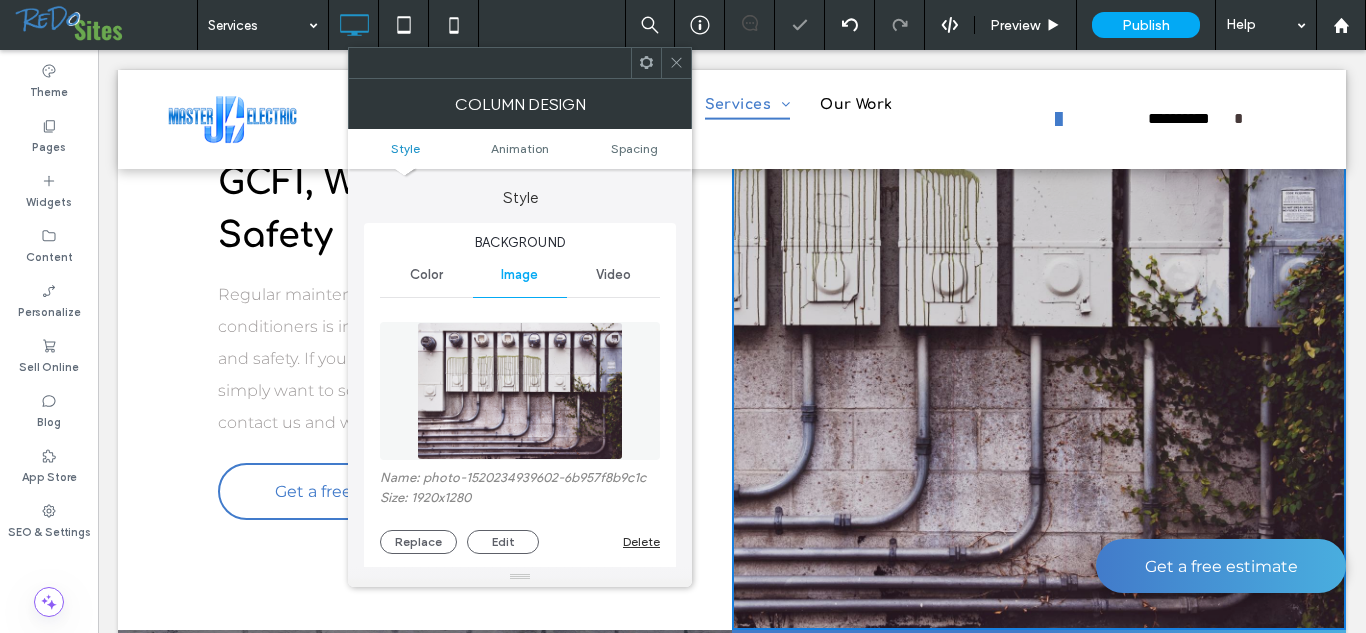 click 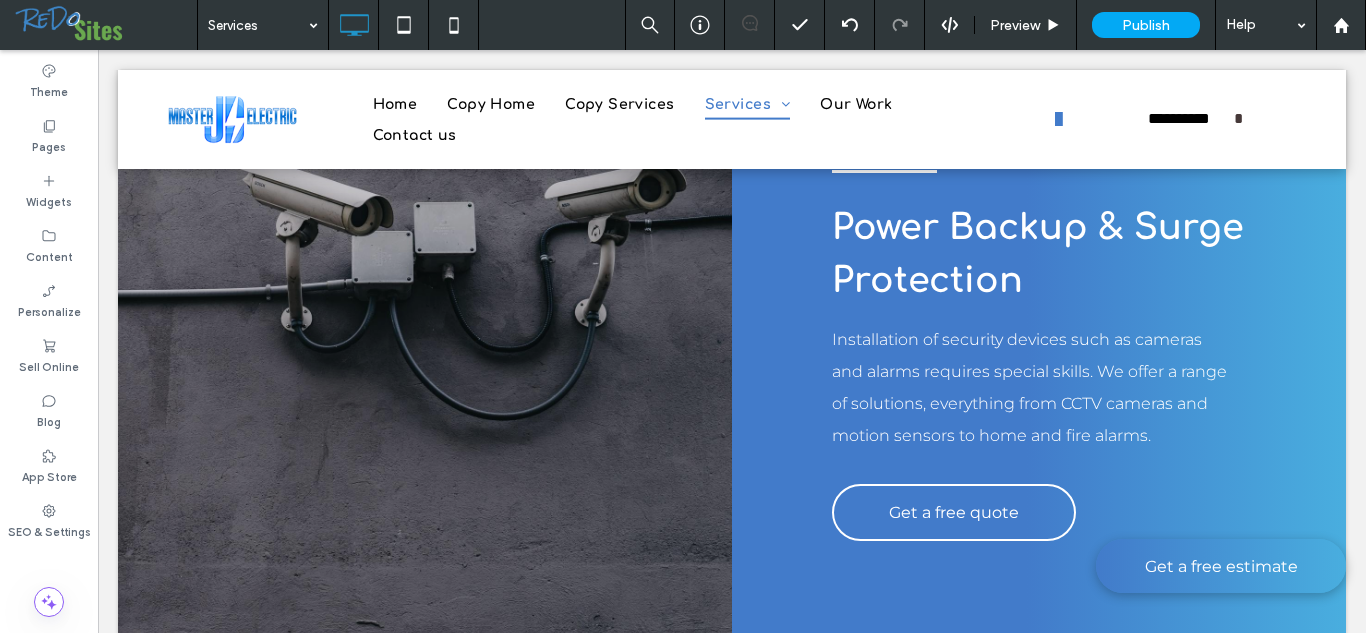 scroll, scrollTop: 4792, scrollLeft: 0, axis: vertical 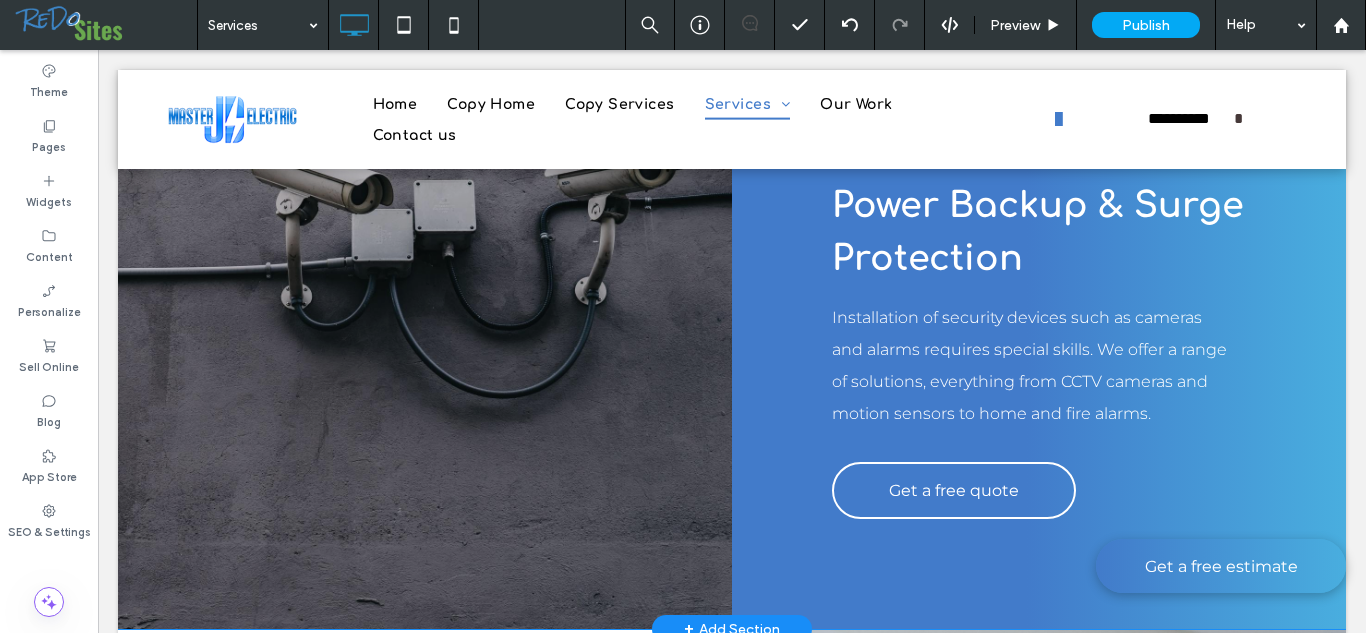 click on "Click To Paste     Click To Paste" at bounding box center (425, 333) 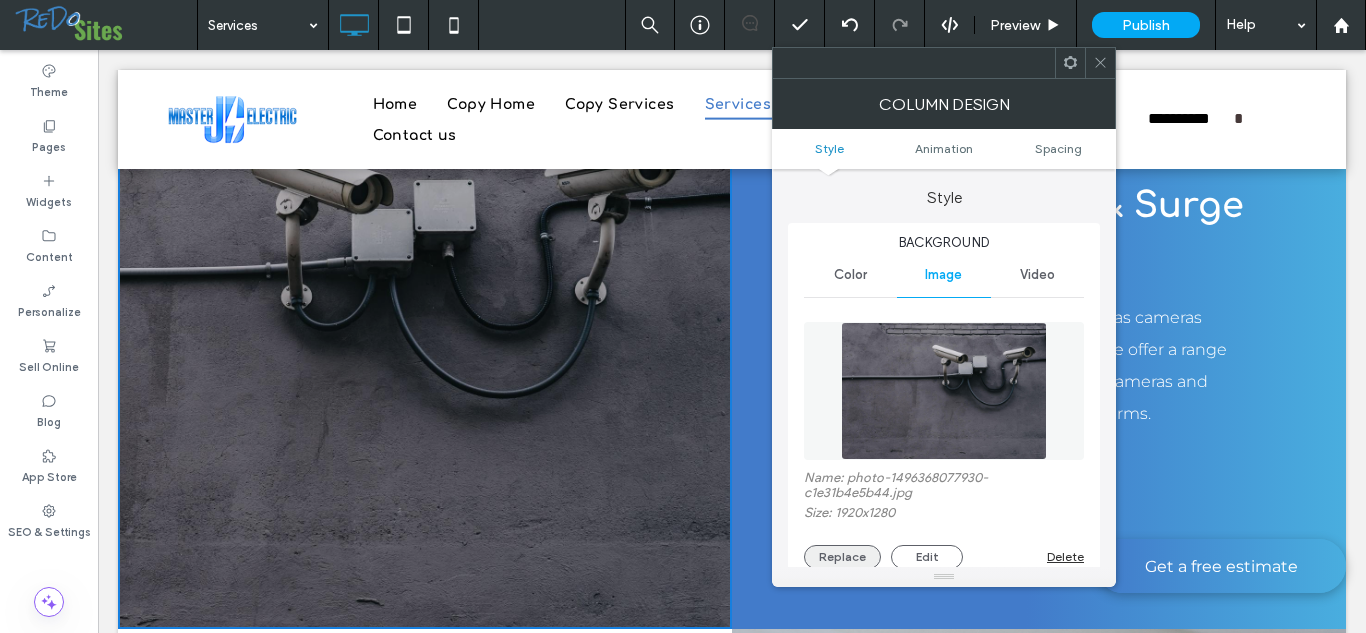 click on "Replace" at bounding box center (842, 557) 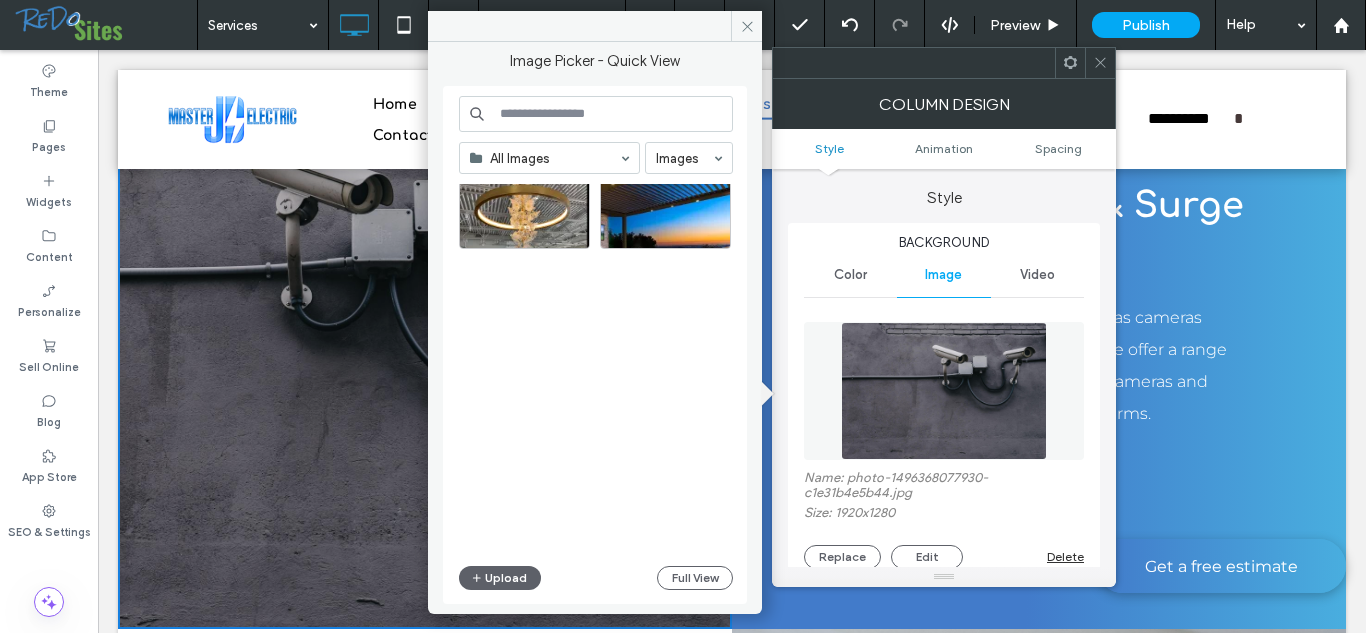 scroll, scrollTop: 858, scrollLeft: 0, axis: vertical 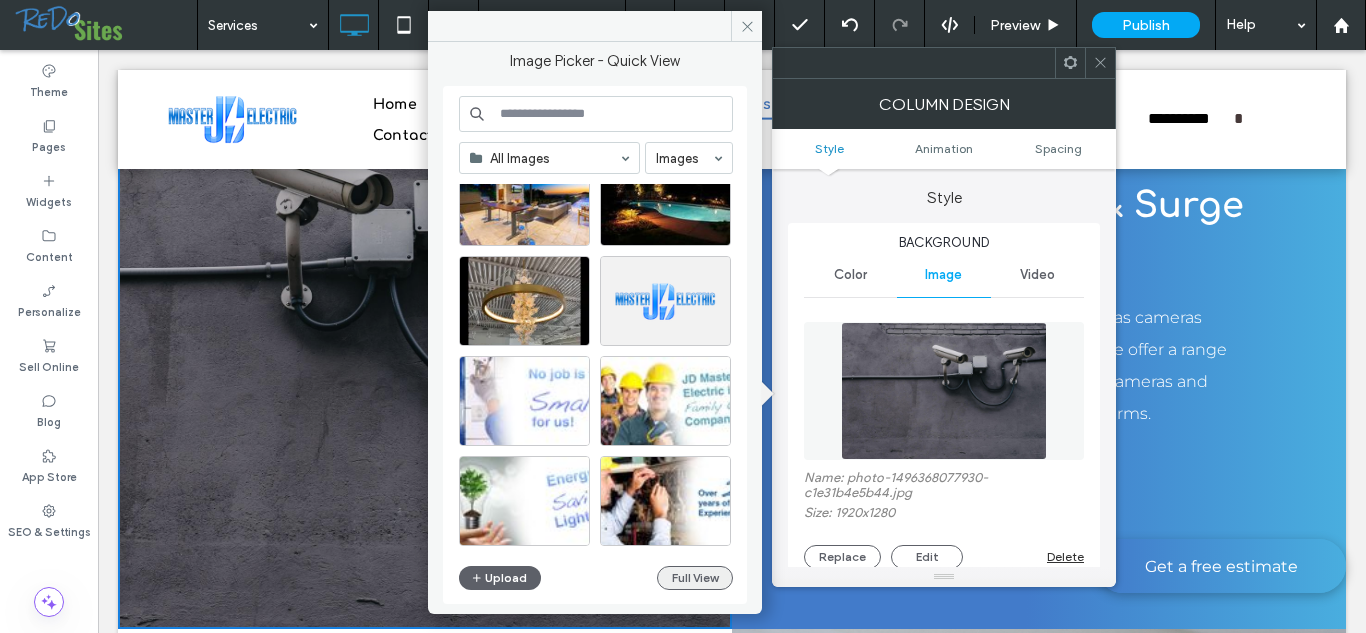 click on "Full View" at bounding box center [695, 578] 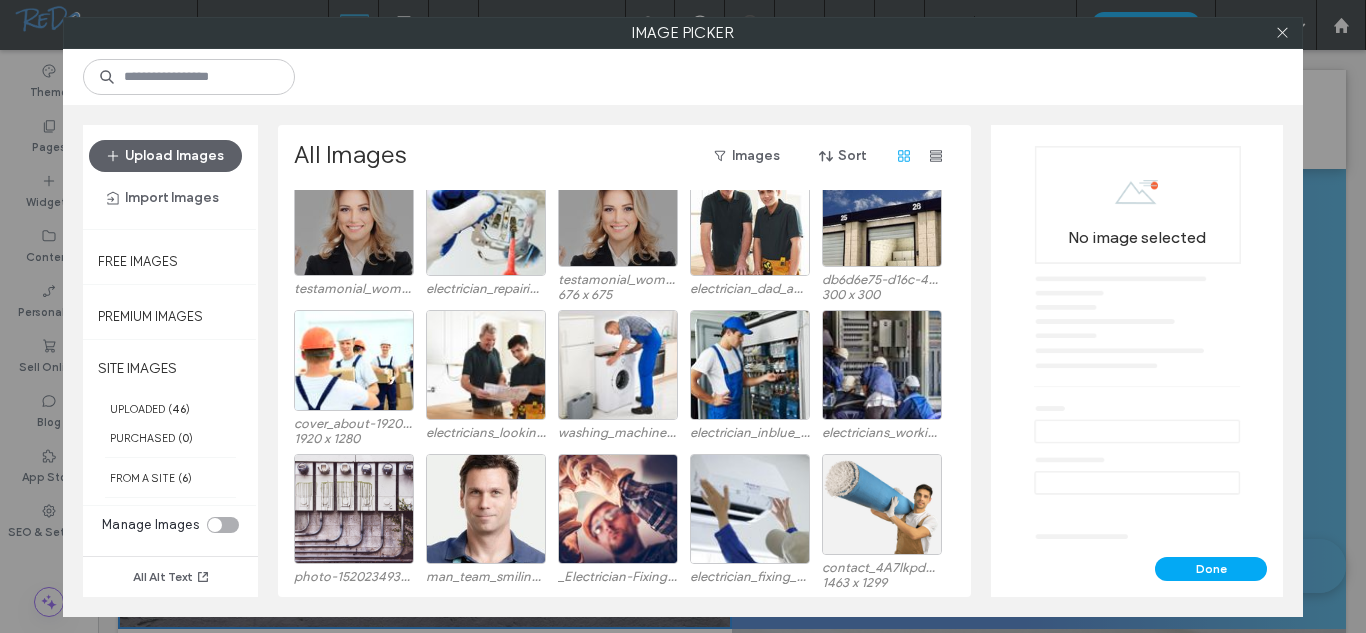 scroll, scrollTop: 1512, scrollLeft: 0, axis: vertical 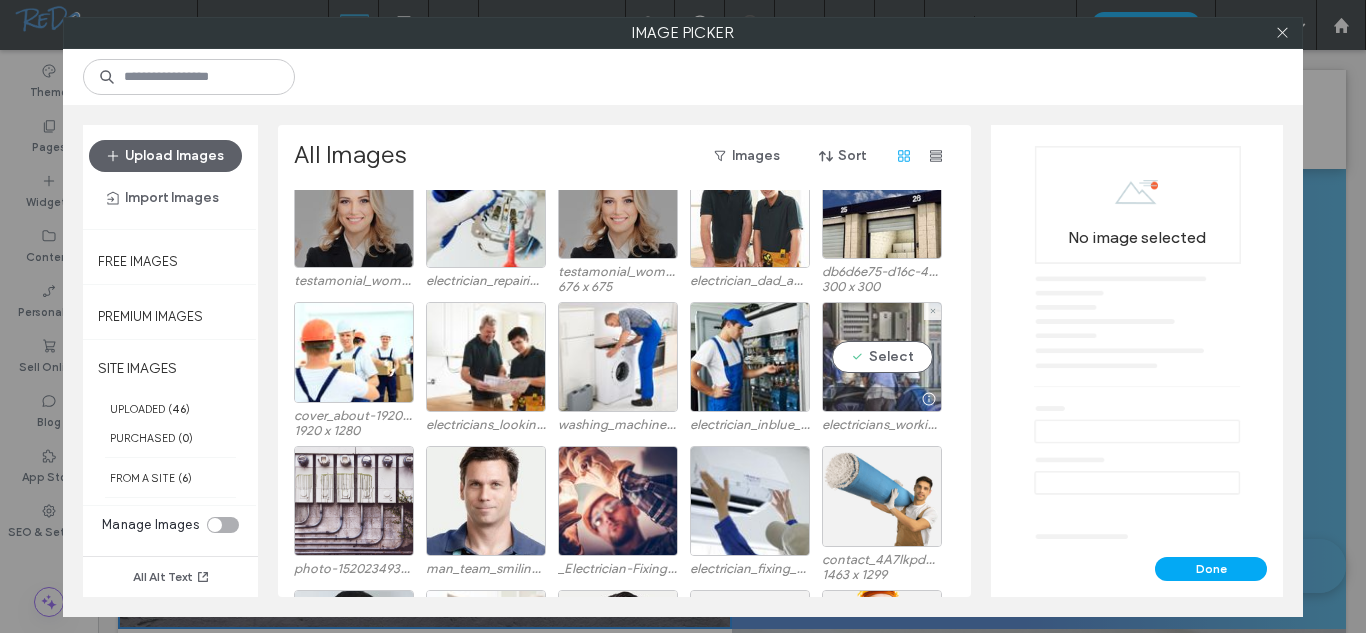 click on "Select" at bounding box center (882, 357) 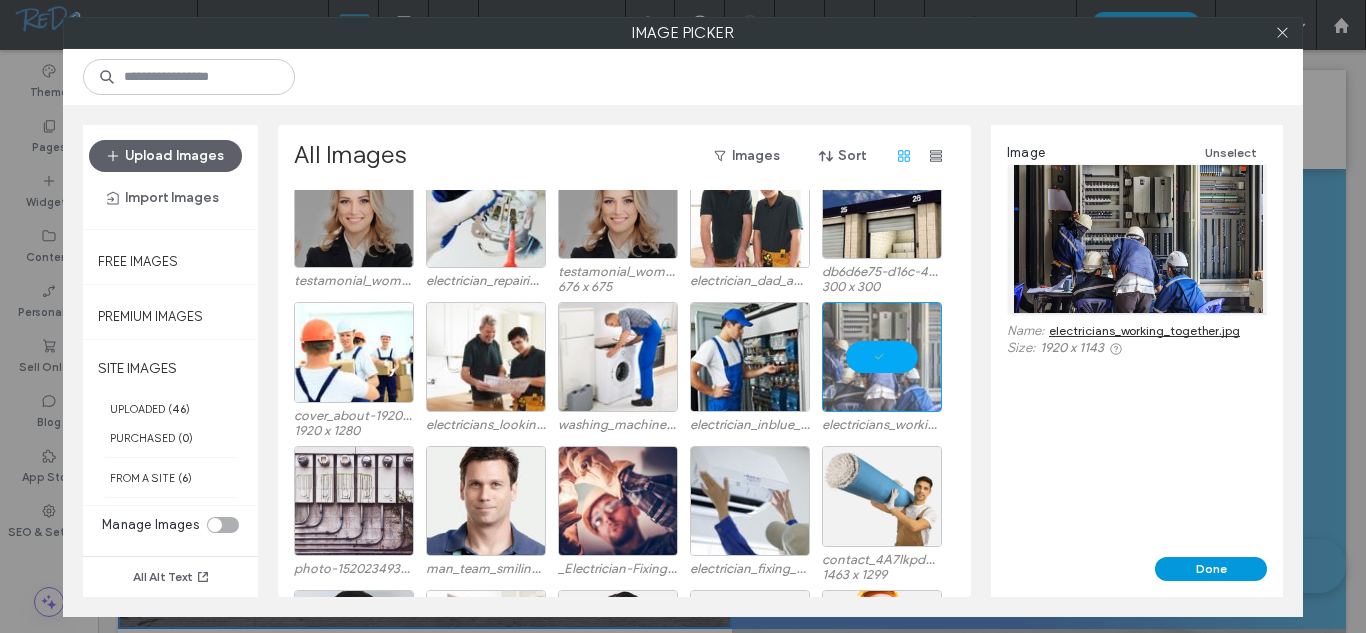 drag, startPoint x: 1121, startPoint y: 520, endPoint x: 1218, endPoint y: 570, distance: 109.128365 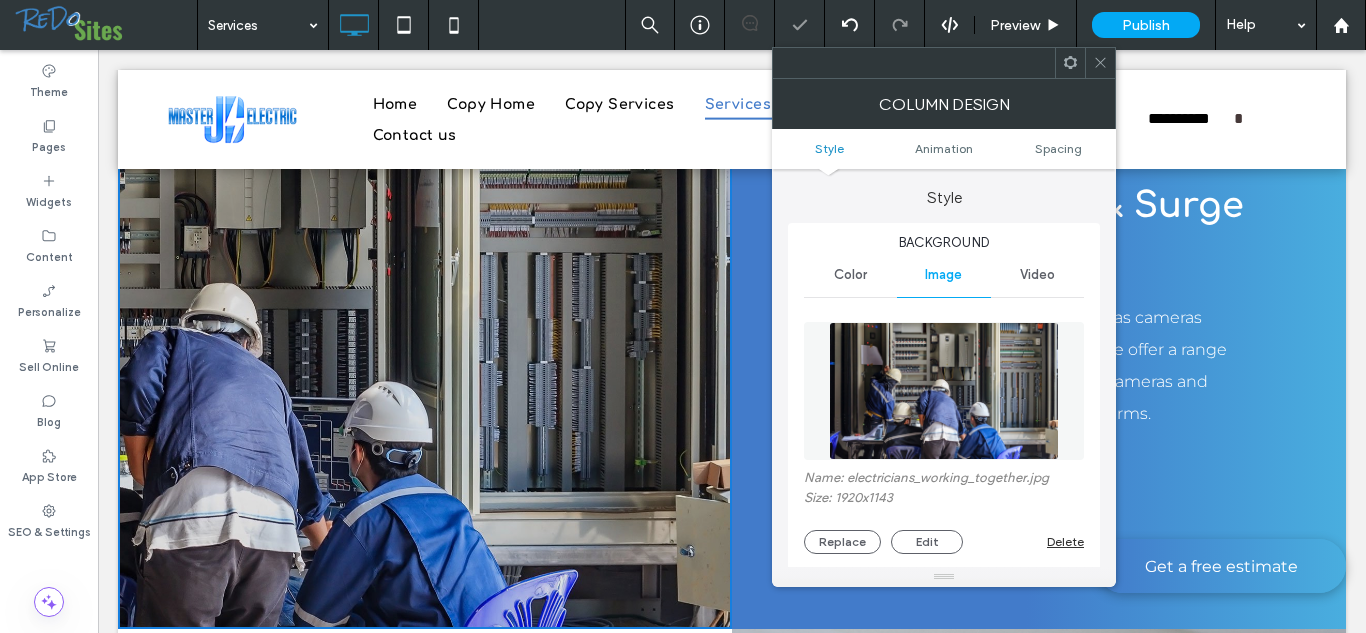 click 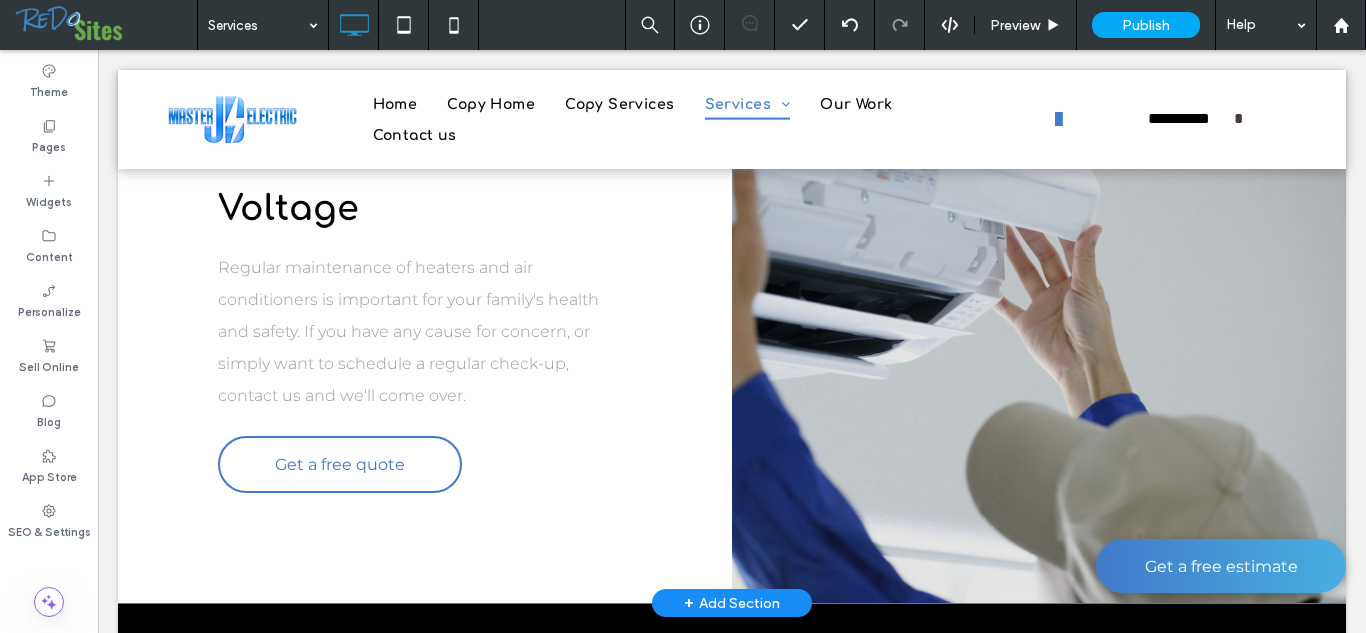 scroll, scrollTop: 5524, scrollLeft: 0, axis: vertical 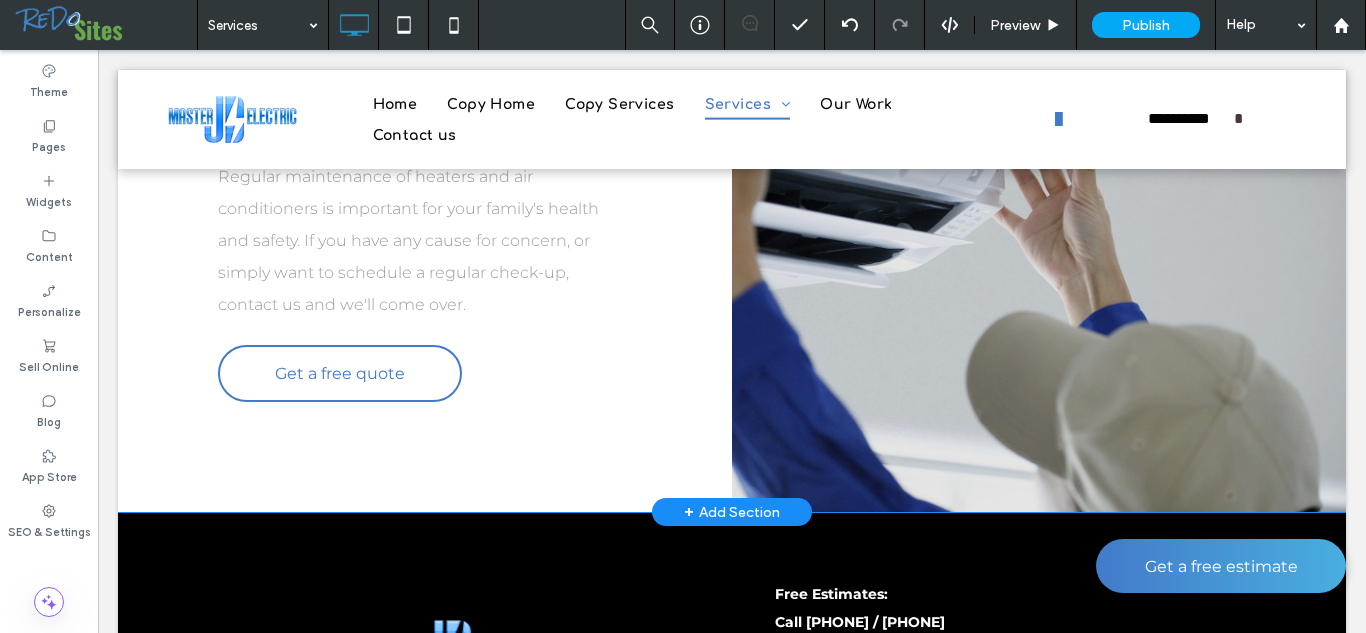 click on "Click To Paste     Click To Paste" at bounding box center [1039, 204] 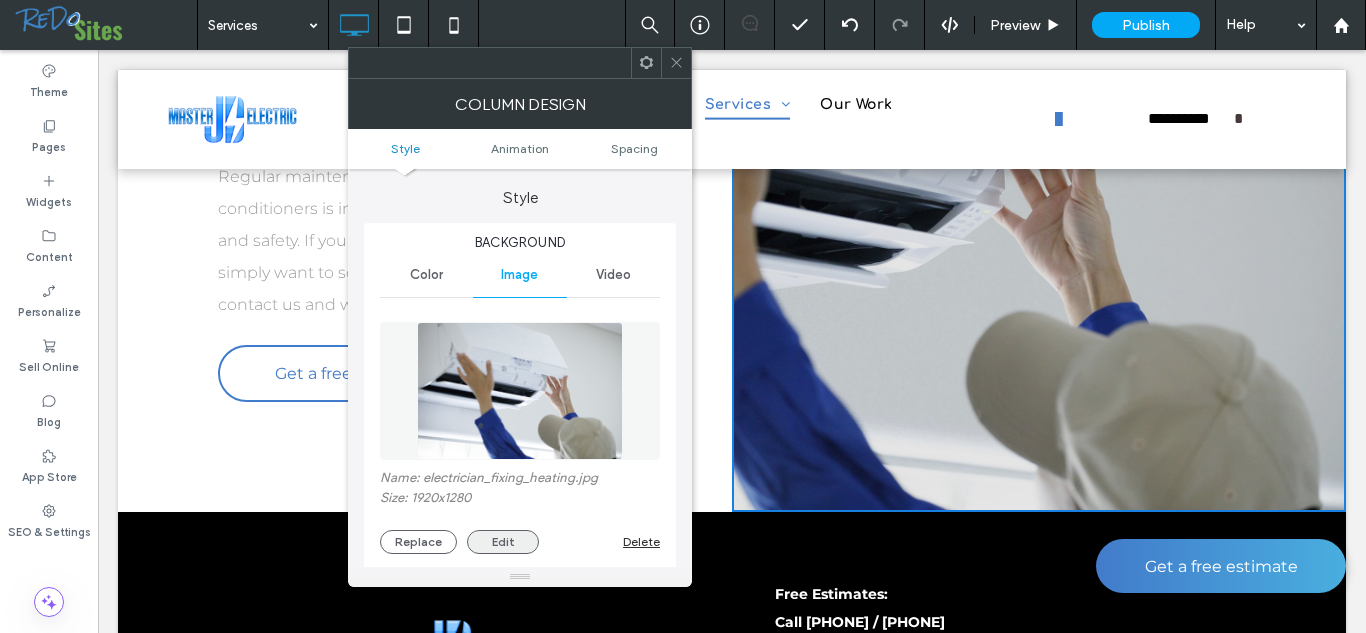 click on "Edit" at bounding box center [503, 542] 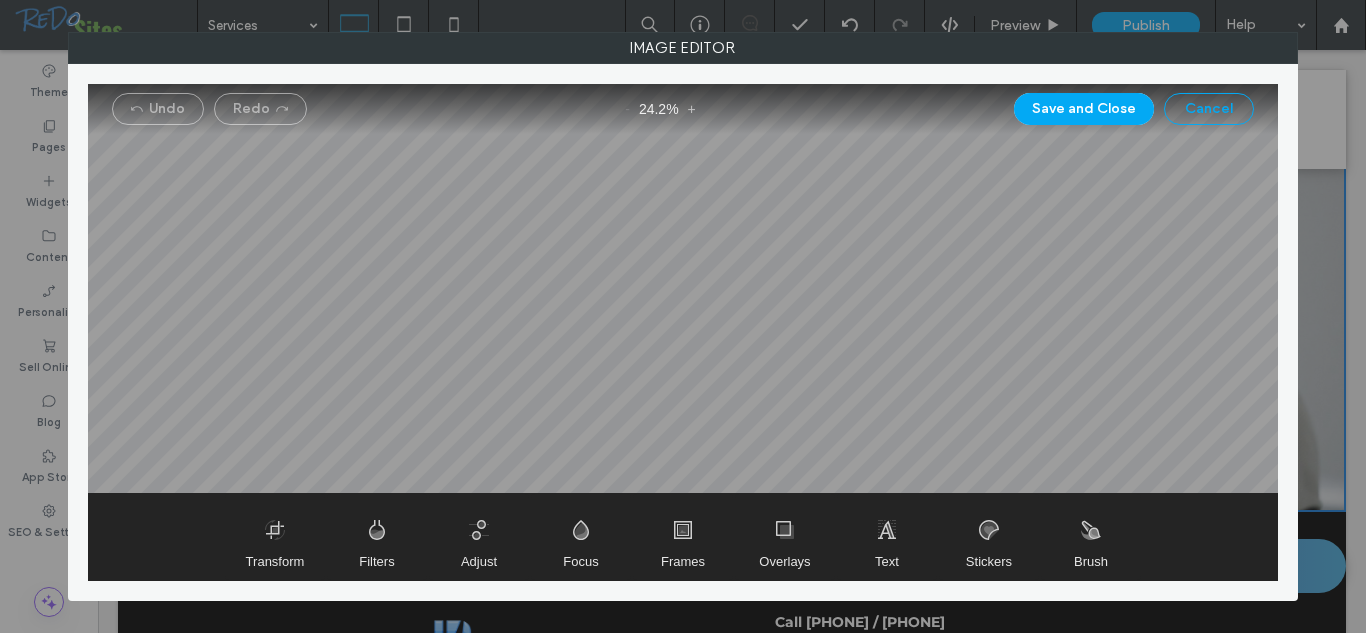 click on "Cancel" at bounding box center [1209, 109] 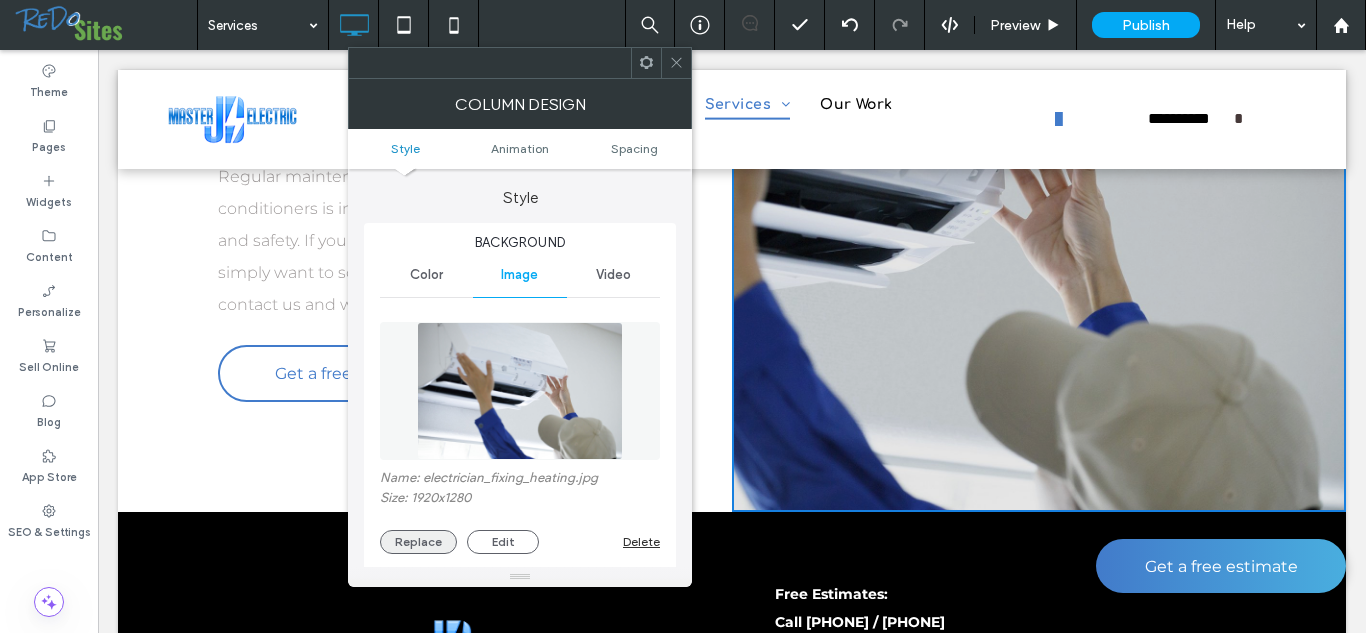 click on "Replace" at bounding box center (418, 542) 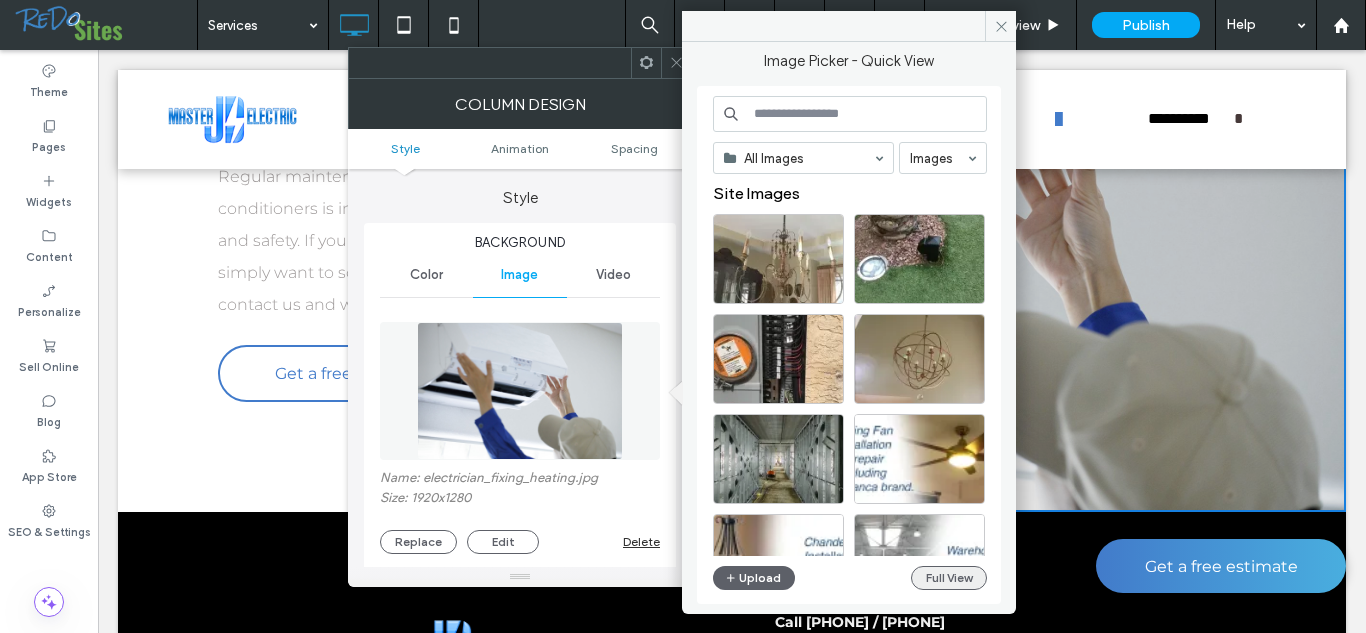 click on "Full View" at bounding box center [949, 578] 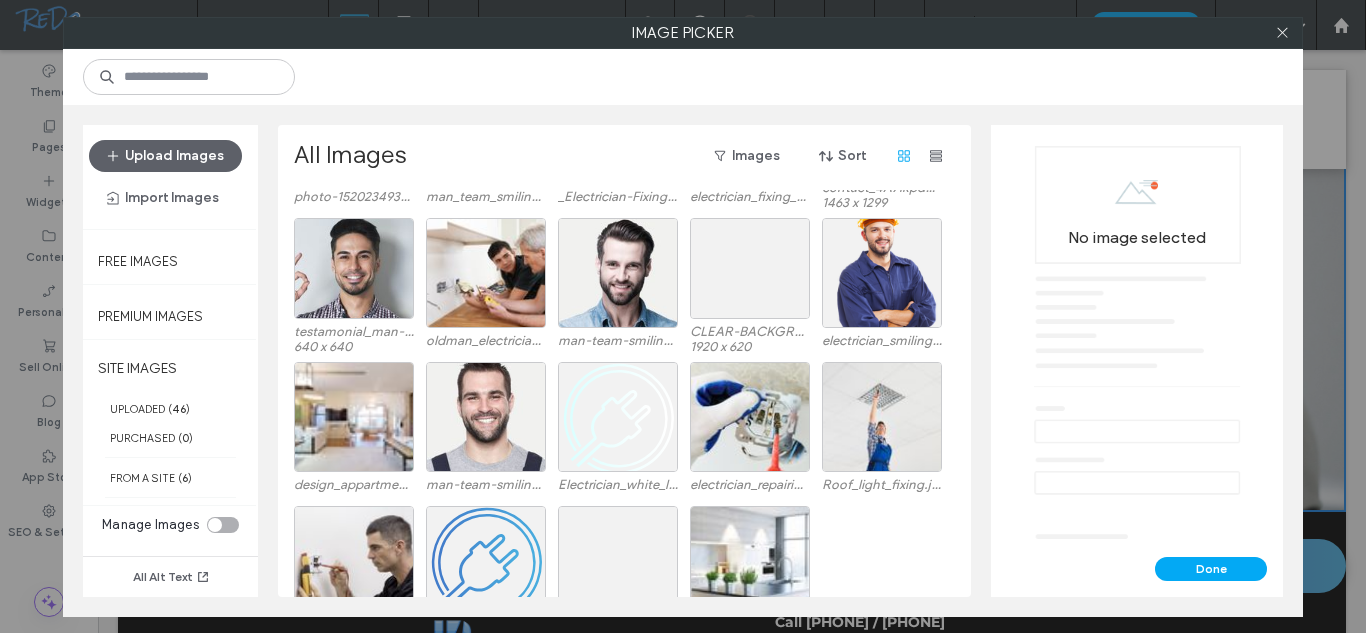scroll, scrollTop: 1993, scrollLeft: 0, axis: vertical 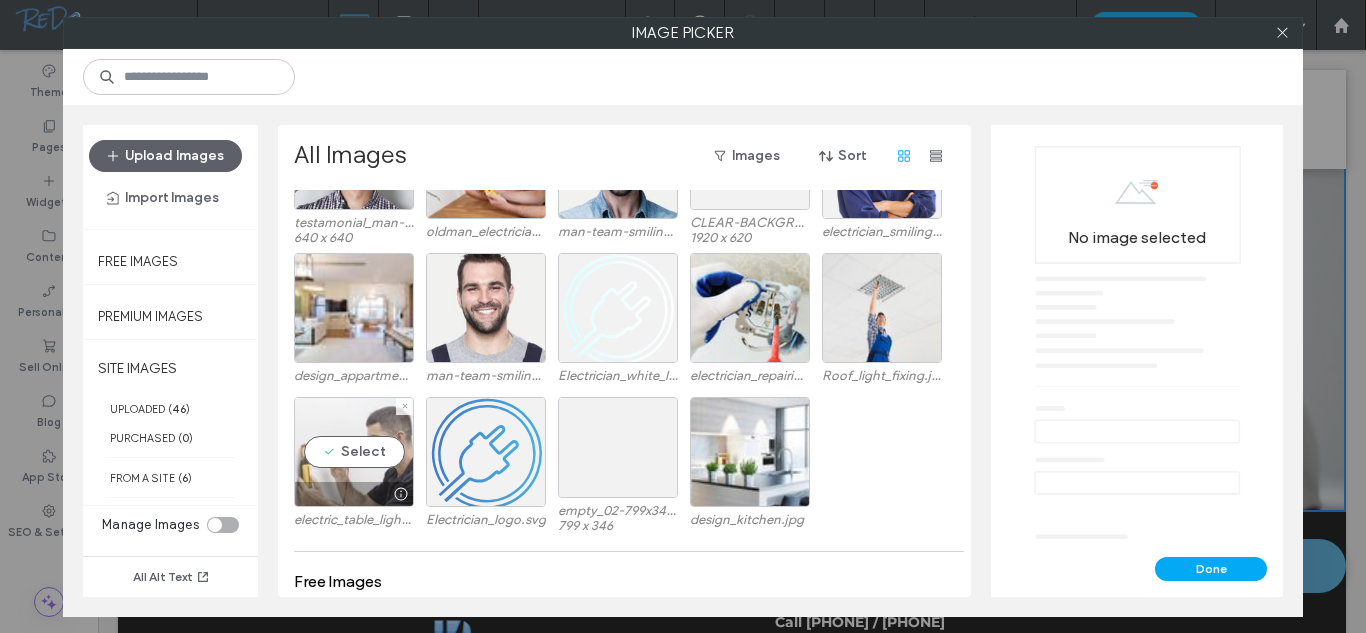 click on "Select" at bounding box center (354, 452) 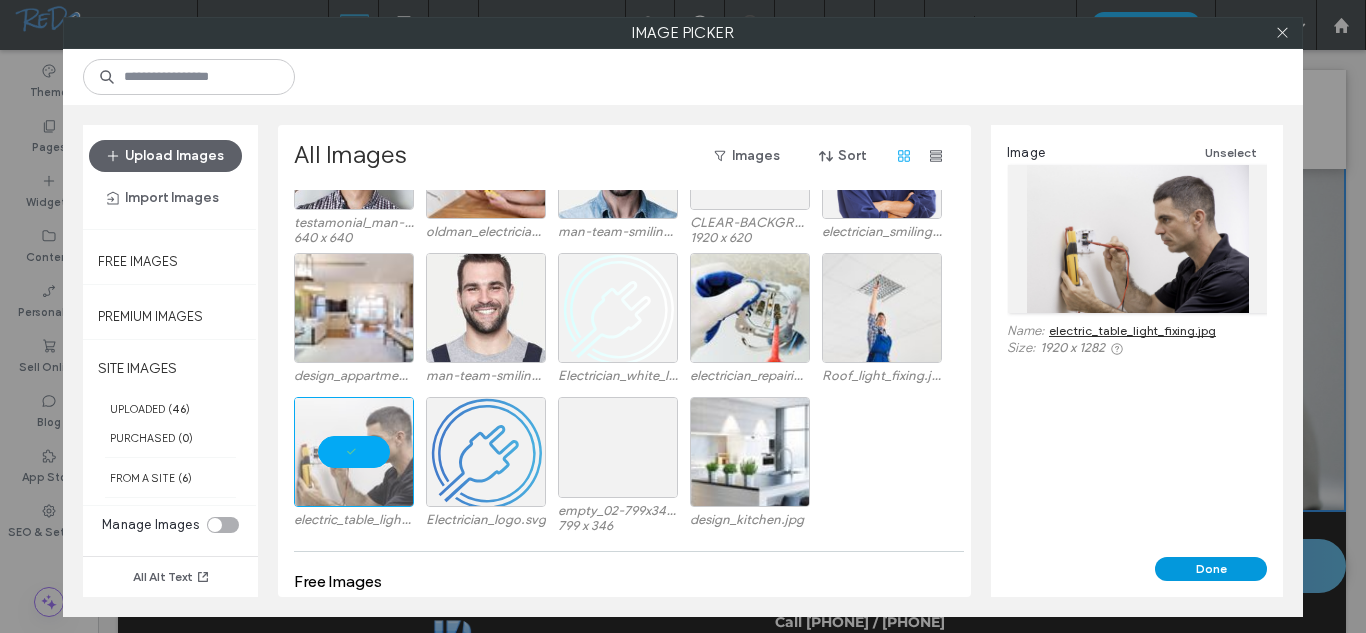 click on "Done" at bounding box center [1211, 569] 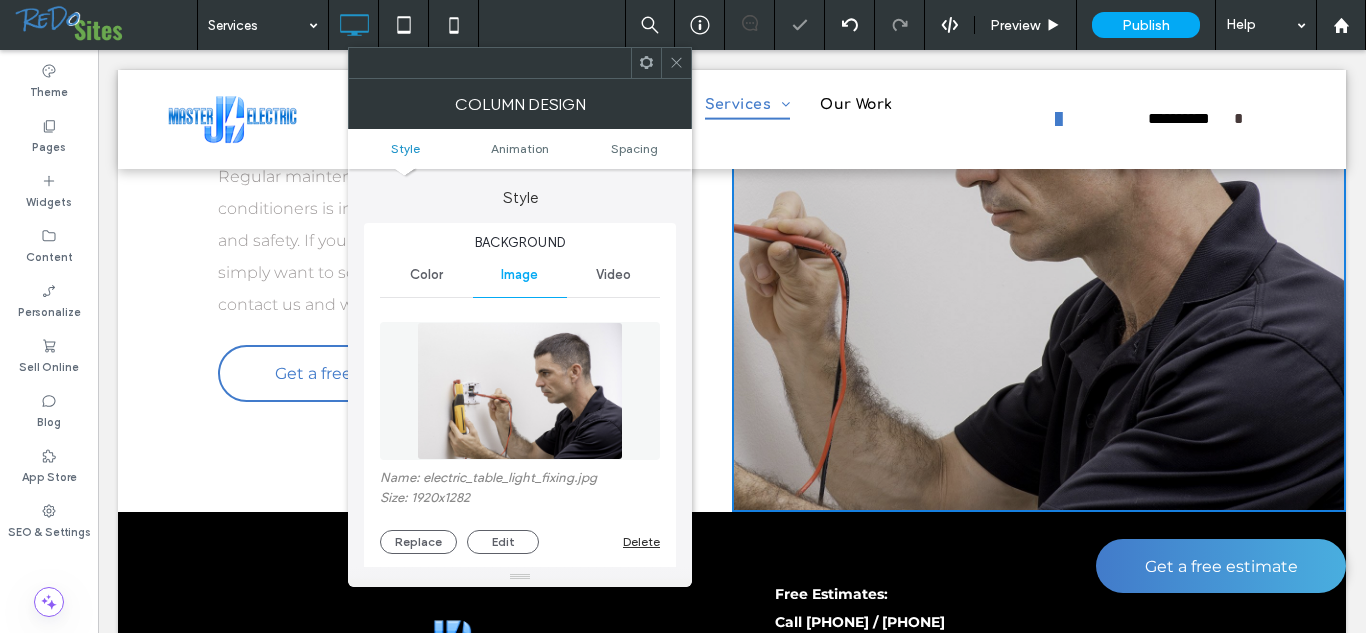 click 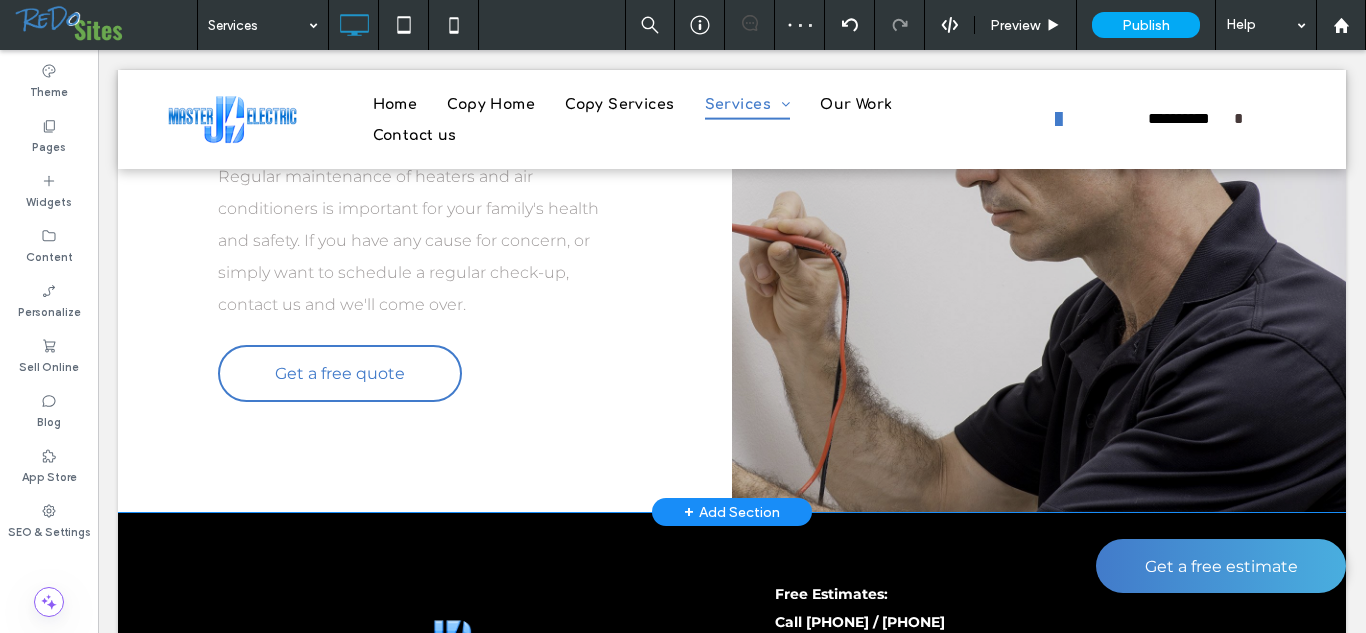 click on "Click To Paste     Click To Paste" at bounding box center [1039, 204] 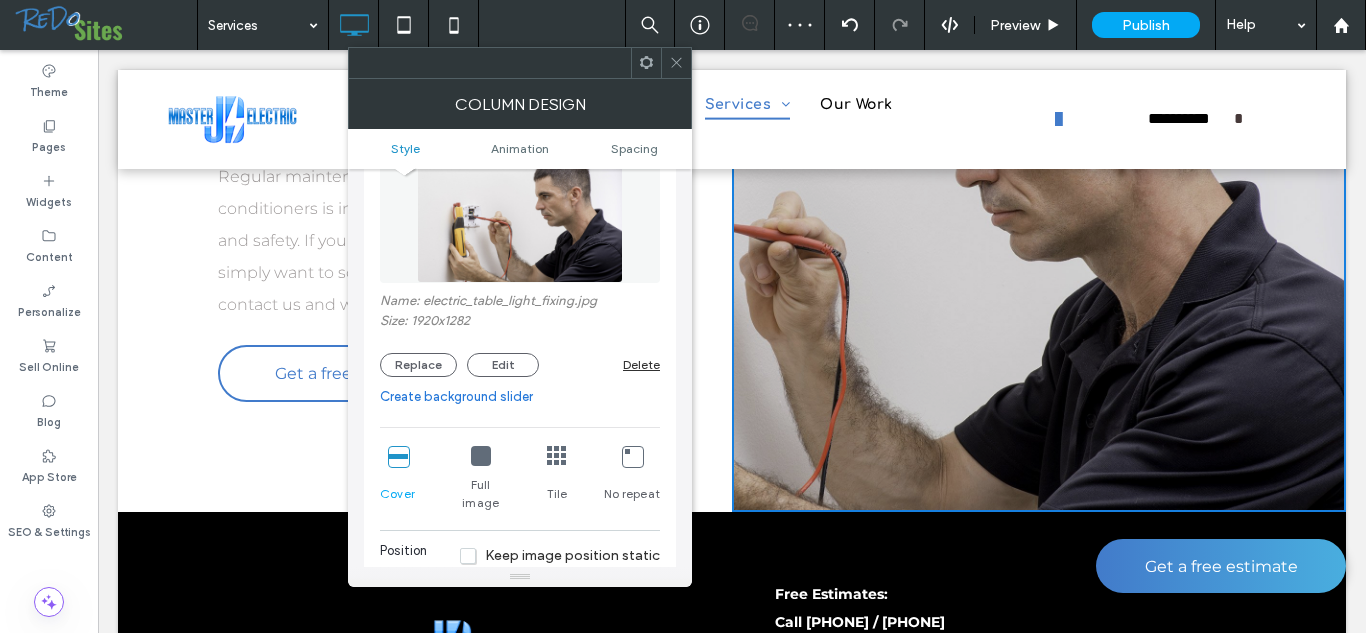 scroll, scrollTop: 240, scrollLeft: 0, axis: vertical 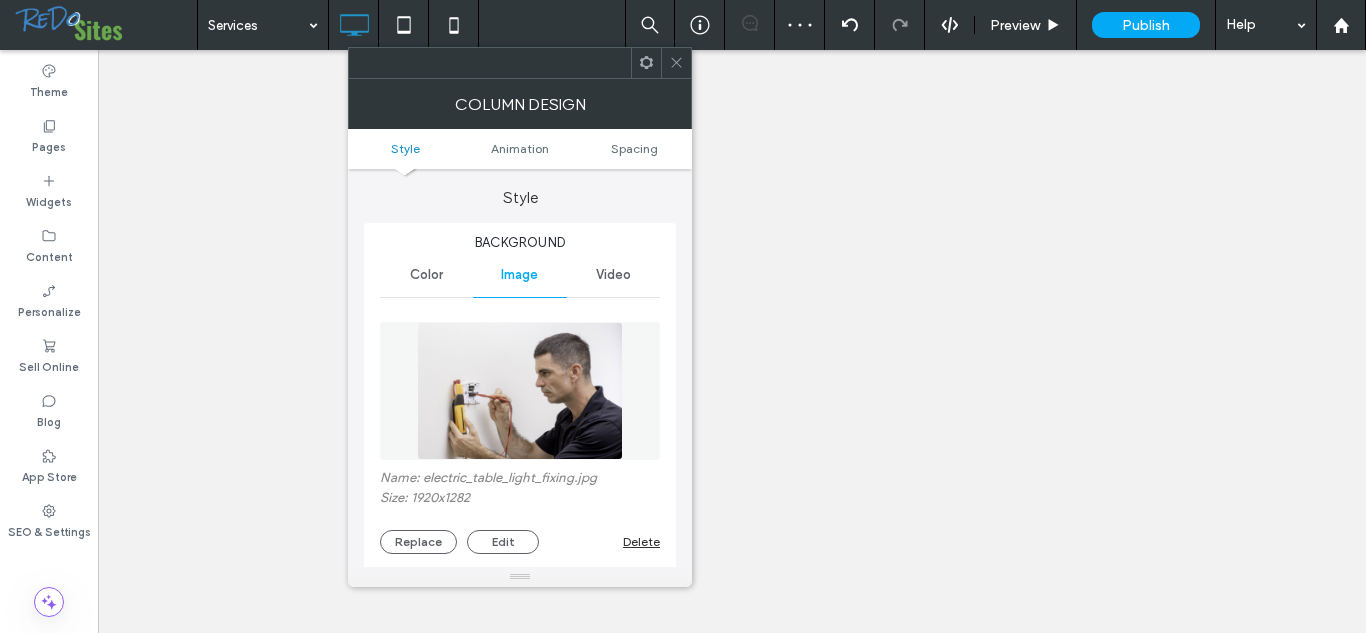 click on "Full image" at bounding box center [481, 656] 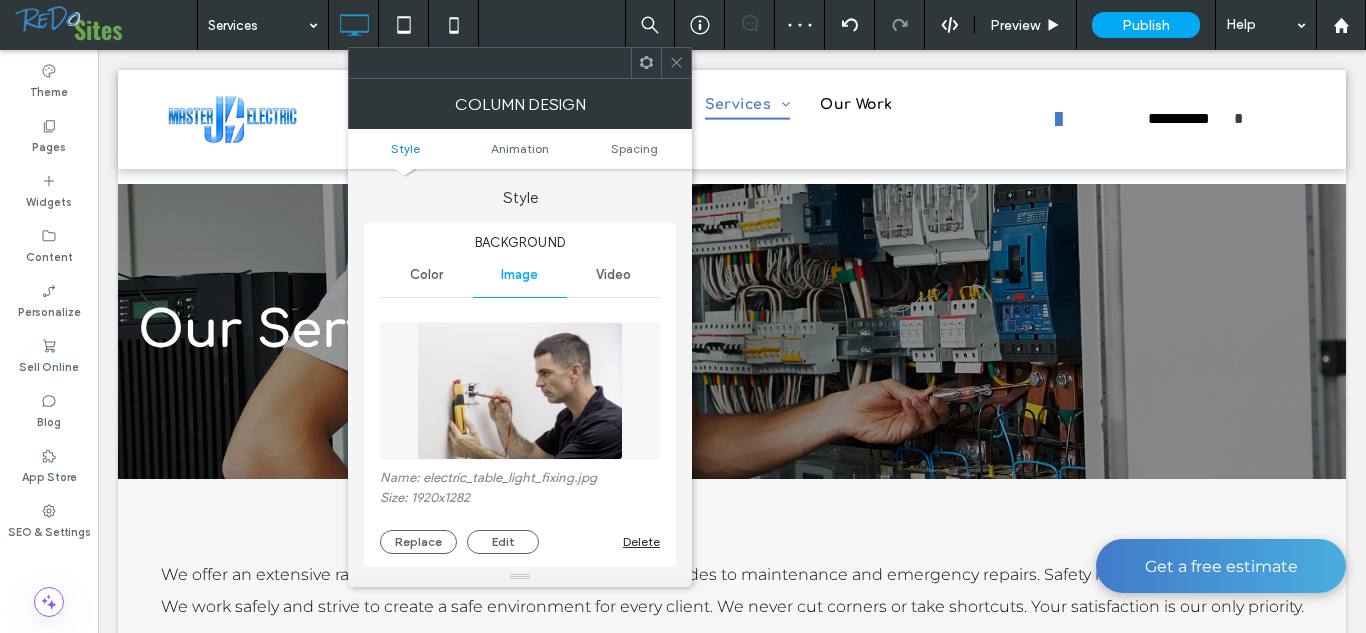 scroll, scrollTop: 5524, scrollLeft: 0, axis: vertical 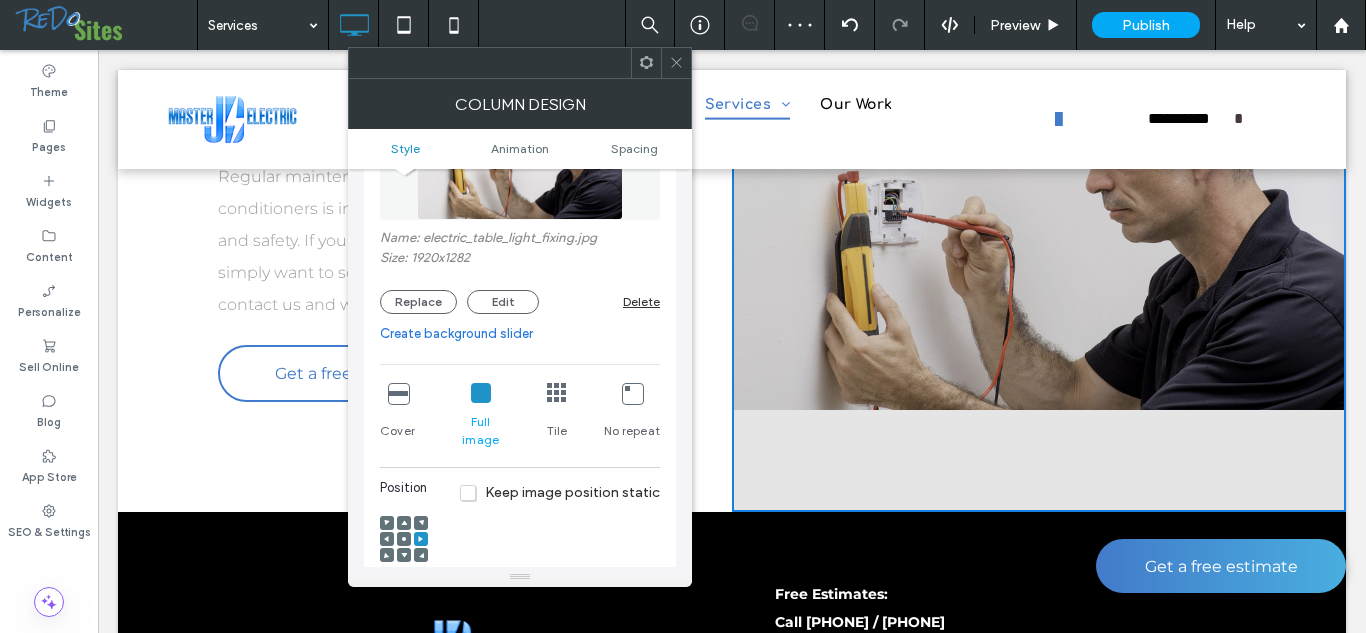 click at bounding box center (481, 393) 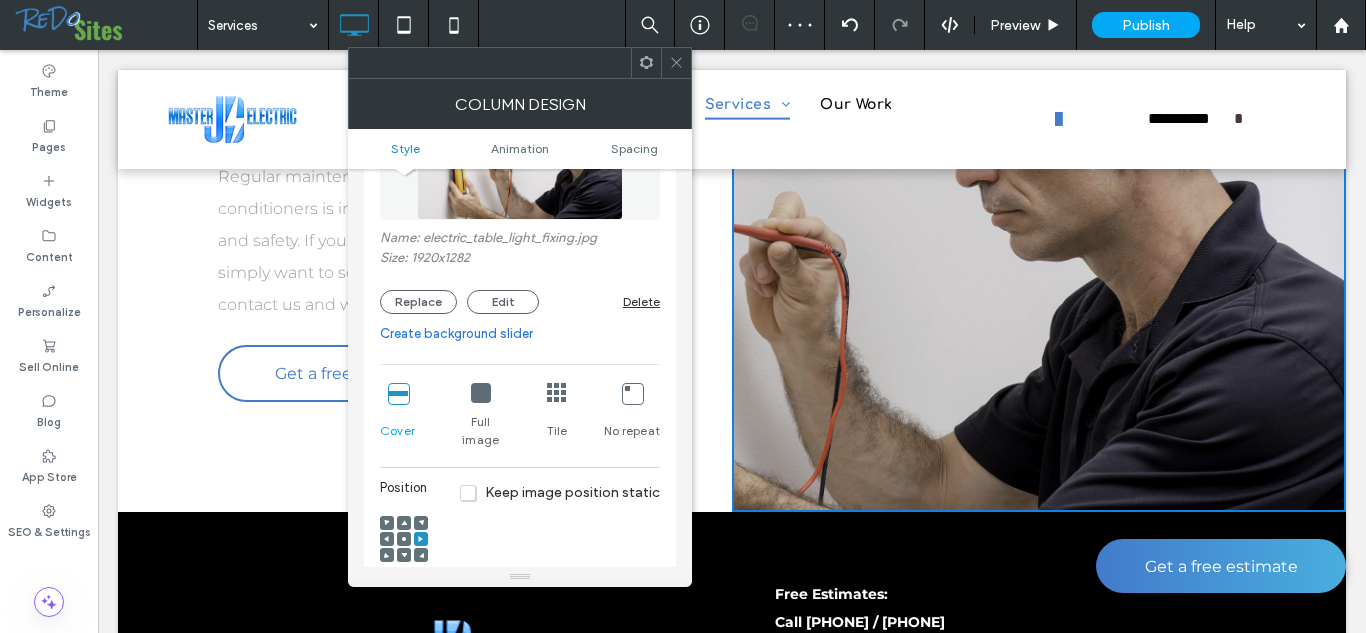 click 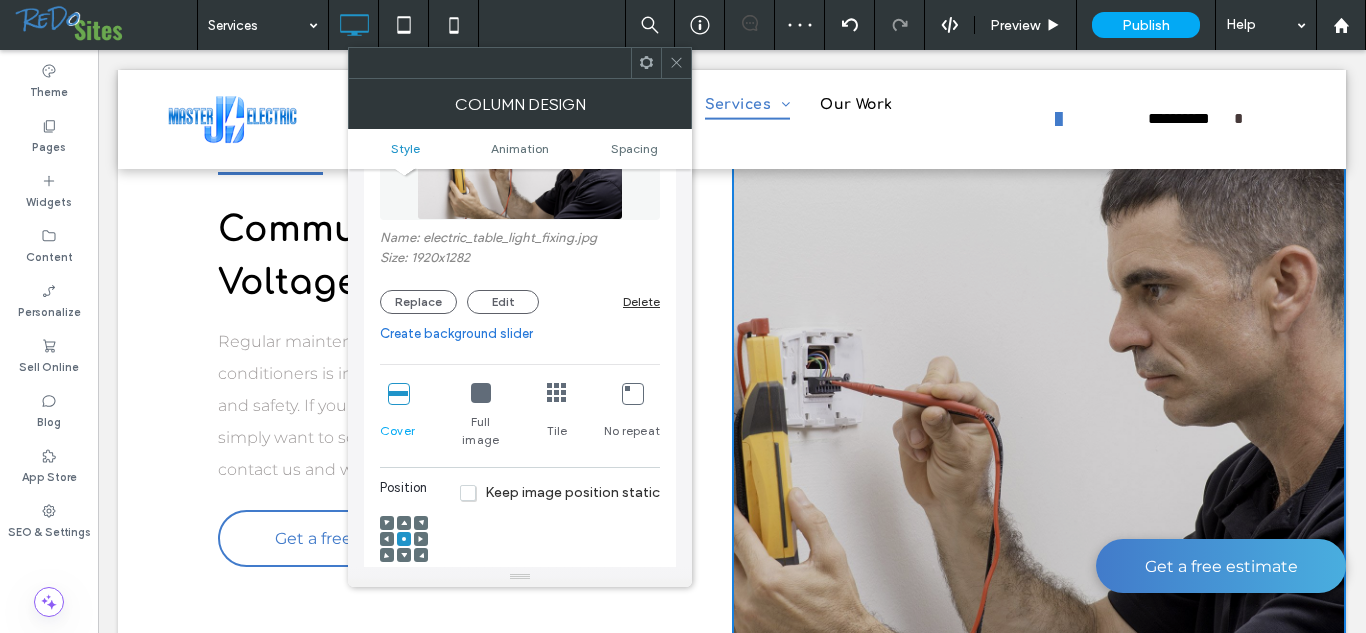 scroll, scrollTop: 5336, scrollLeft: 0, axis: vertical 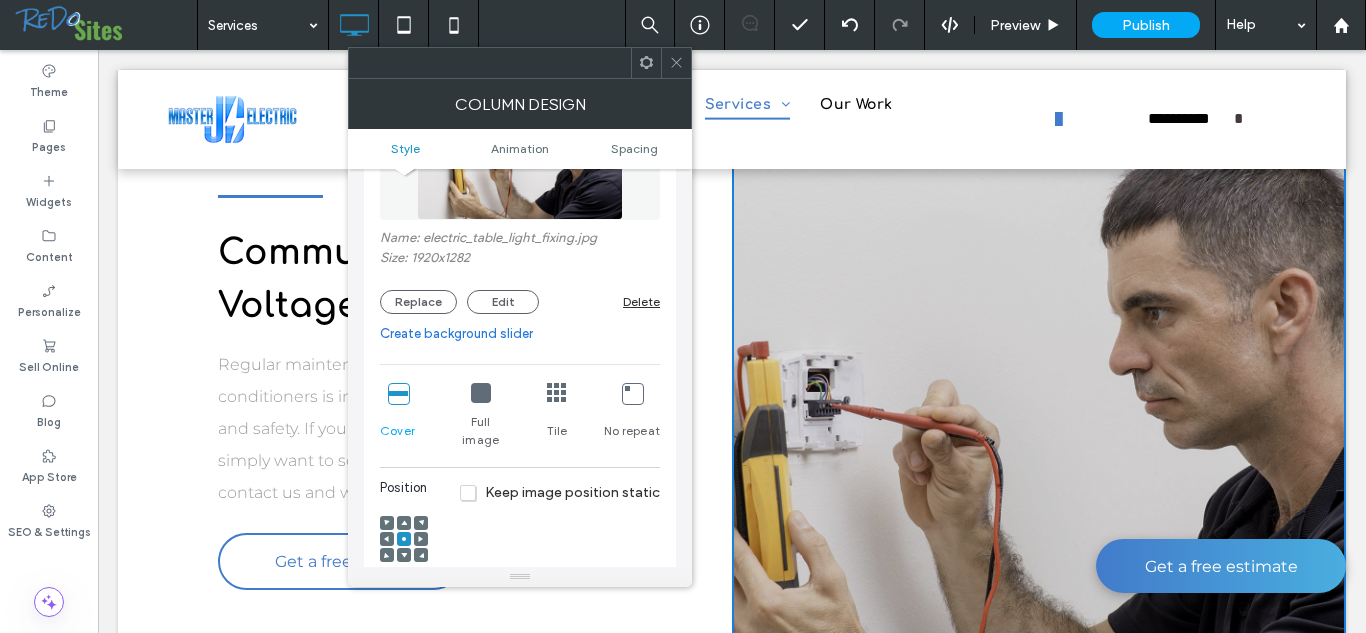 click 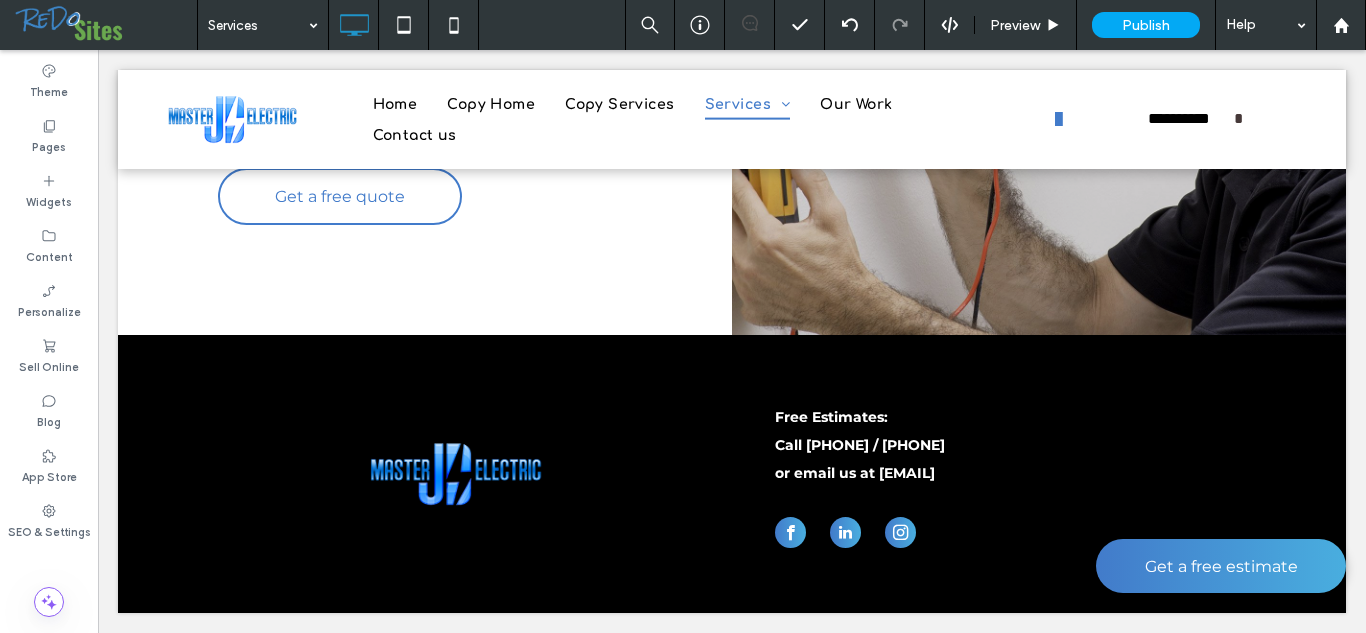 scroll, scrollTop: 5733, scrollLeft: 0, axis: vertical 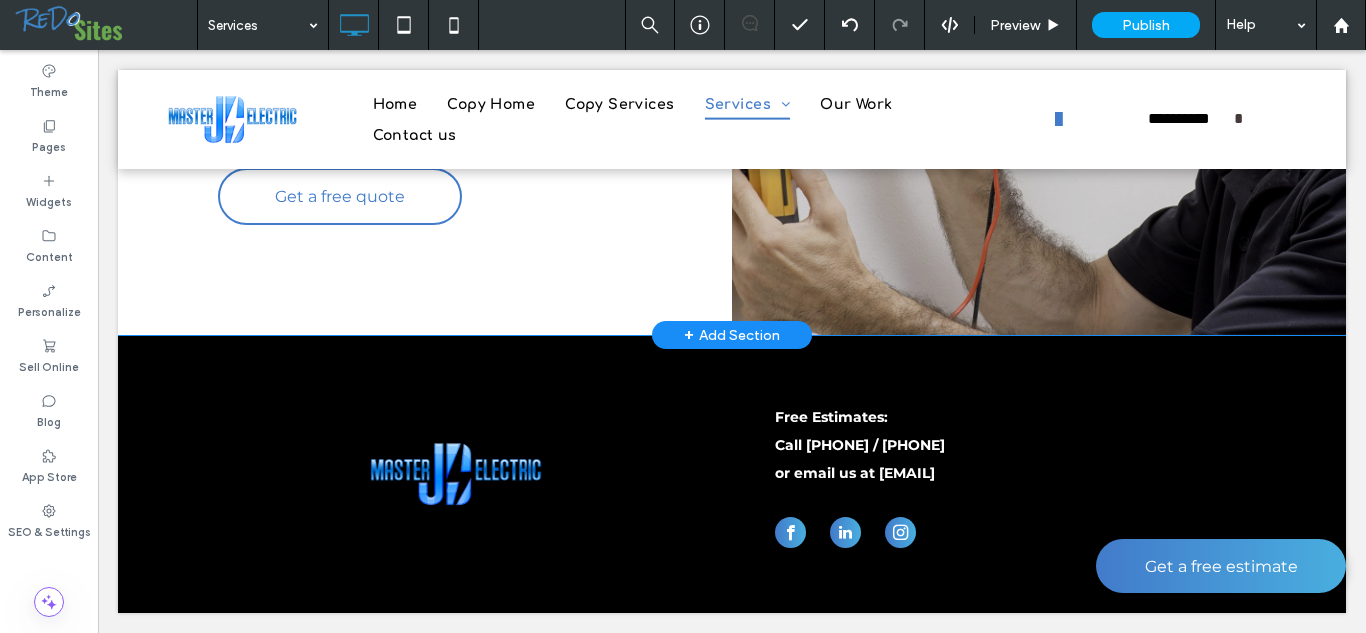 click on "Click To Paste     Click To Paste" at bounding box center (1039, 27) 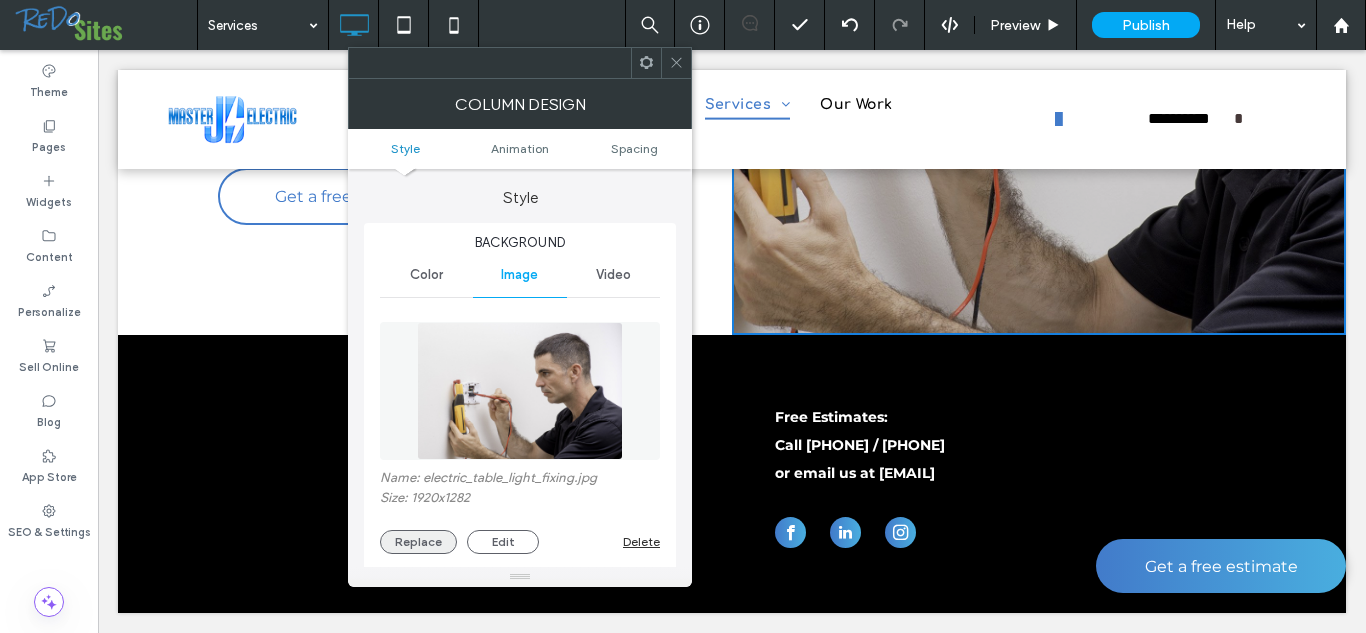 click on "Replace" at bounding box center (418, 542) 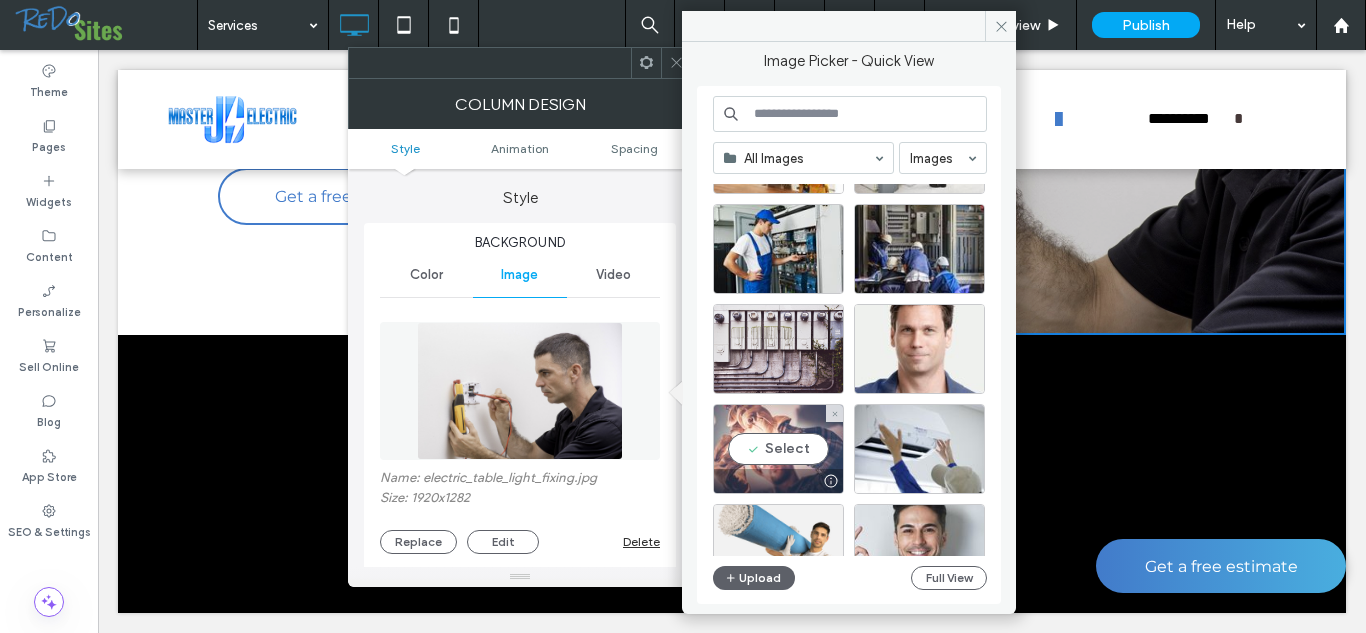 scroll, scrollTop: 2946, scrollLeft: 0, axis: vertical 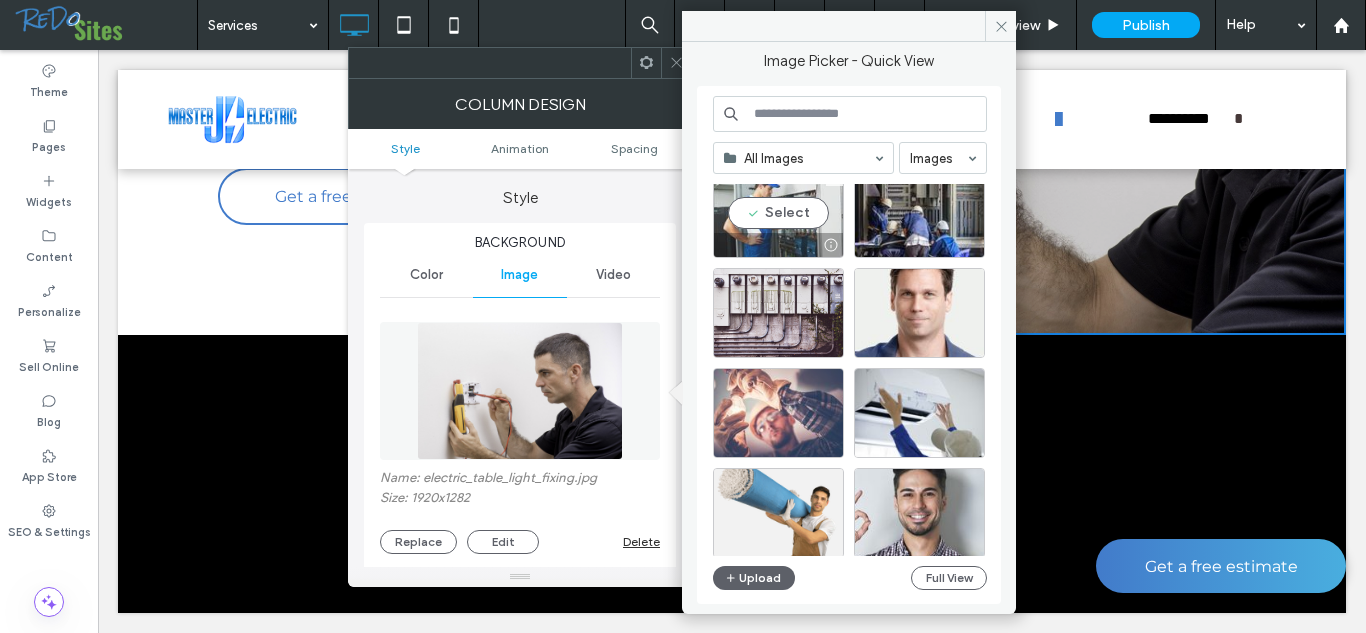 click on "Select" at bounding box center (778, 213) 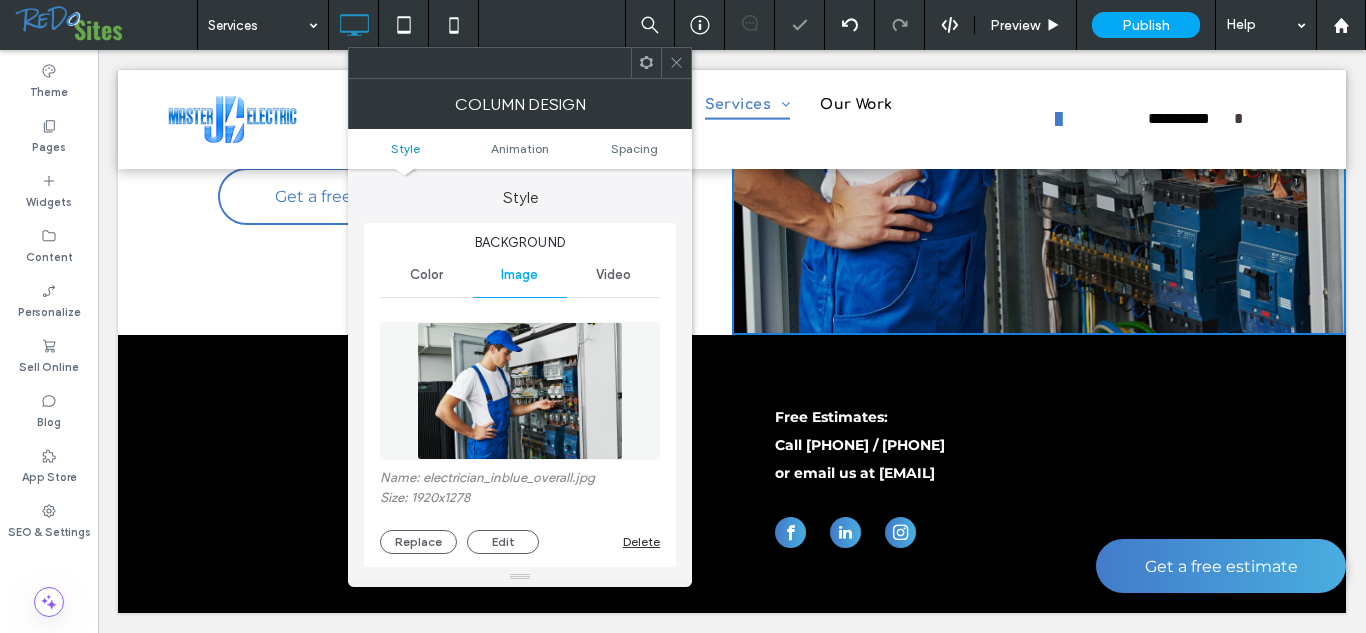 click 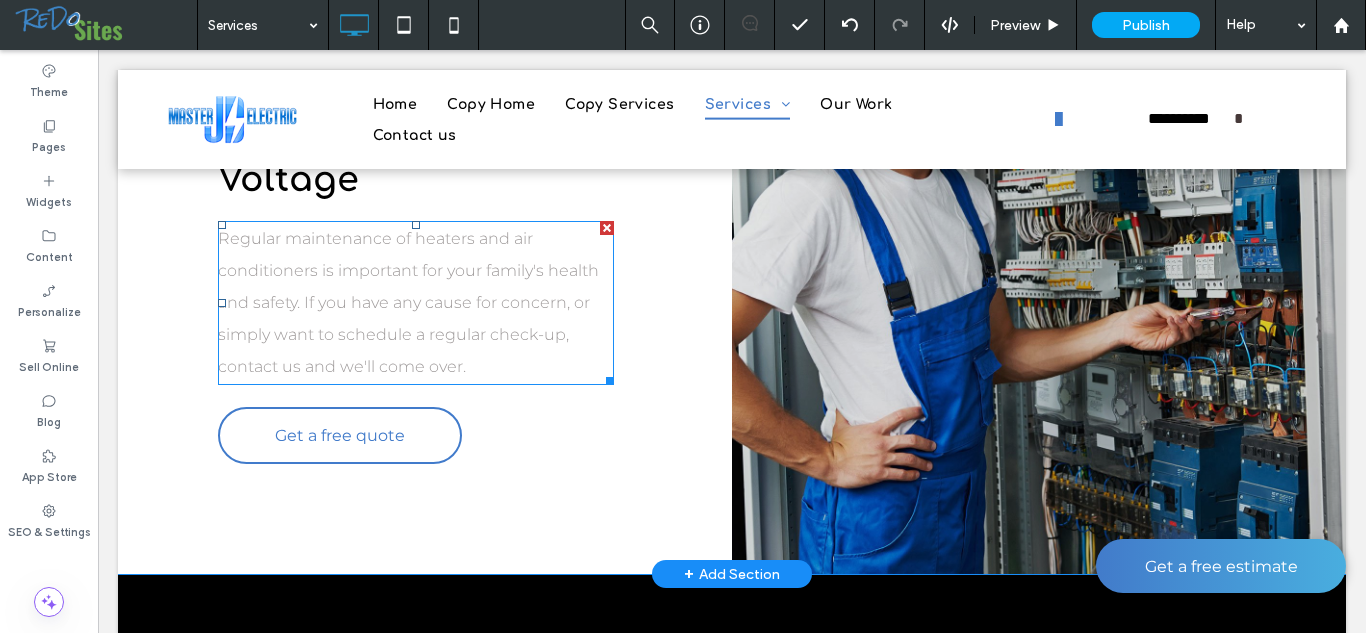 scroll, scrollTop: 5565, scrollLeft: 0, axis: vertical 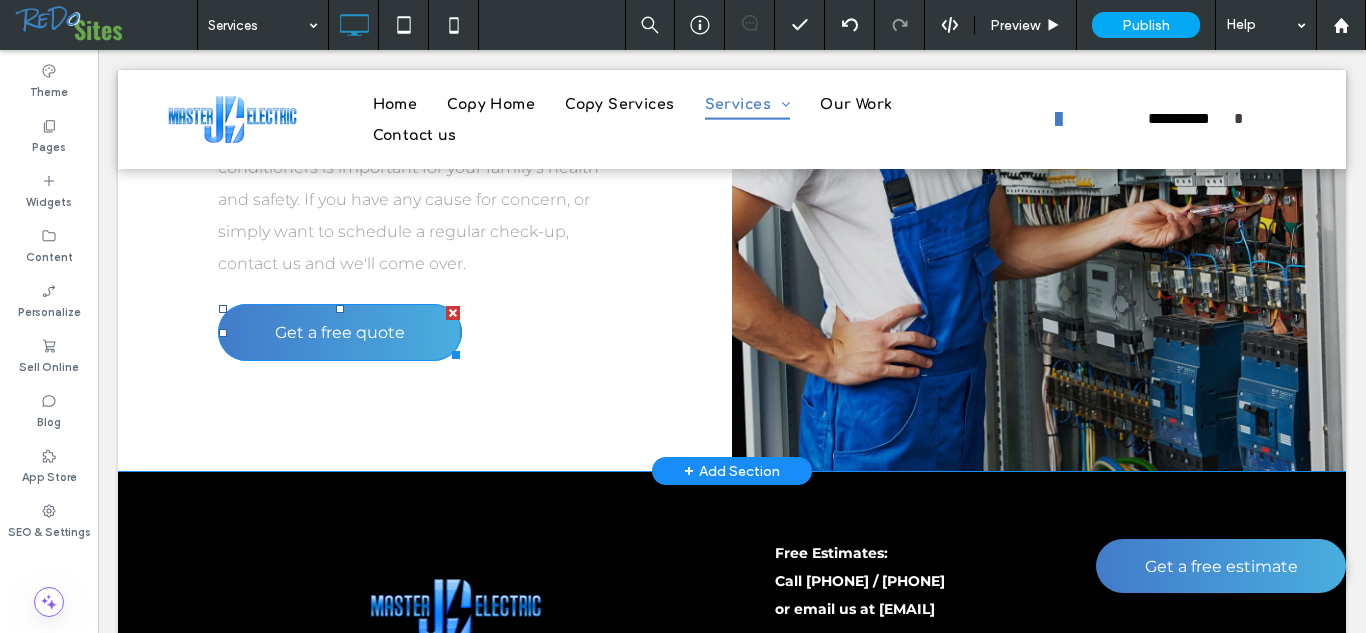 click on "Get a free quote" at bounding box center [340, 332] 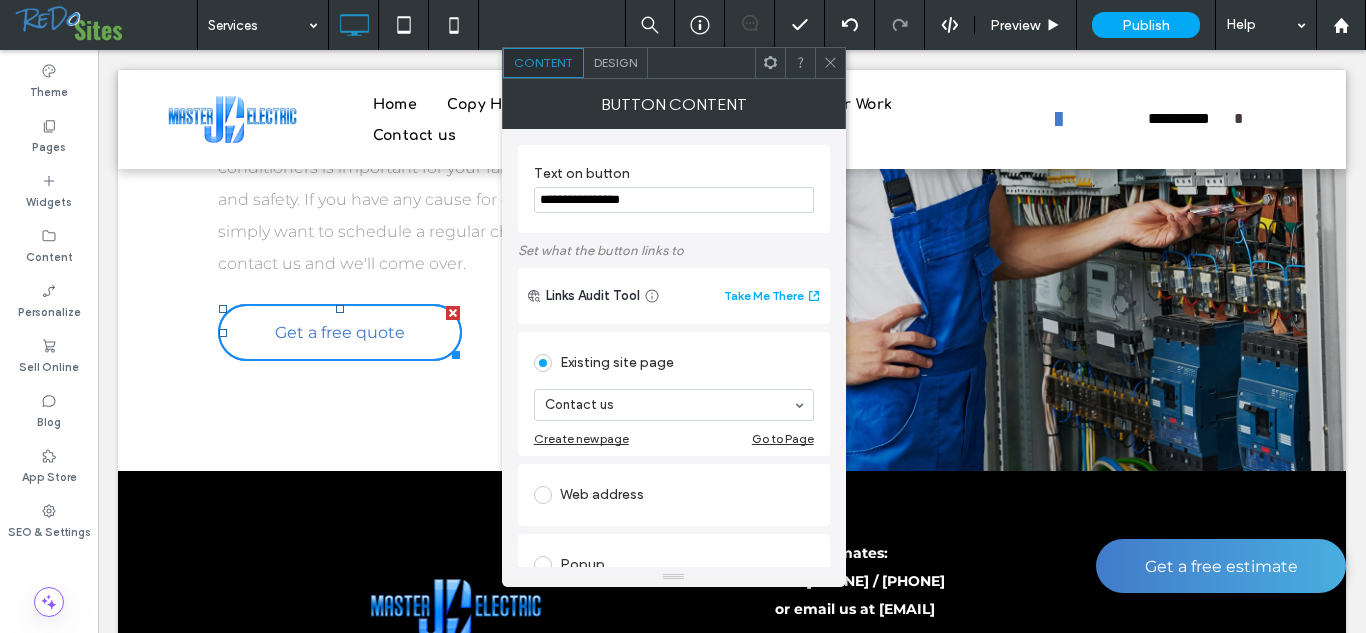 click 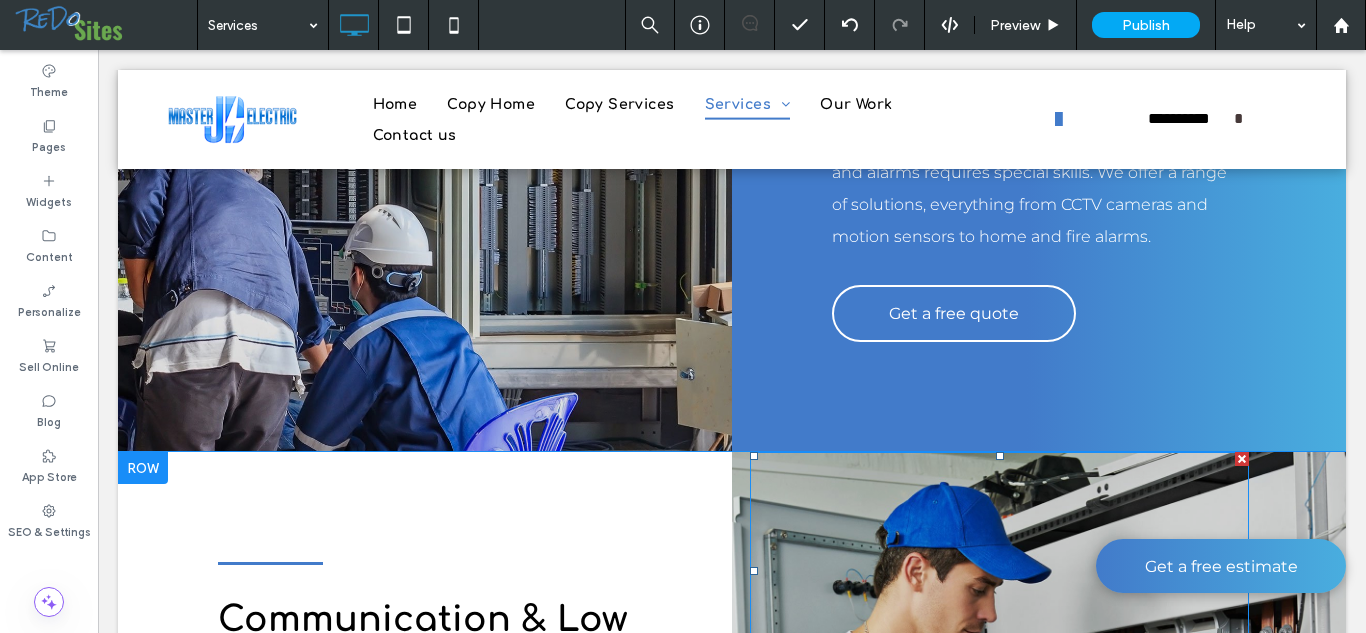 scroll, scrollTop: 4925, scrollLeft: 0, axis: vertical 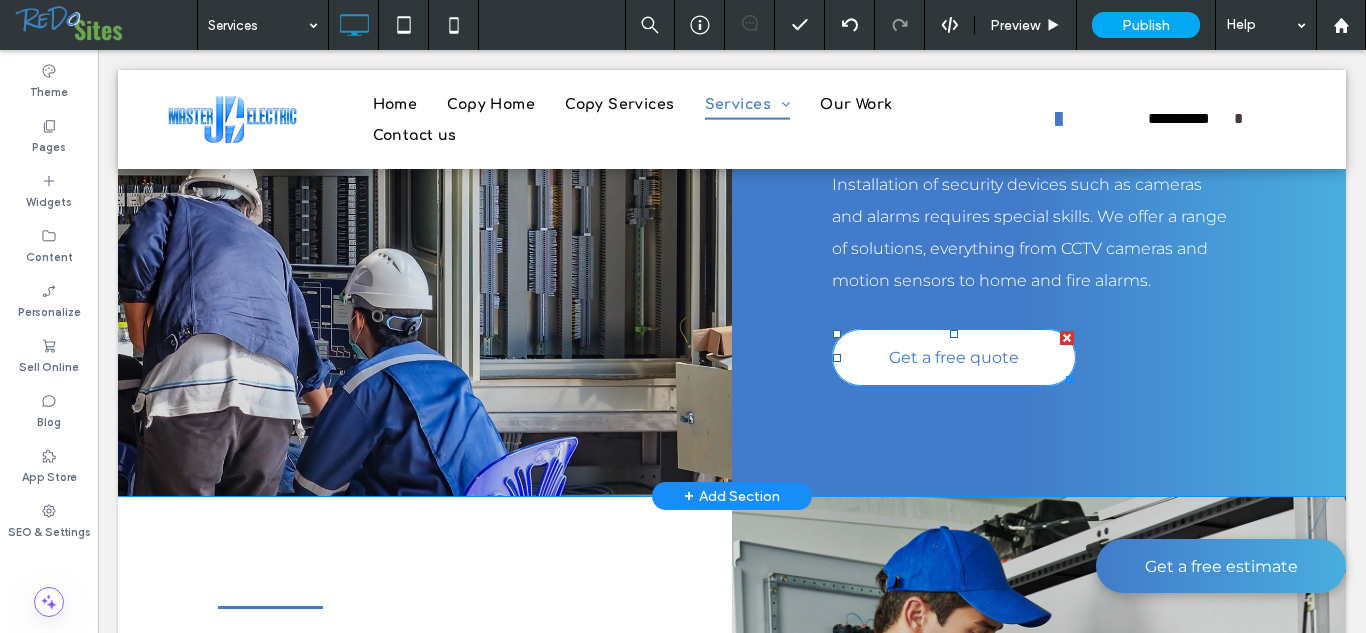 click on "Get a free quote" at bounding box center [954, 357] 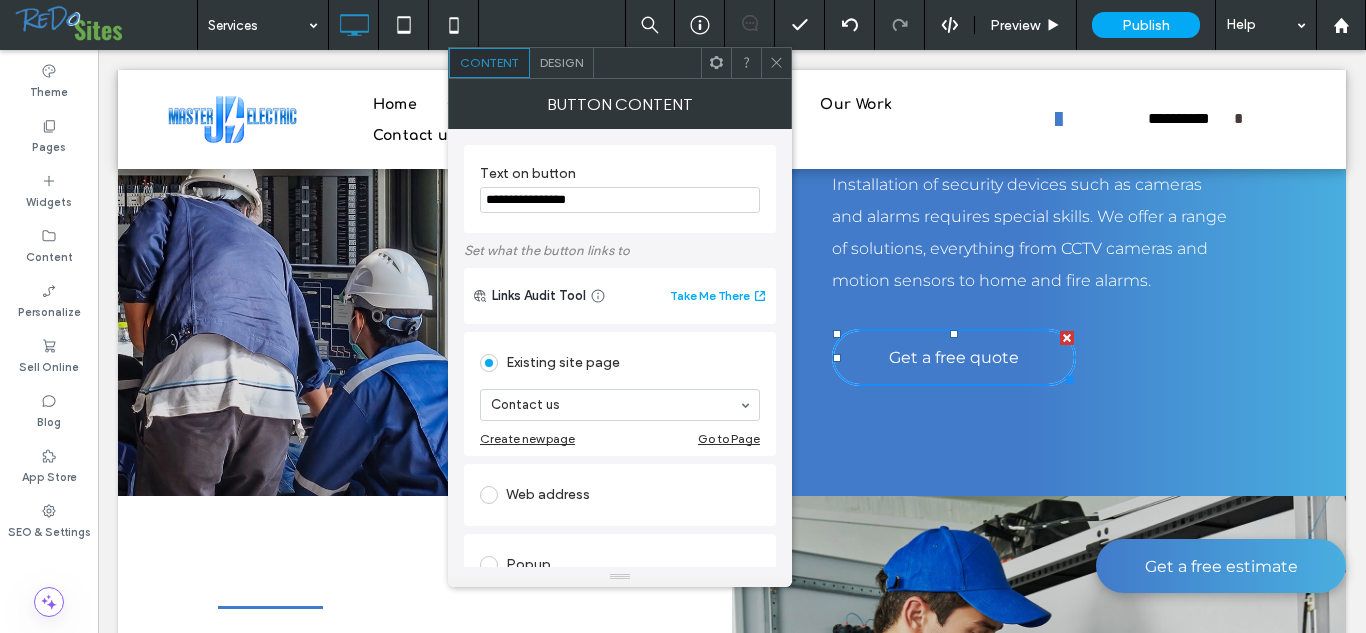 click at bounding box center [776, 63] 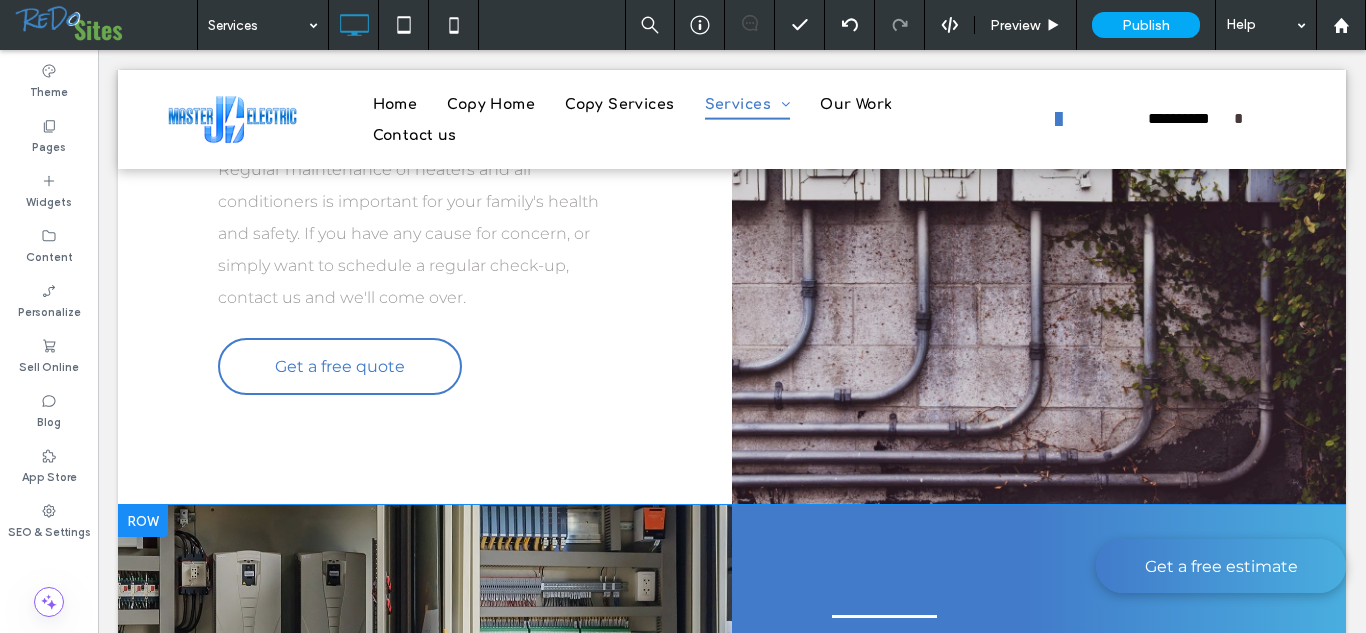 scroll, scrollTop: 4194, scrollLeft: 0, axis: vertical 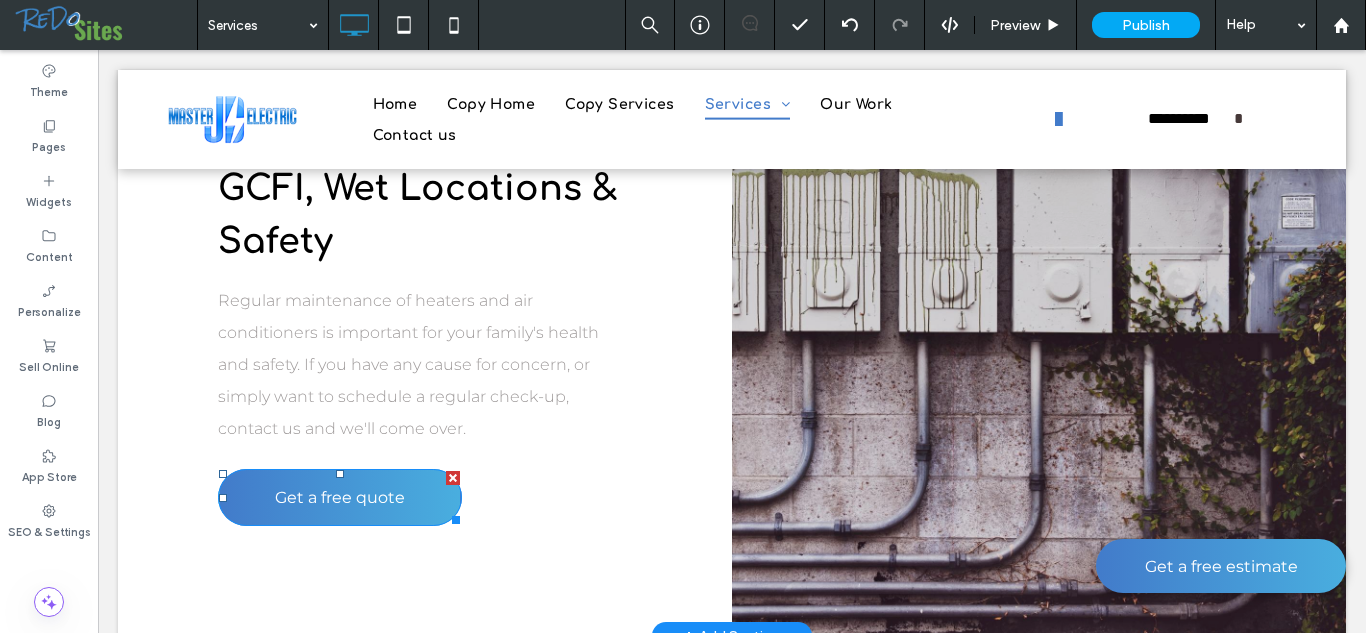 click on "Get a free quote" at bounding box center (340, 497) 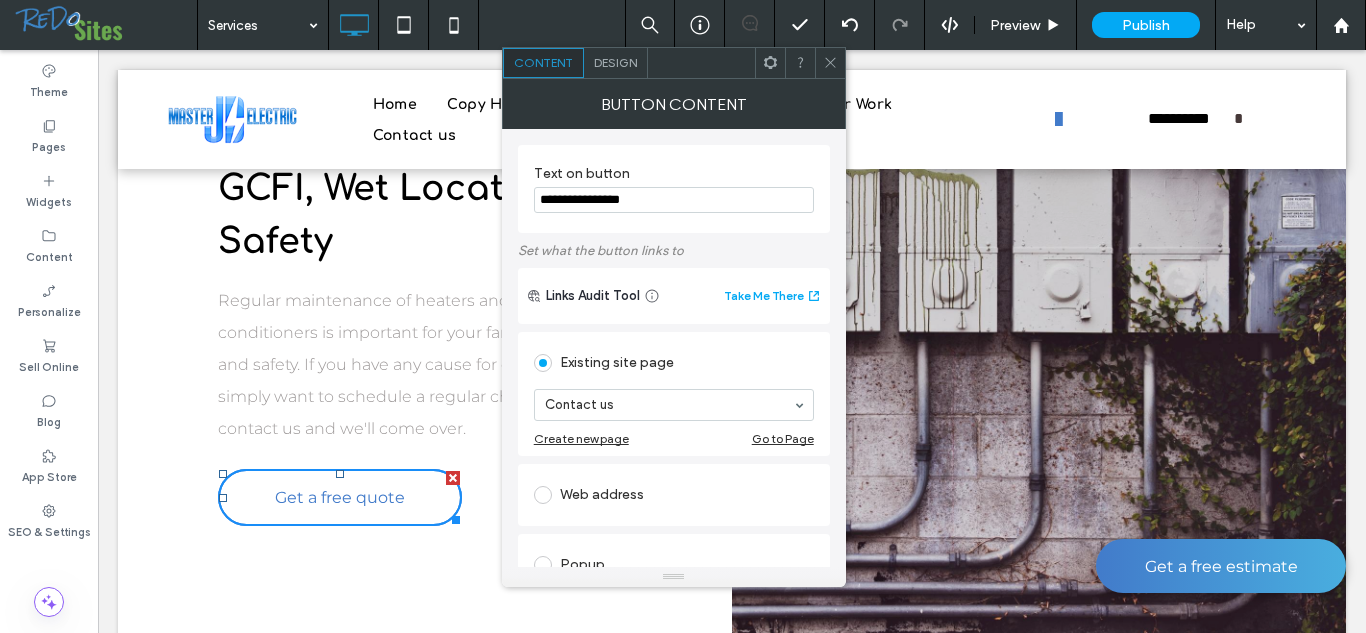 click 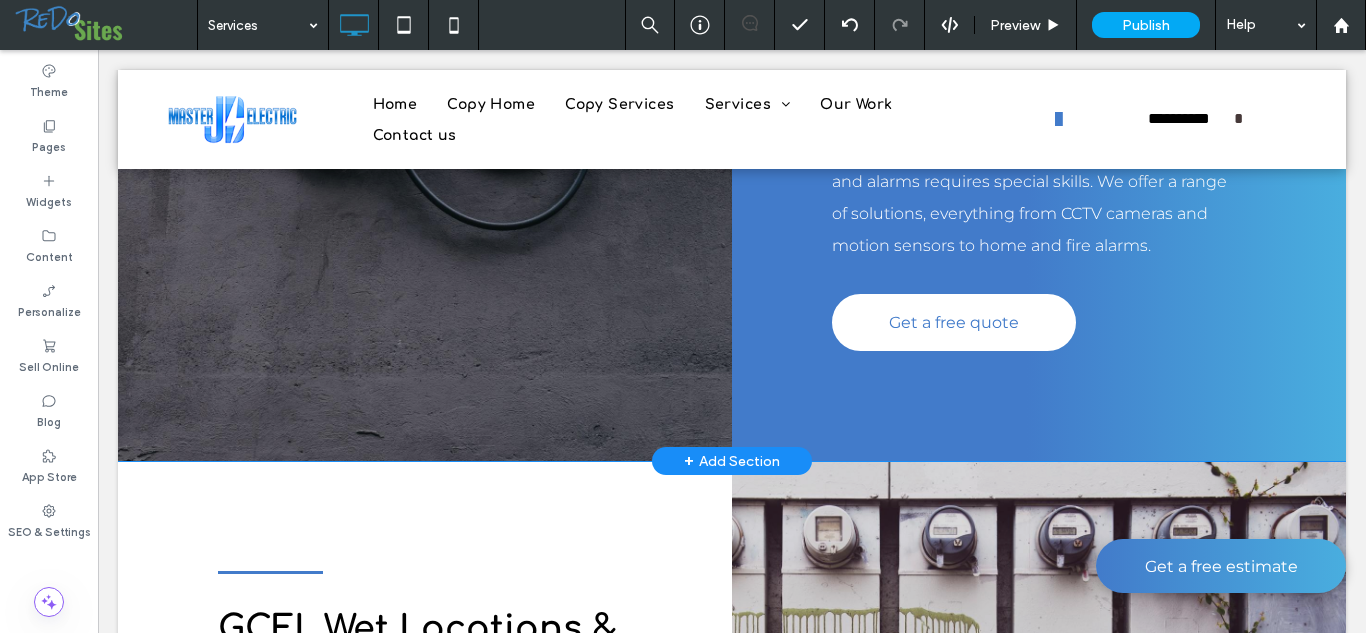scroll, scrollTop: 3756, scrollLeft: 0, axis: vertical 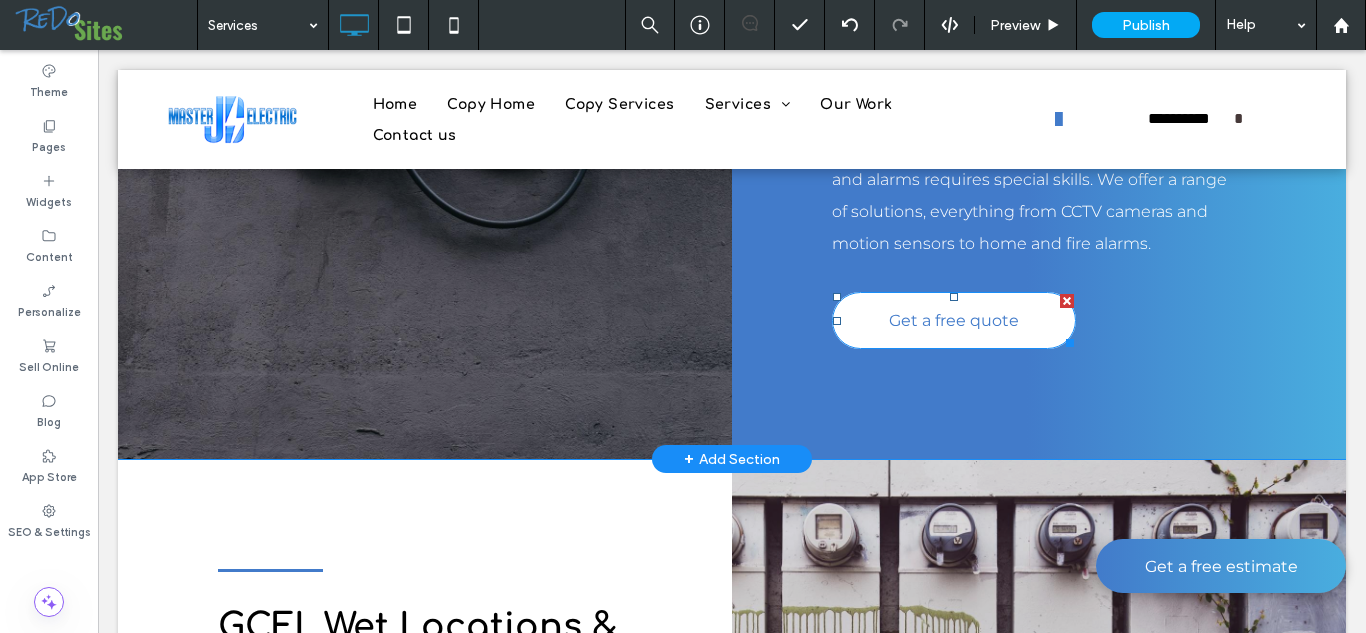 click on "Get a free quote" at bounding box center (954, 320) 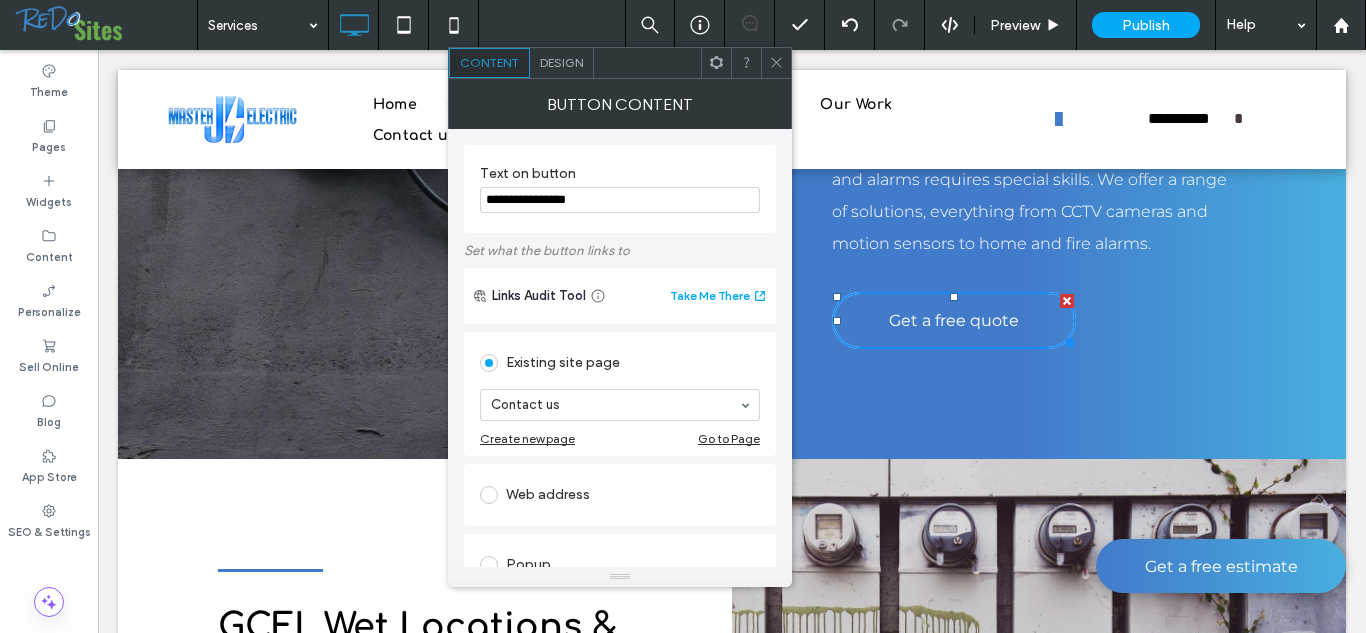click at bounding box center [999, 577] 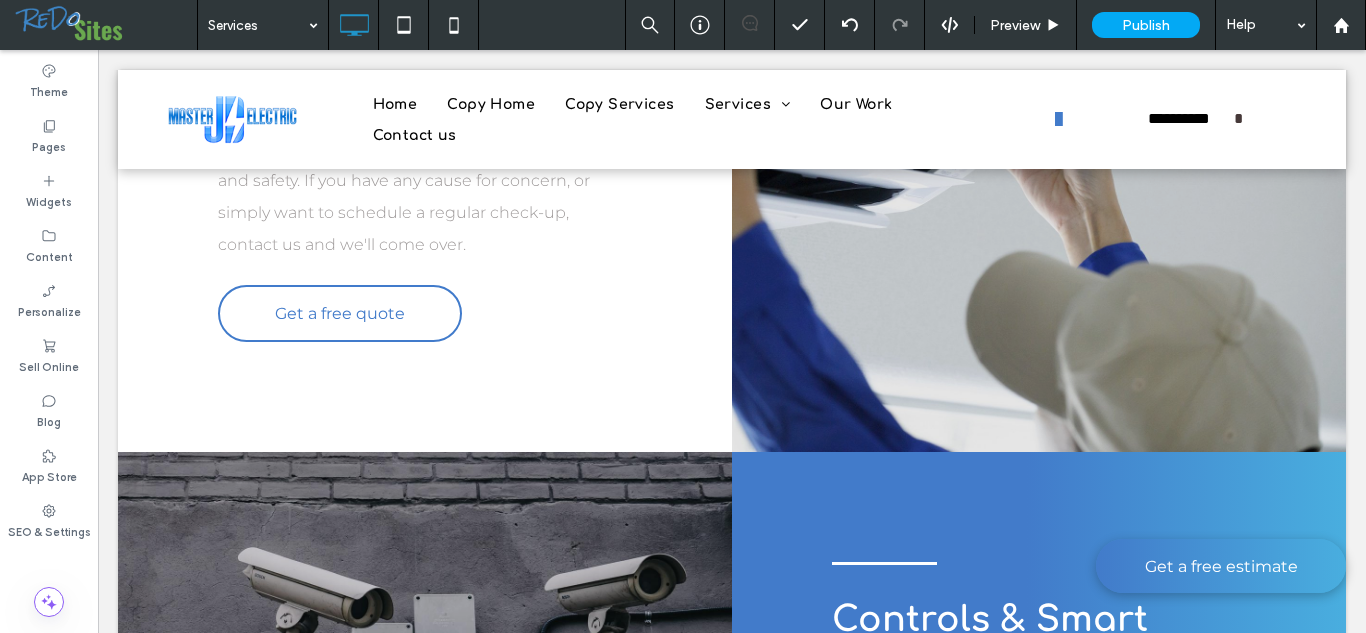 scroll, scrollTop: 3156, scrollLeft: 0, axis: vertical 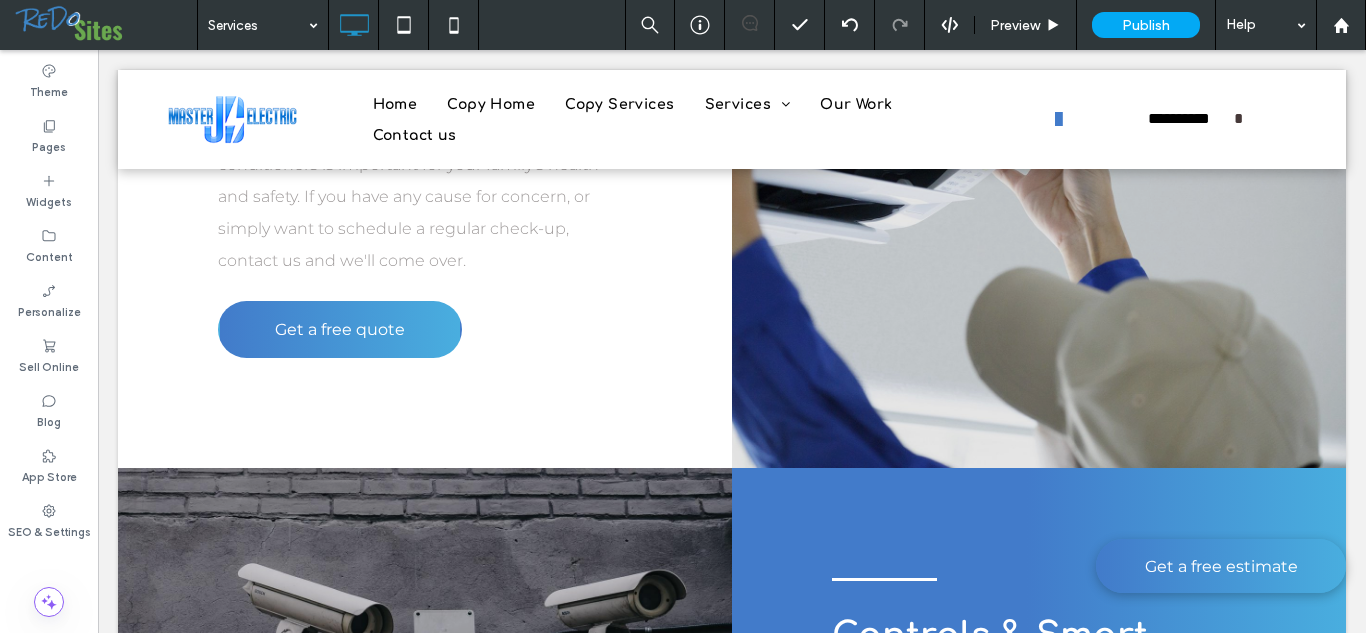 click on "Get a free quote" at bounding box center (340, 329) 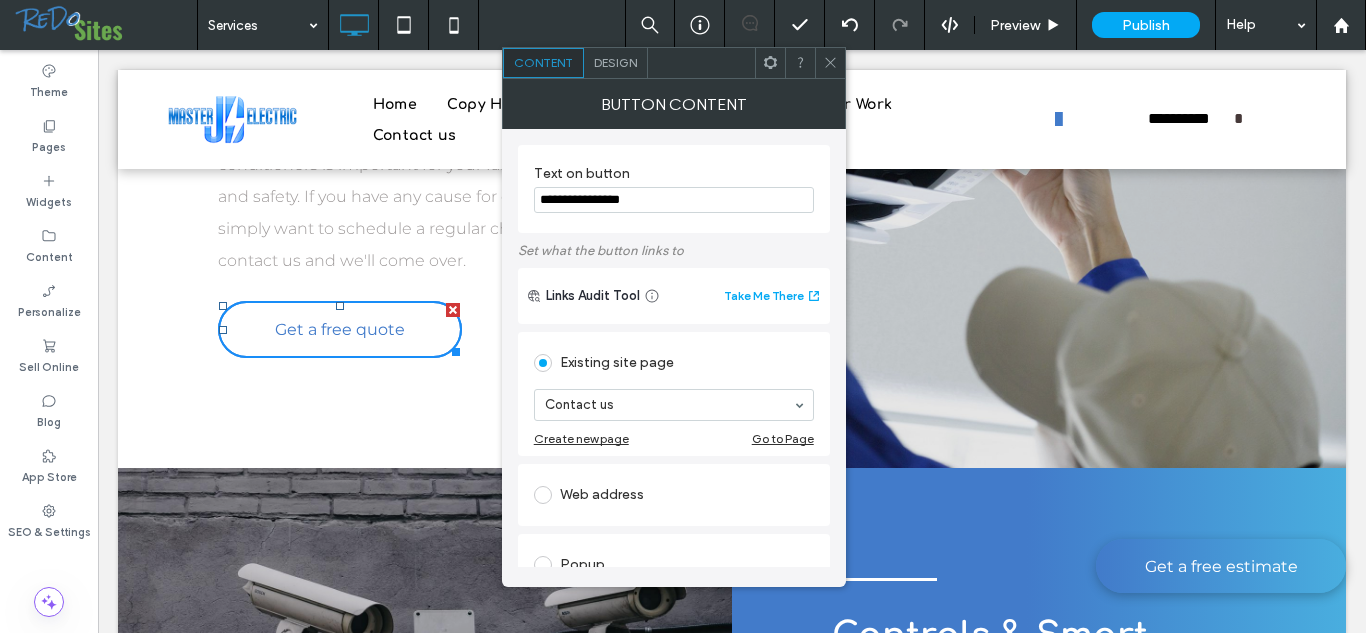 click on "Controls & Smart Systems   Installation of security devices such as cameras and alarms requires special skills. We offer a range of solutions, everything from CCTV cameras and motion sensors to home and fire alarms.
Get a free quote
Click To Paste" at bounding box center (1039, 763) 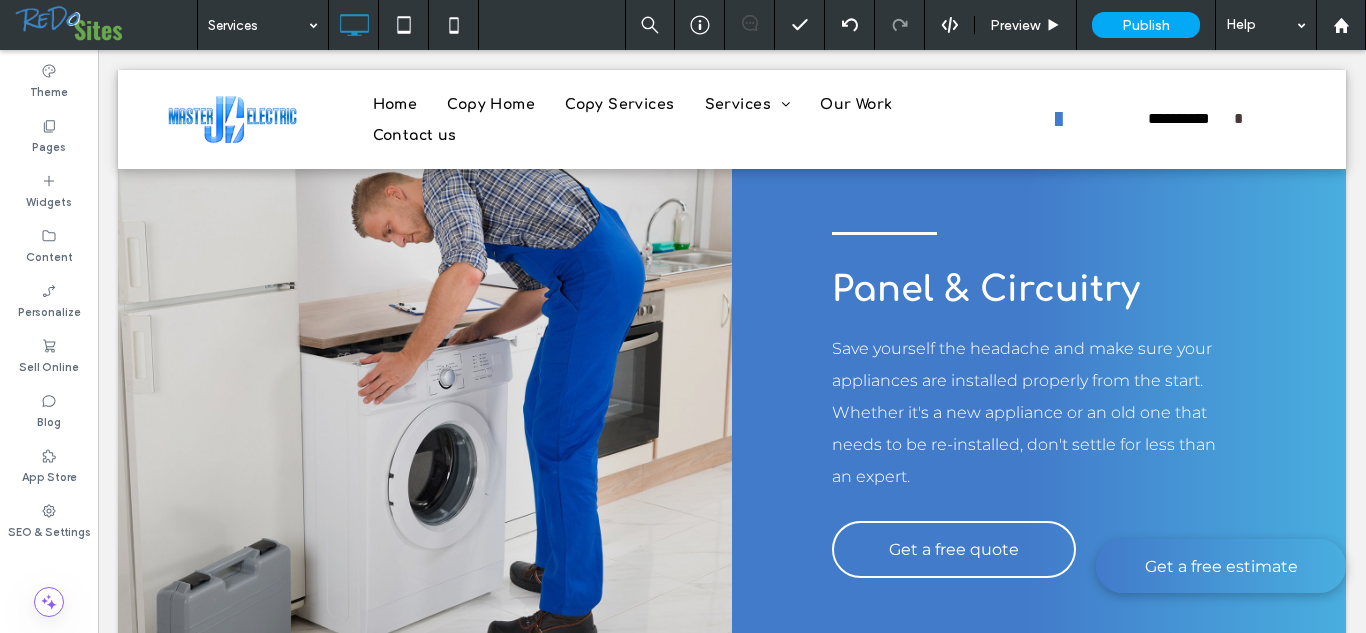 scroll, scrollTop: 2319, scrollLeft: 0, axis: vertical 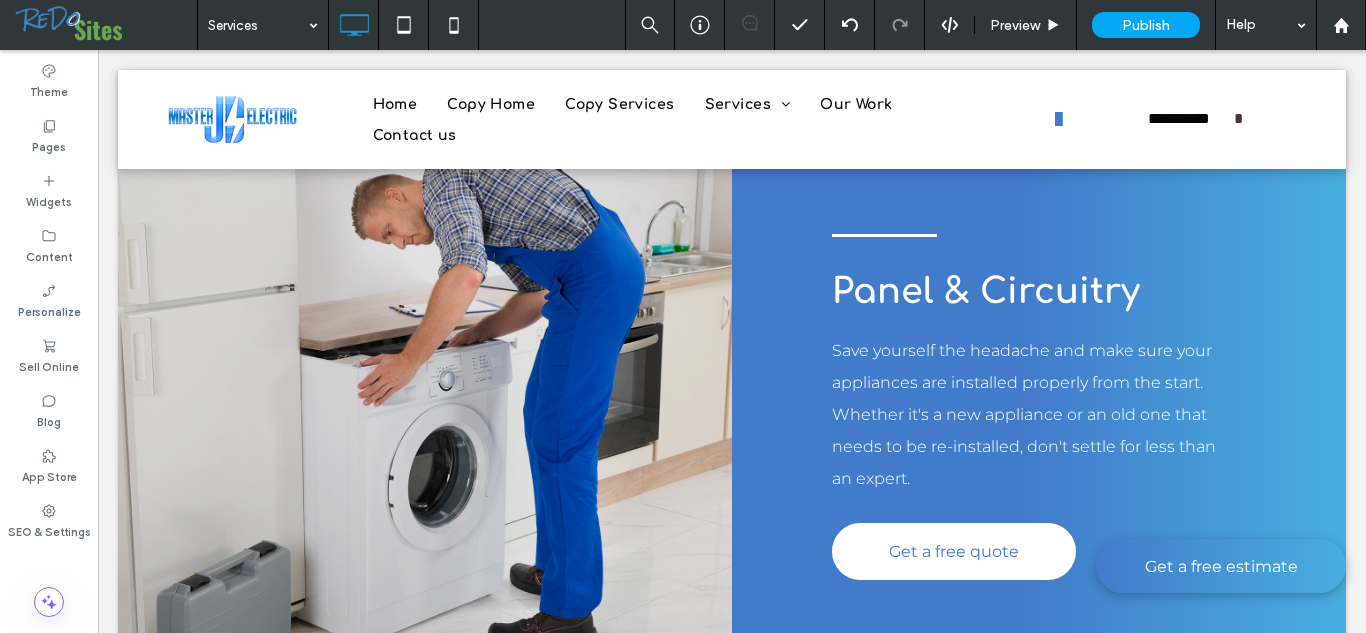 click on "Get a free quote" at bounding box center [954, 551] 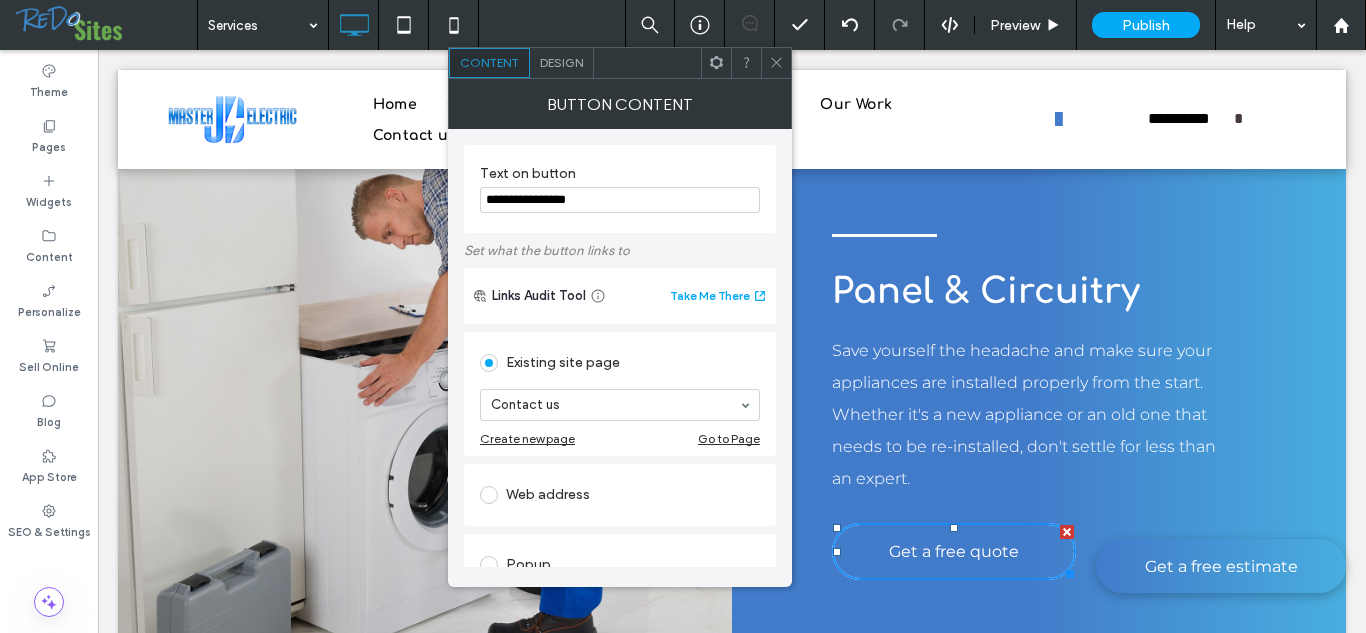 click on "Save yourself the headache and make sure your appliances are installed properly from the start. Whether it's a new appliance or an old one that needs to be re-installed, don't settle for less than an expert." at bounding box center (1030, 415) 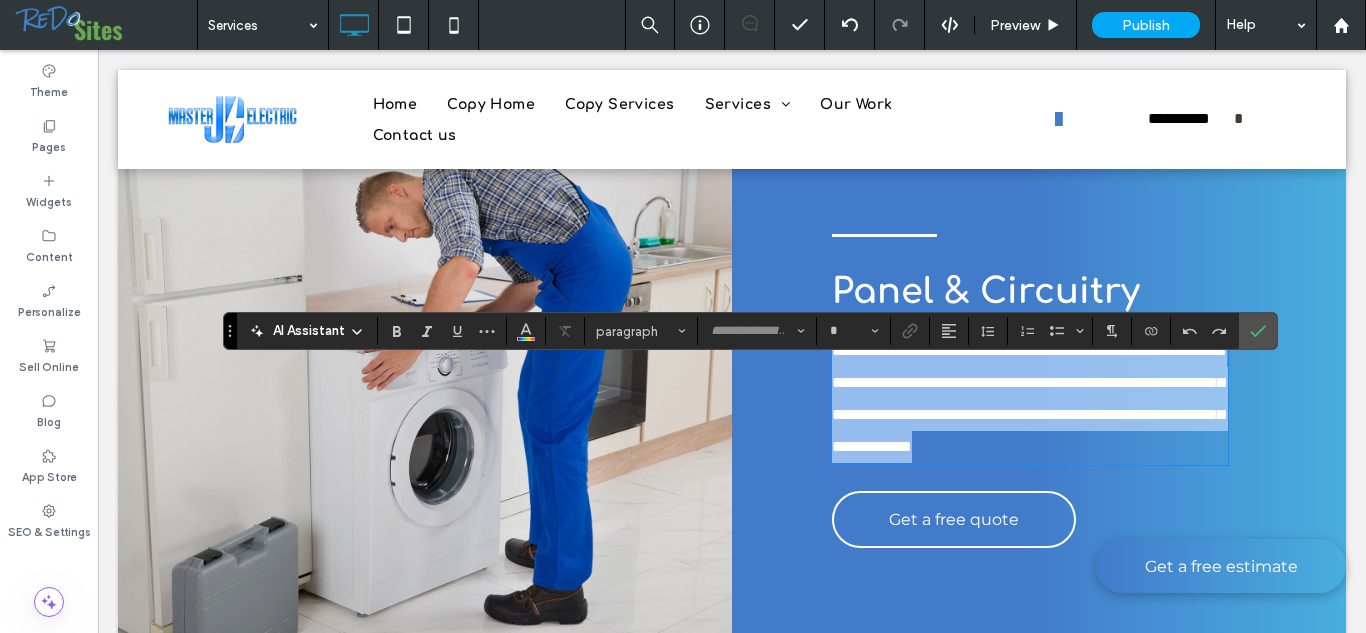 type on "**********" 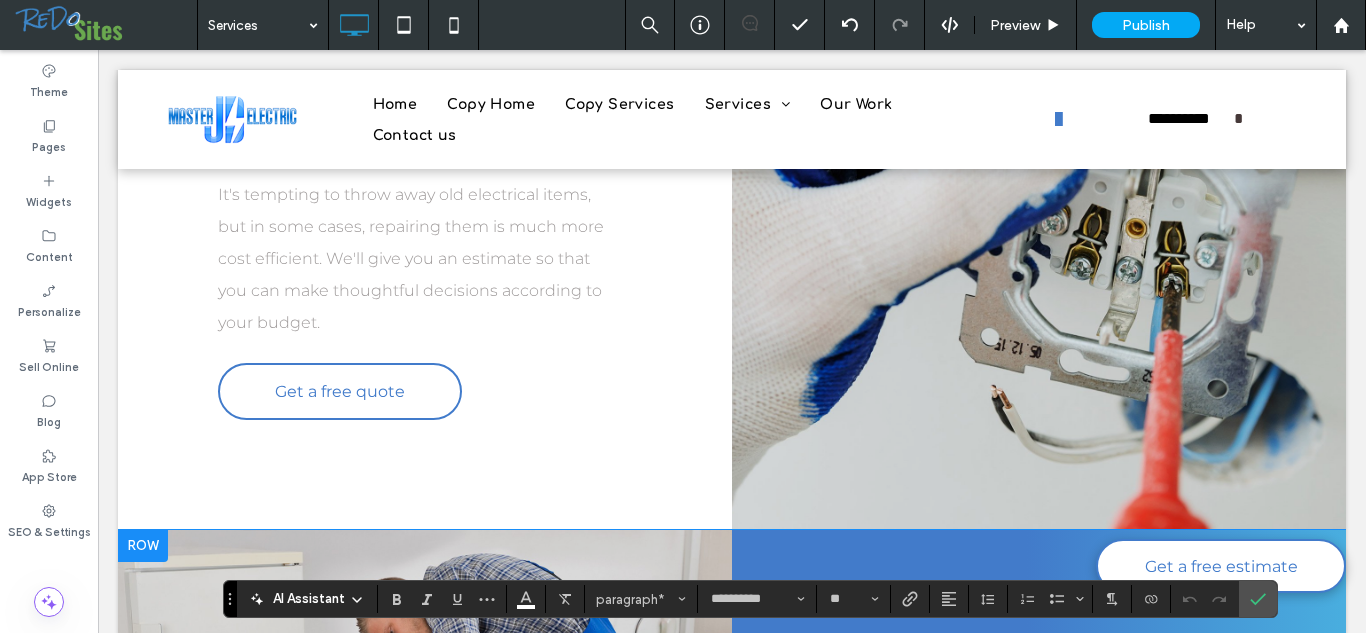 scroll, scrollTop: 1926, scrollLeft: 0, axis: vertical 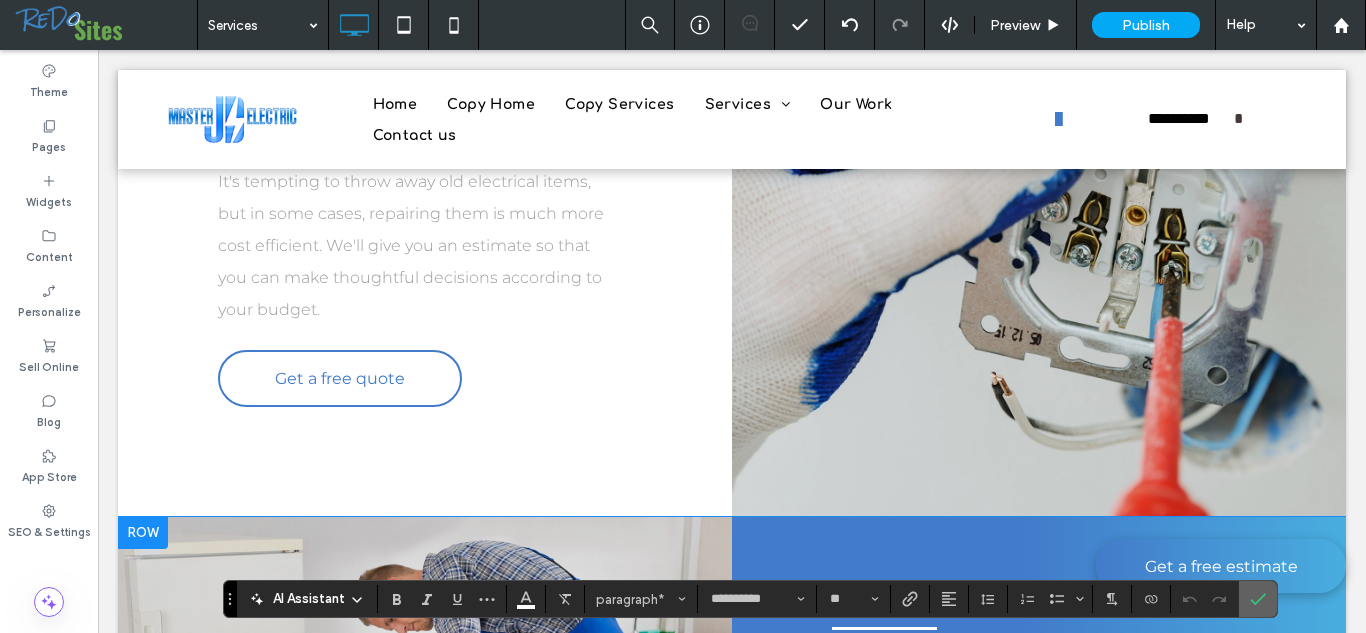 click 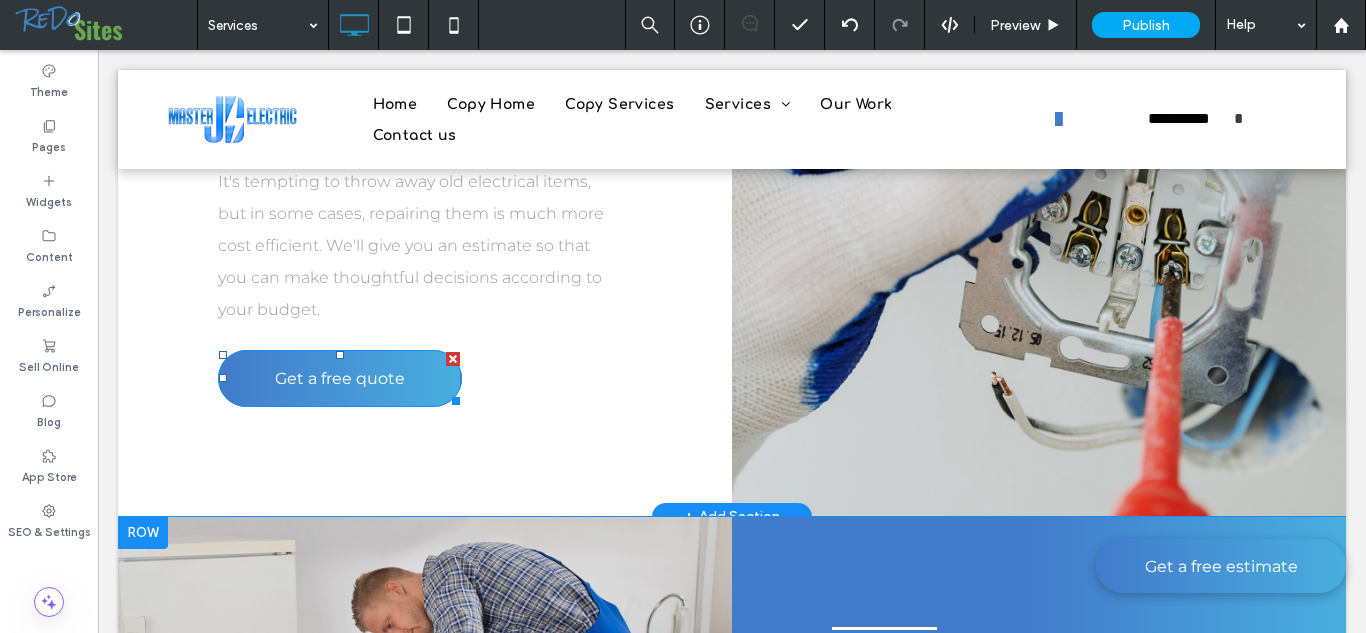click on "Get a free quote" at bounding box center (340, 378) 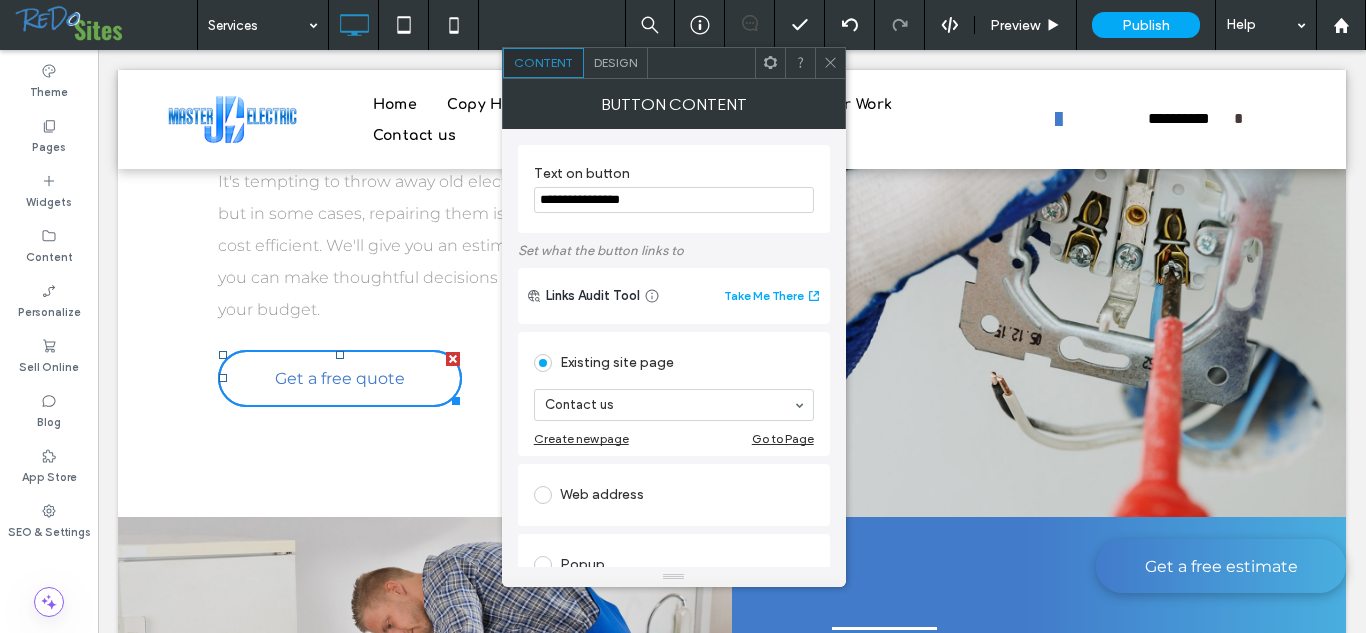 click on "Click To Paste" at bounding box center (1039, 235) 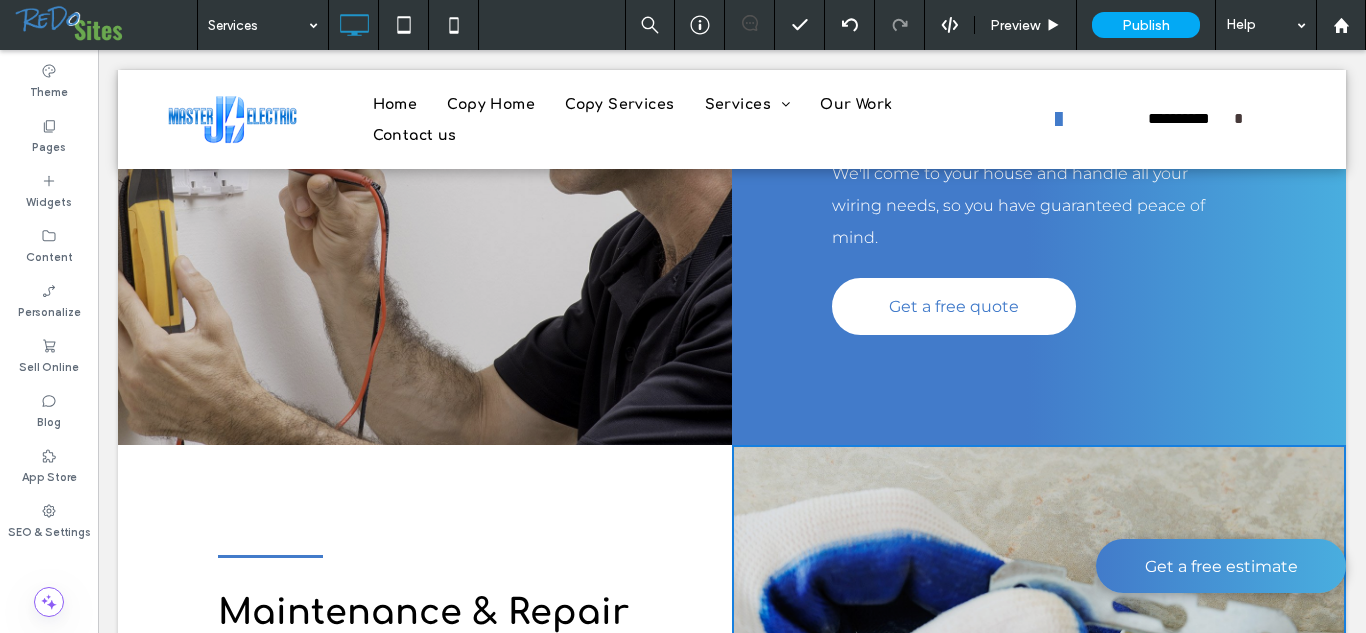 scroll, scrollTop: 1416, scrollLeft: 0, axis: vertical 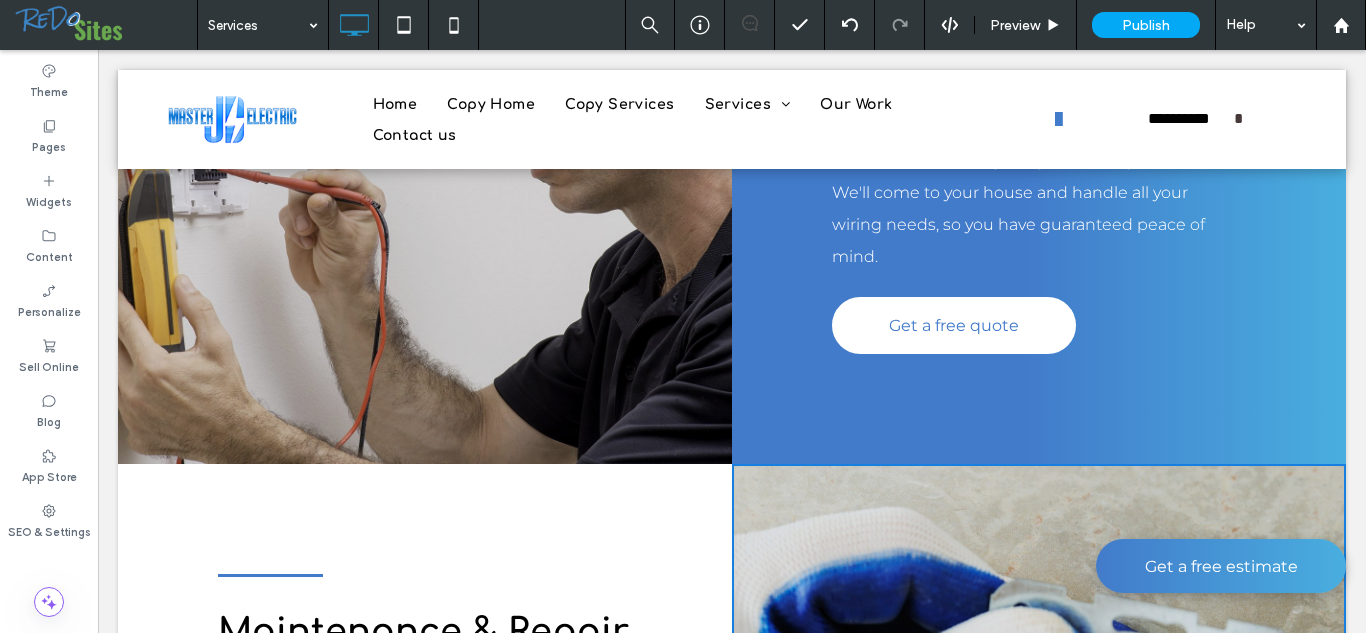 click on "Get a free quote" at bounding box center [954, 325] 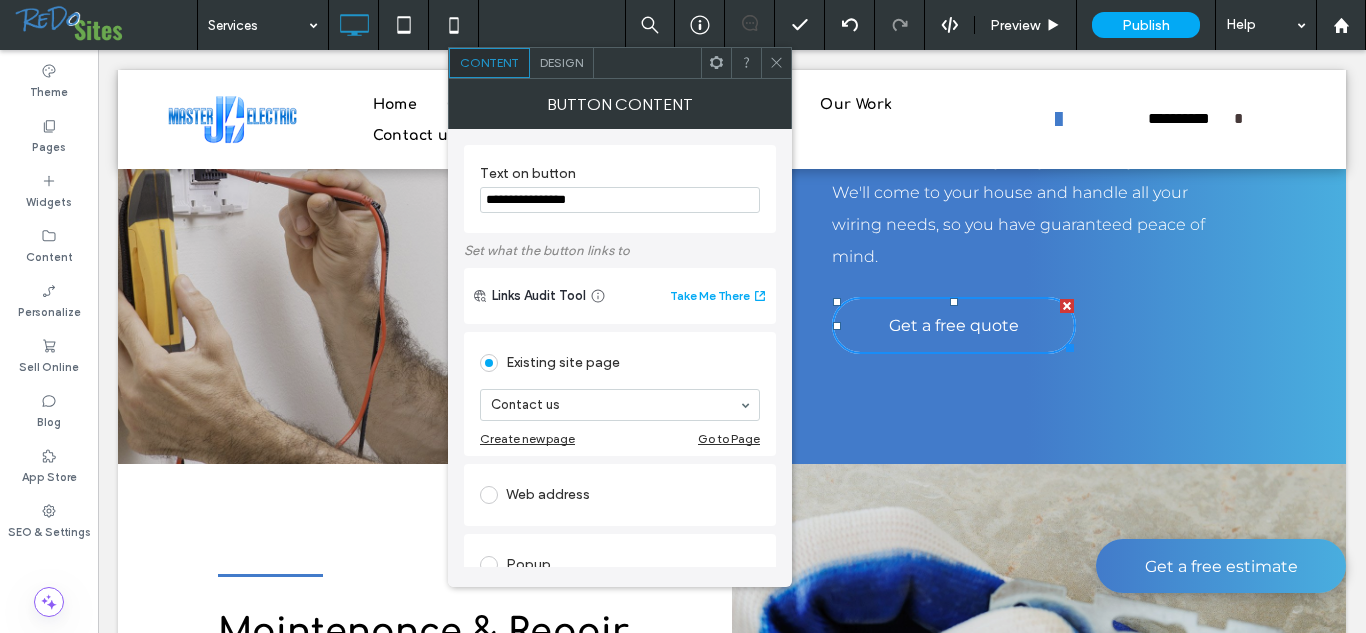 click on "Wiring & Electrical Upgrades    Any time you are dealing with electricity, you need a certified expert. Anything less simply isn't safe. We'll come to your house and handle all your wiring needs, so you have guaranteed peace of mind.
Get a free quote
Click To Paste" at bounding box center (1039, 156) 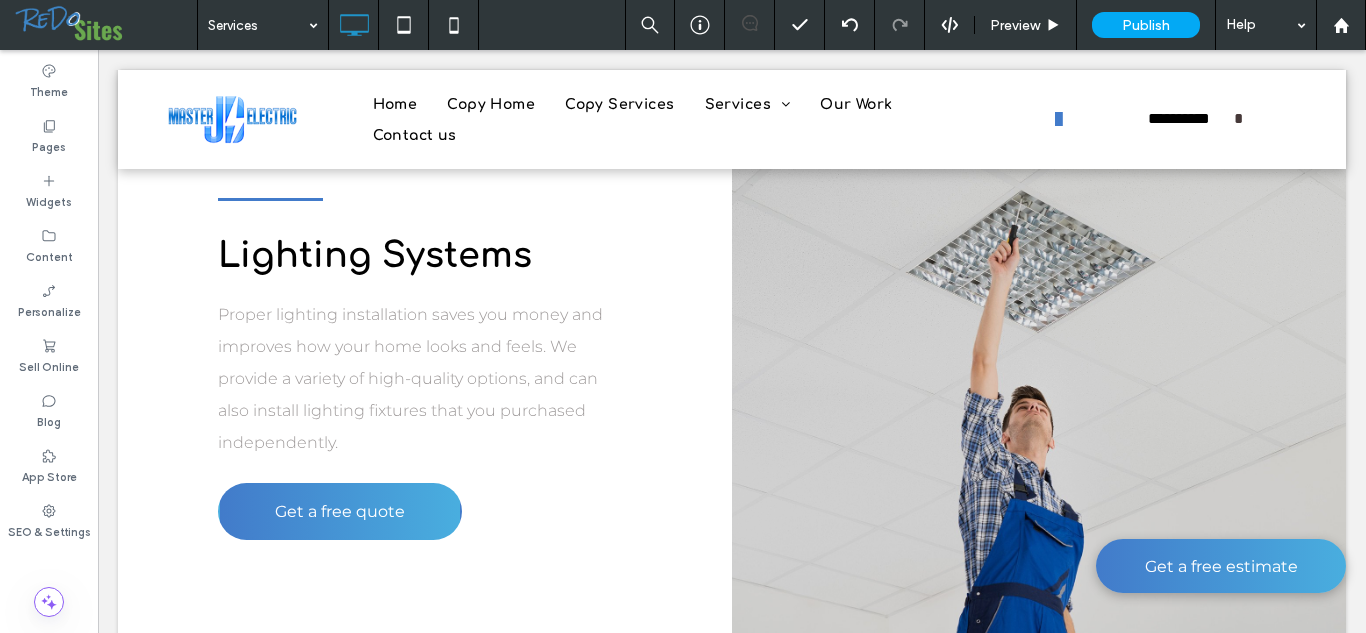 scroll, scrollTop: 627, scrollLeft: 0, axis: vertical 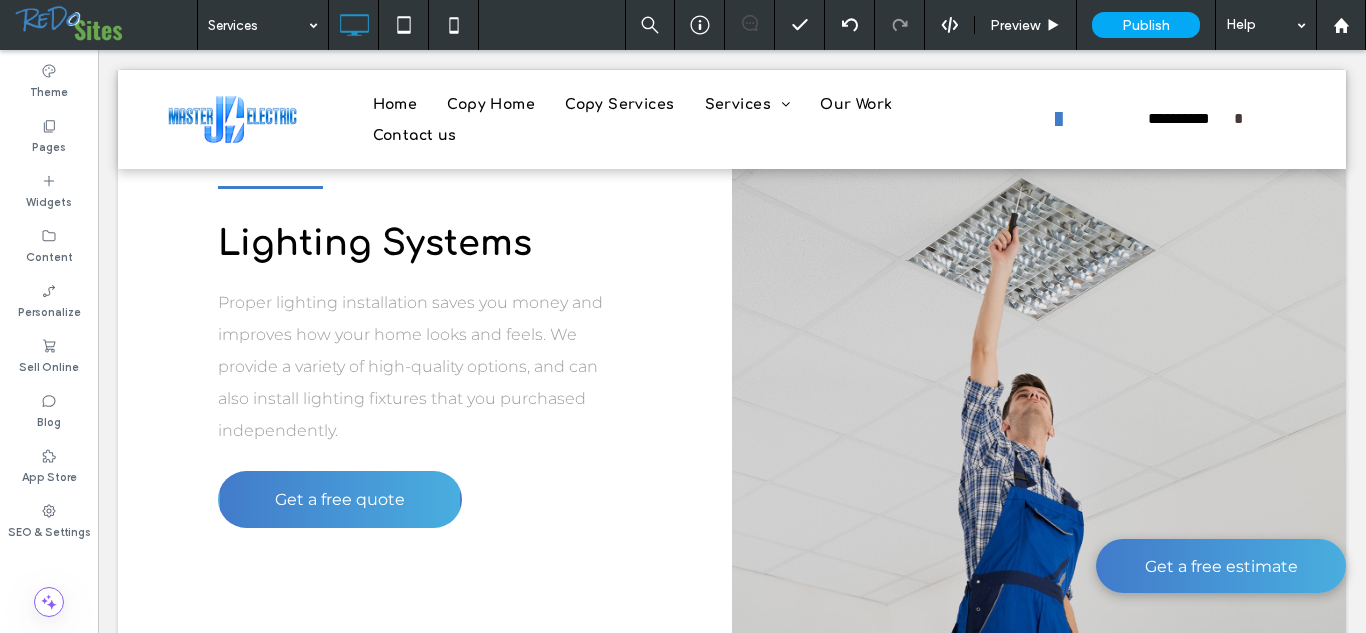 click on "Get a free quote" at bounding box center (340, 499) 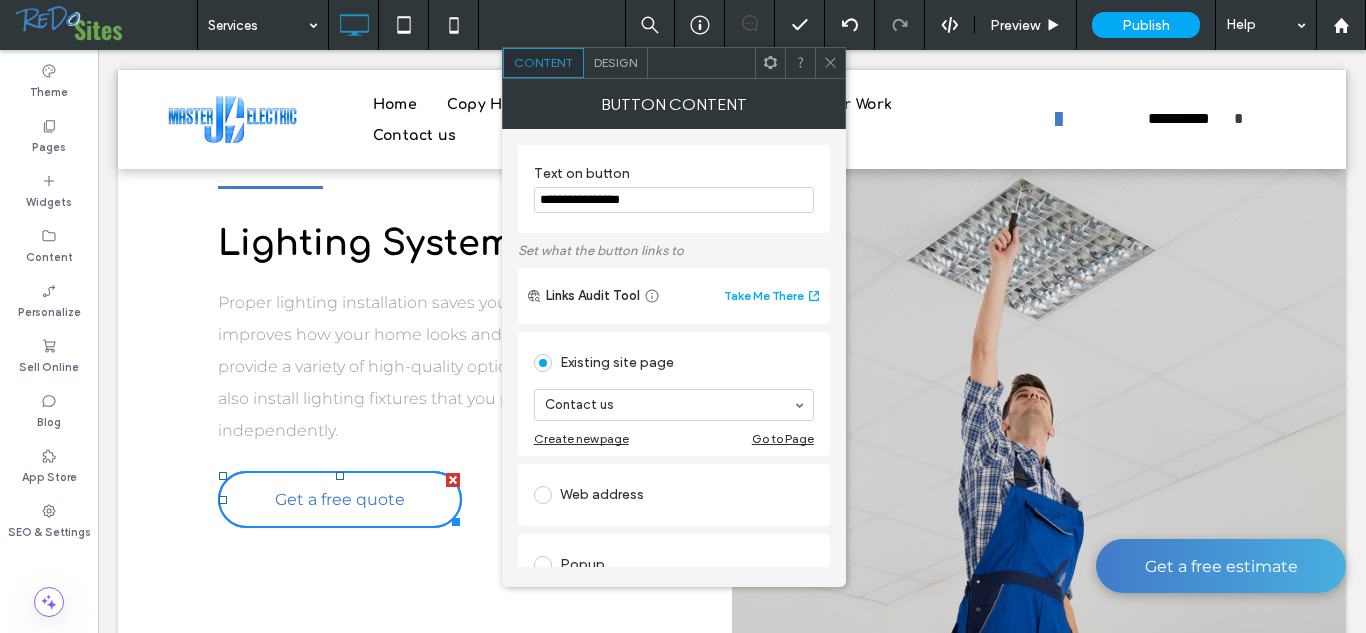 click on "Click To Paste" at bounding box center [1039, 357] 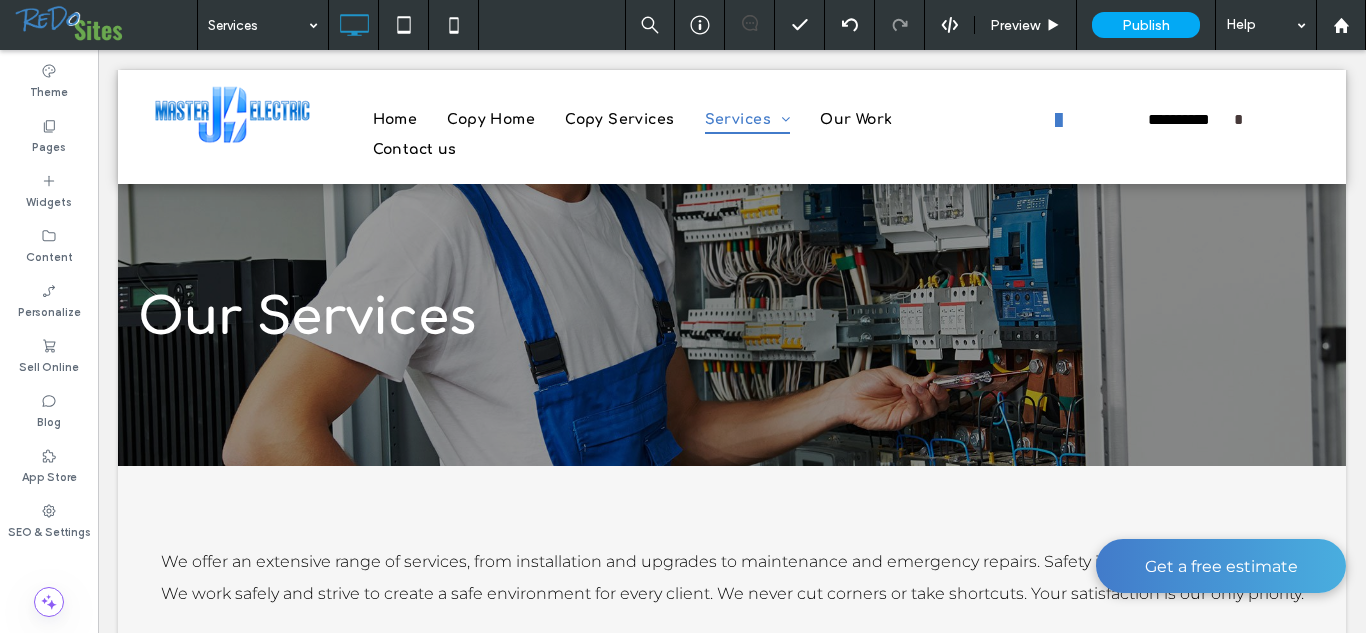 scroll, scrollTop: 0, scrollLeft: 0, axis: both 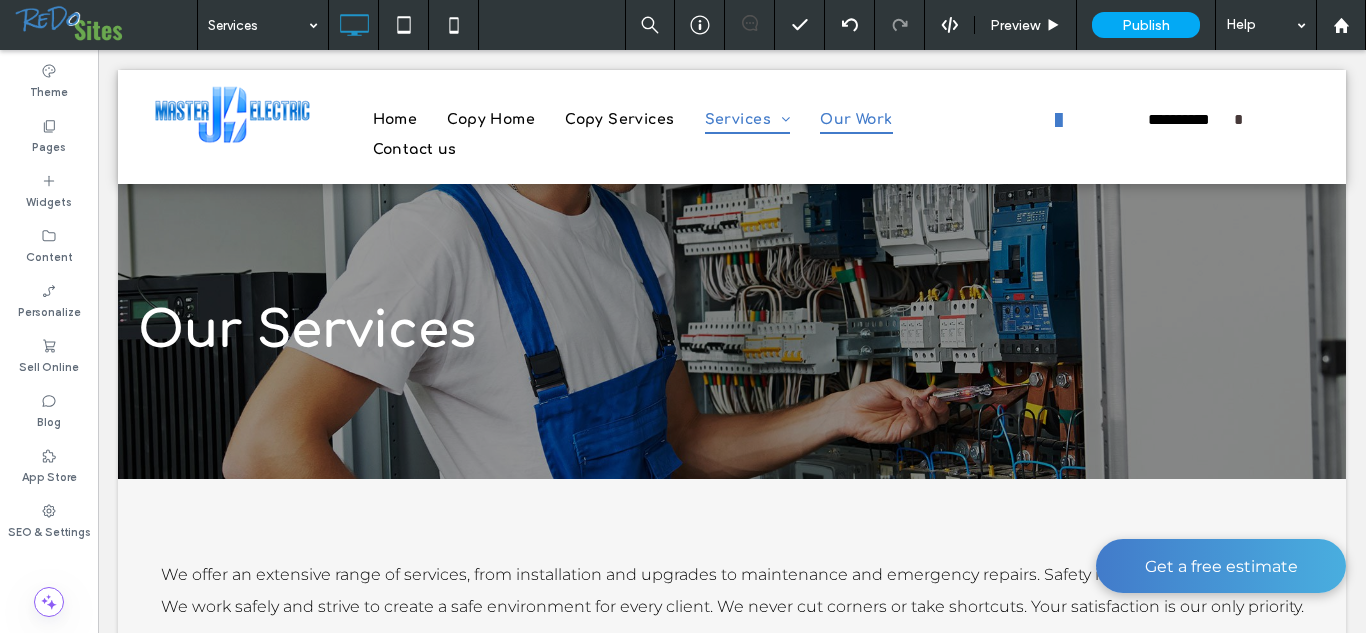 click on "Our Work" at bounding box center [856, 119] 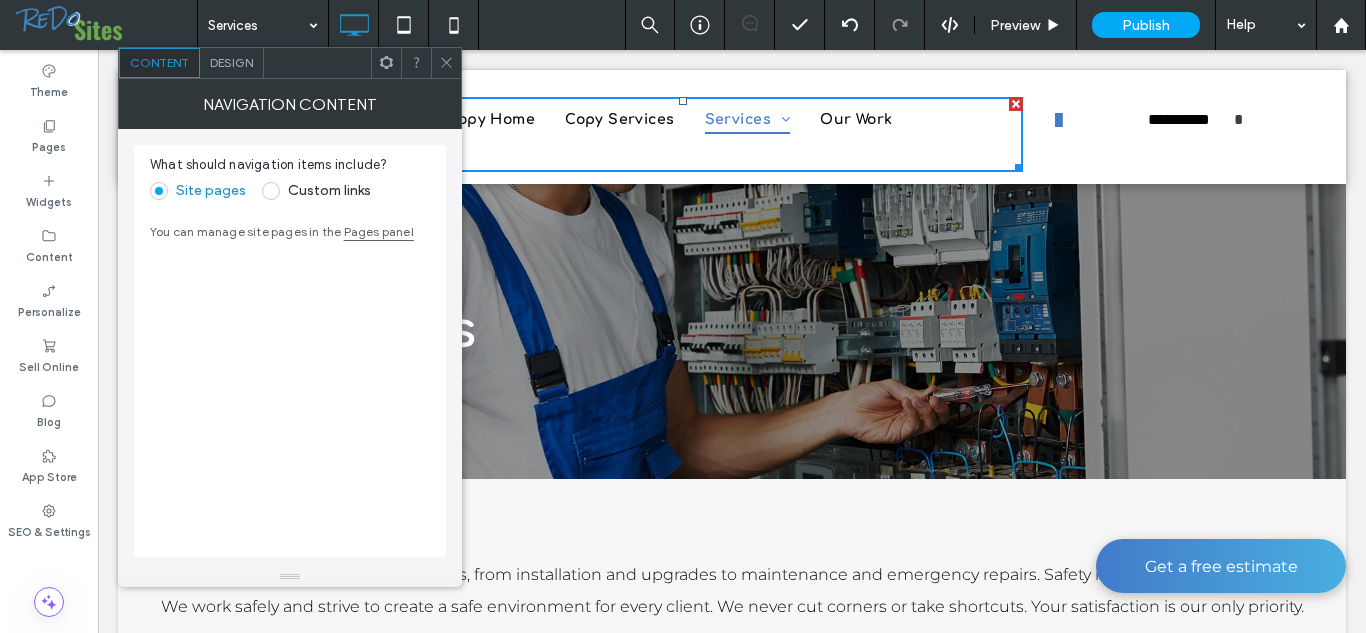 click at bounding box center (446, 63) 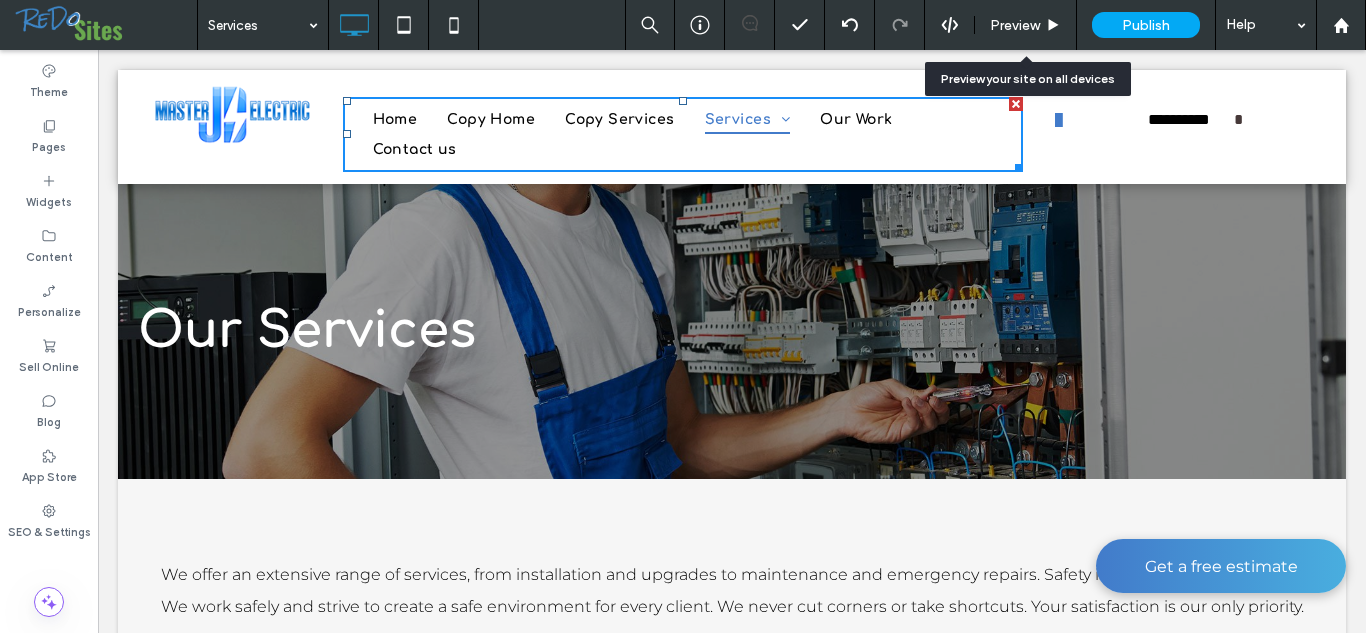 click on "Preview" at bounding box center [1015, 25] 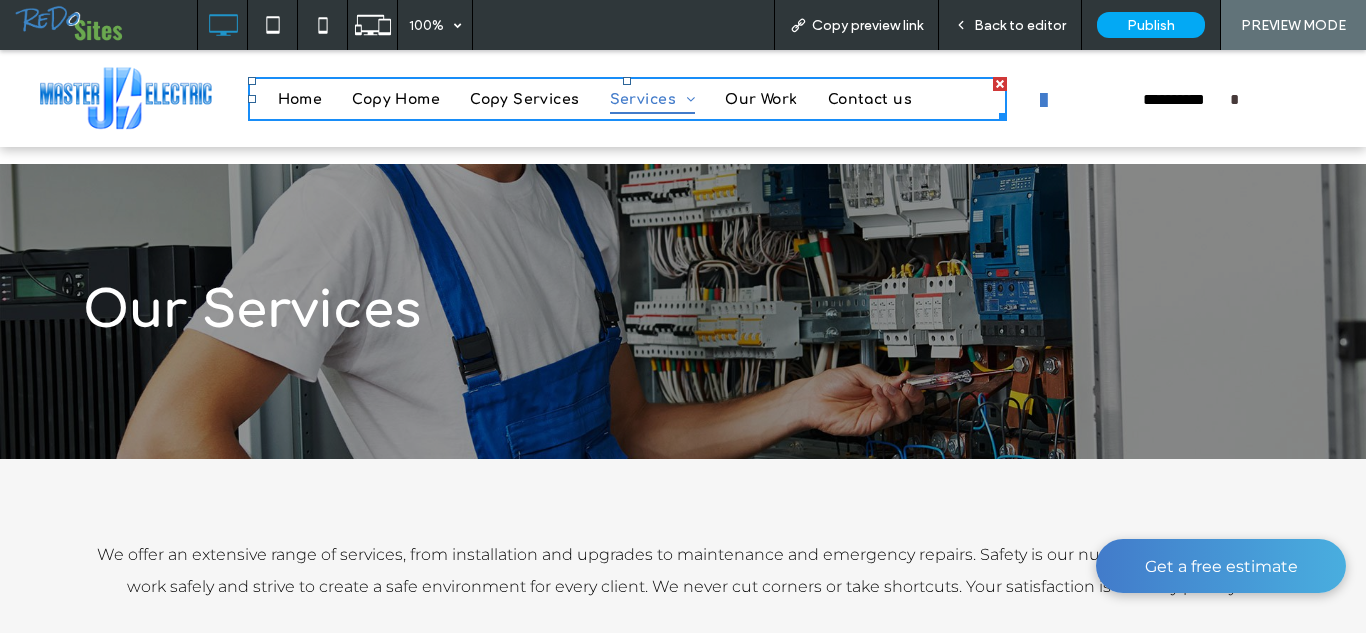 click at bounding box center [1000, 84] 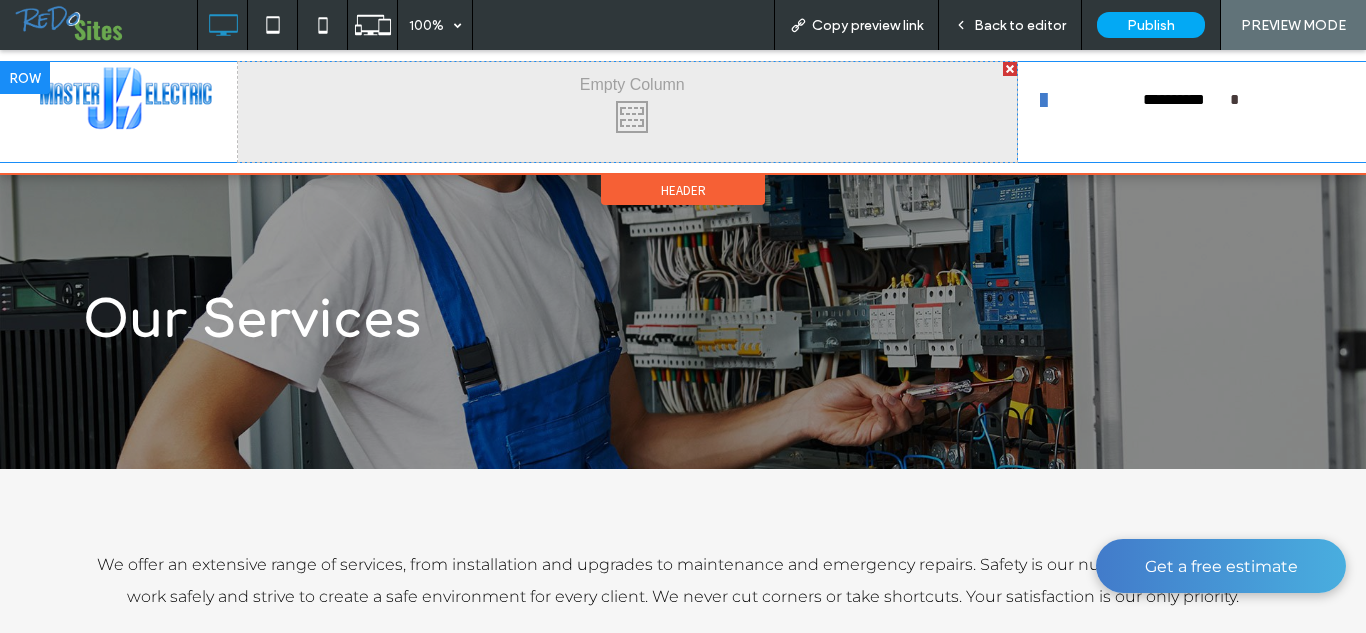 click on "Back to editor" at bounding box center [1020, 25] 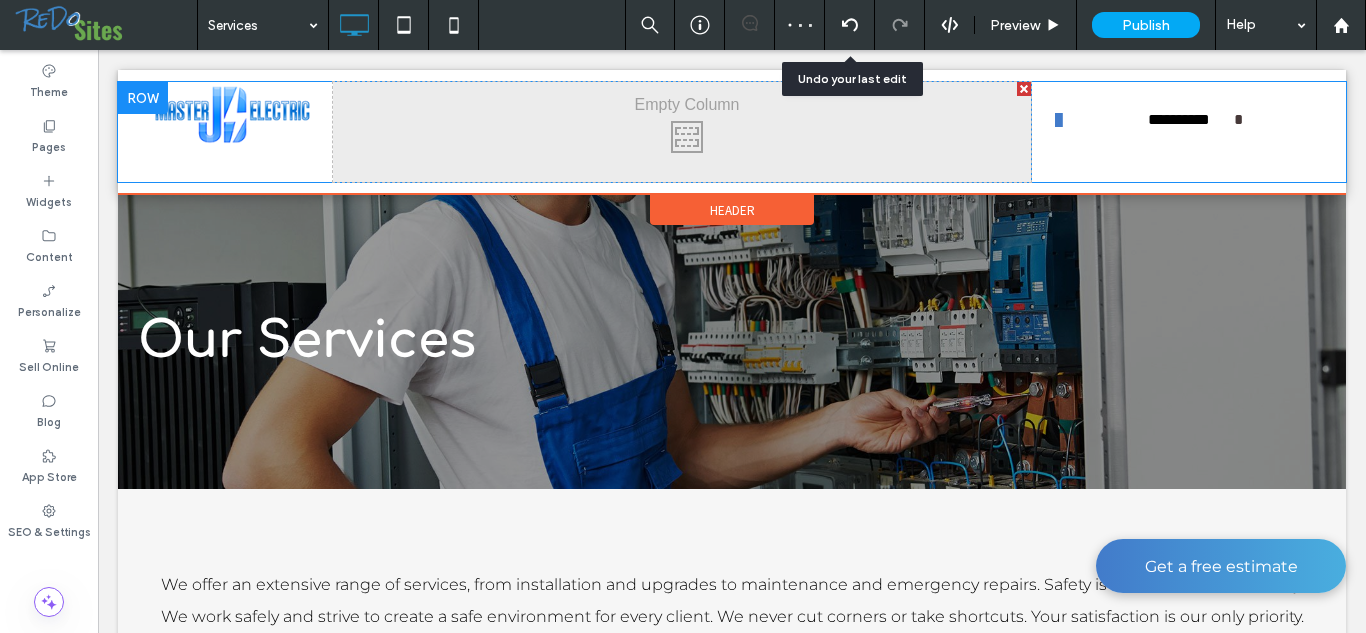 click at bounding box center [849, 25] 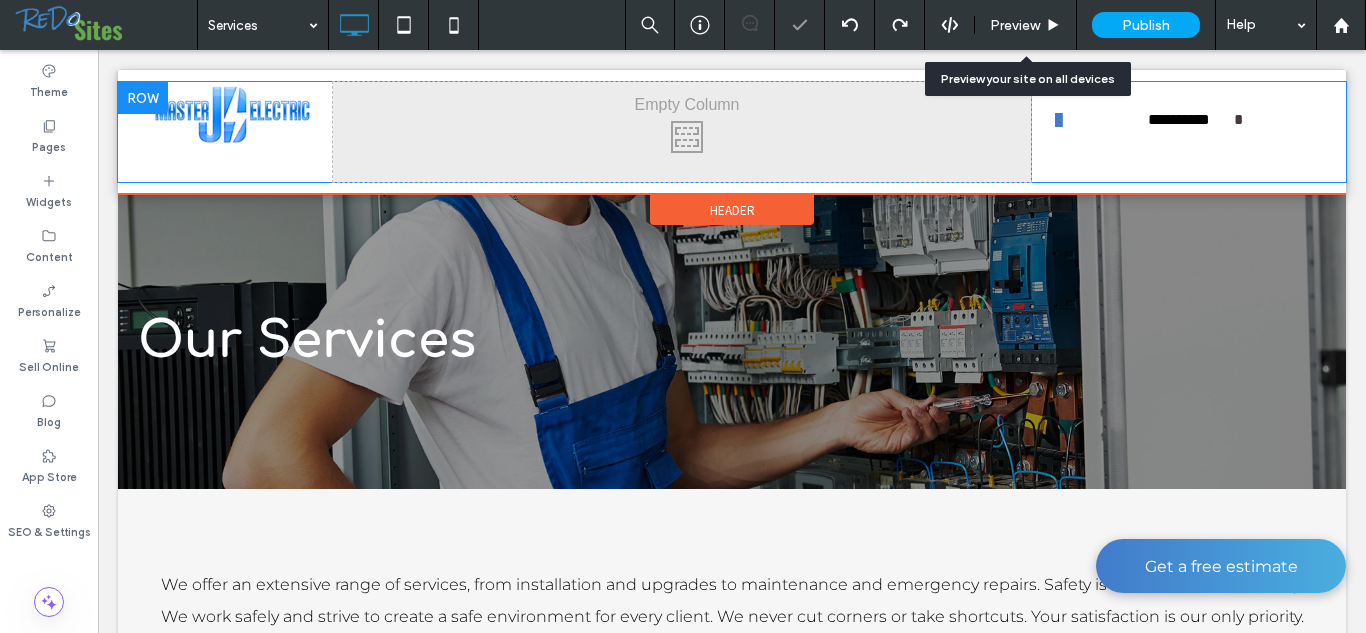 click on "Preview" at bounding box center (1015, 25) 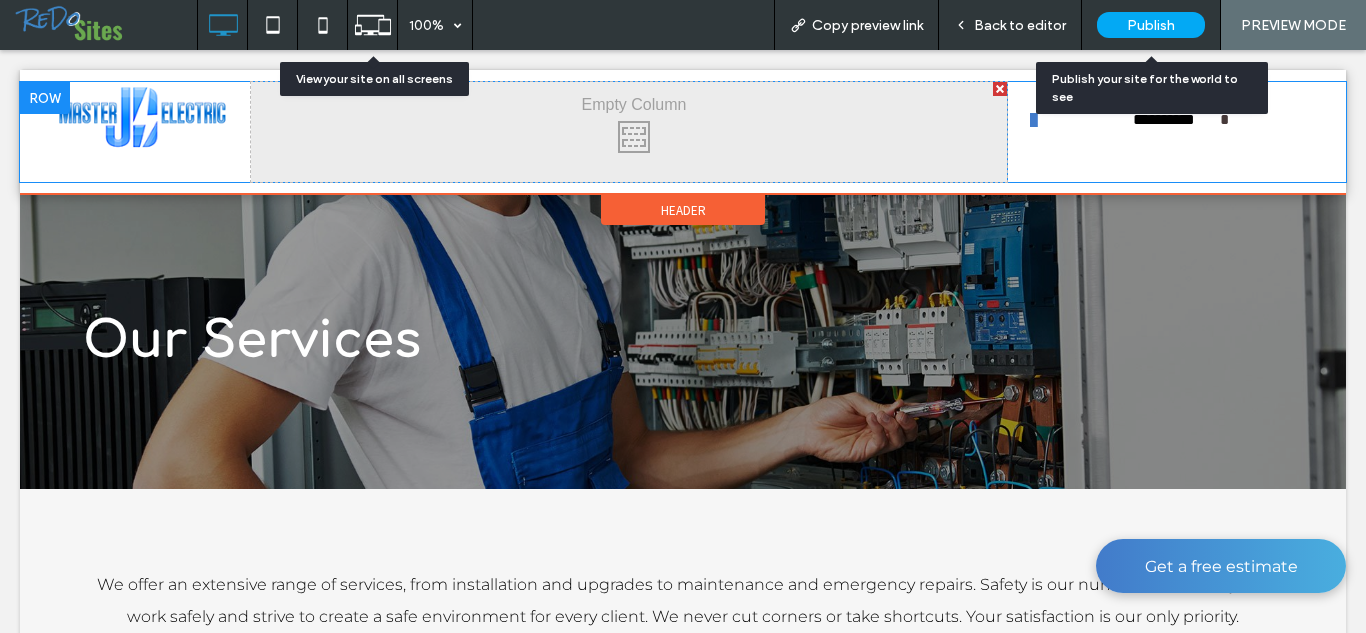 click 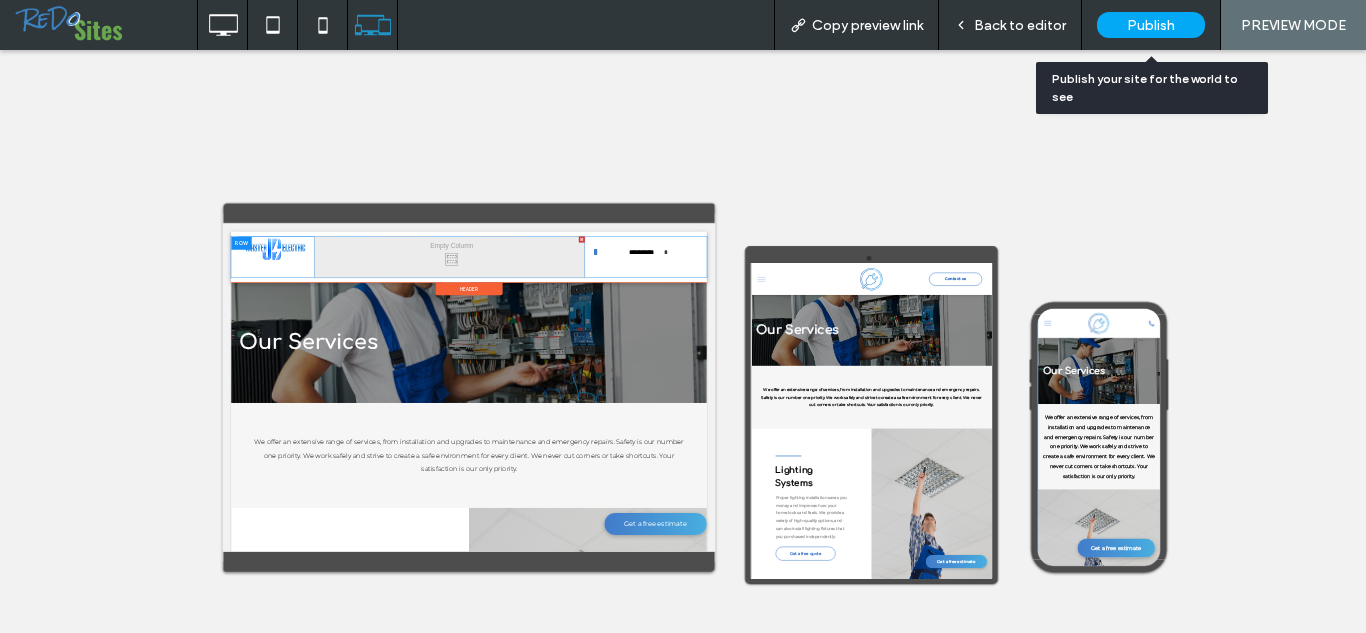 scroll, scrollTop: 7, scrollLeft: 0, axis: vertical 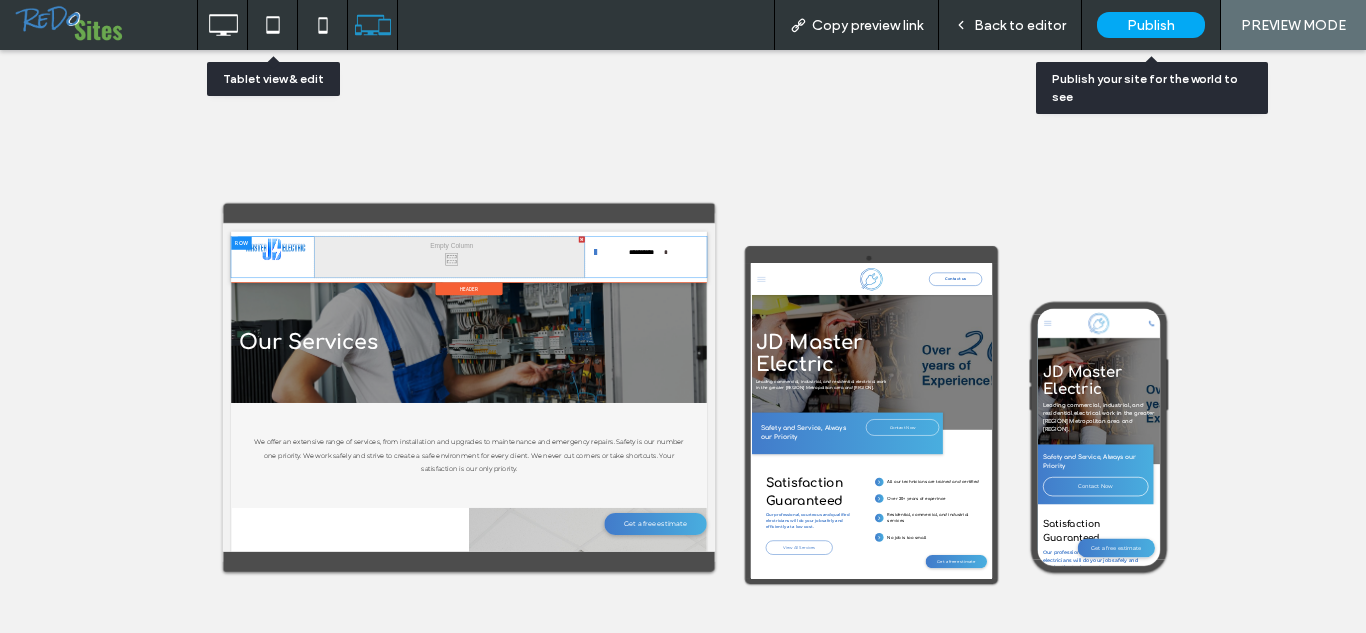 click 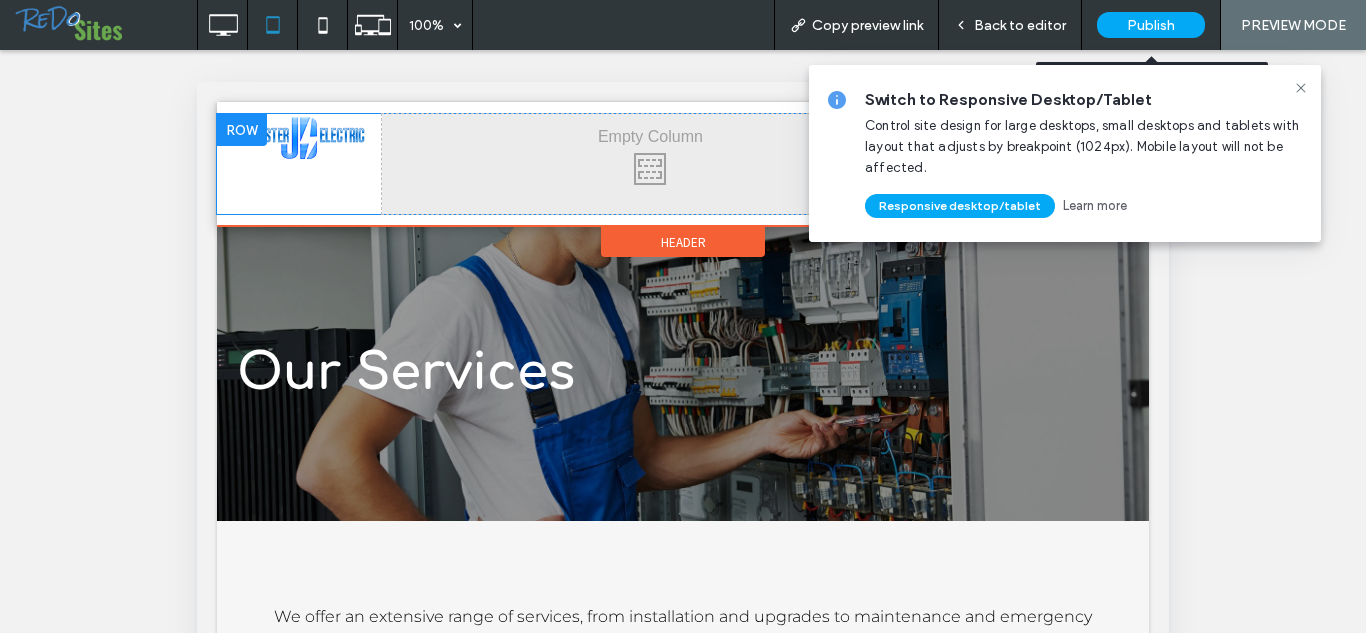 click 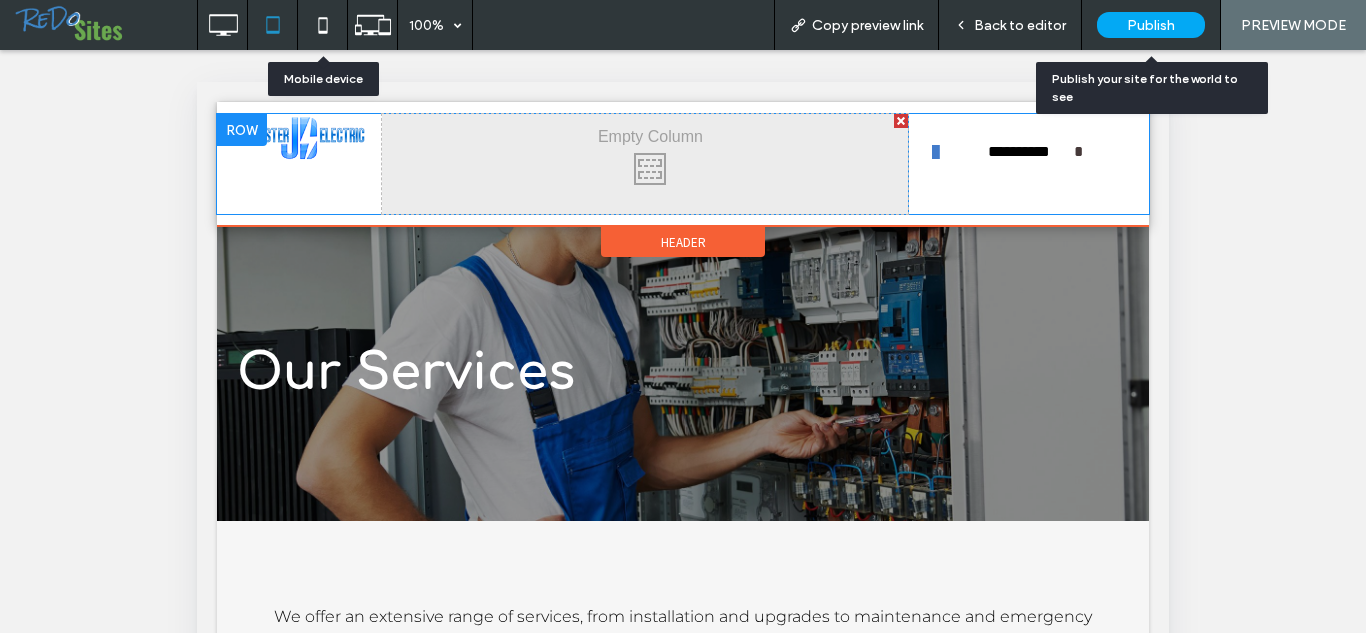 click 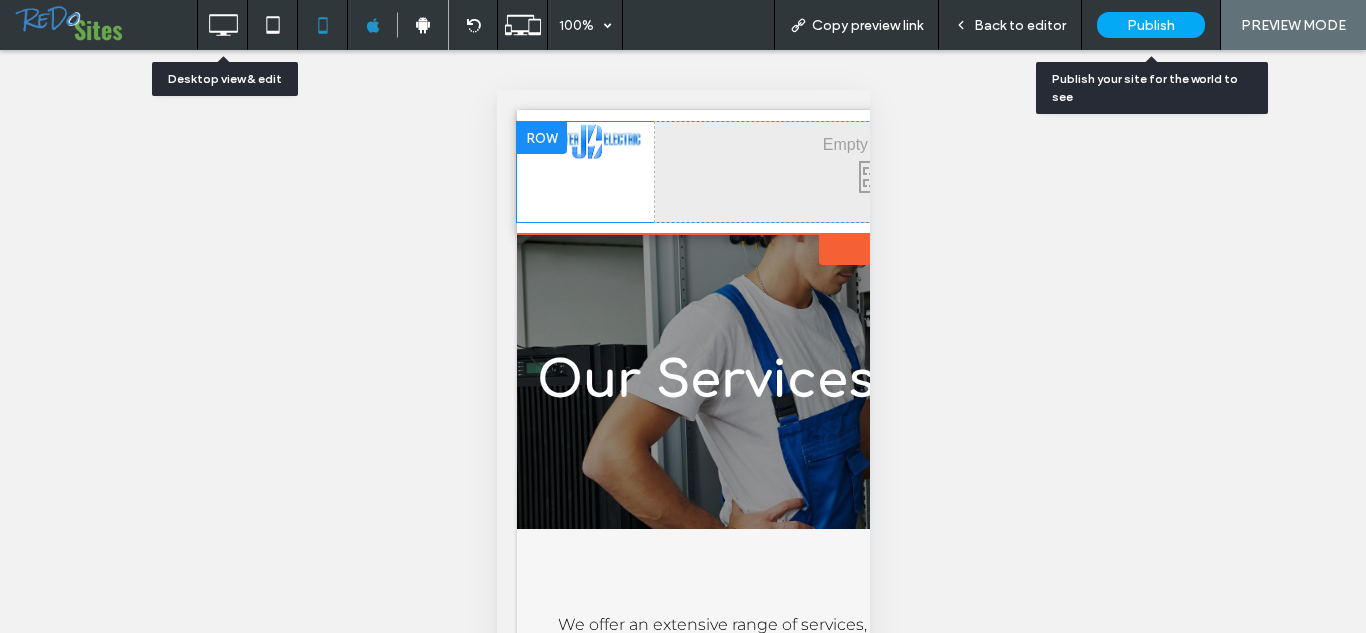 click 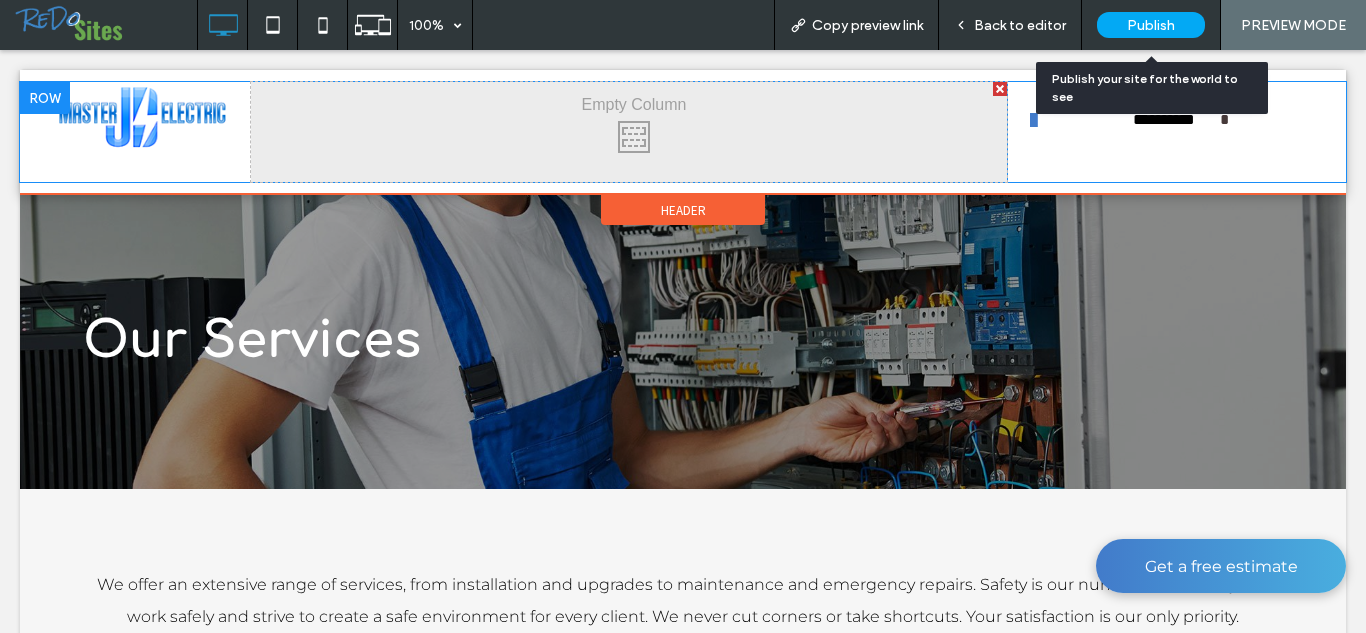 click on "Back to editor" at bounding box center [1020, 25] 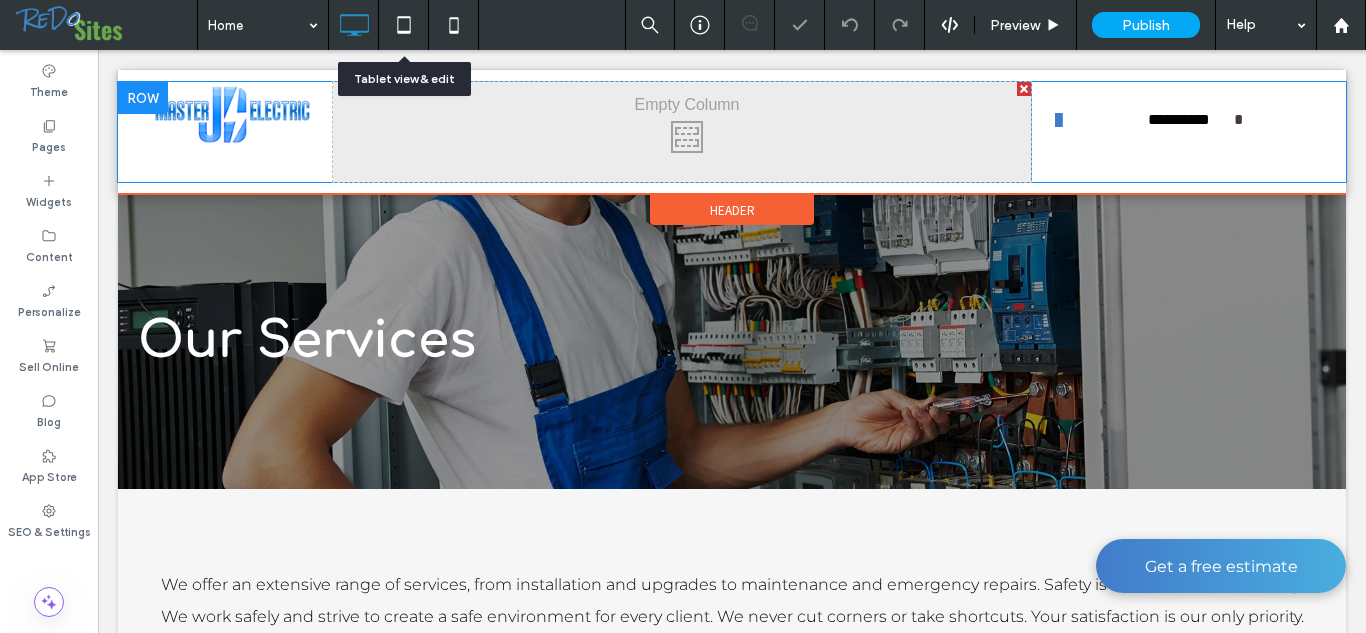 click 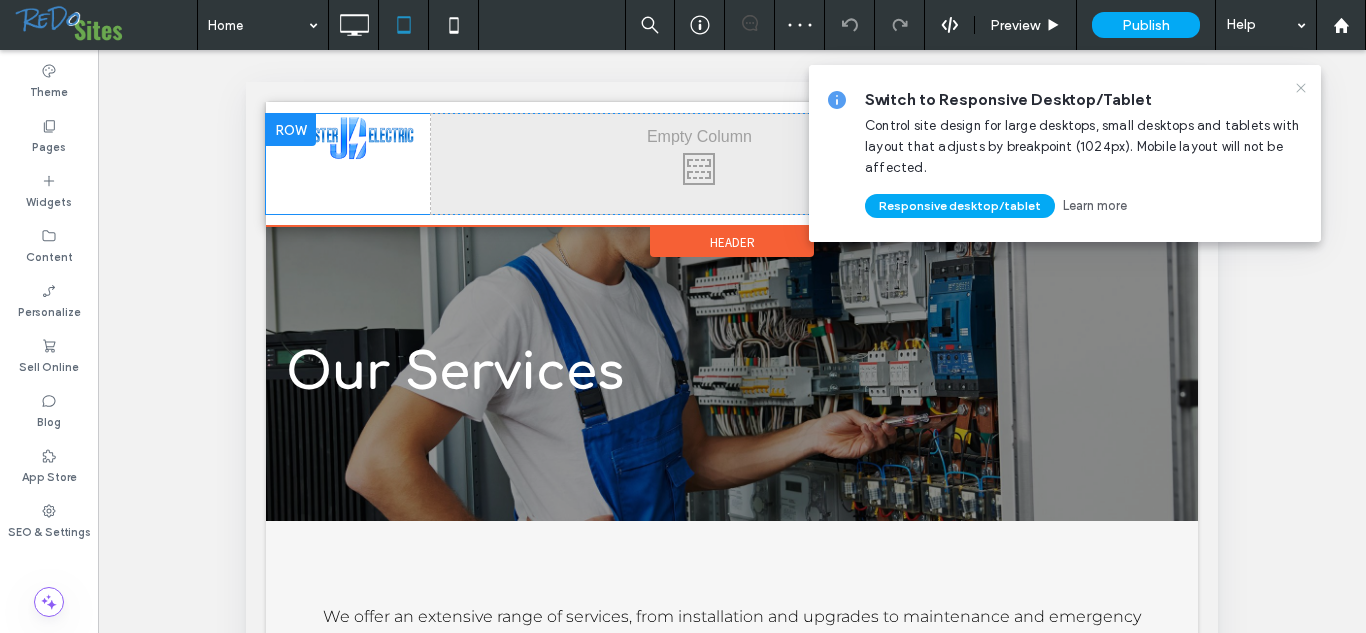 click 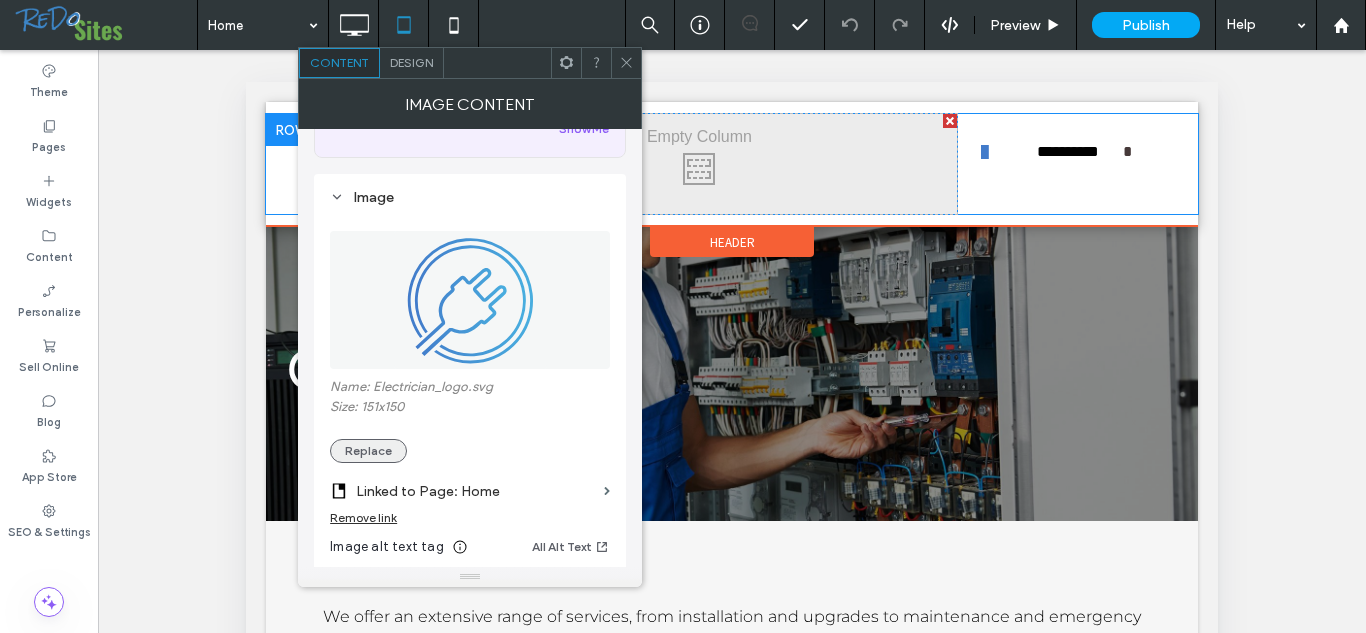 scroll, scrollTop: 150, scrollLeft: 0, axis: vertical 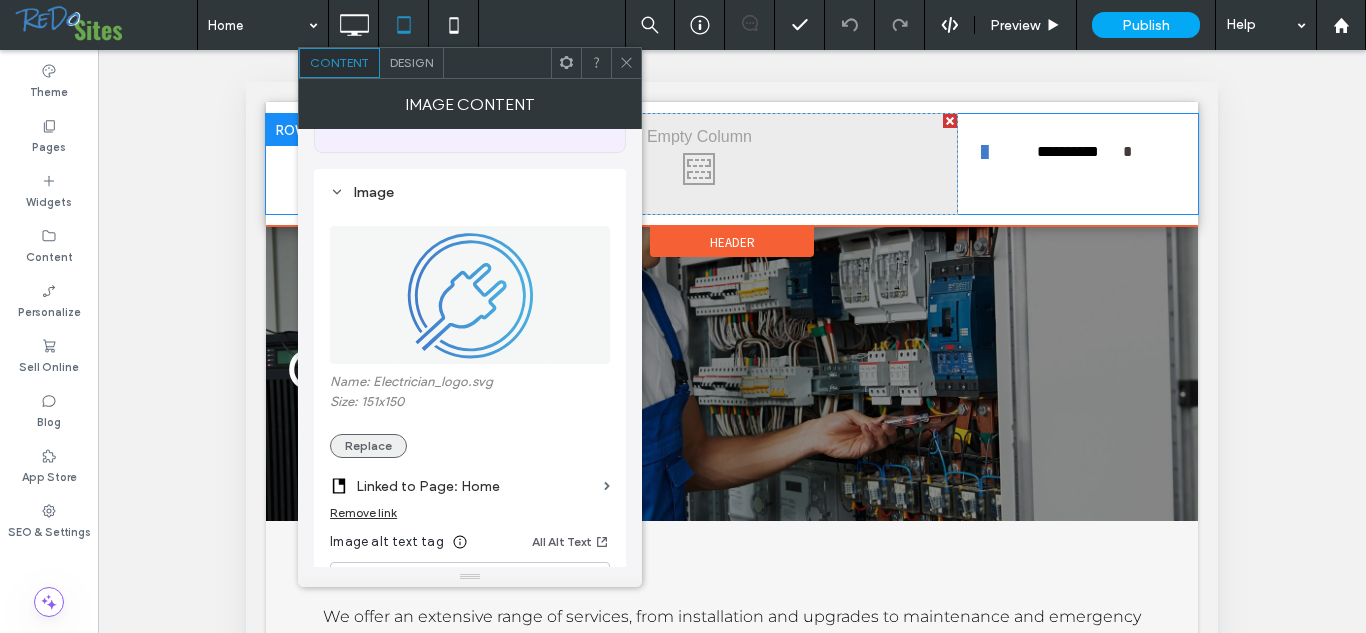 click on "Replace" at bounding box center [368, 446] 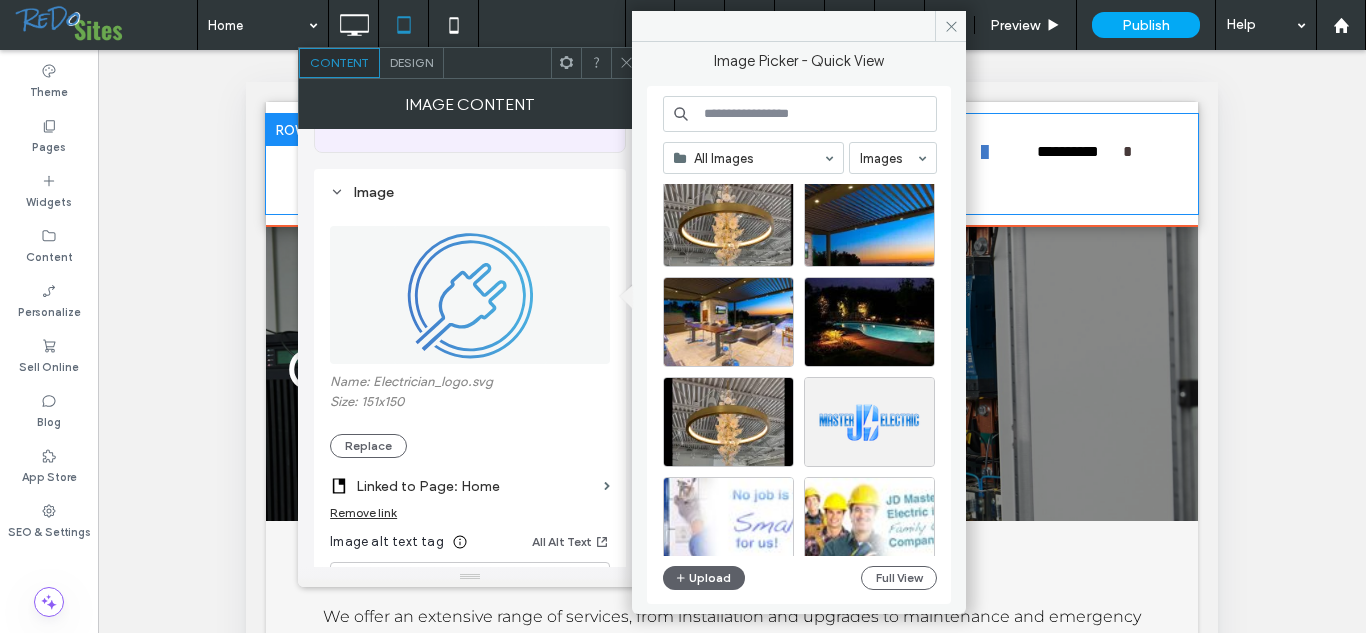 scroll, scrollTop: 756, scrollLeft: 0, axis: vertical 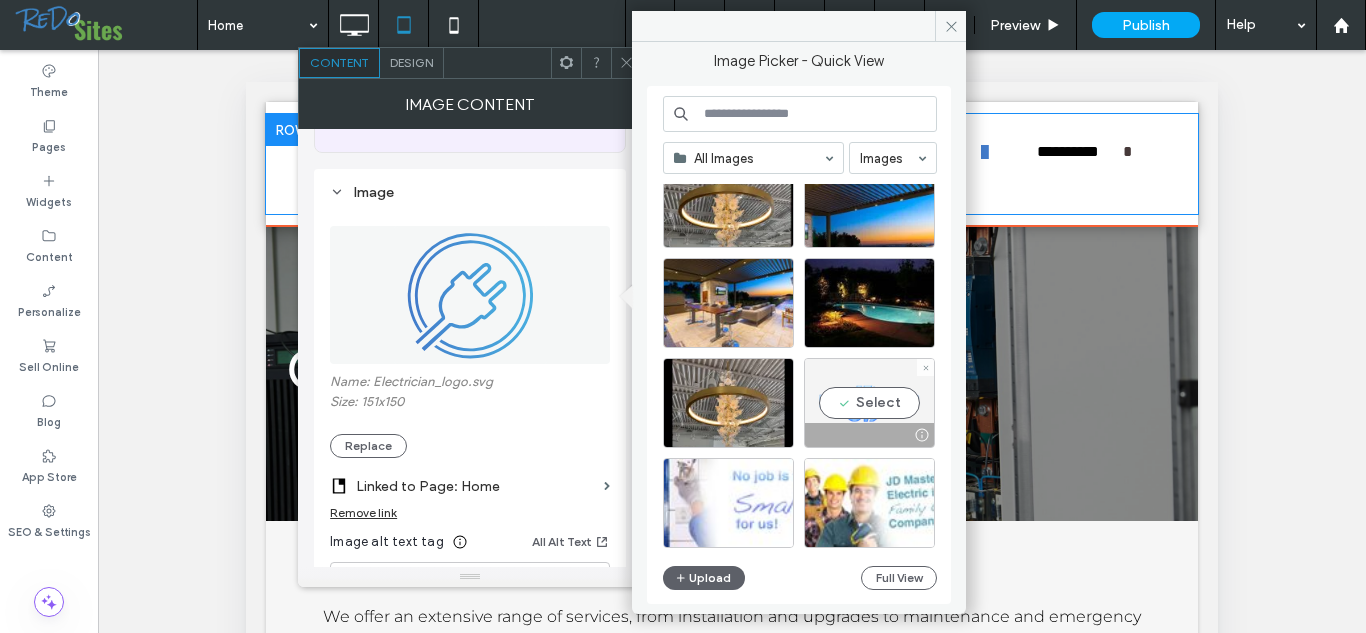 click on "Select" at bounding box center [869, 403] 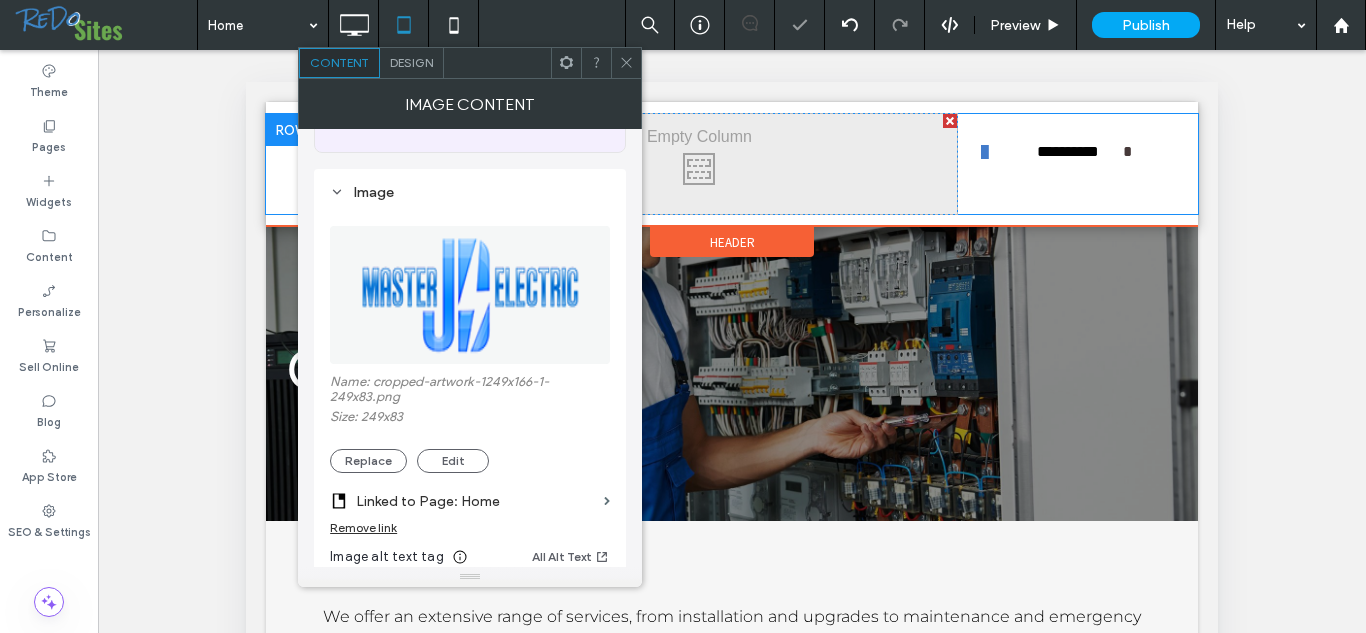 click 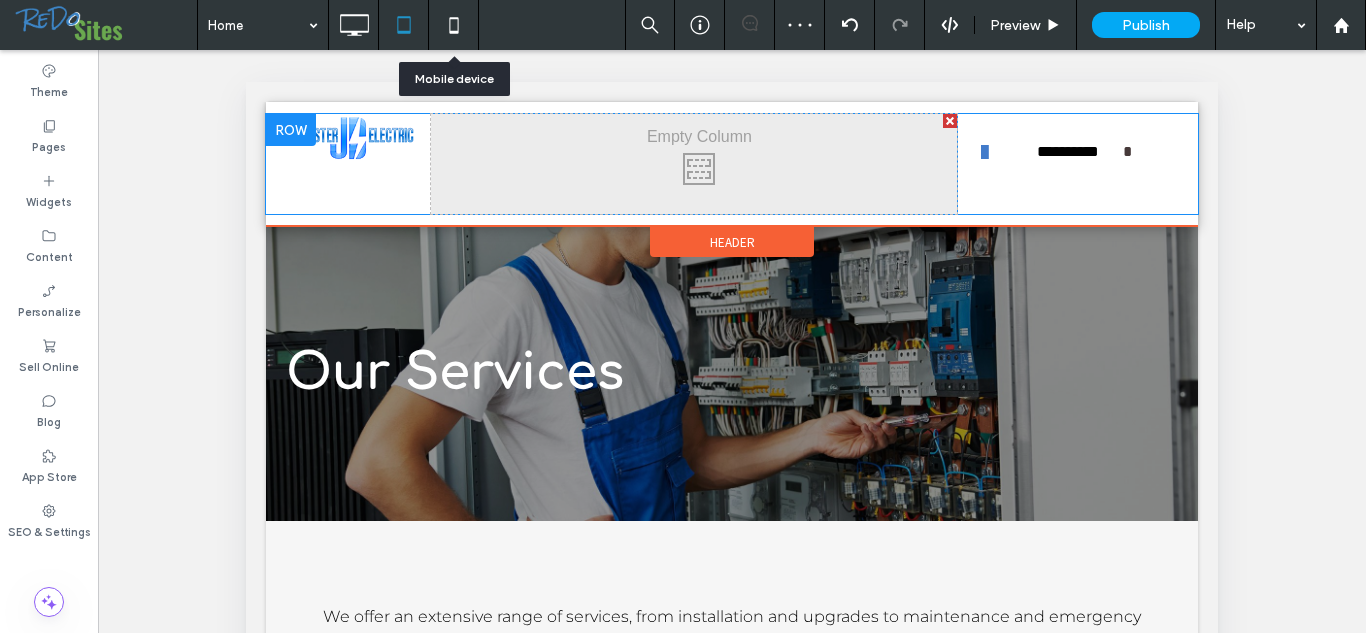 click 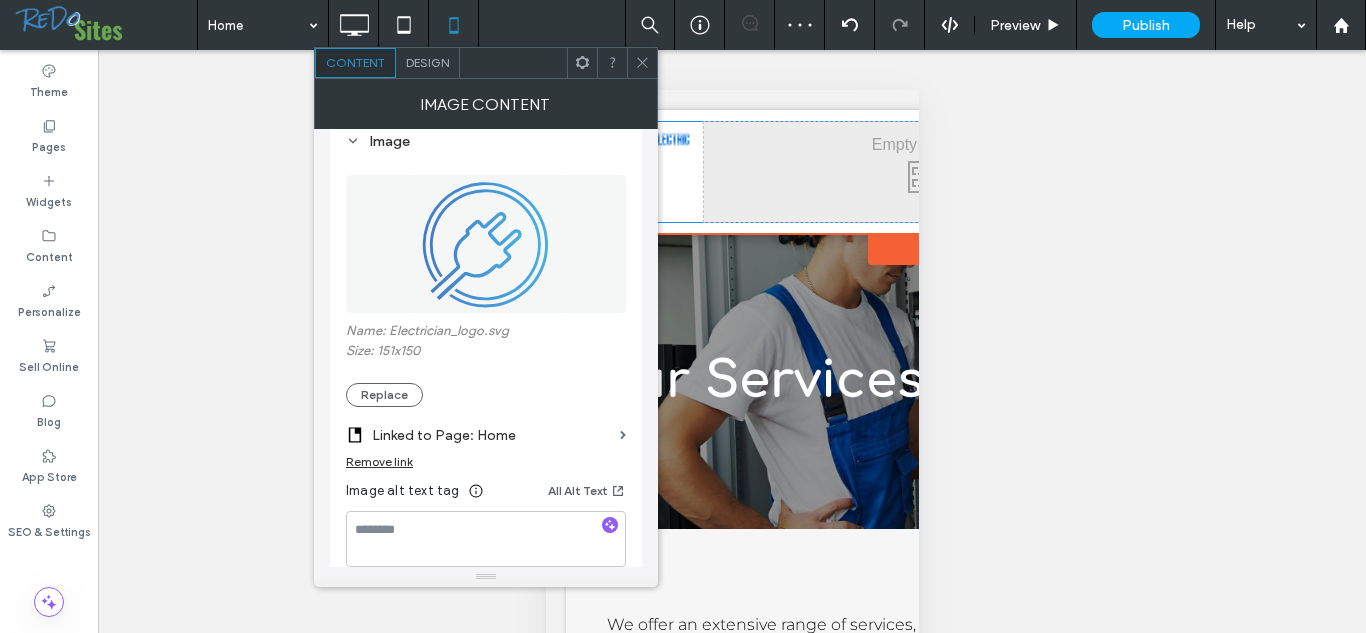 scroll, scrollTop: 272, scrollLeft: 0, axis: vertical 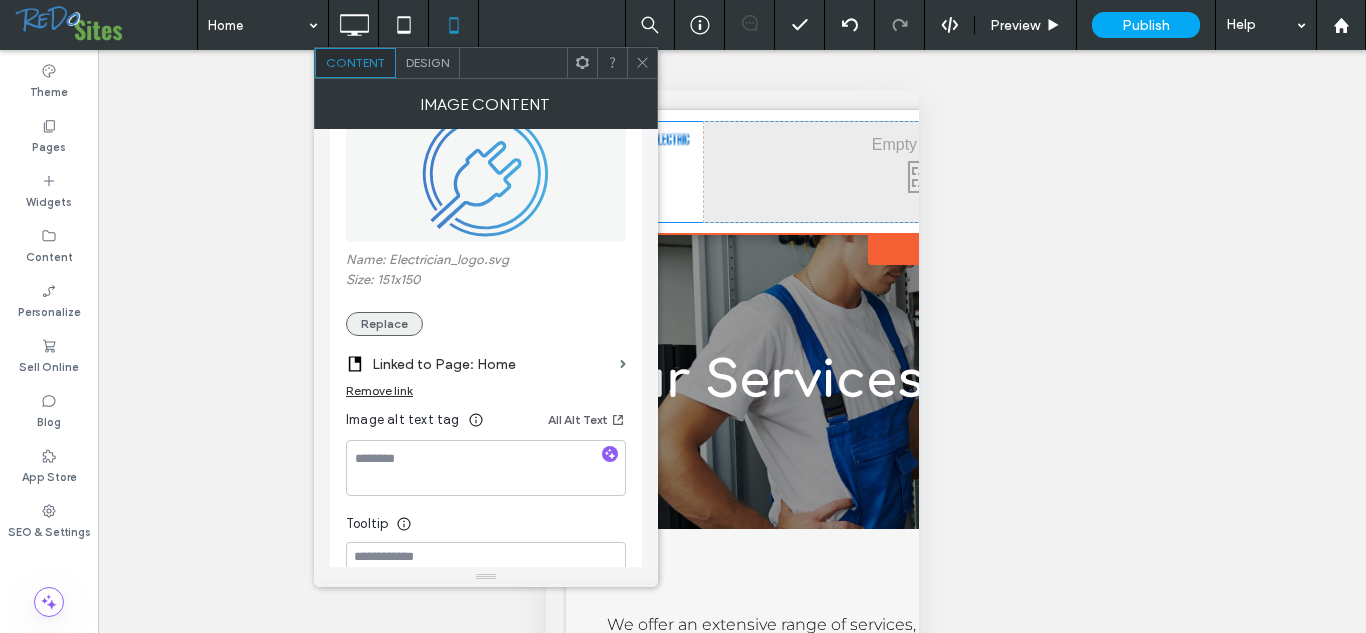 click on "Replace" at bounding box center (384, 324) 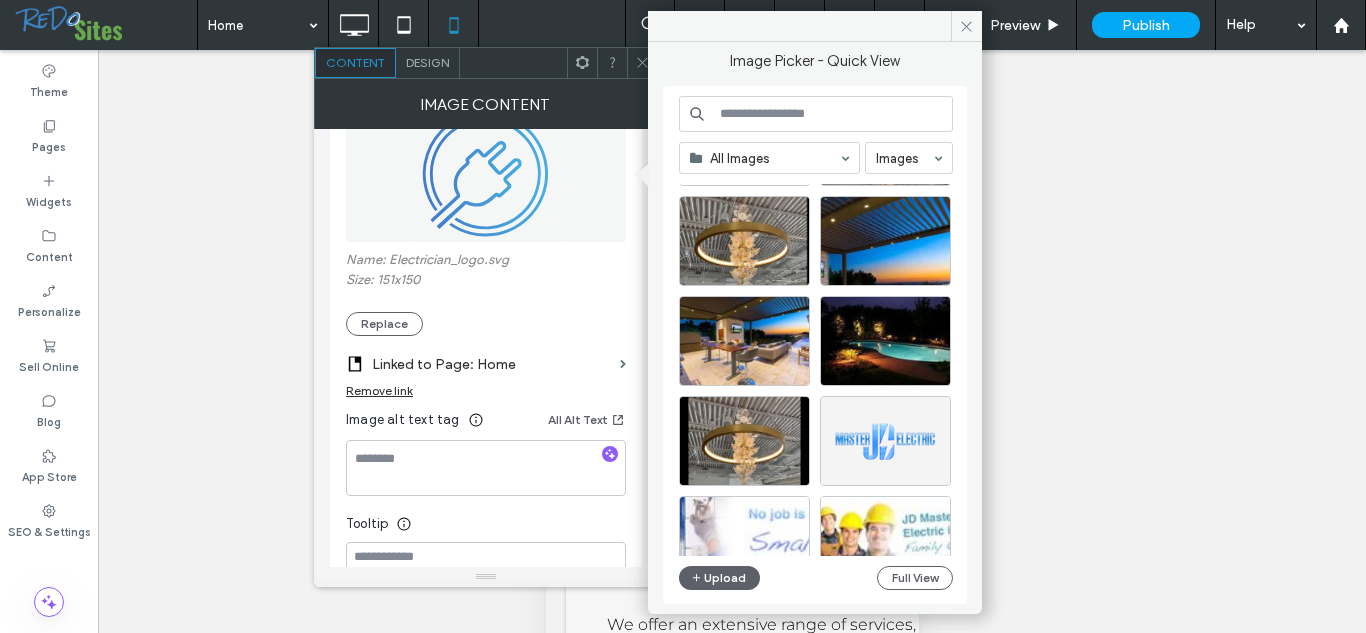 scroll, scrollTop: 719, scrollLeft: 0, axis: vertical 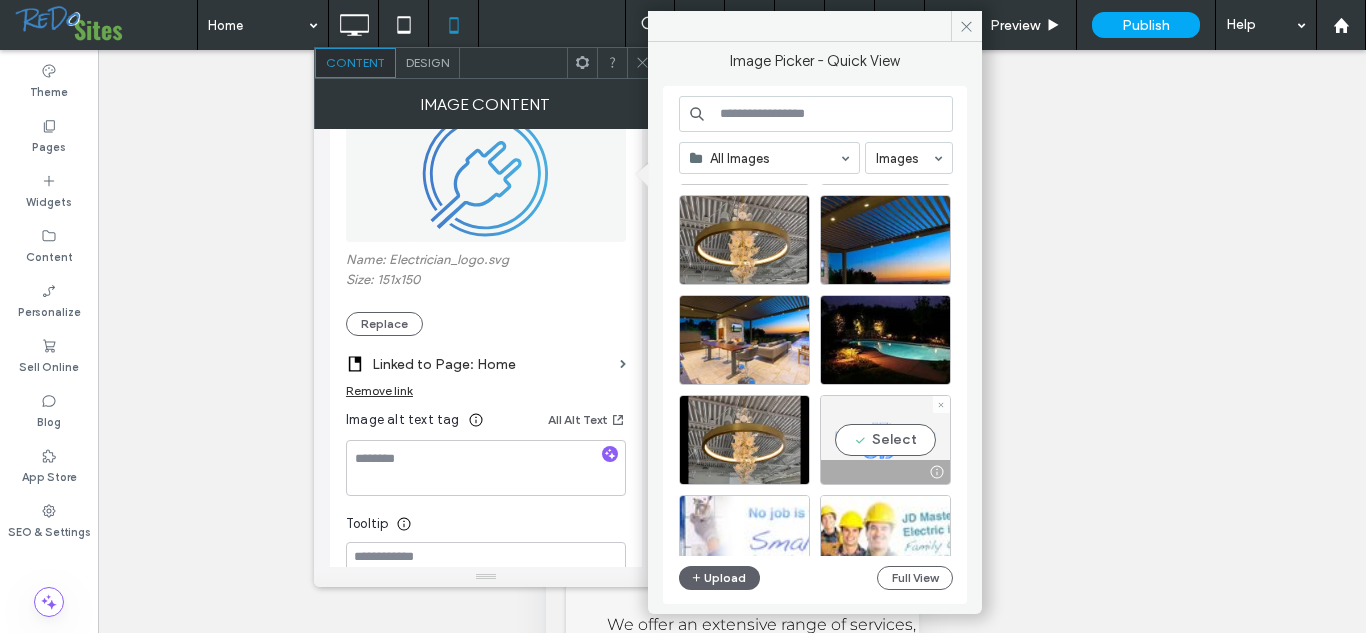 click on "Select" at bounding box center (885, 440) 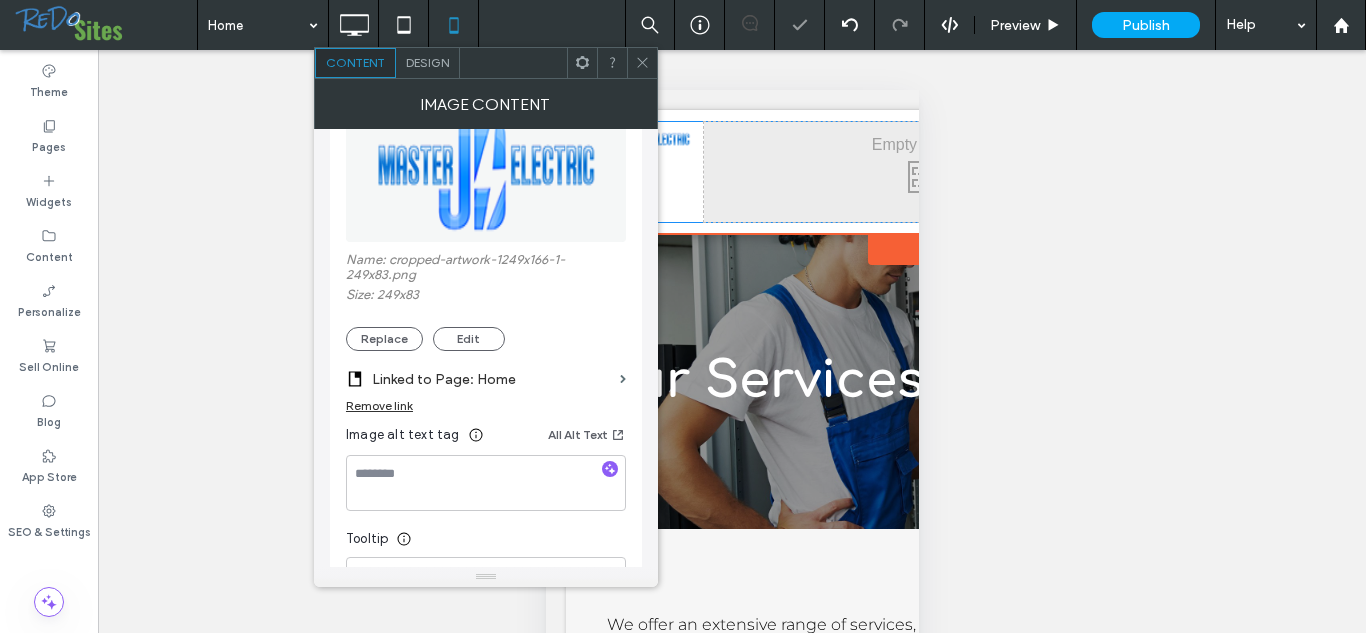 click at bounding box center [642, 63] 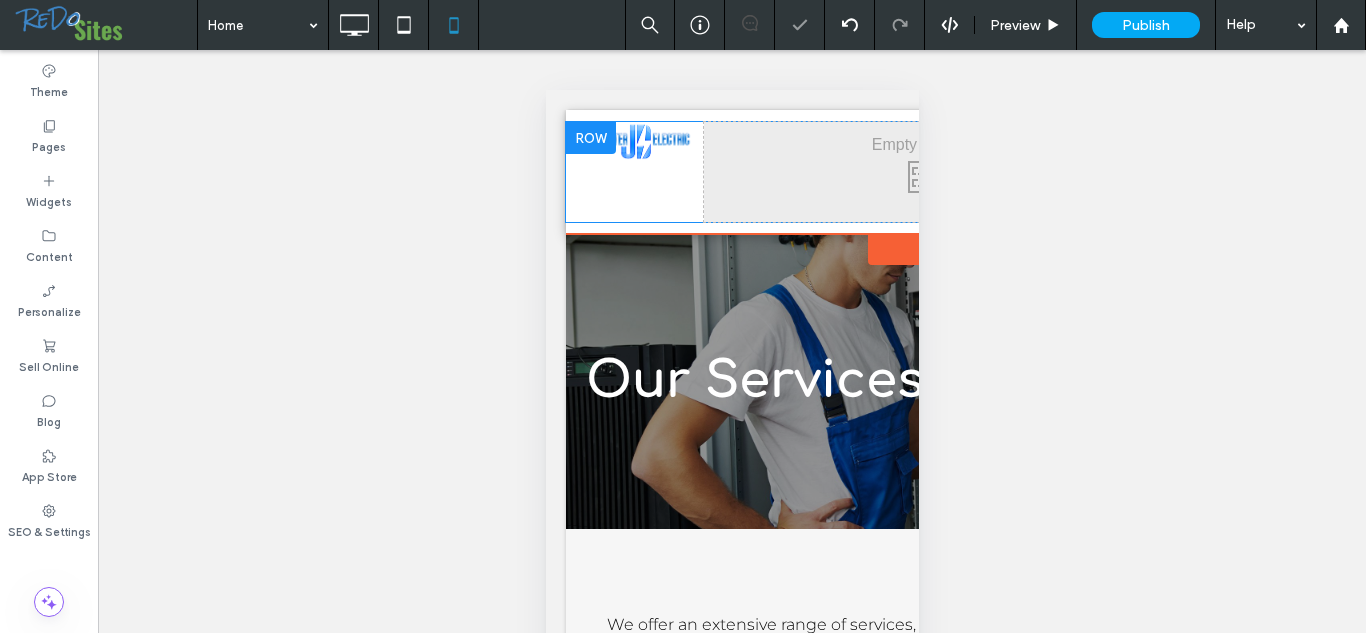 click on "Unhide?
Yes
Unhide?
Yes
Unhide?
Yes
Unhide?
Yes
Unhide?
Yes
Unhide?
Yes" at bounding box center [732, 366] 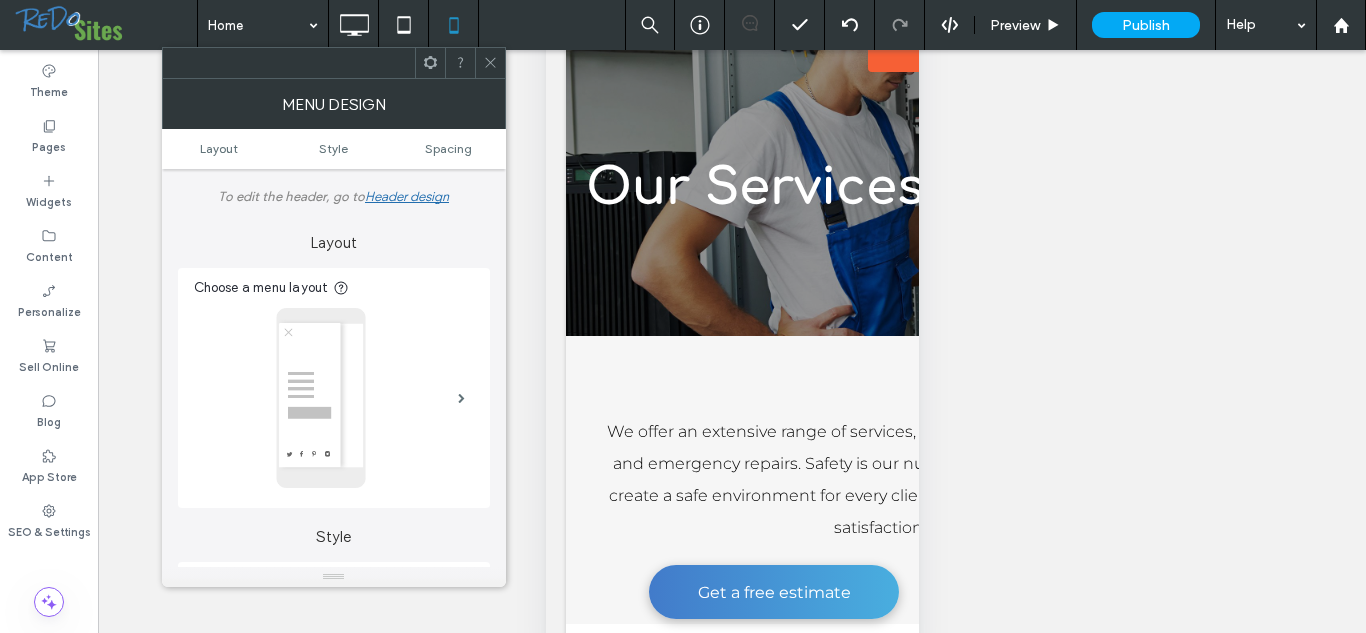 scroll, scrollTop: 194, scrollLeft: 0, axis: vertical 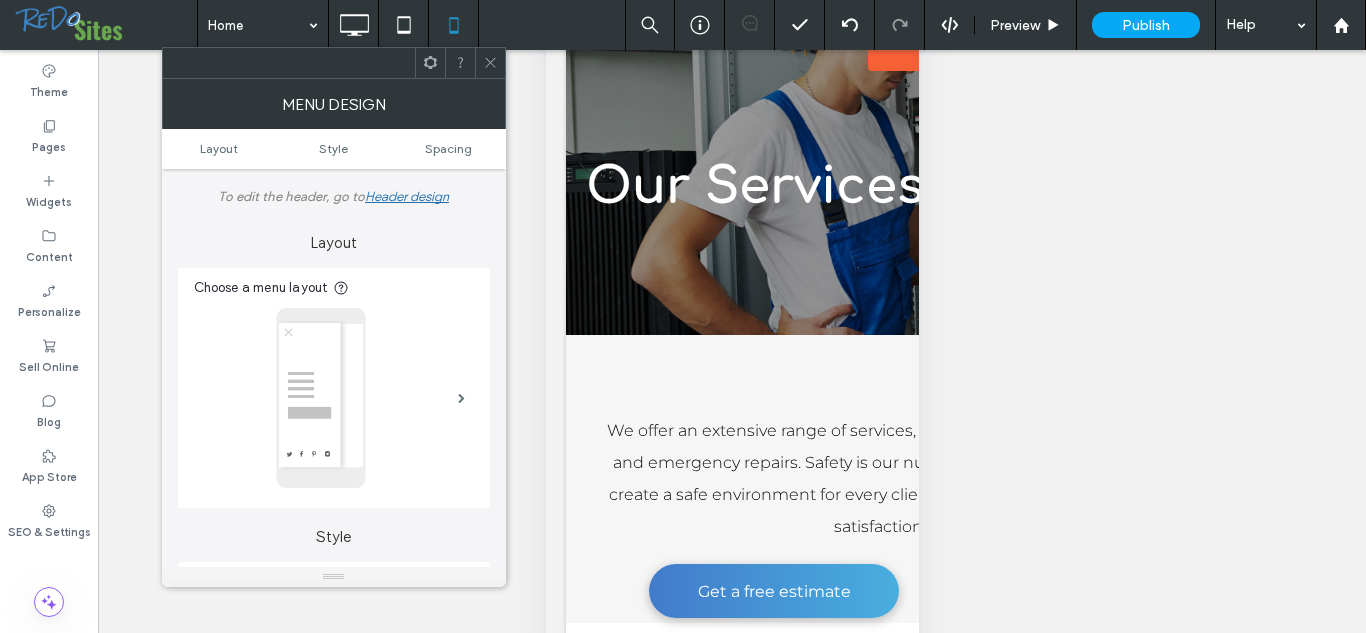 click 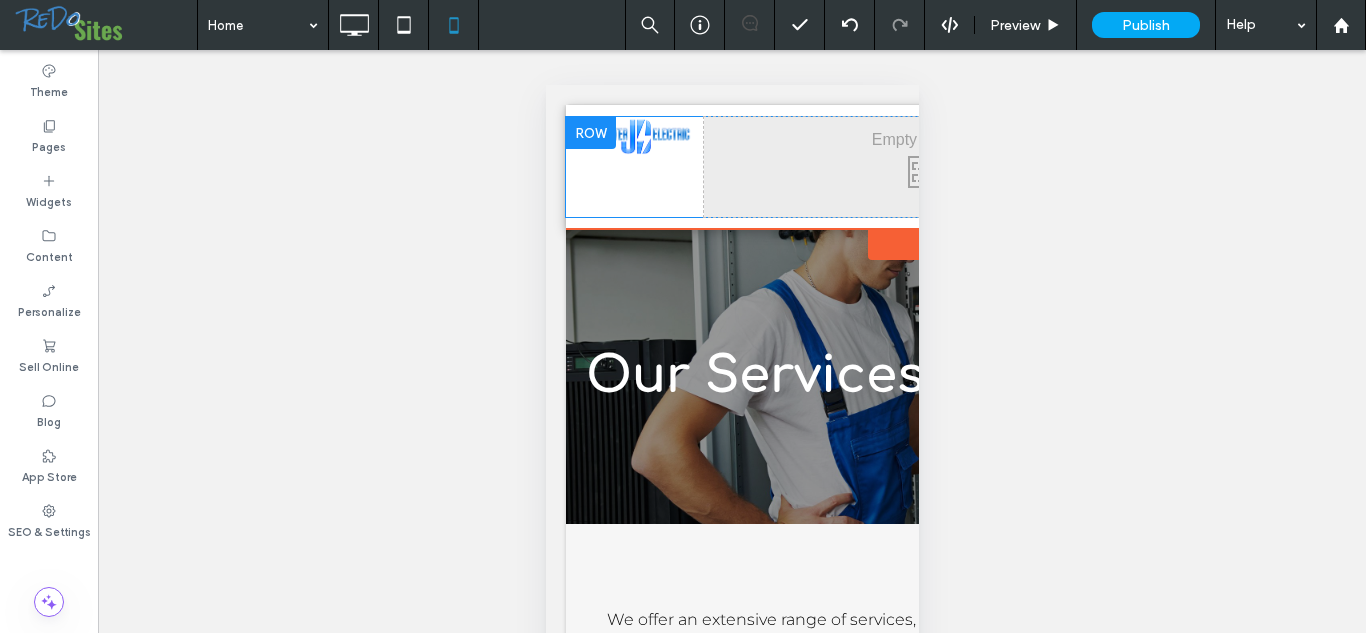 scroll, scrollTop: 0, scrollLeft: 0, axis: both 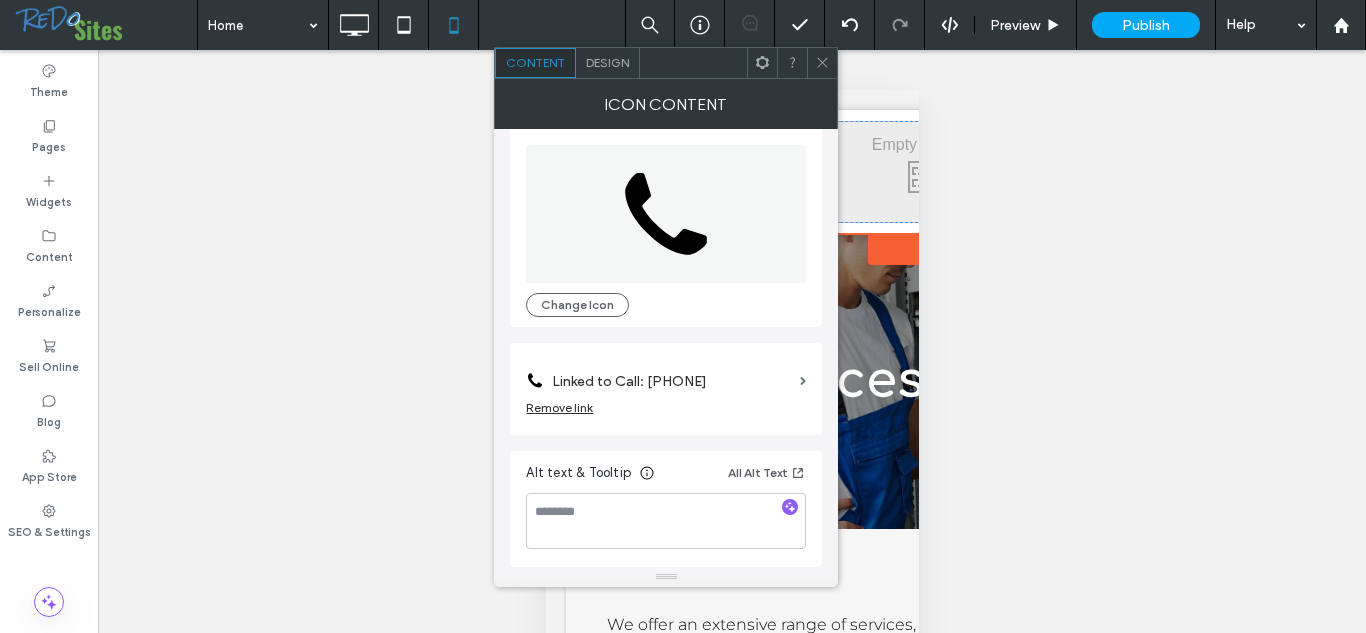 click on "Remove link" at bounding box center [559, 407] 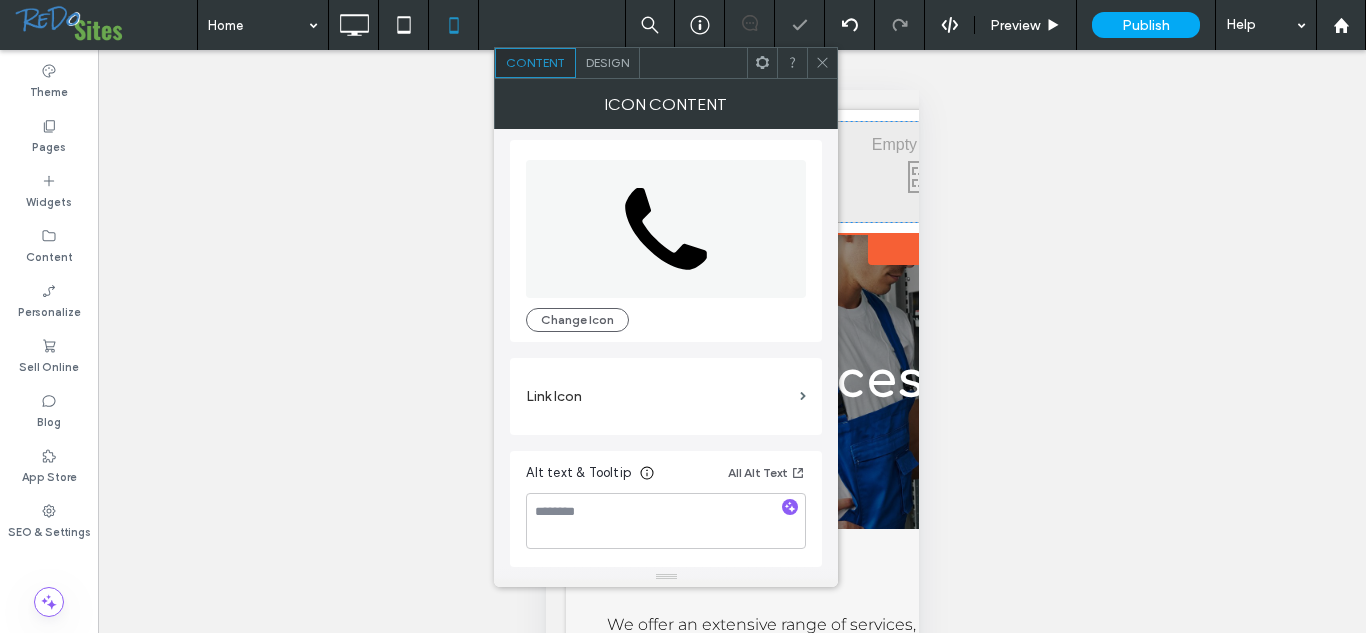 scroll, scrollTop: 5, scrollLeft: 0, axis: vertical 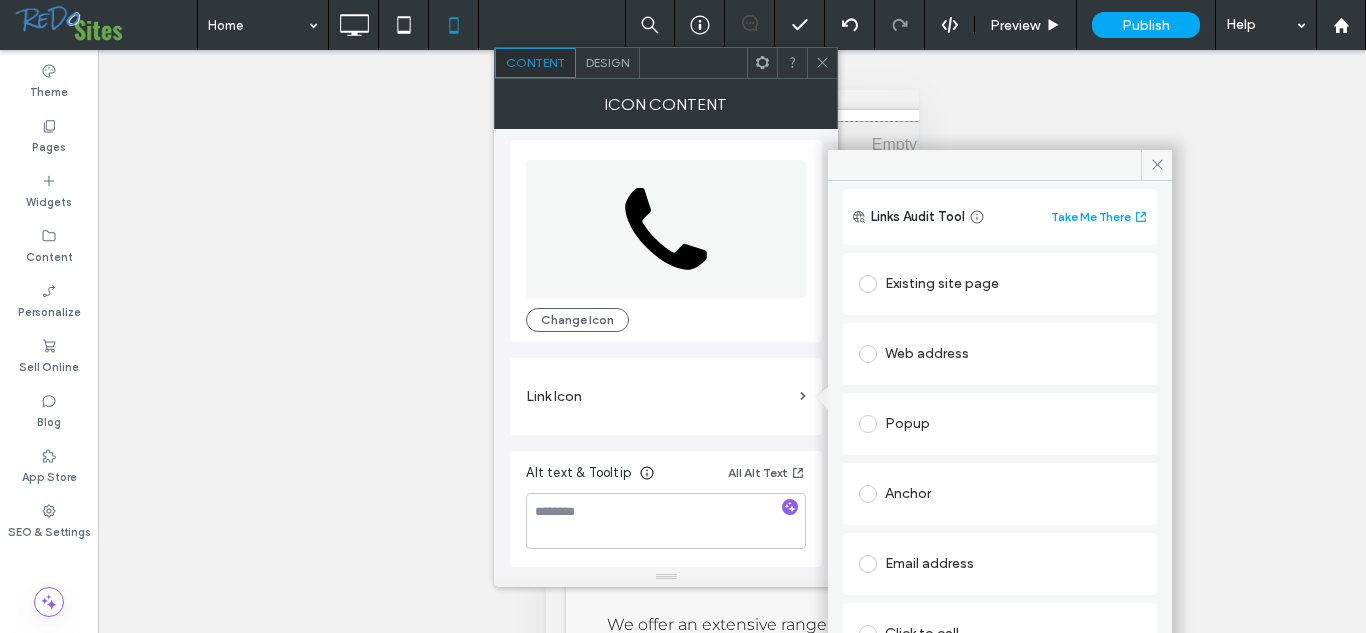 click on "Click to call" at bounding box center (1000, 634) 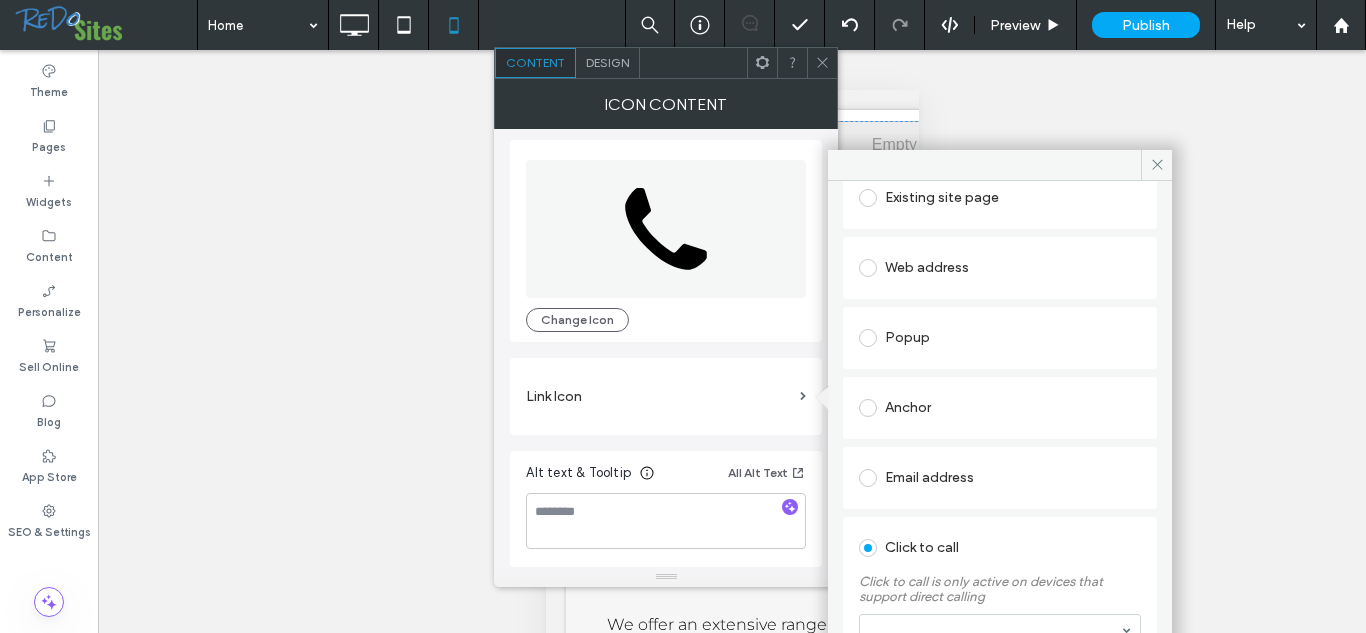 scroll, scrollTop: 119, scrollLeft: 0, axis: vertical 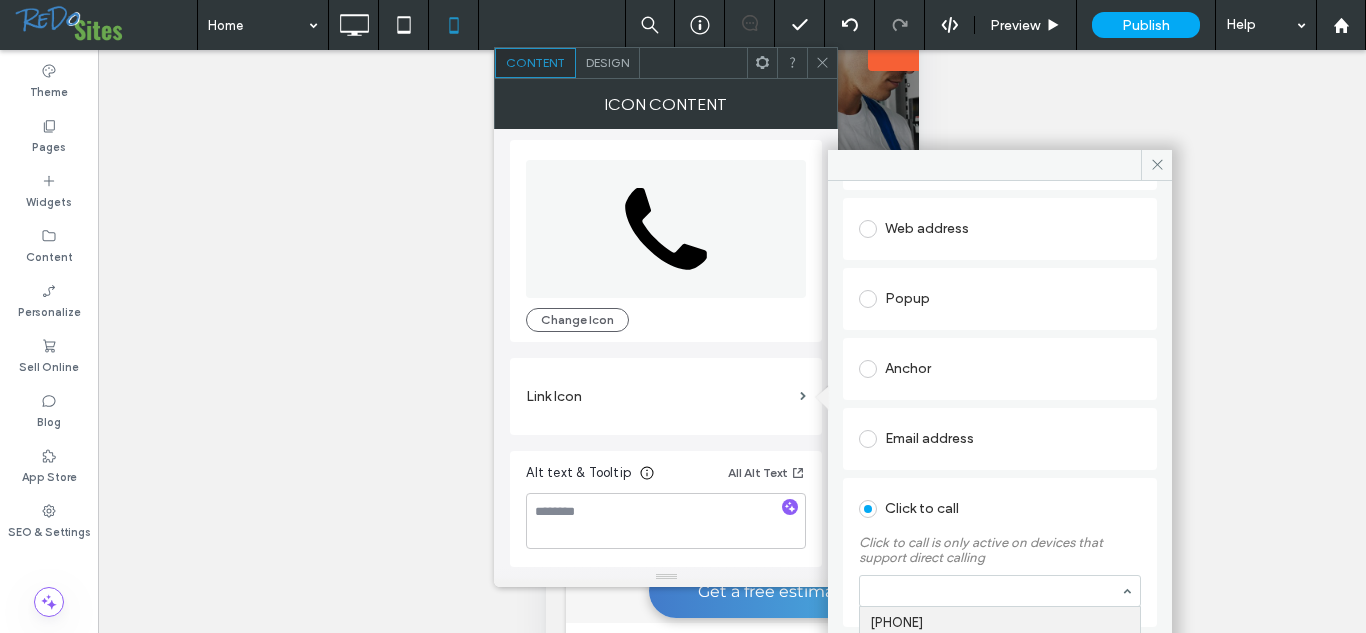 click on "[PHONE] [PHONE]" at bounding box center (1000, 591) 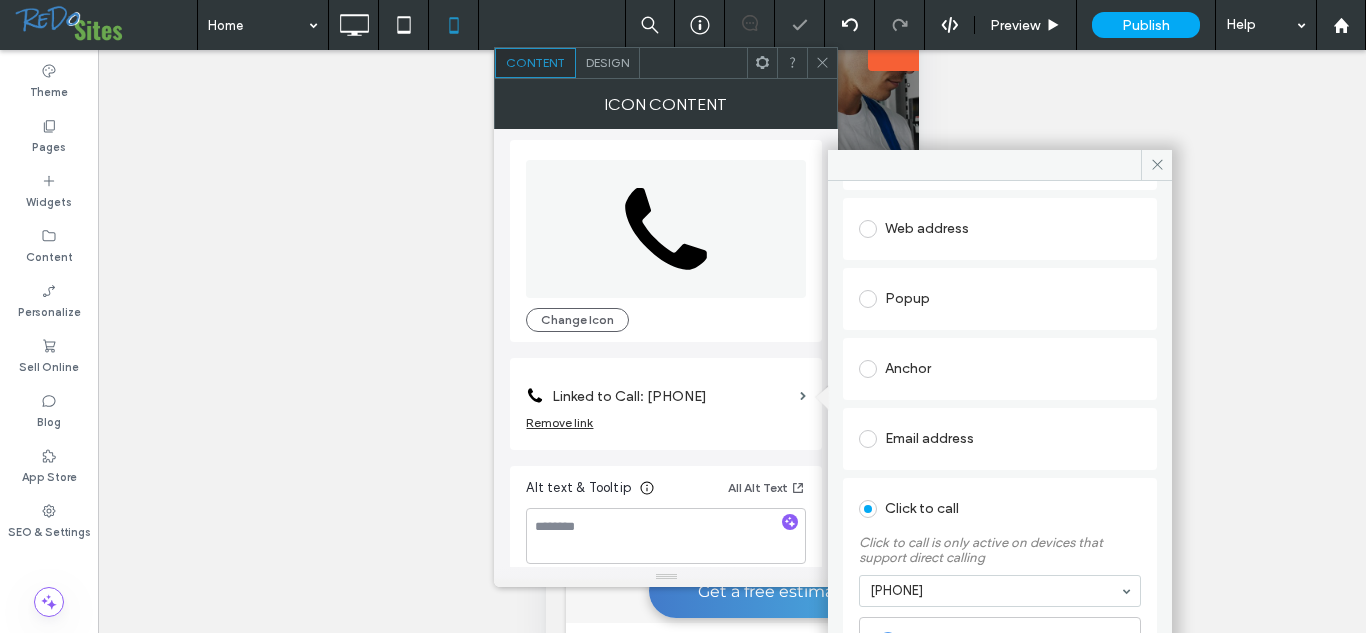 scroll, scrollTop: 20, scrollLeft: 0, axis: vertical 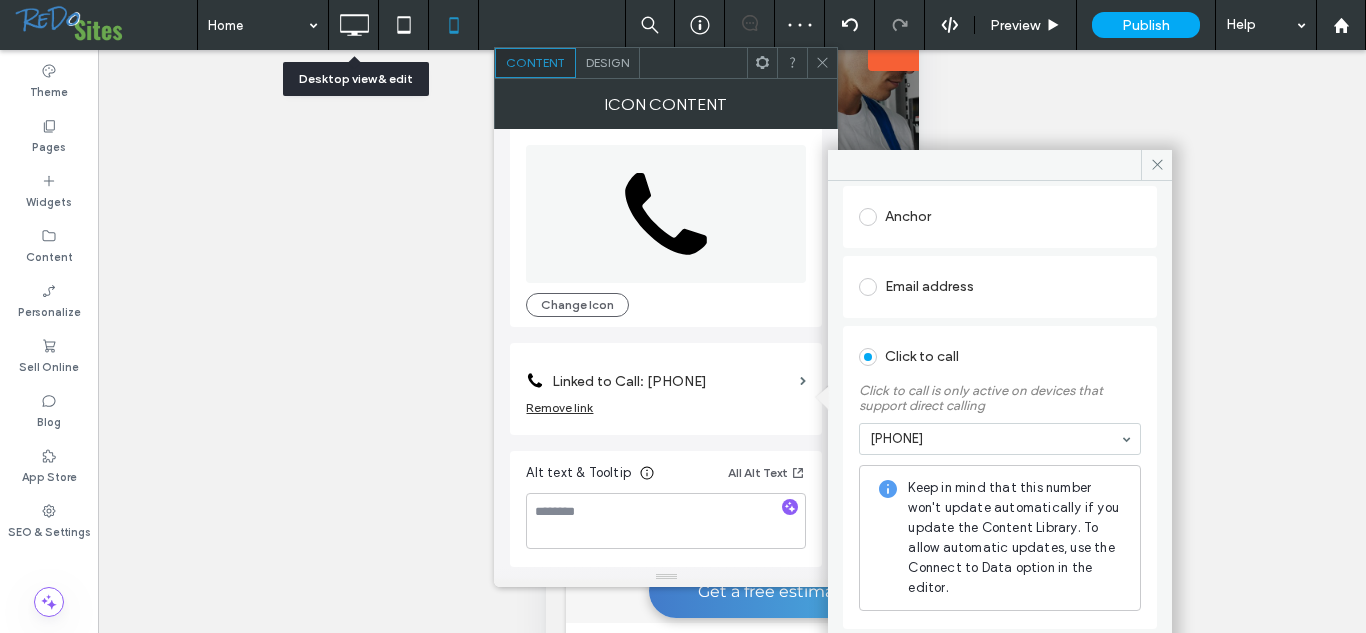 click 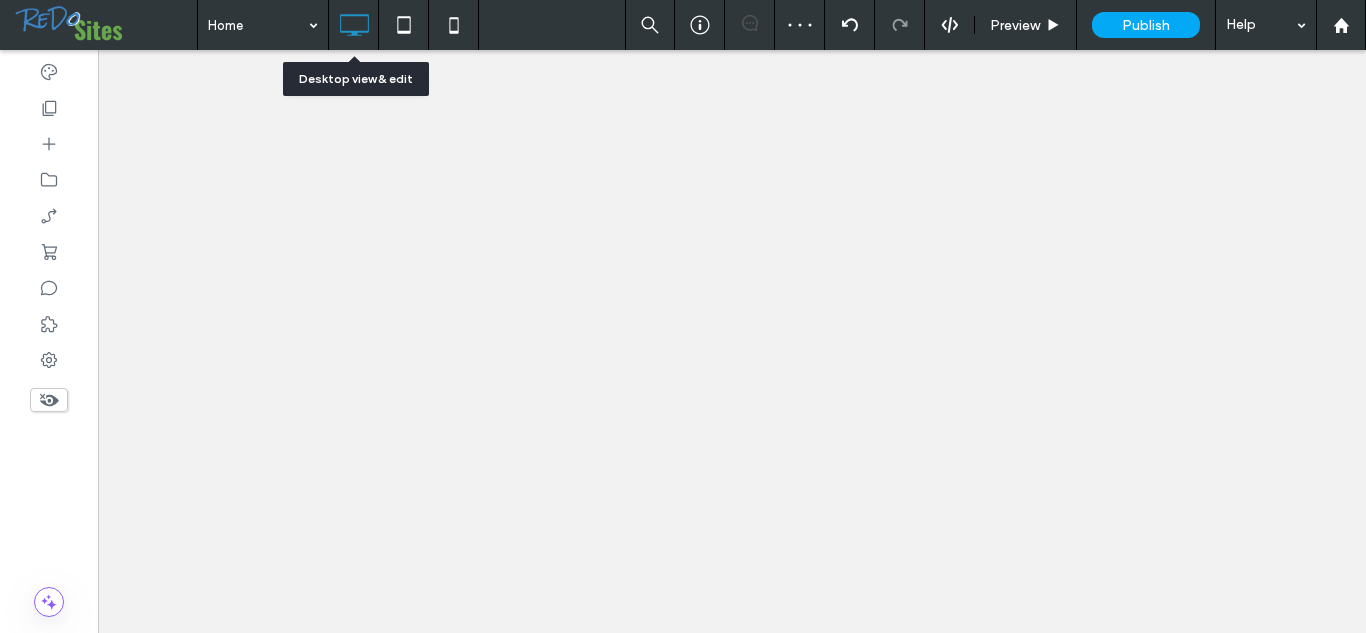 scroll, scrollTop: 0, scrollLeft: 0, axis: both 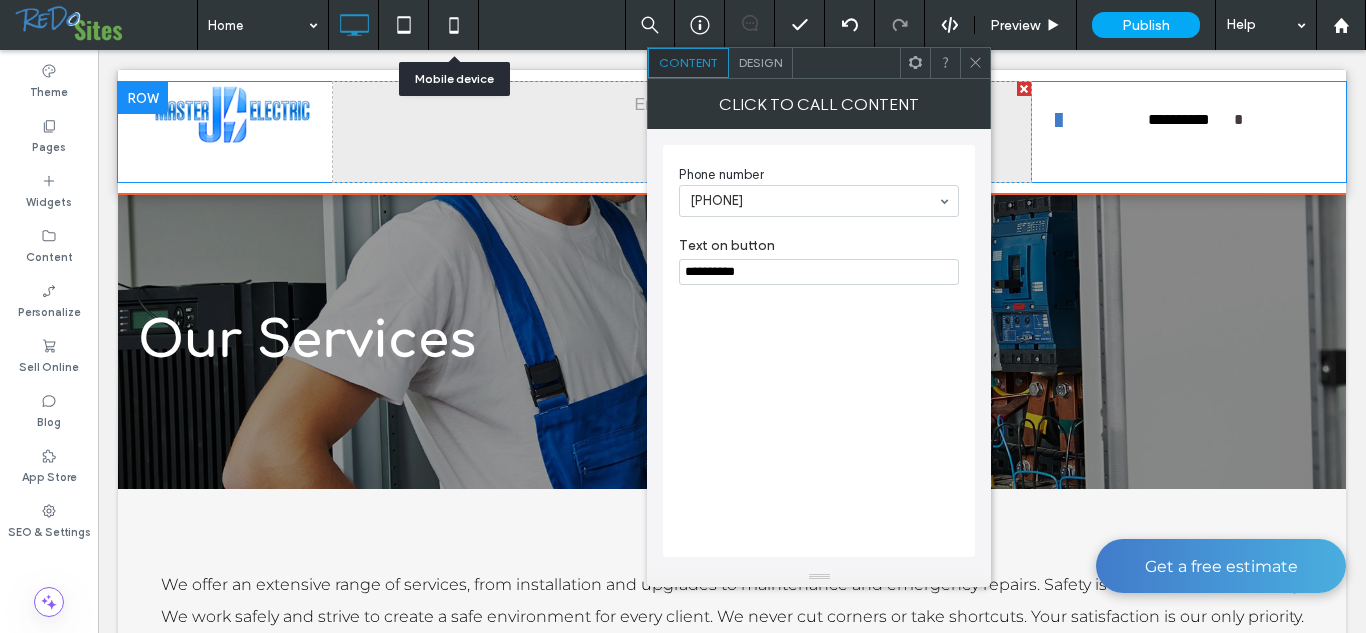 click 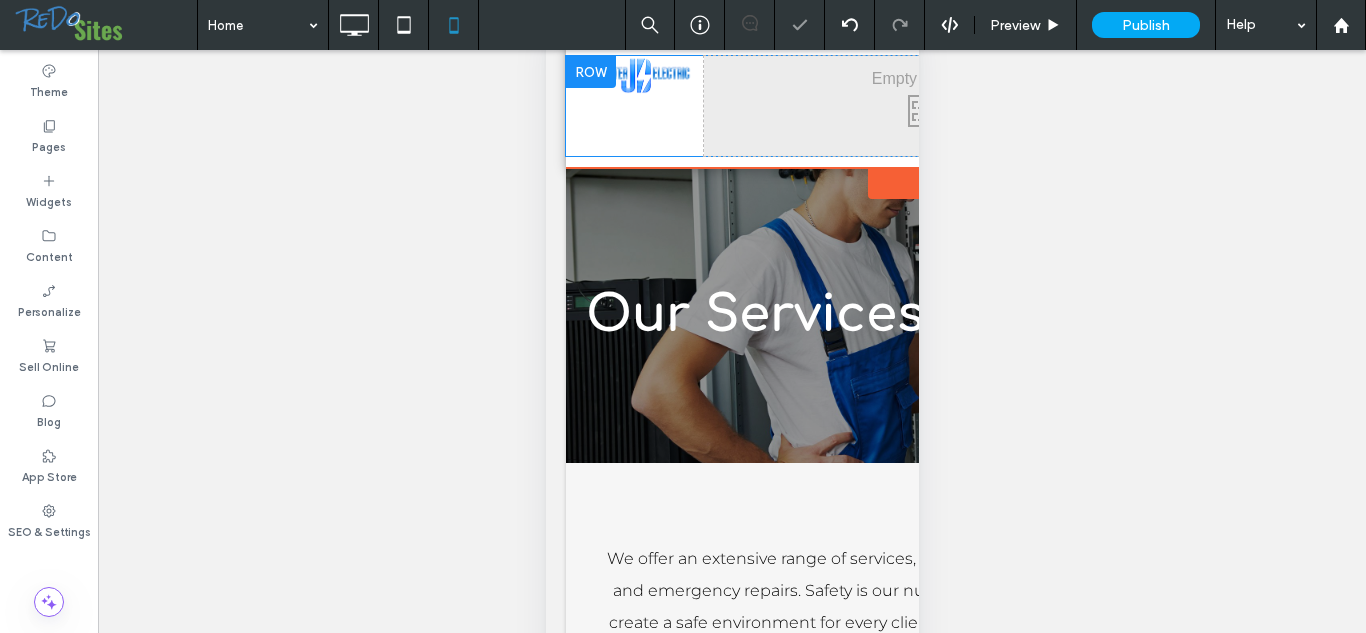 scroll, scrollTop: 60, scrollLeft: 0, axis: vertical 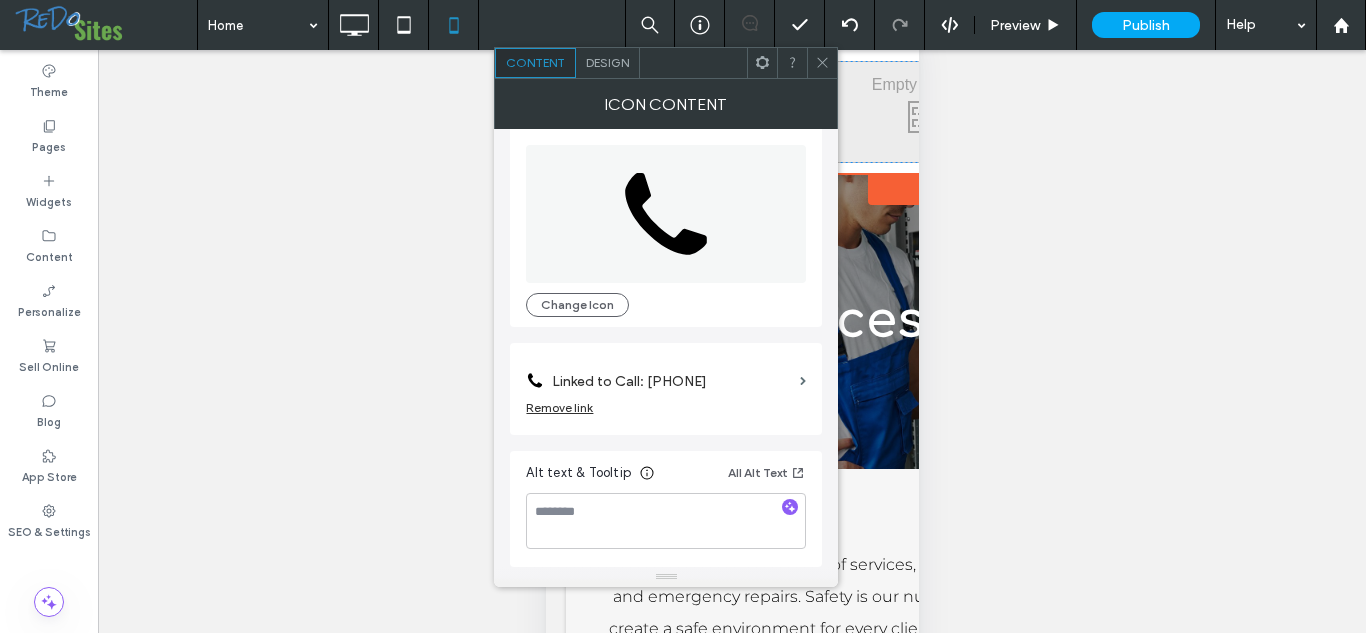 click on "Linked to Call: [PHONE]" at bounding box center (672, 381) 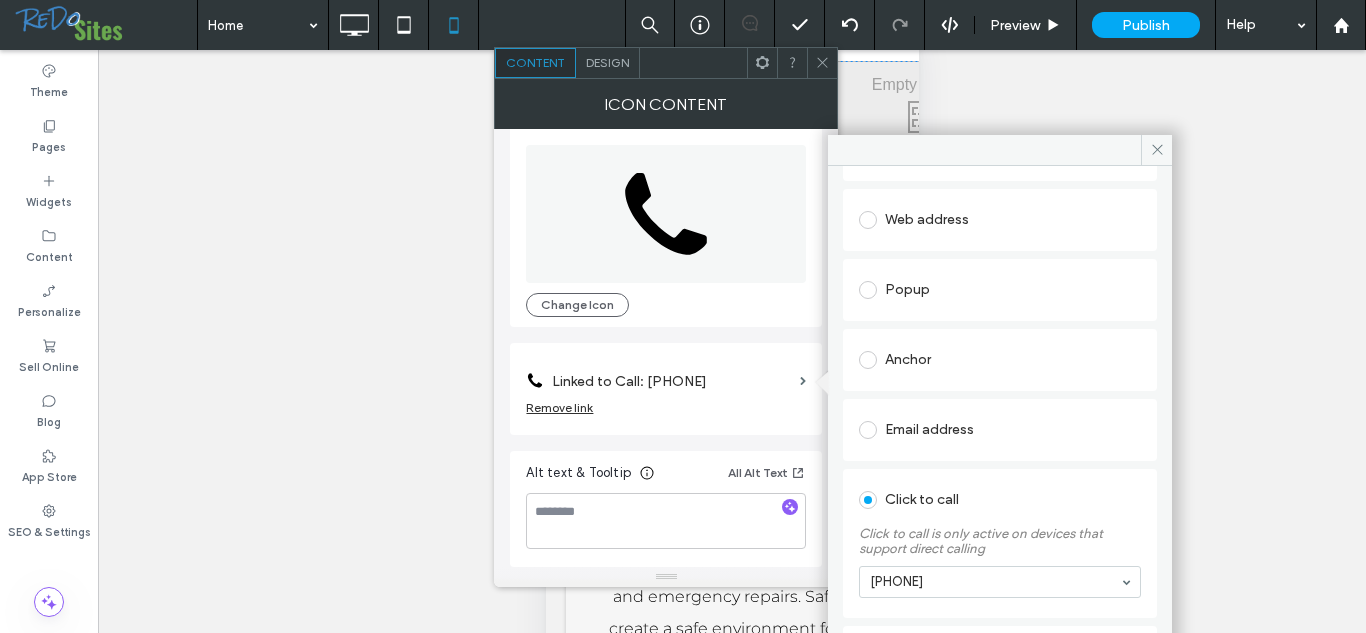 scroll, scrollTop: 155, scrollLeft: 0, axis: vertical 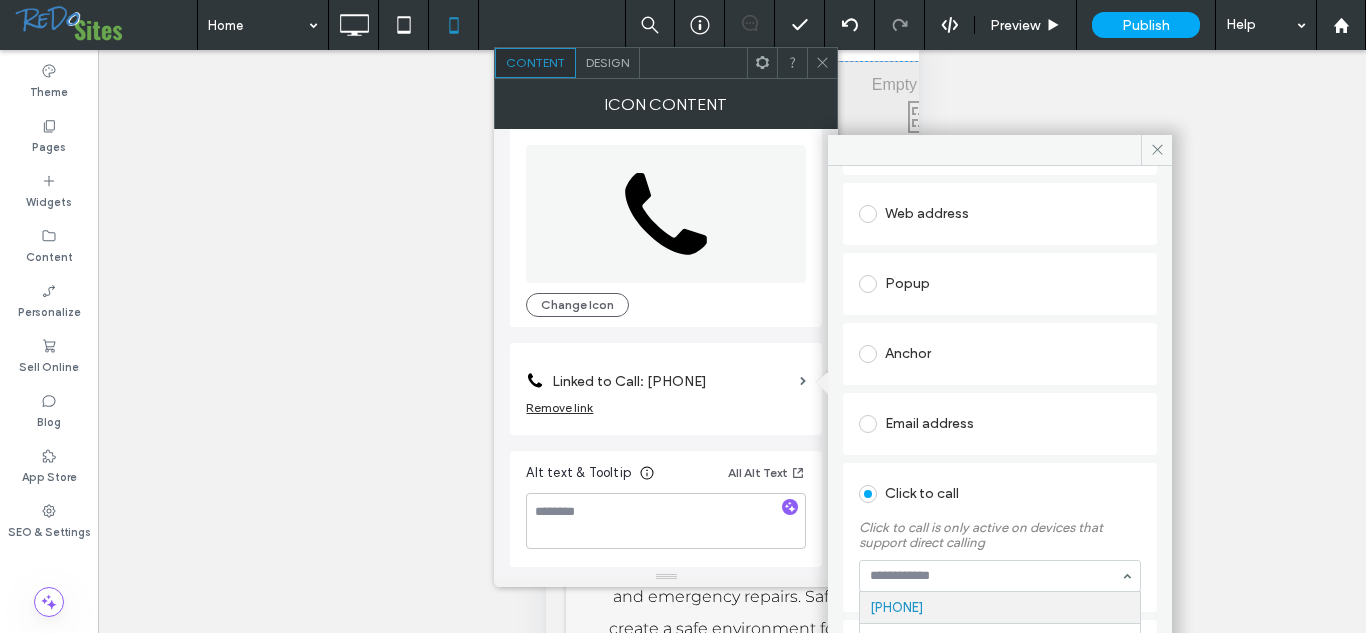paste on "**********" 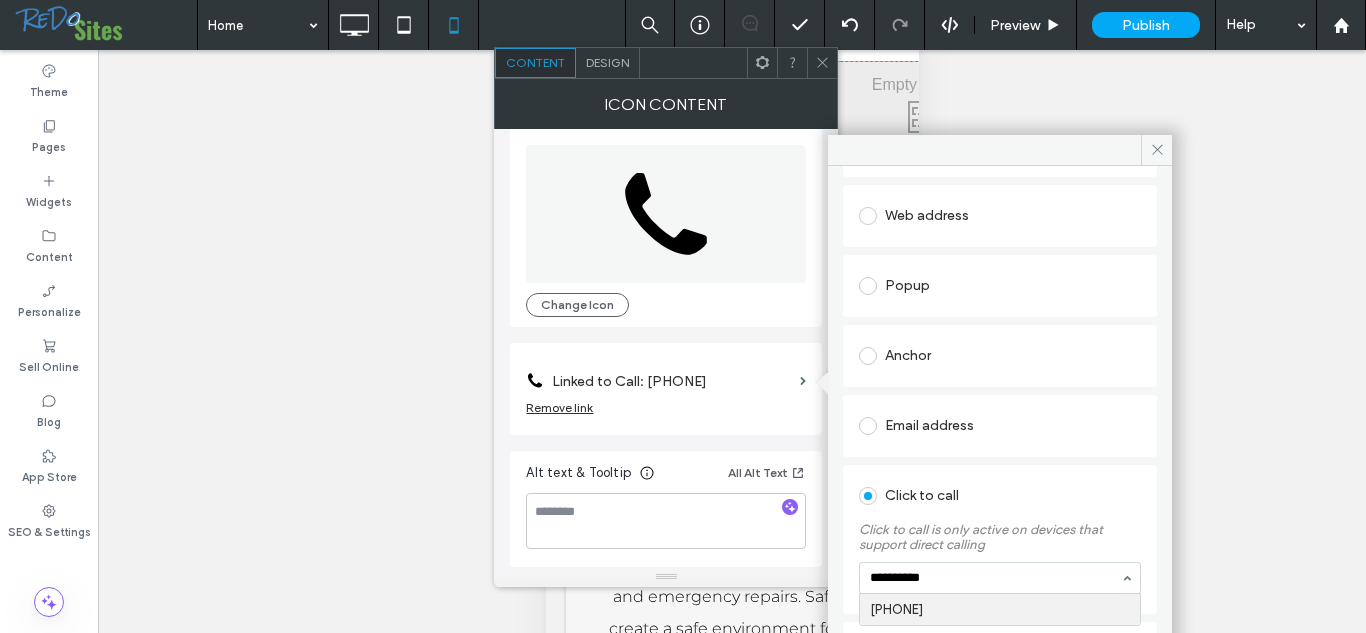 type on "**********" 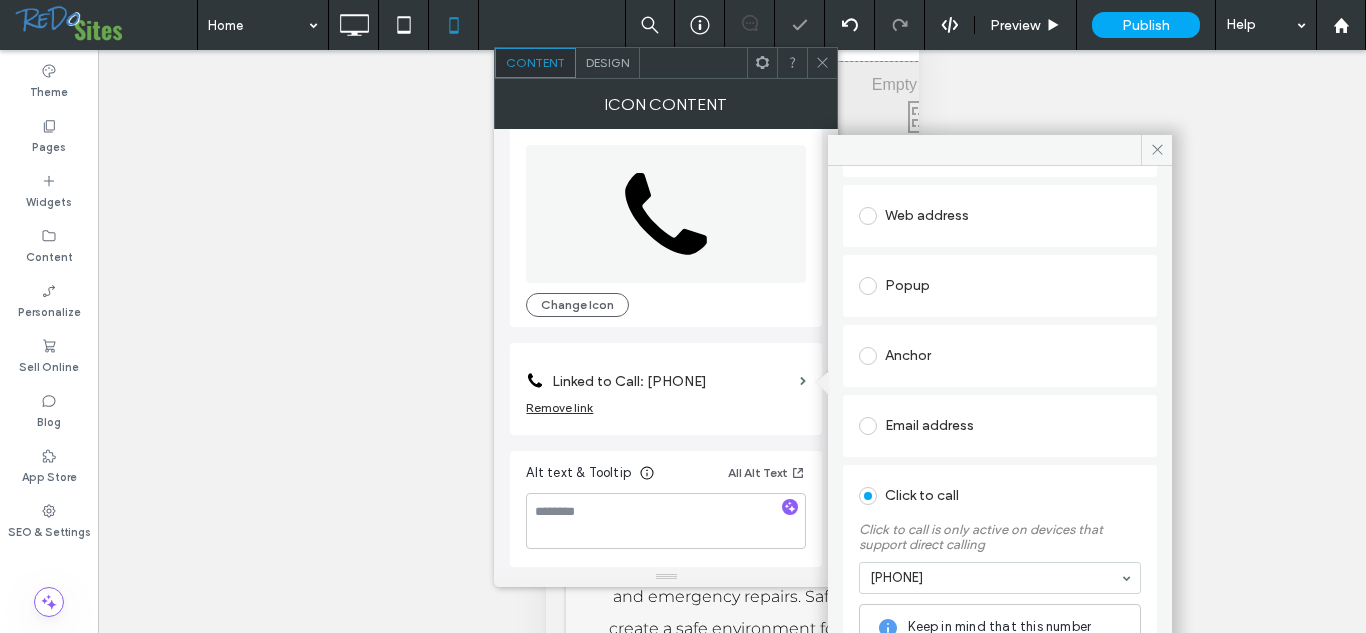 click on "Click to call" at bounding box center [1000, 496] 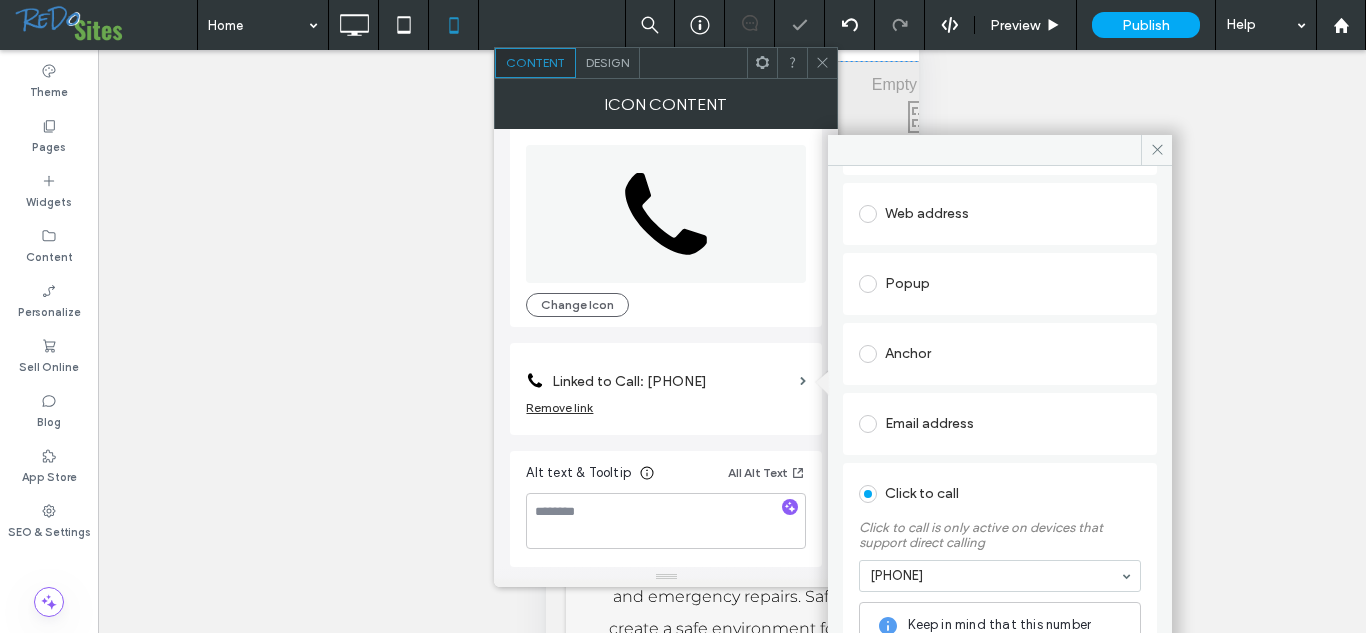 click at bounding box center (1156, 150) 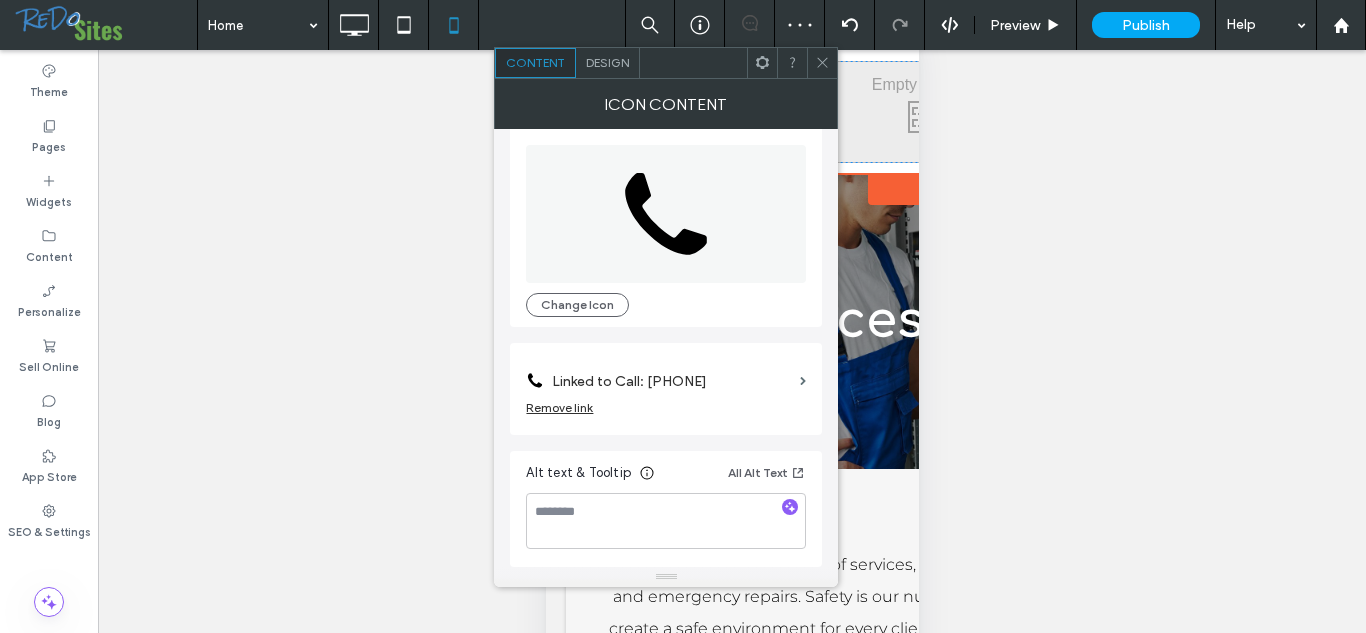 click at bounding box center [822, 63] 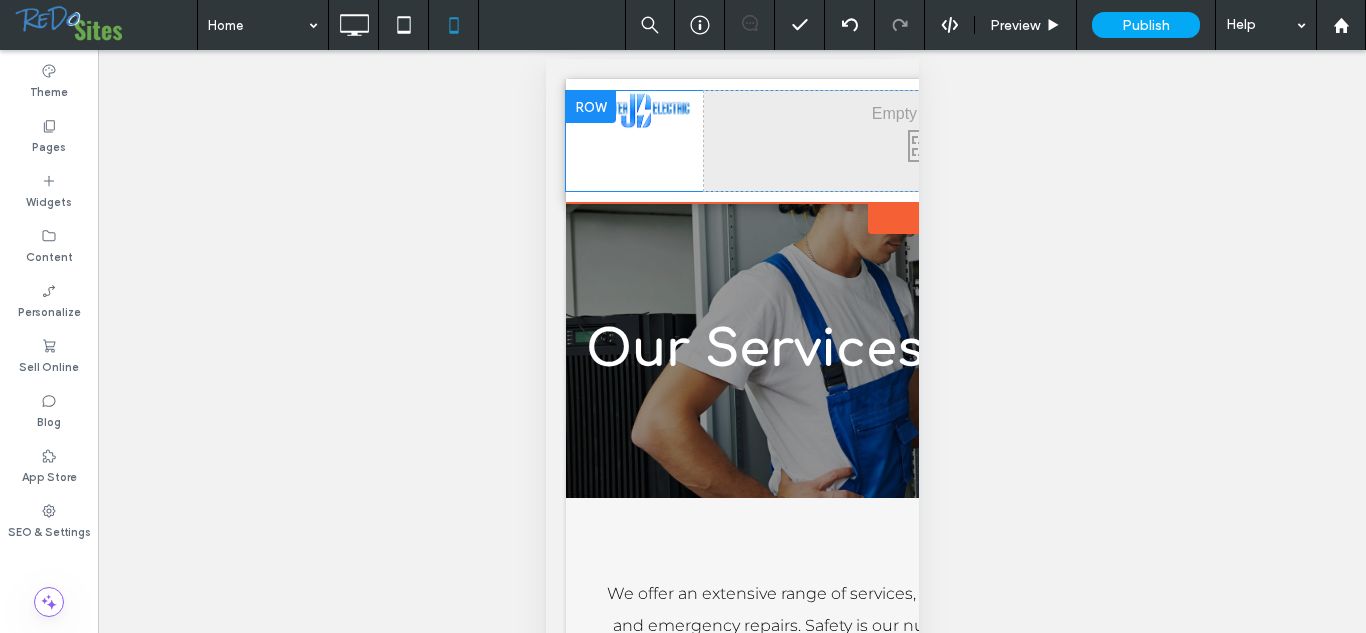 scroll, scrollTop: 0, scrollLeft: 0, axis: both 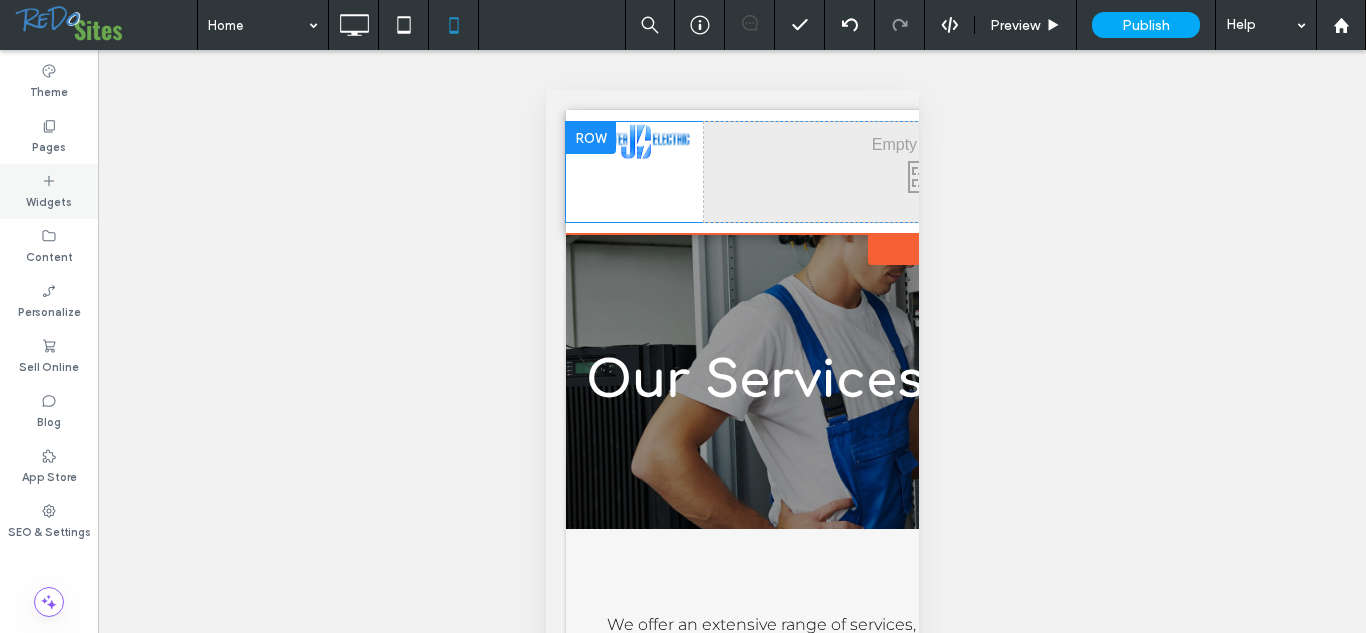 click on "Widgets" at bounding box center [49, 200] 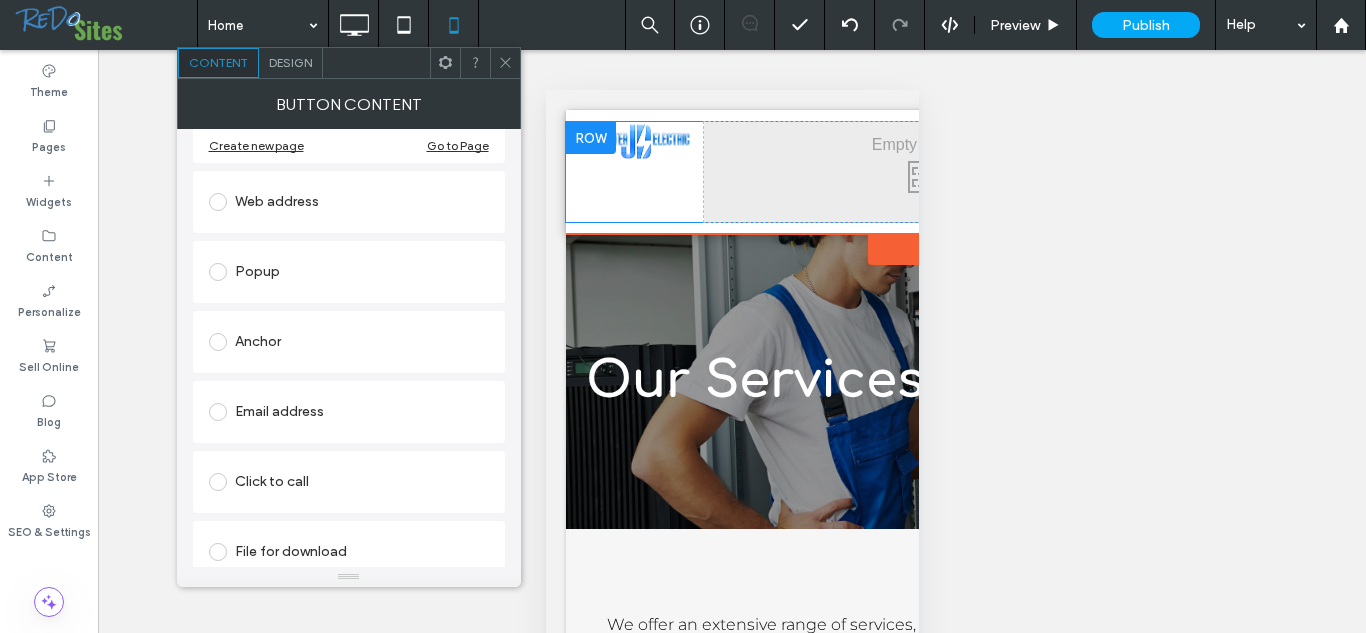 scroll, scrollTop: 310, scrollLeft: 0, axis: vertical 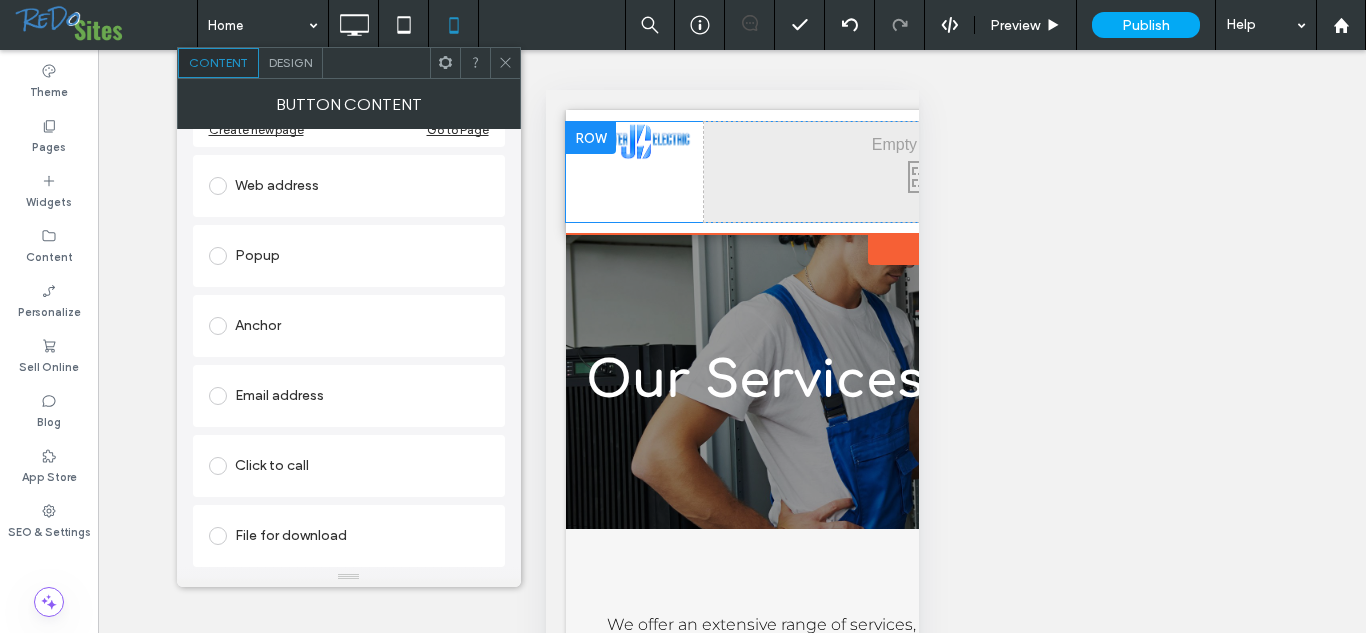 click on "Click to call" at bounding box center [349, 466] 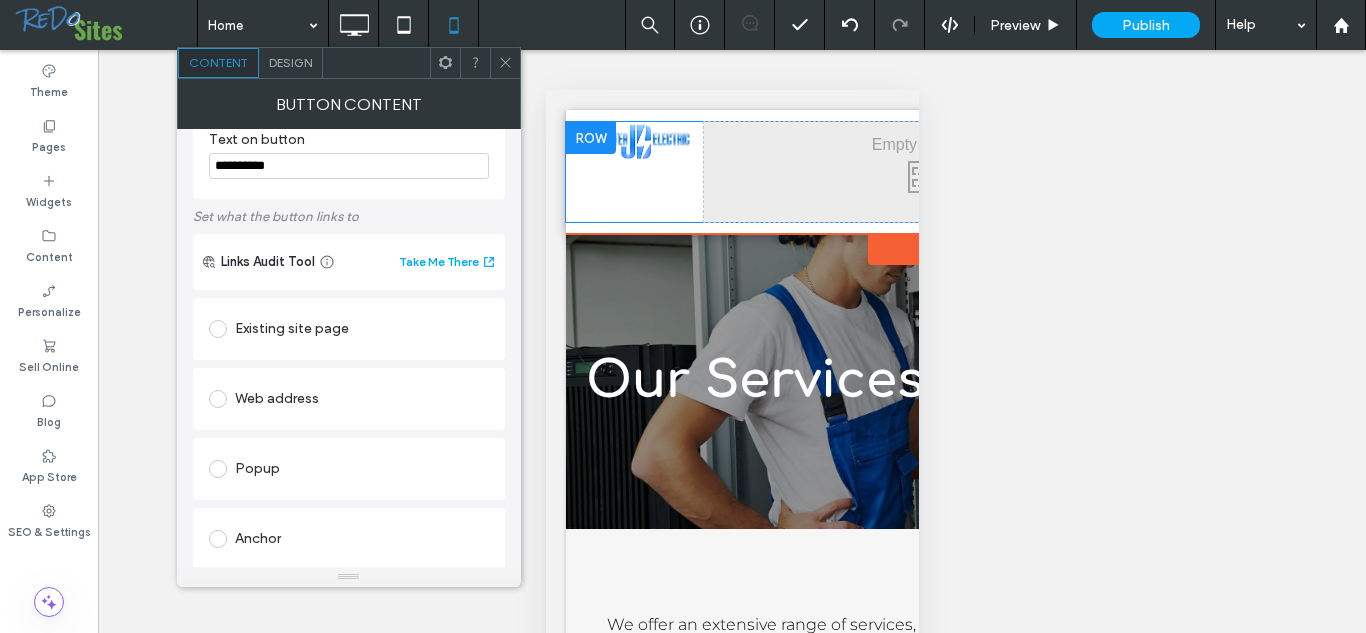 scroll, scrollTop: 0, scrollLeft: 0, axis: both 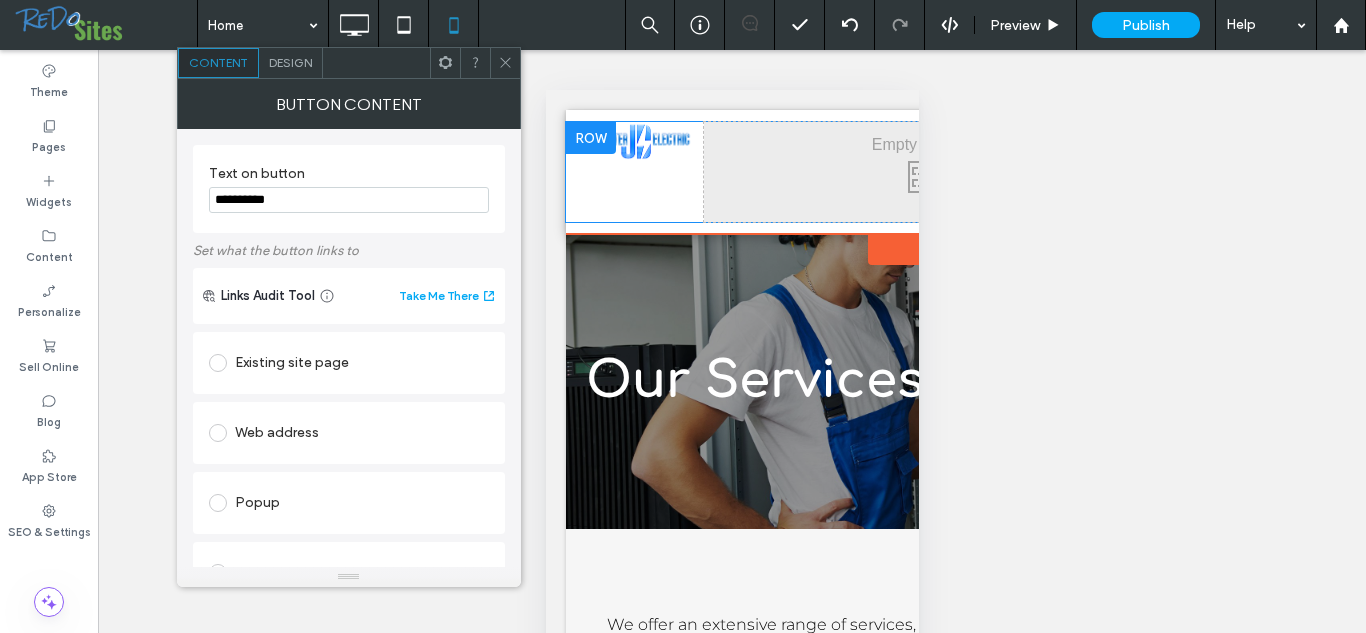 drag, startPoint x: 368, startPoint y: 200, endPoint x: 155, endPoint y: 209, distance: 213.19006 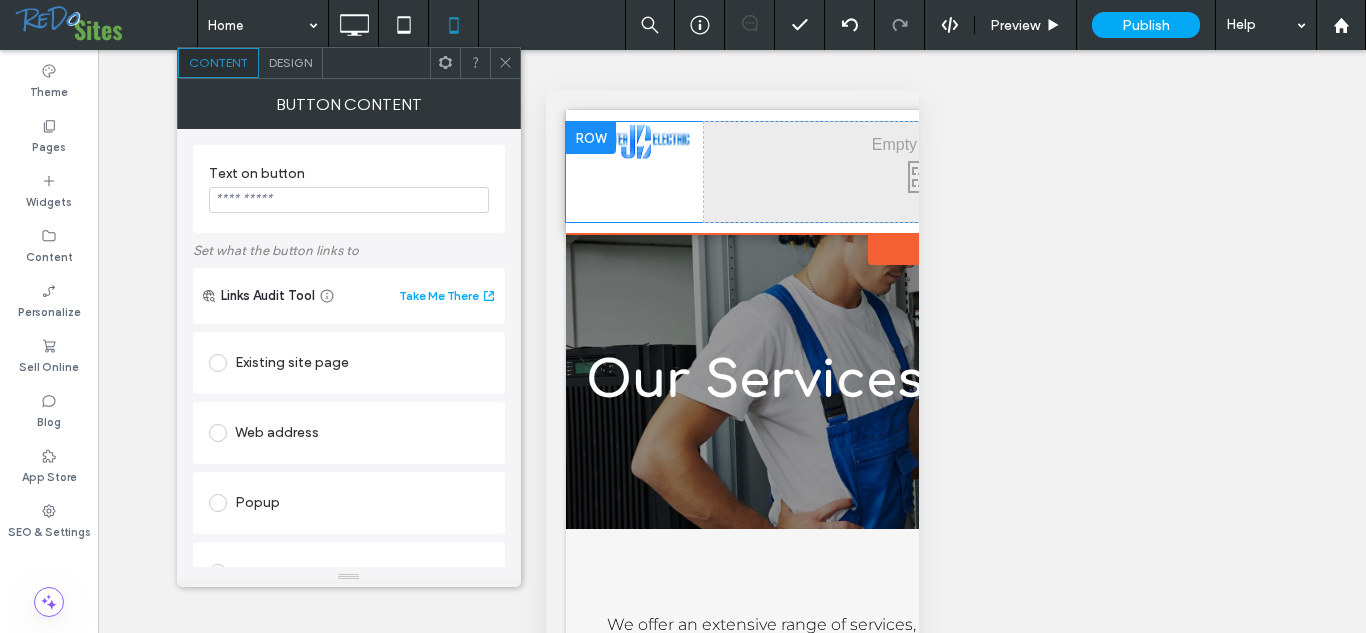 click at bounding box center [349, 200] 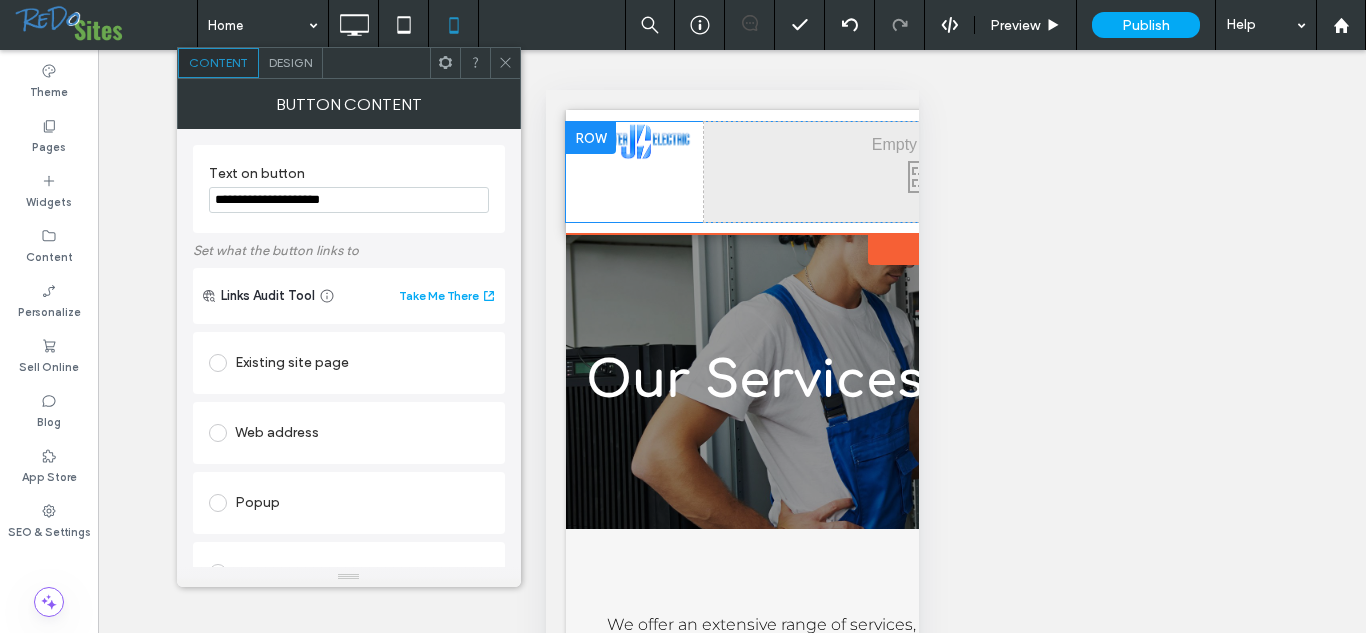 type on "**********" 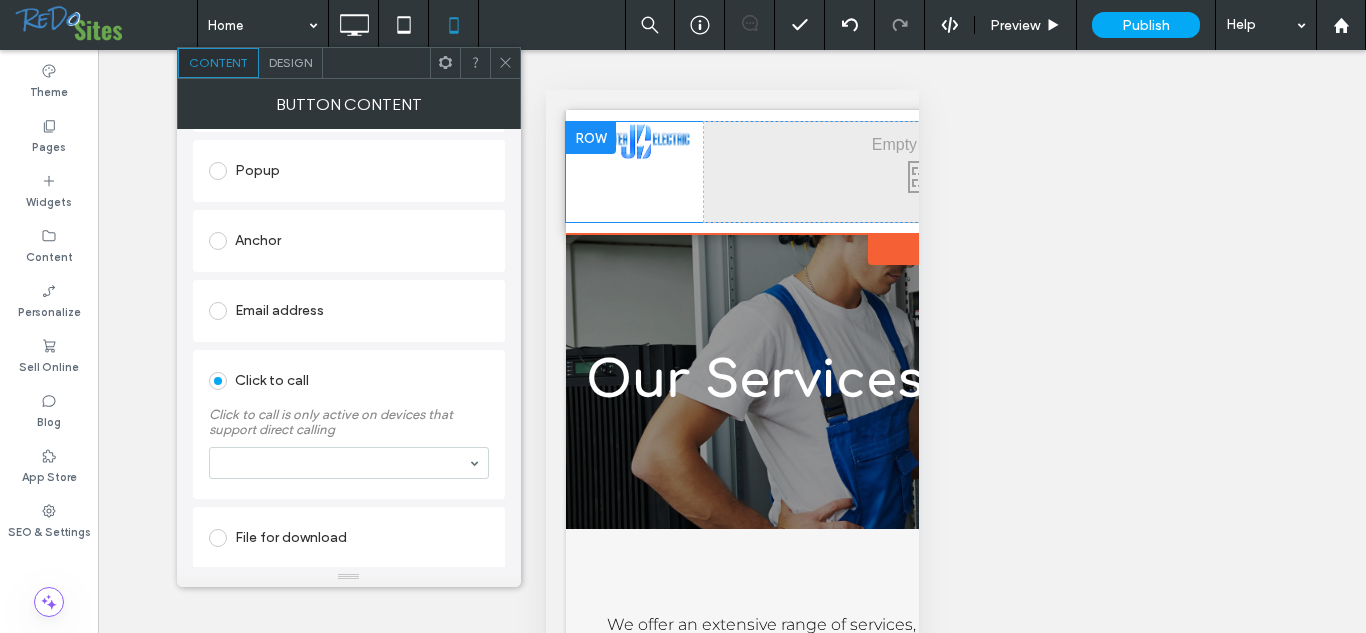 scroll, scrollTop: 335, scrollLeft: 0, axis: vertical 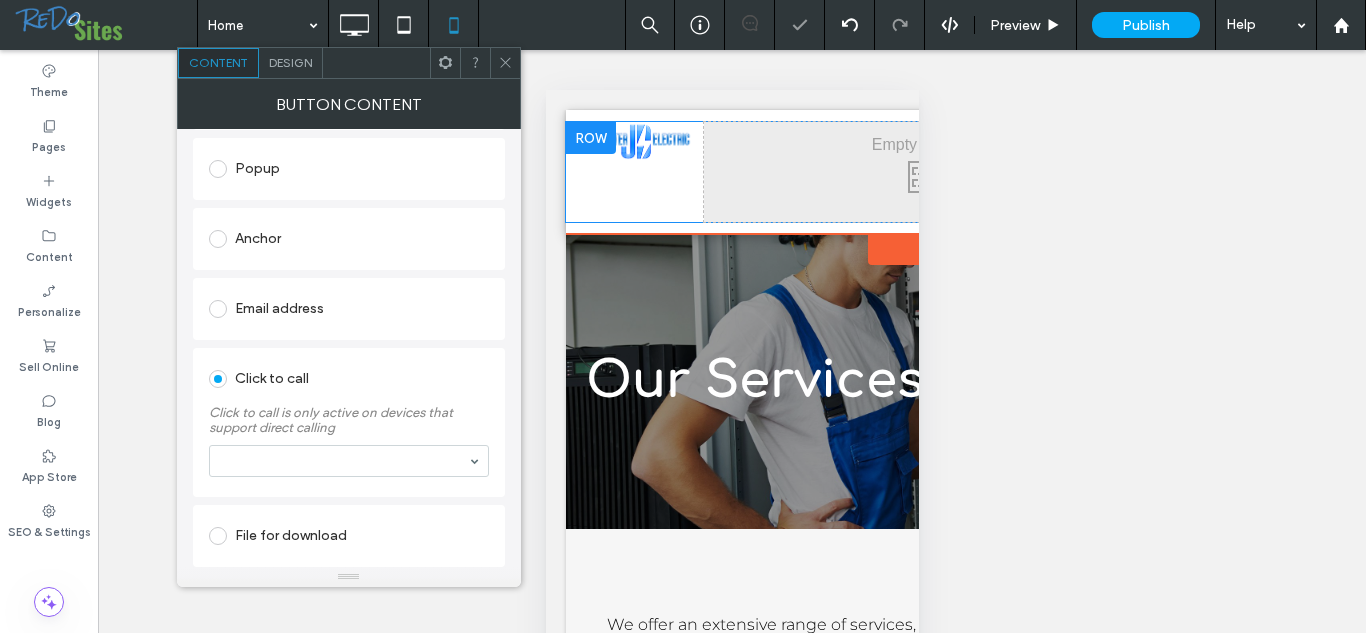 click on "Design" at bounding box center [291, 63] 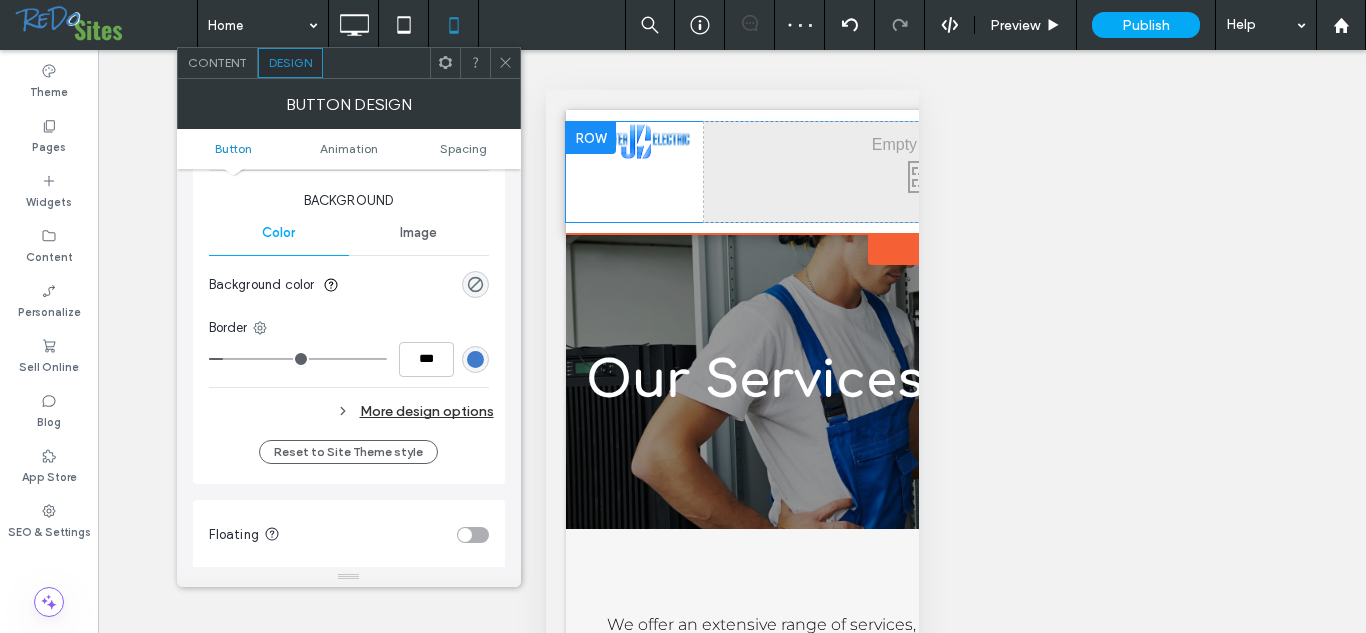 scroll, scrollTop: 477, scrollLeft: 0, axis: vertical 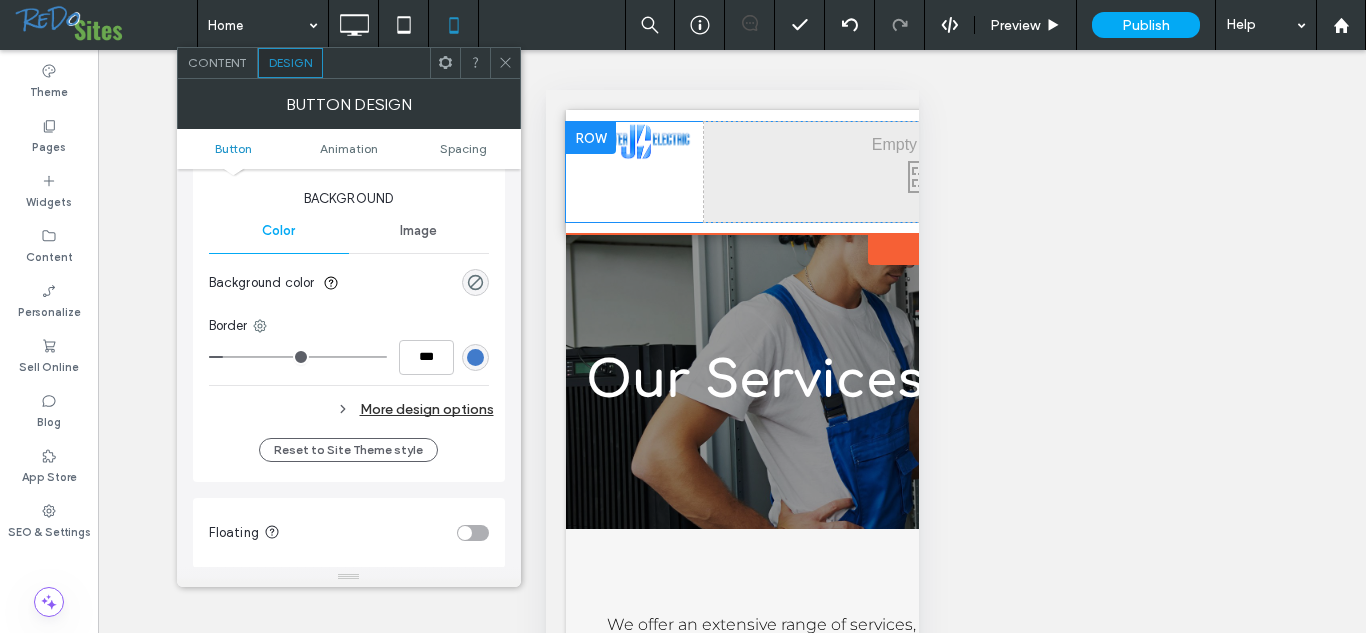click at bounding box center [475, 282] 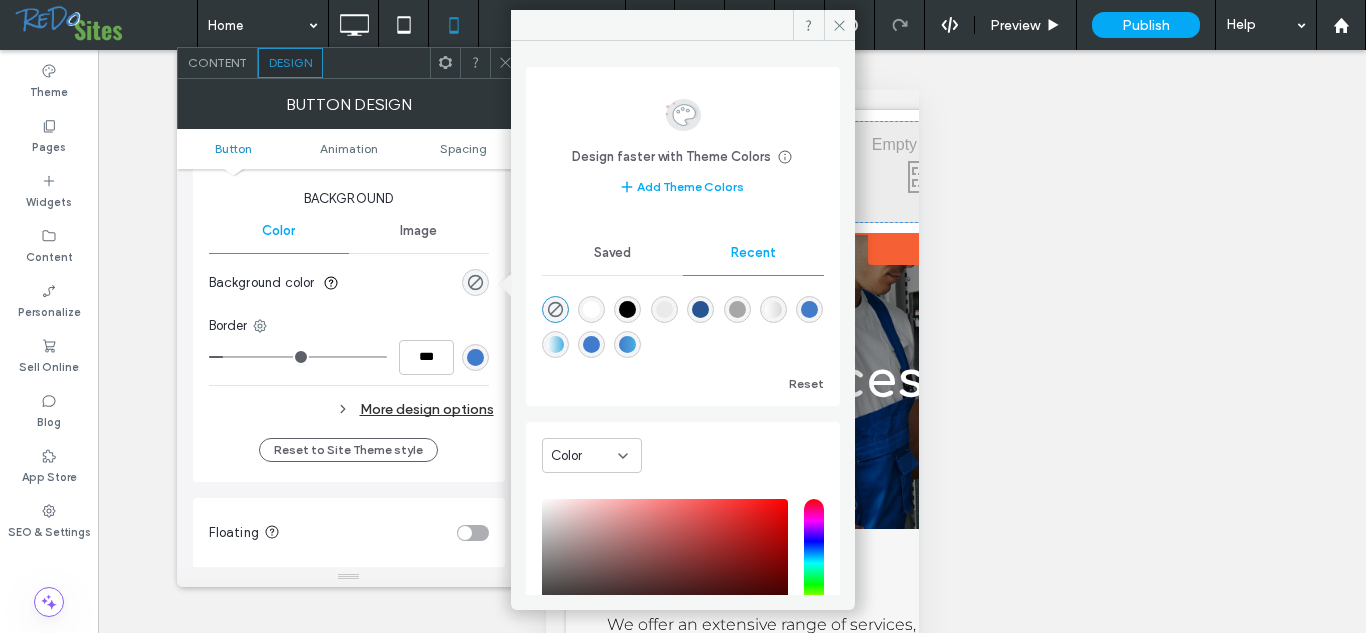 click at bounding box center (683, 323) 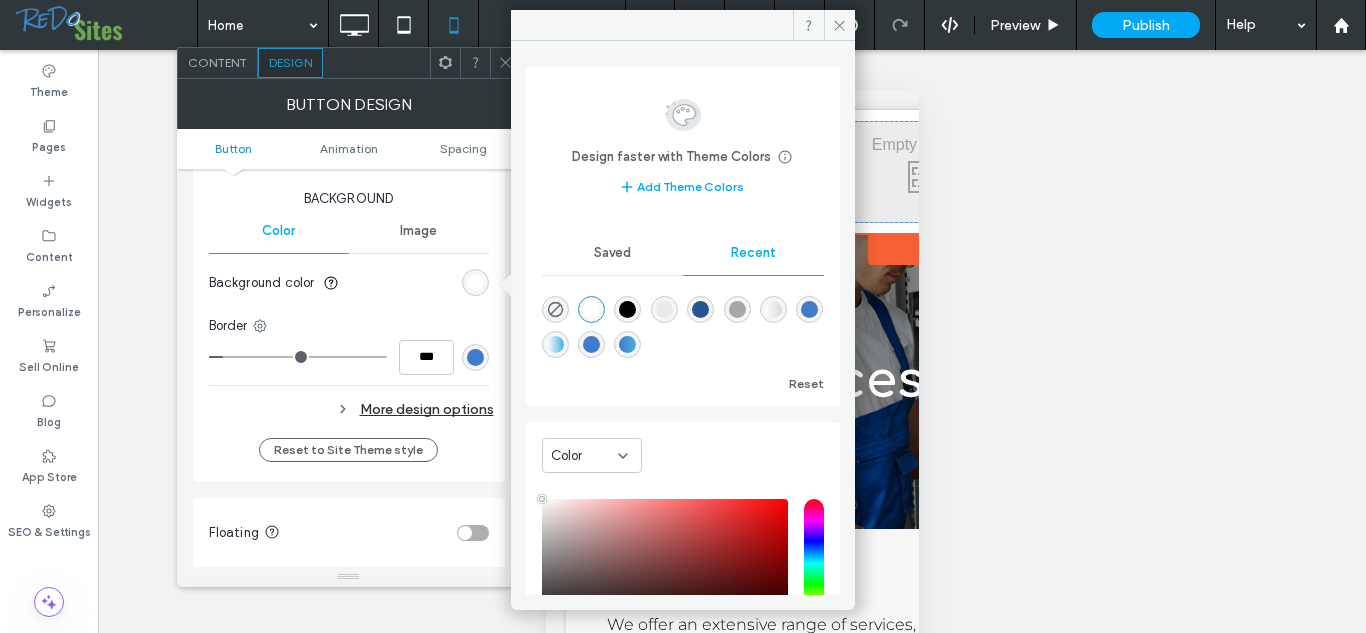 click at bounding box center [627, 309] 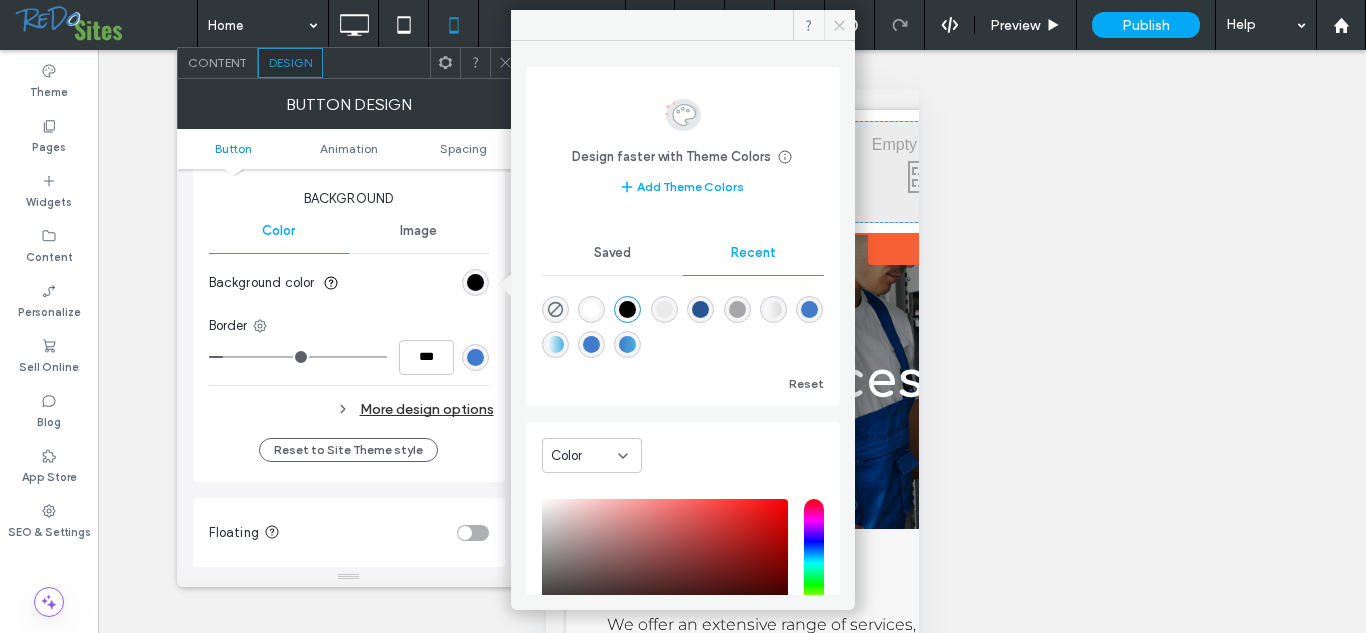 click 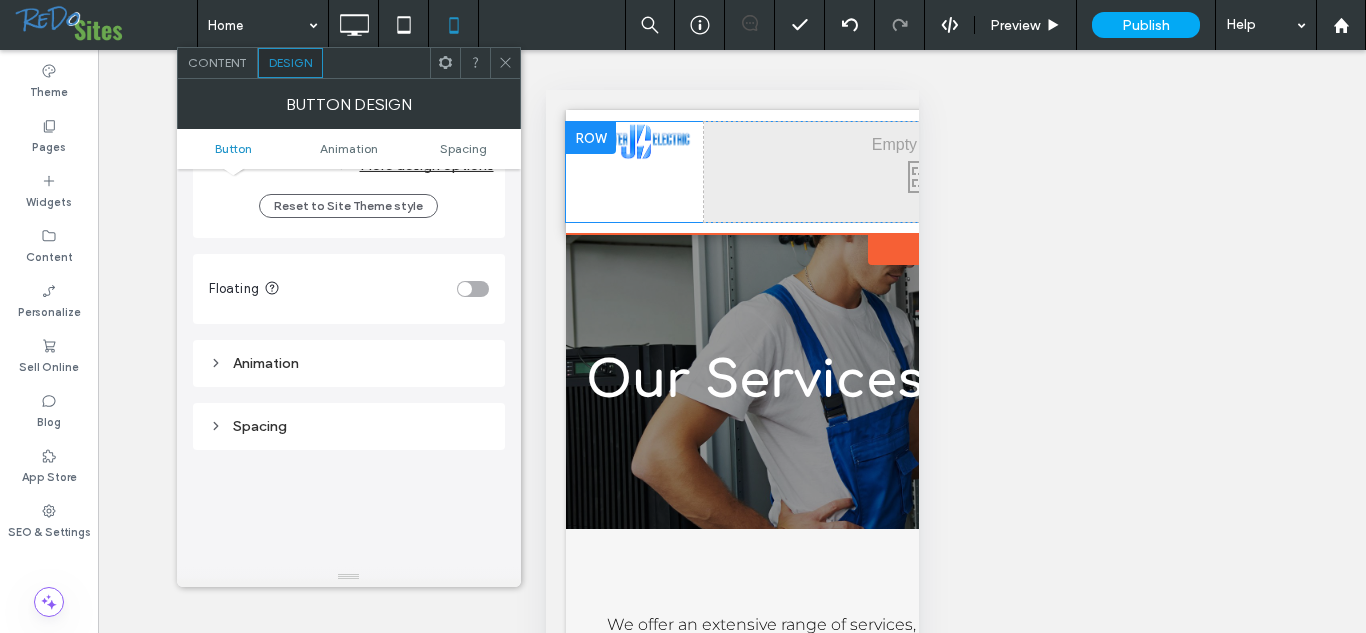 scroll, scrollTop: 731, scrollLeft: 0, axis: vertical 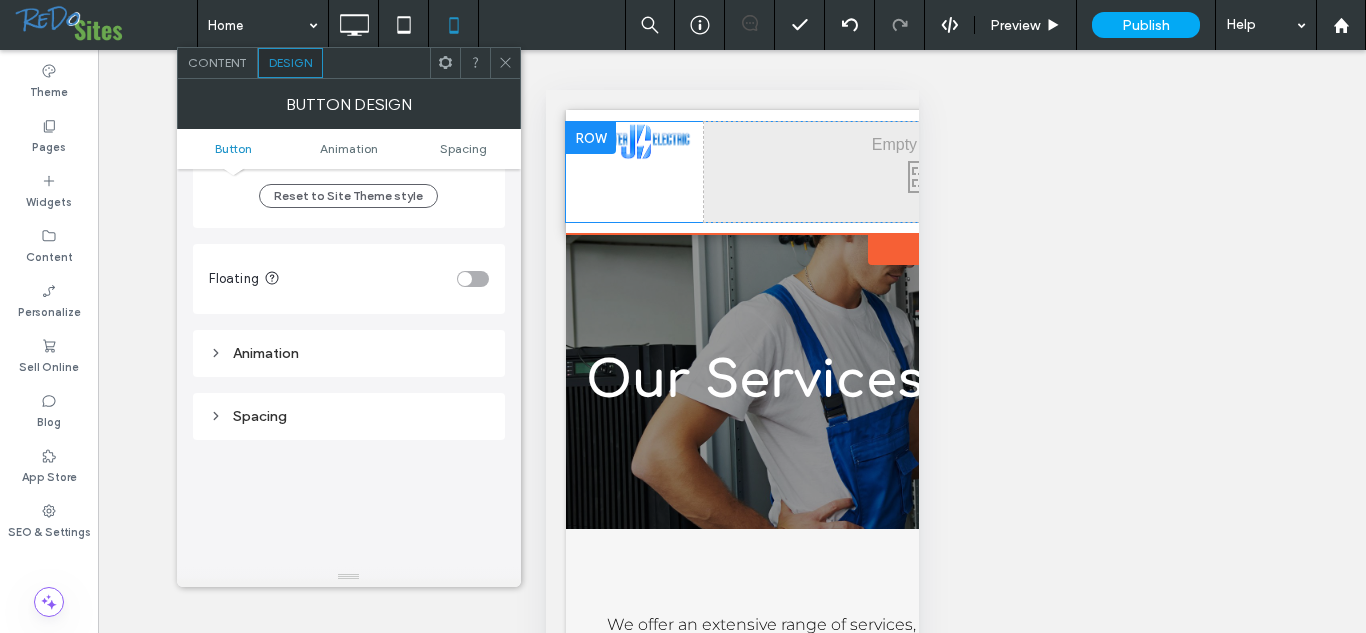 click at bounding box center (465, 279) 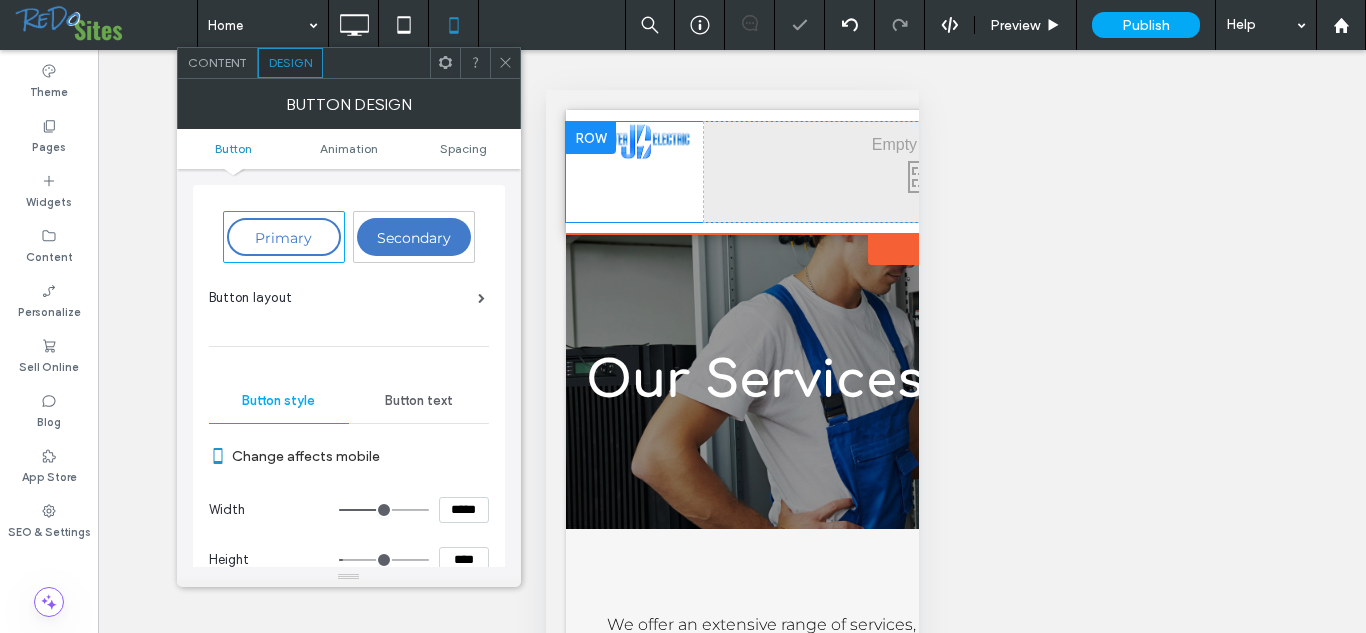 scroll, scrollTop: 806, scrollLeft: 0, axis: vertical 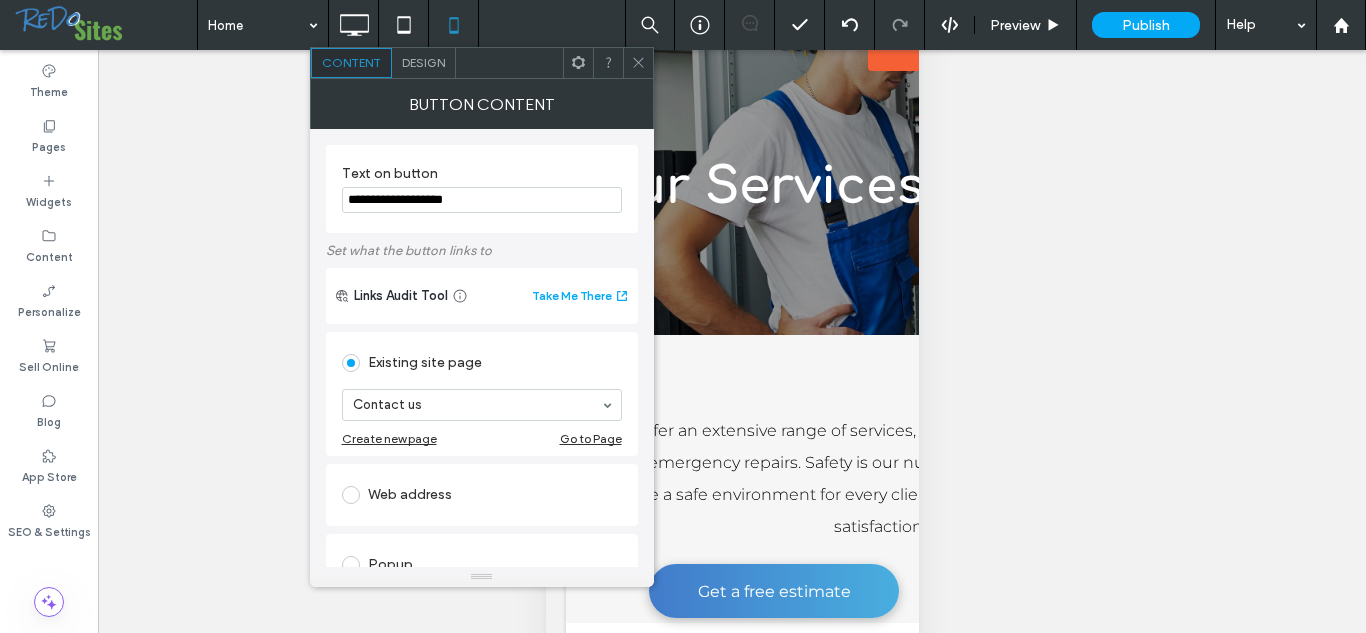 click on "Design" at bounding box center [423, 62] 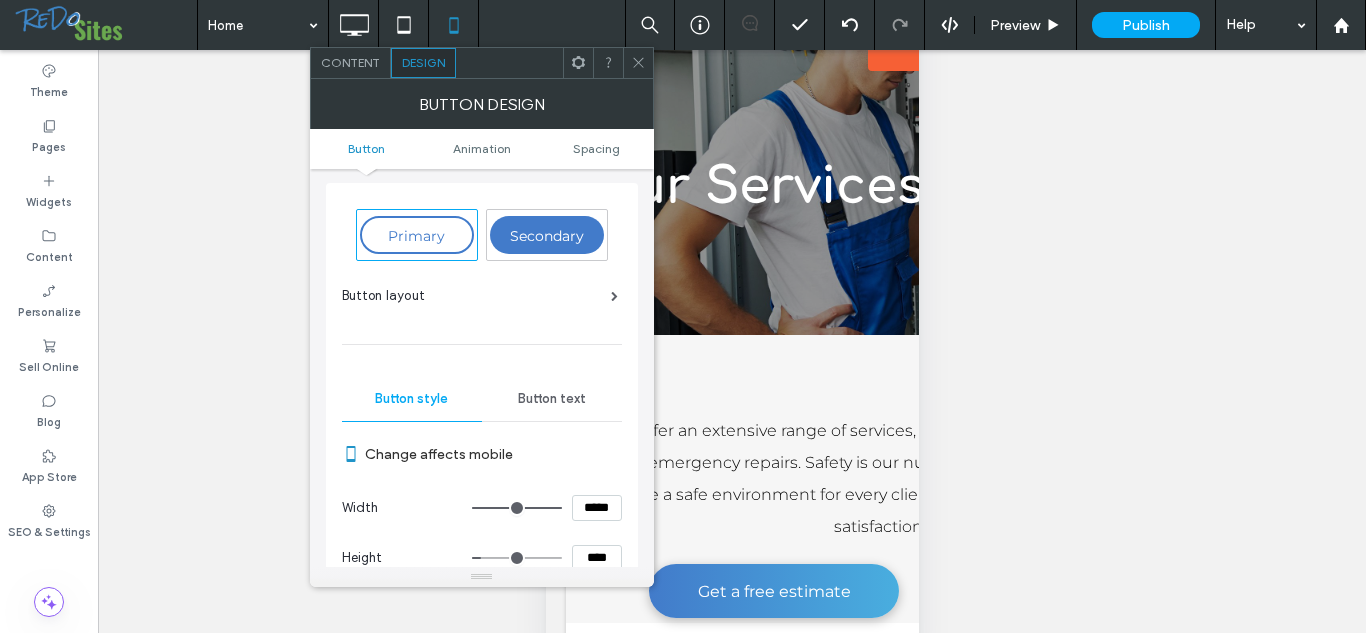 scroll, scrollTop: 0, scrollLeft: 0, axis: both 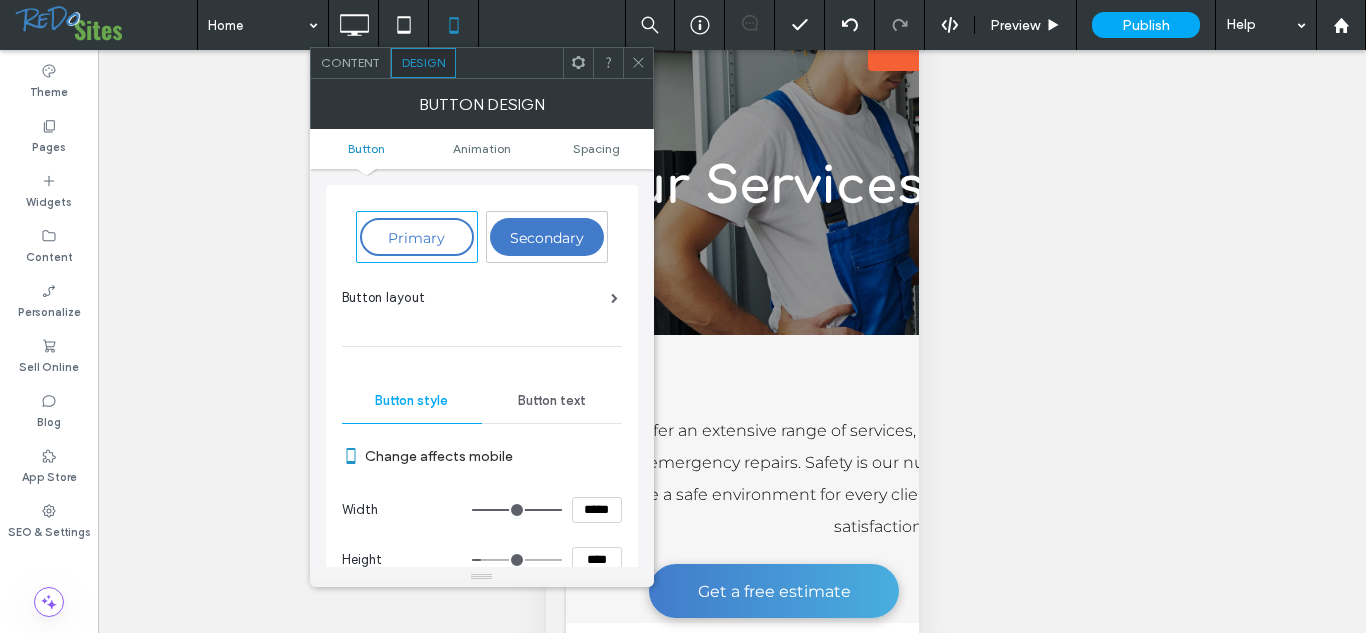 click on "Content" at bounding box center [350, 62] 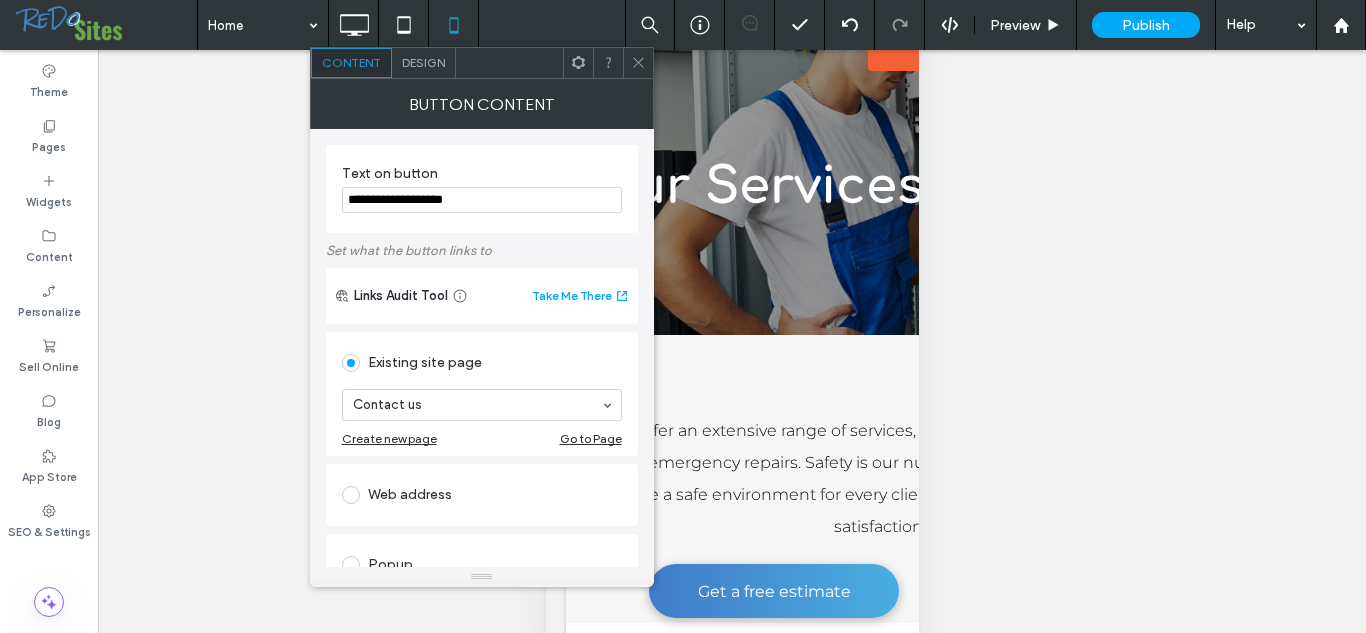 click 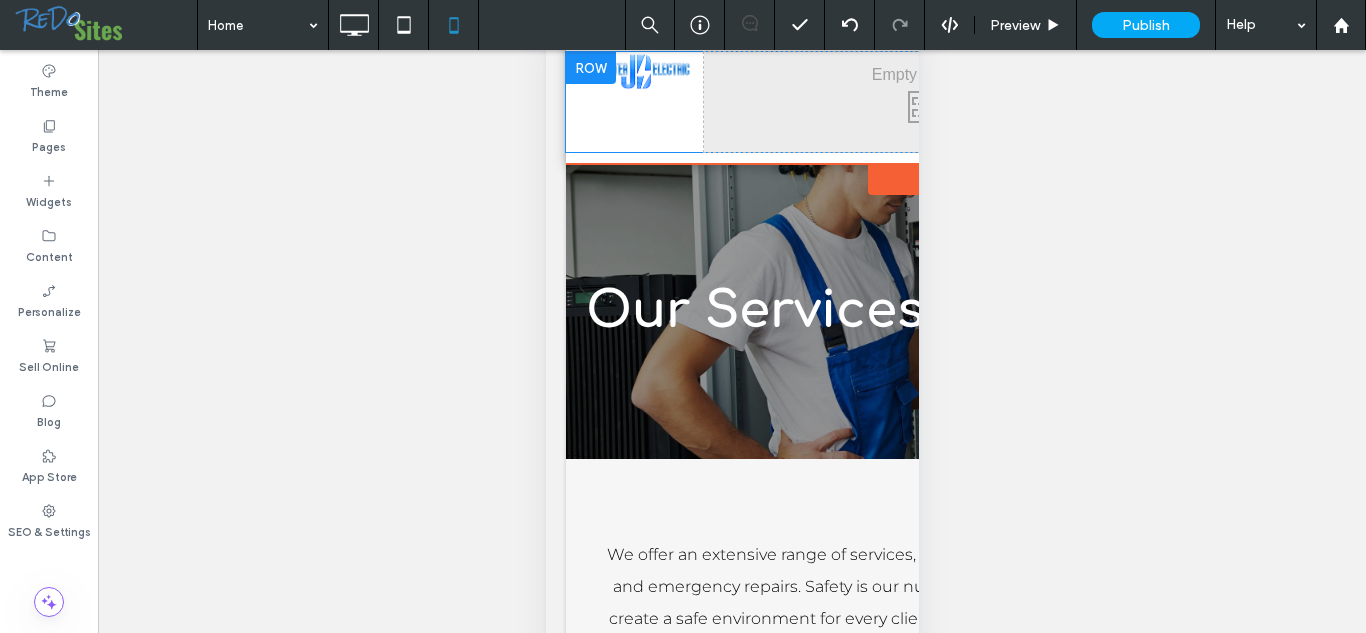 scroll, scrollTop: 0, scrollLeft: 0, axis: both 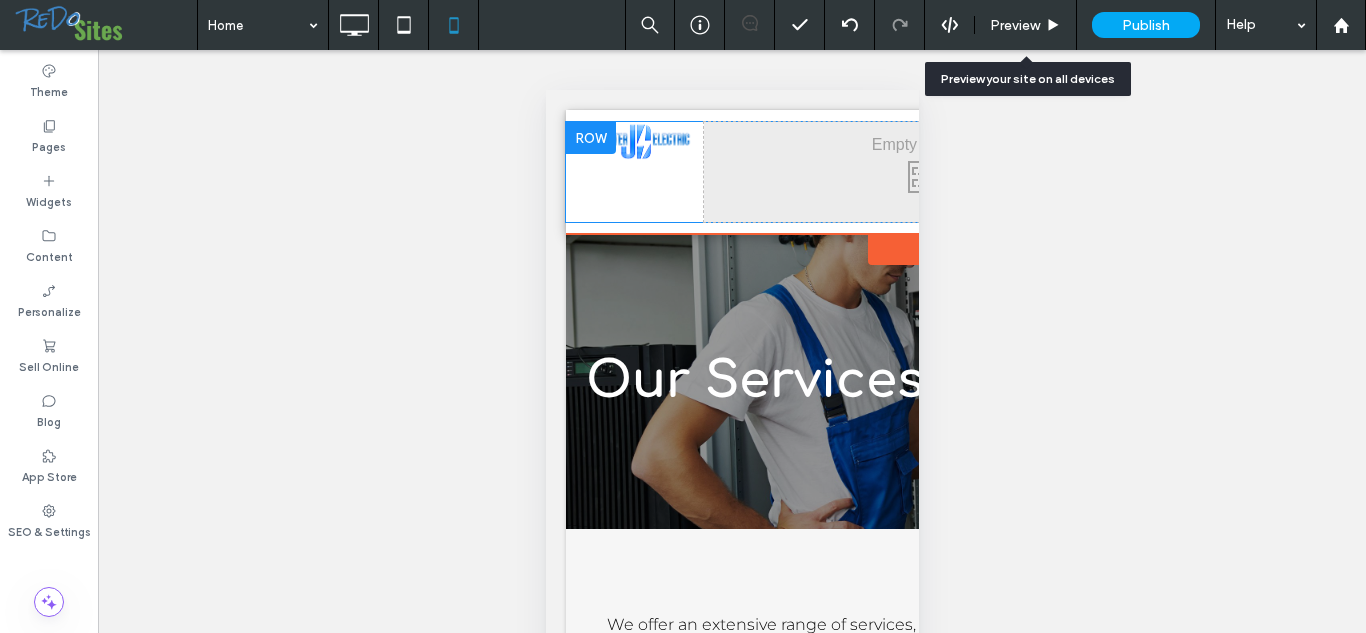 click on "Preview" at bounding box center [1015, 25] 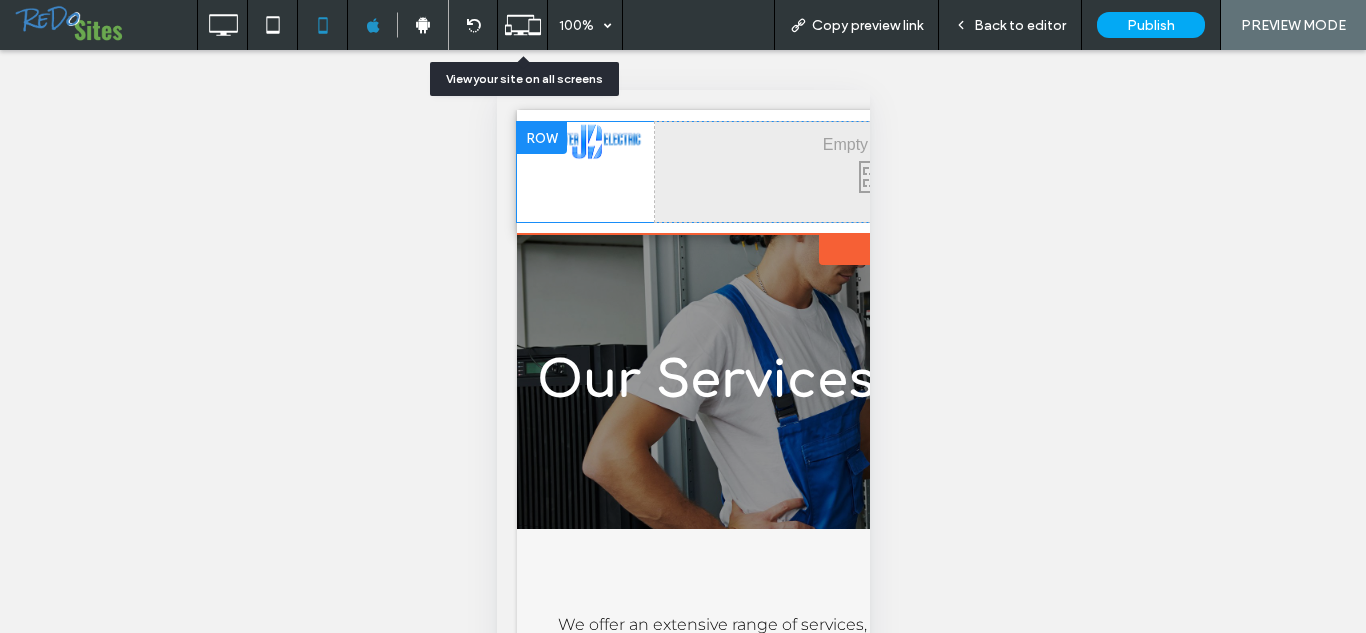 click 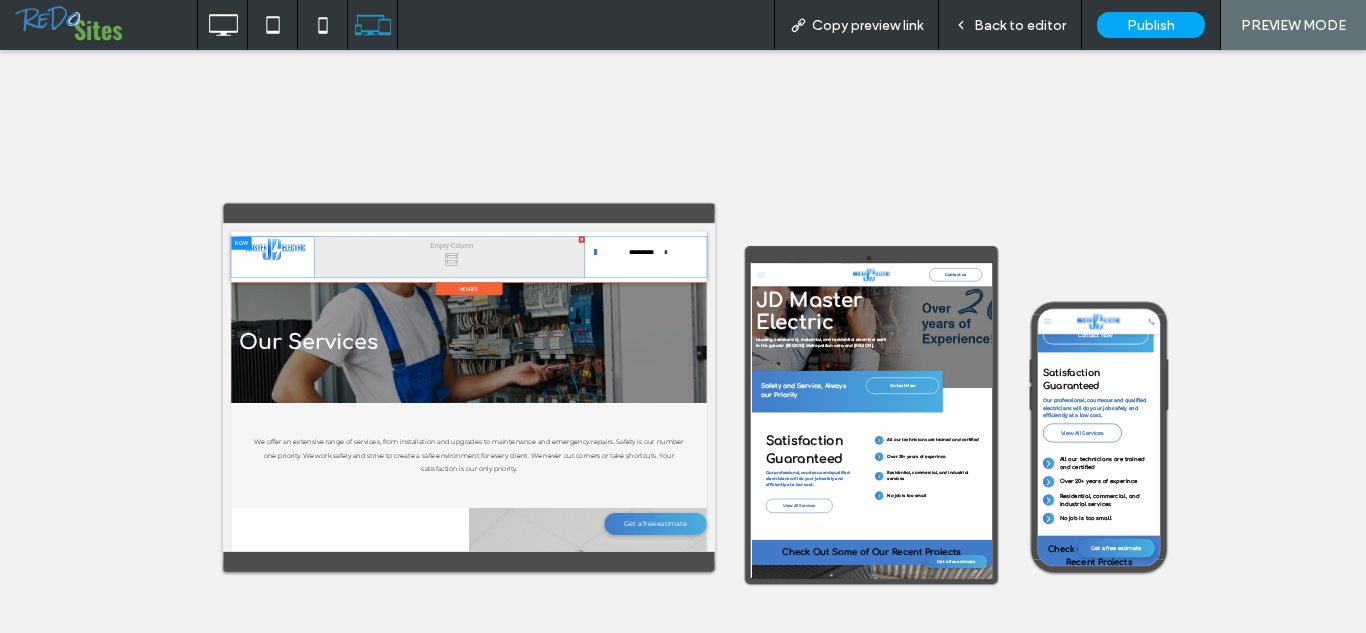 scroll, scrollTop: 0, scrollLeft: 0, axis: both 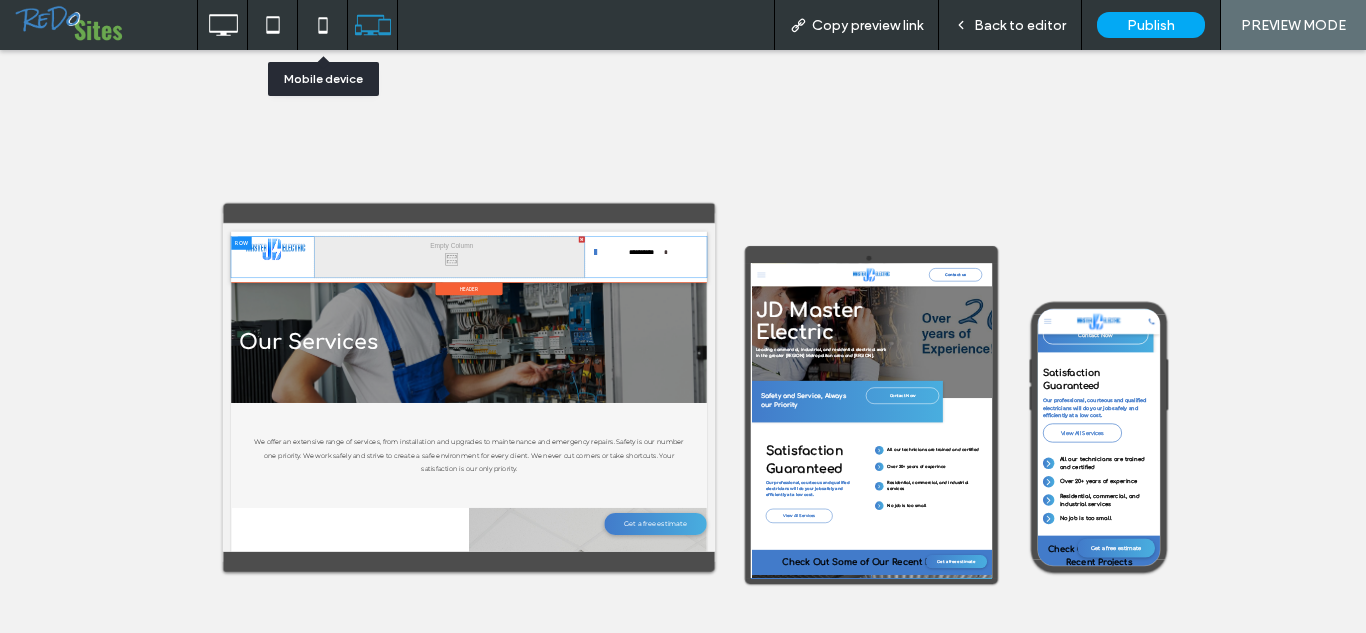 click 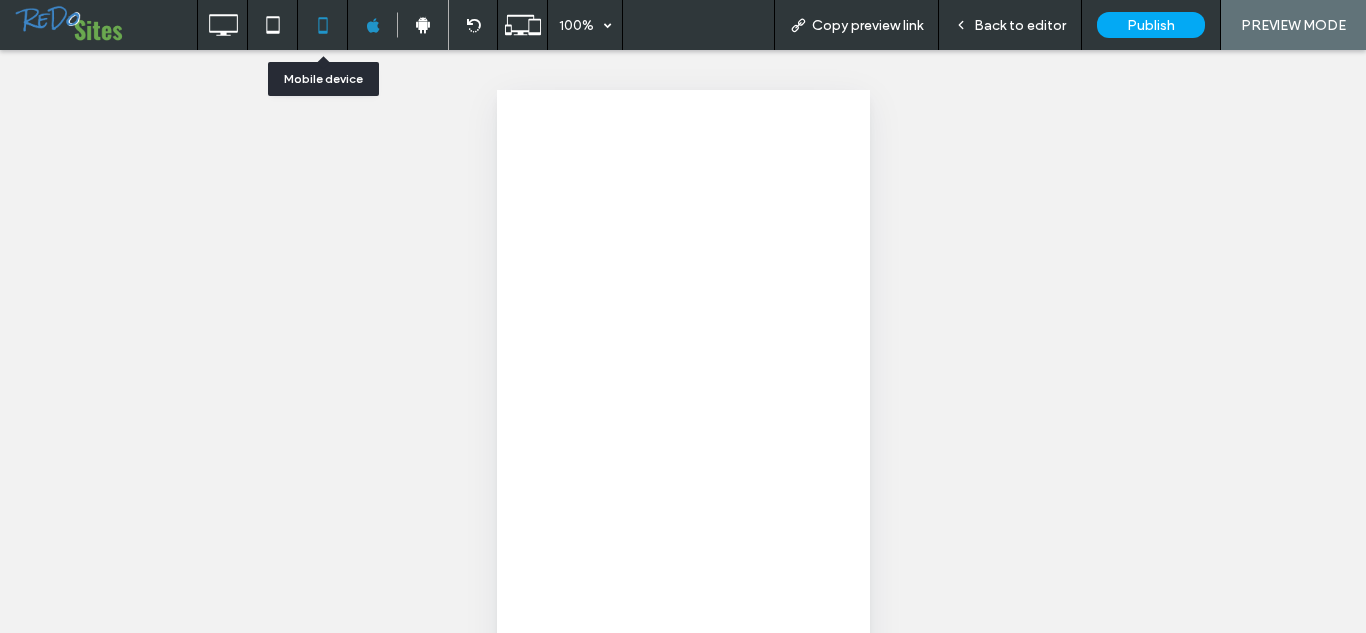 scroll, scrollTop: 0, scrollLeft: 0, axis: both 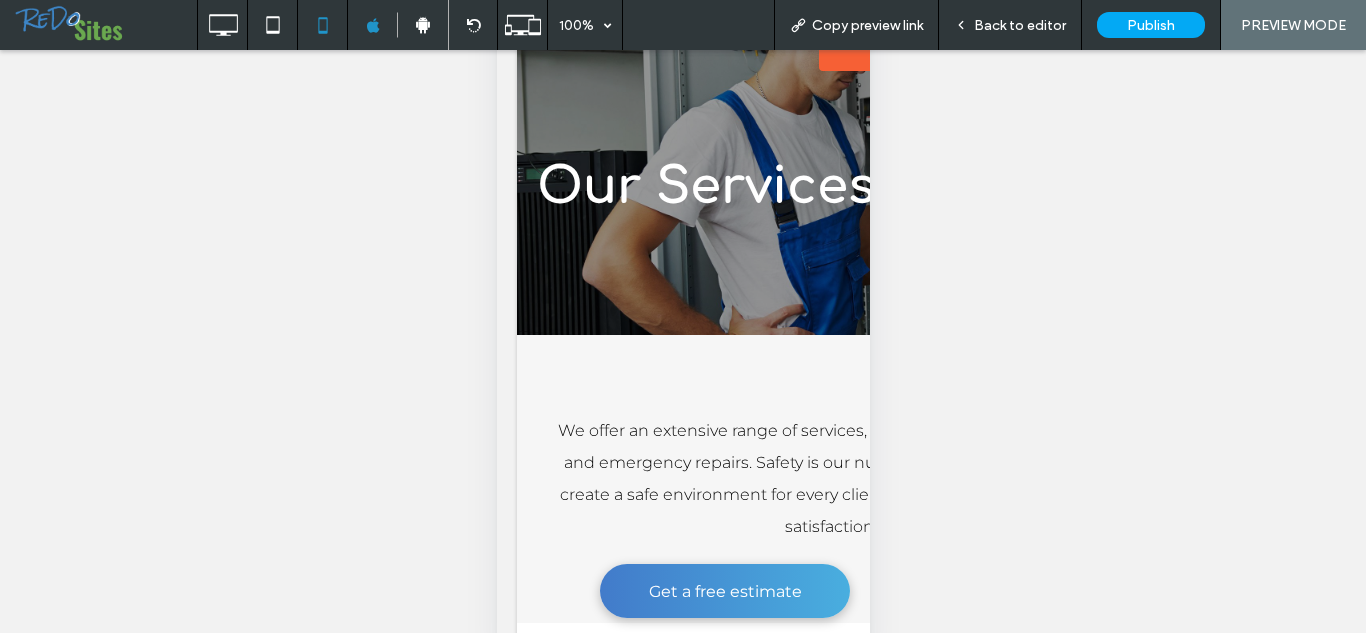 click on "Back to editor" at bounding box center [1020, 25] 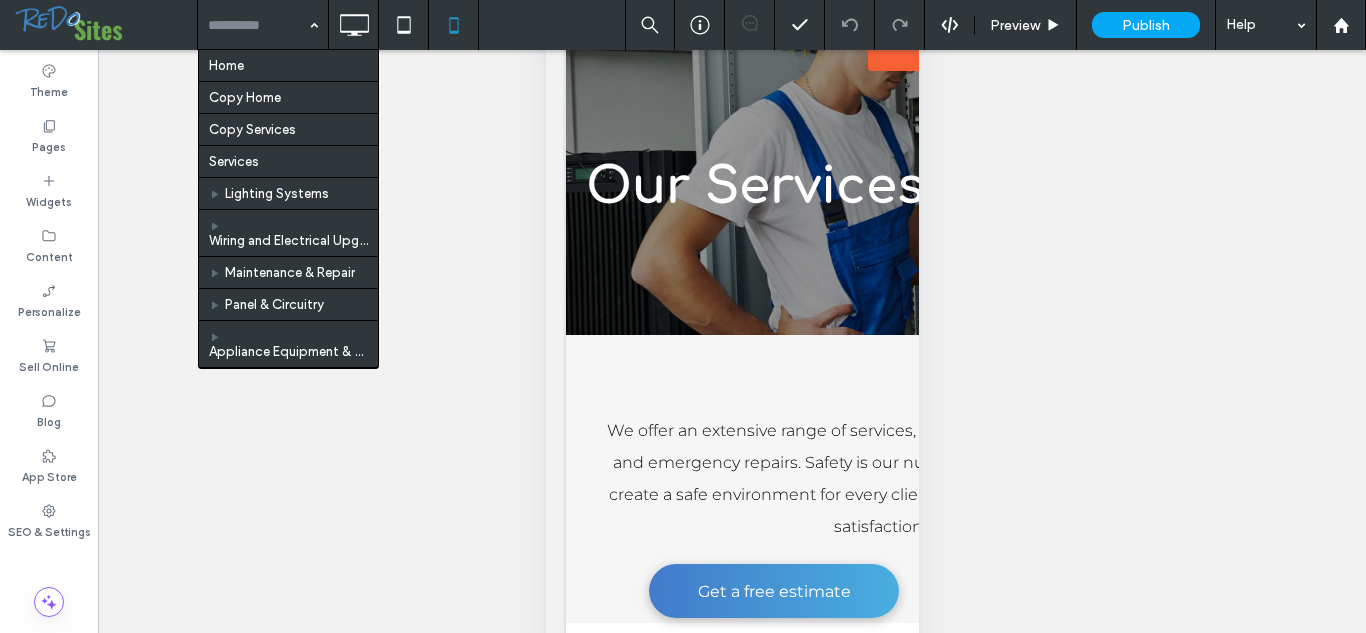 click 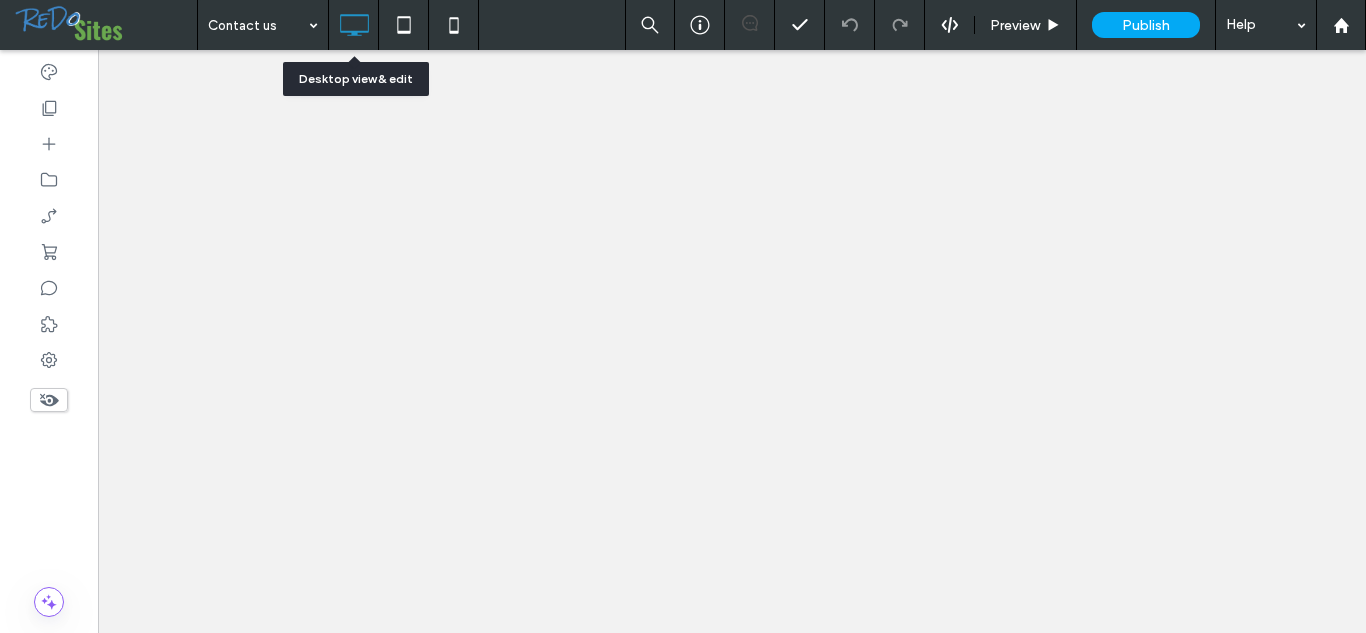 scroll, scrollTop: 0, scrollLeft: 0, axis: both 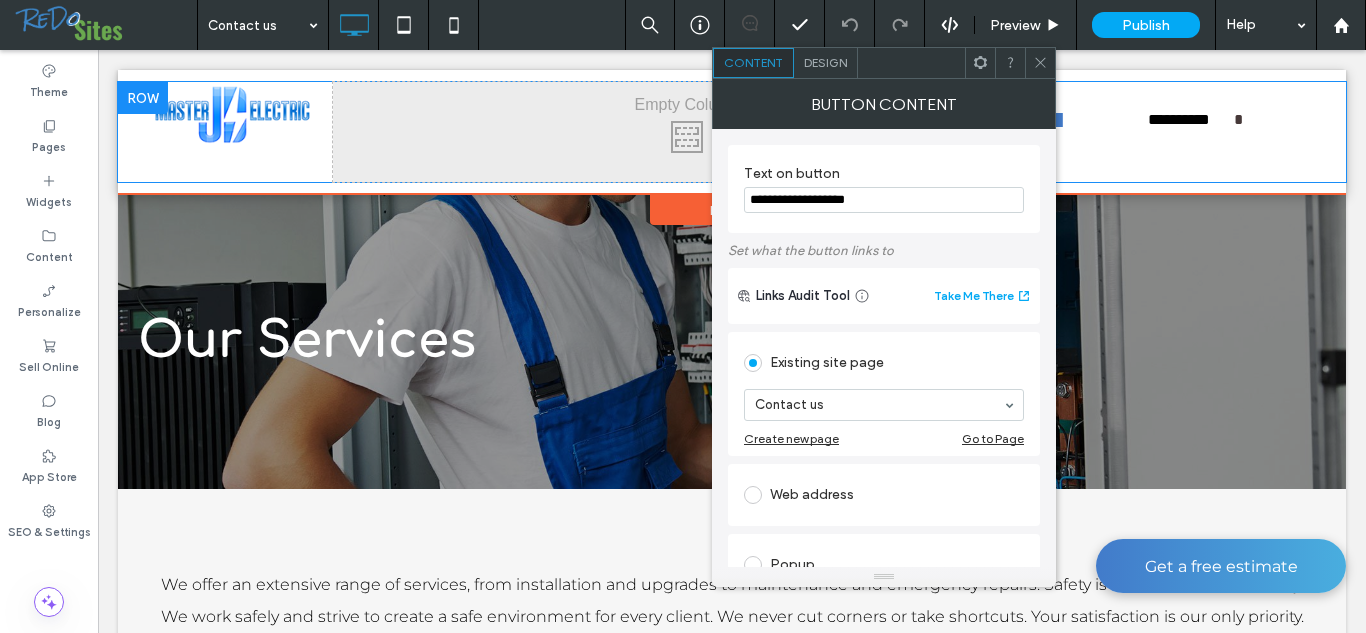 click 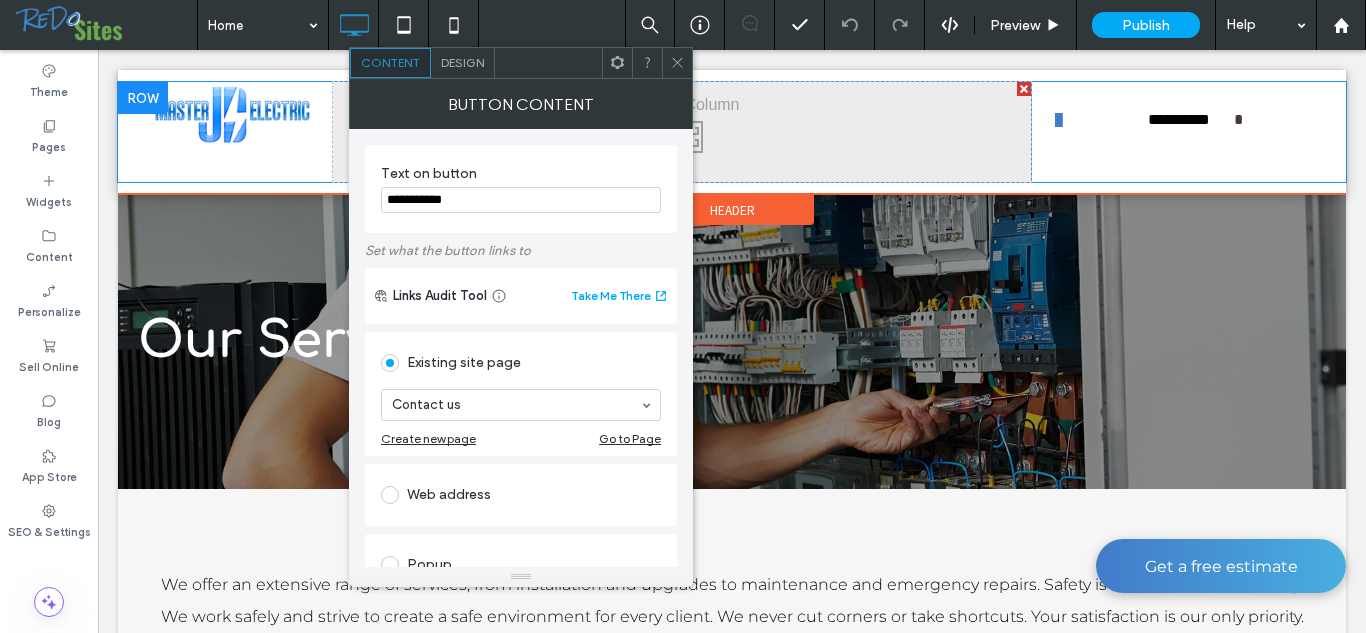 click 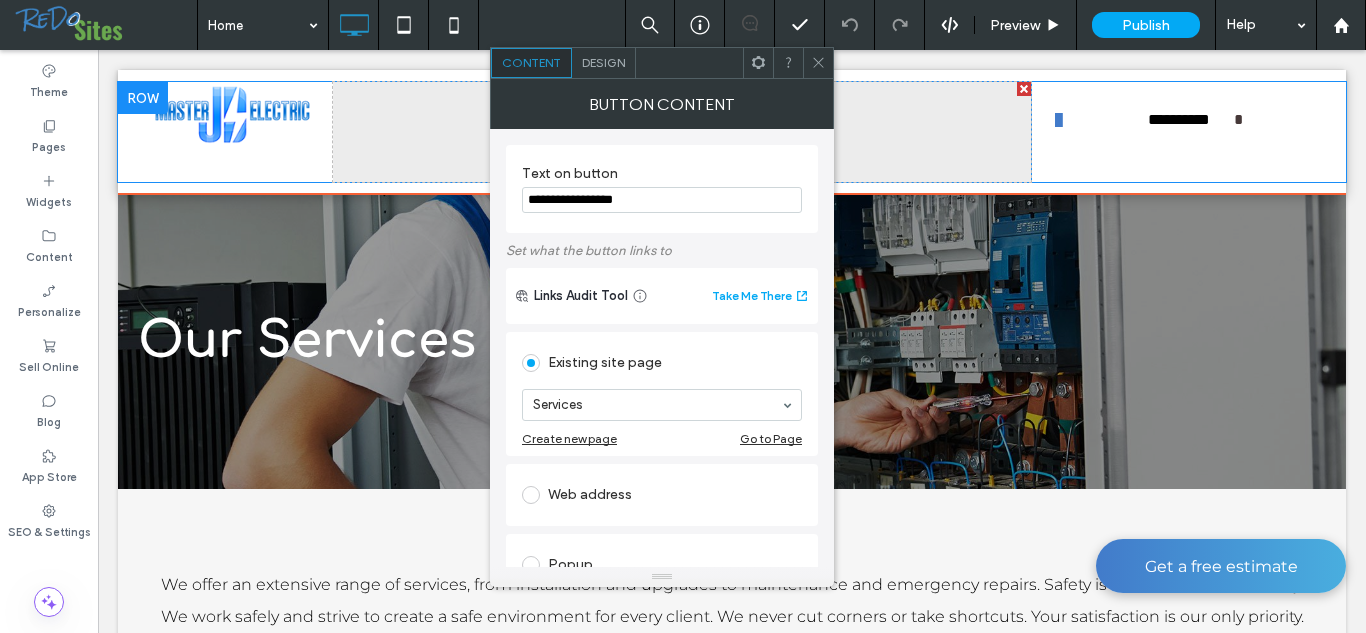click at bounding box center [818, 63] 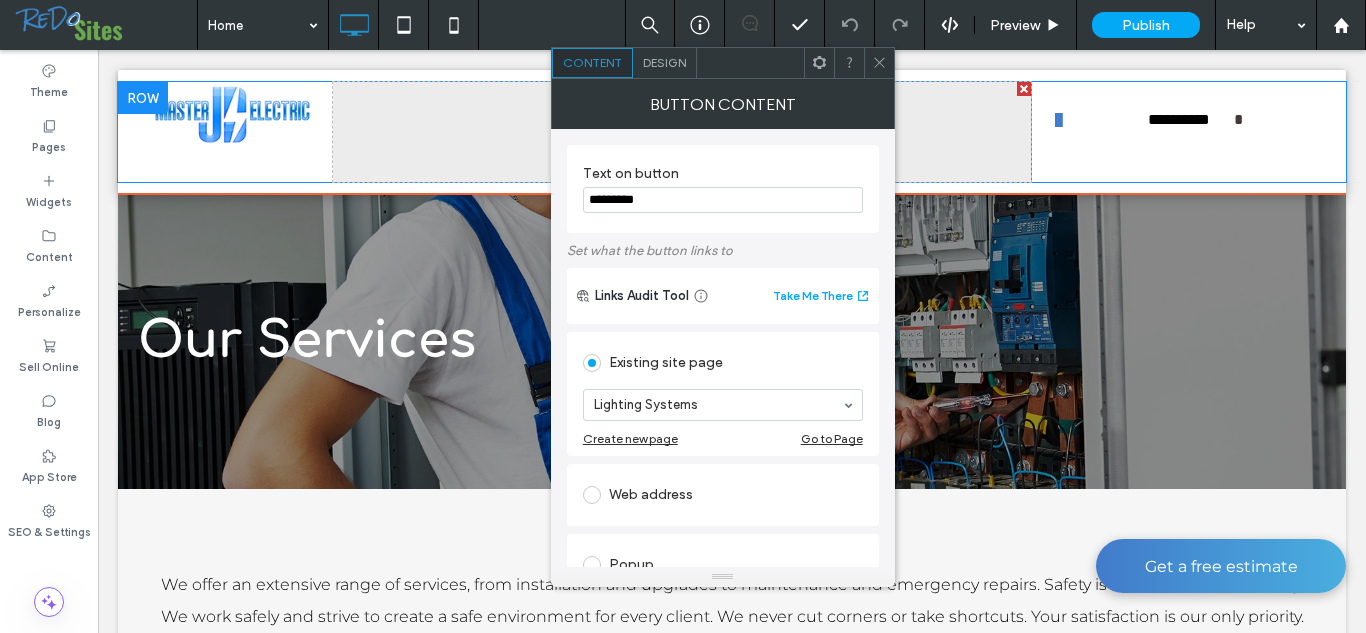 click at bounding box center [879, 63] 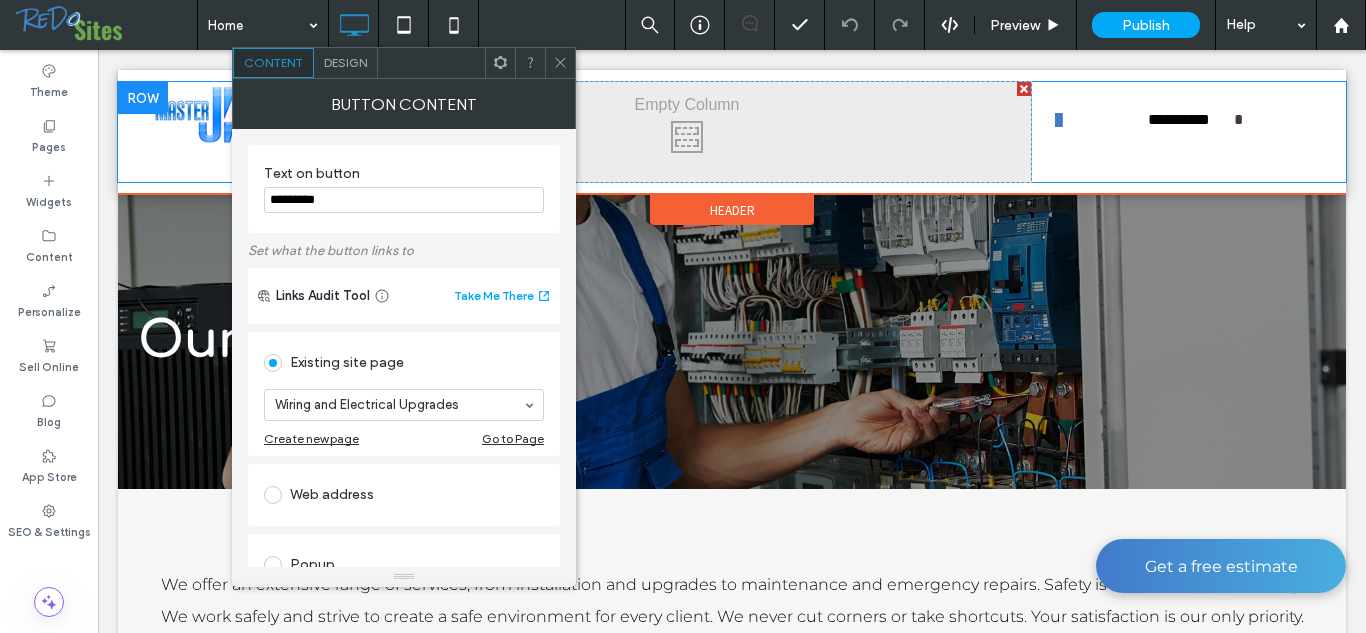 click 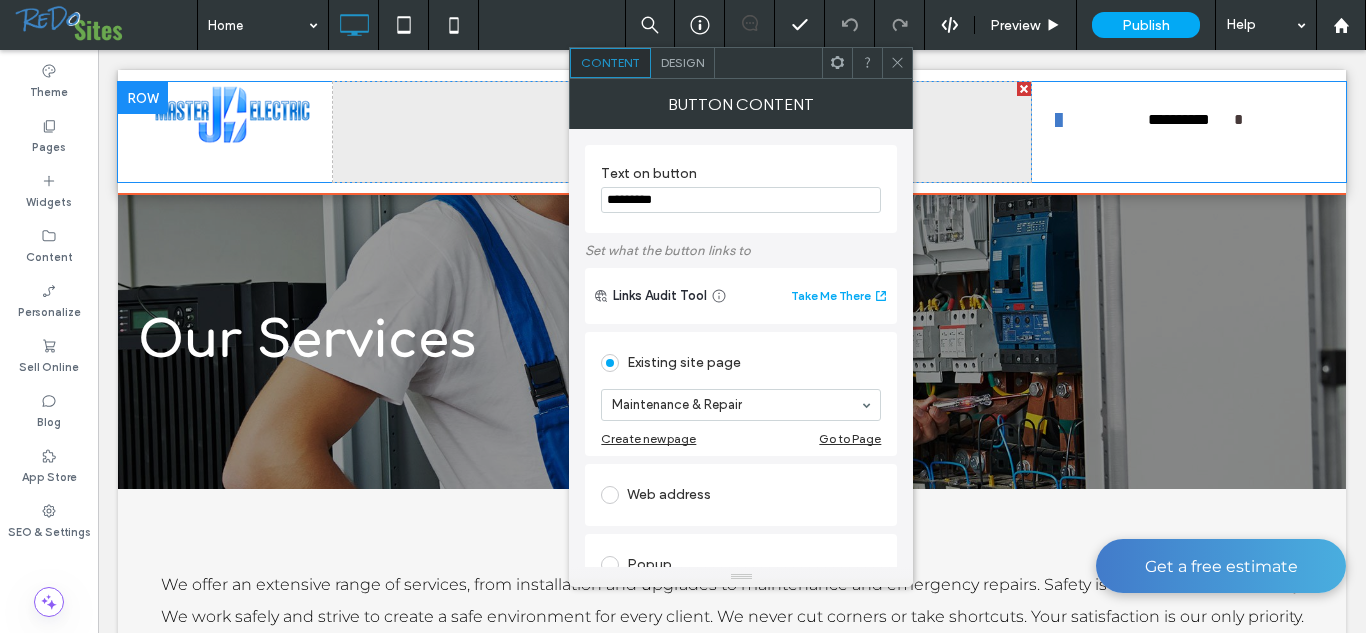 click 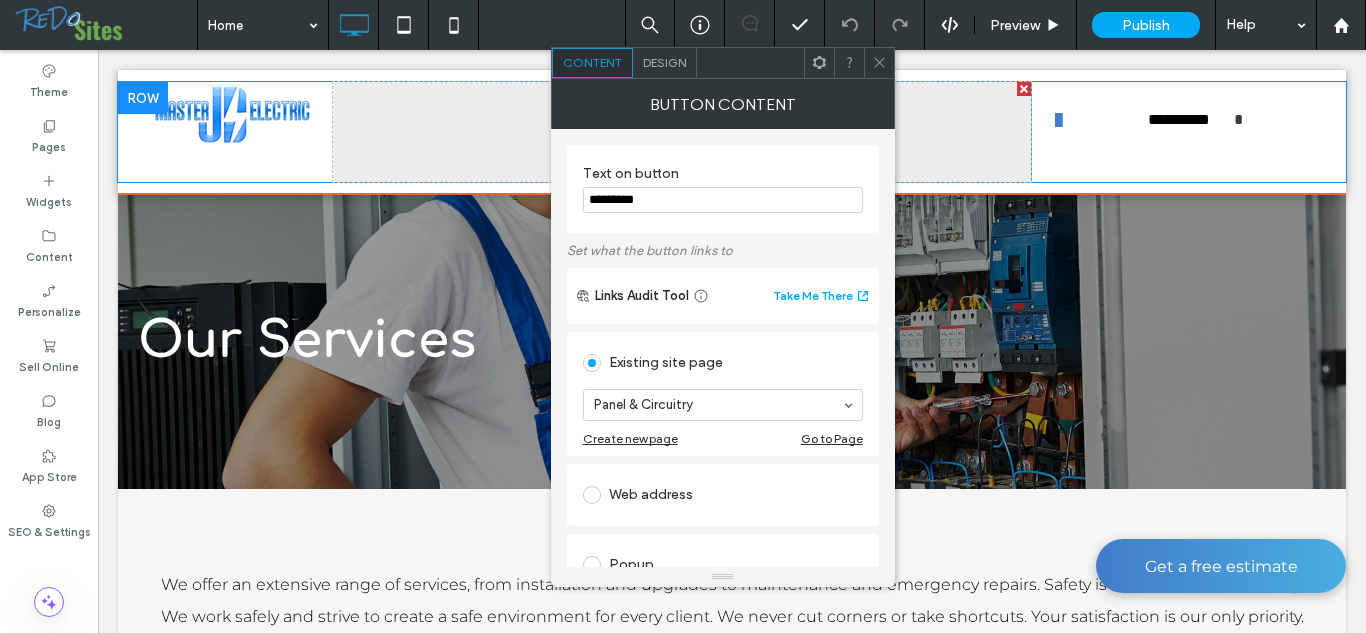 click 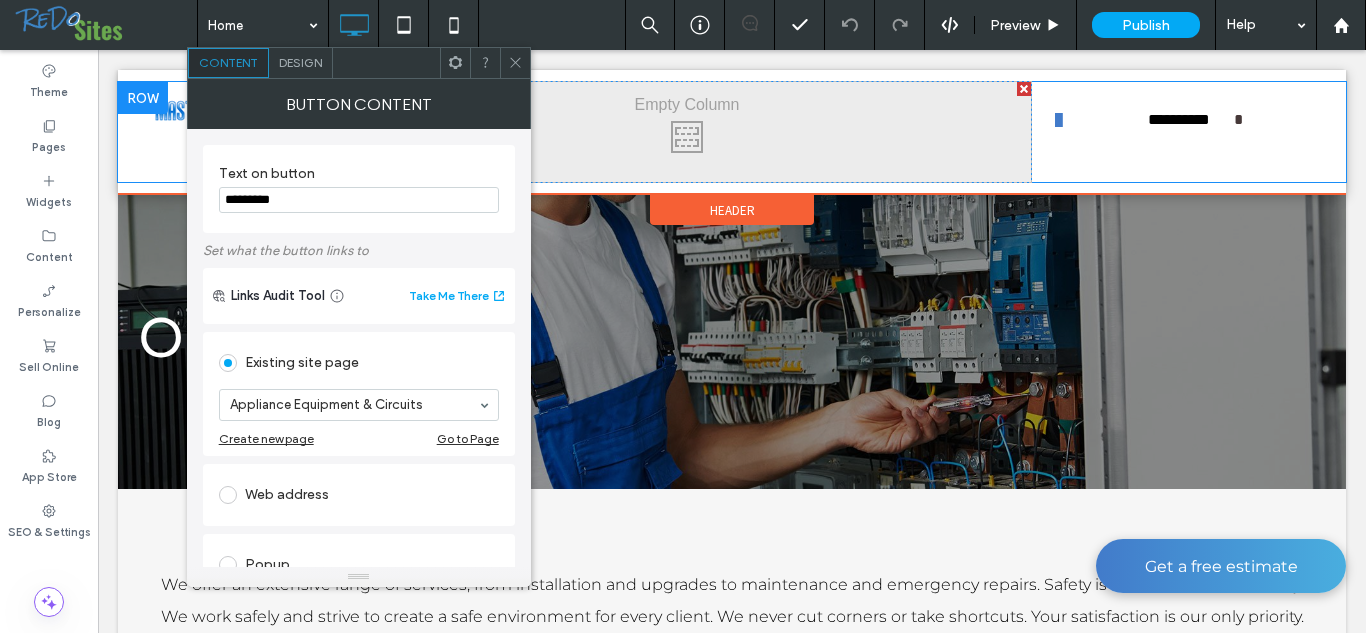 click 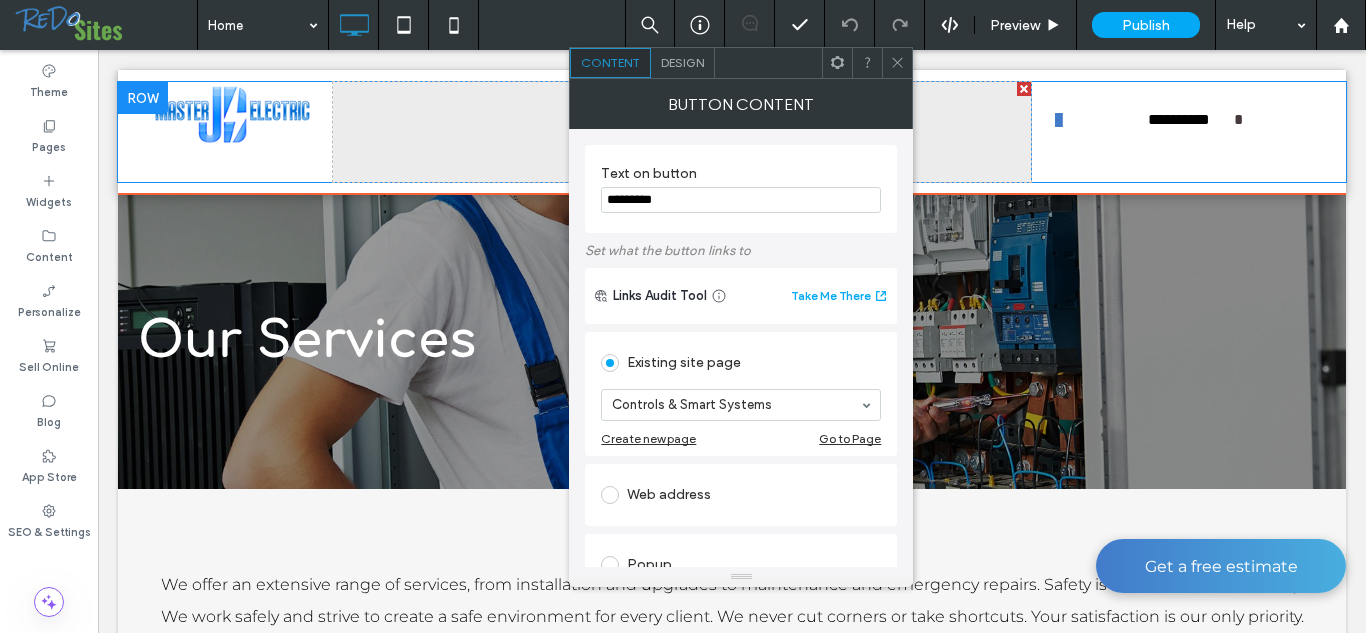 click 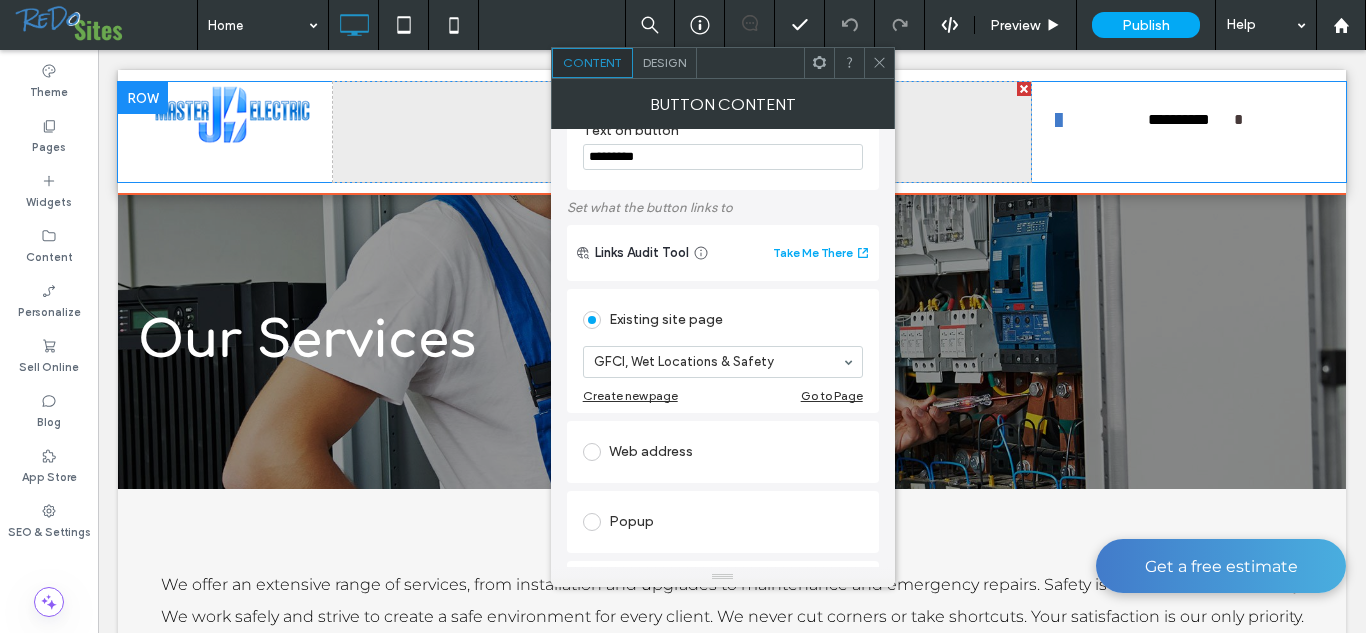 scroll, scrollTop: 44, scrollLeft: 0, axis: vertical 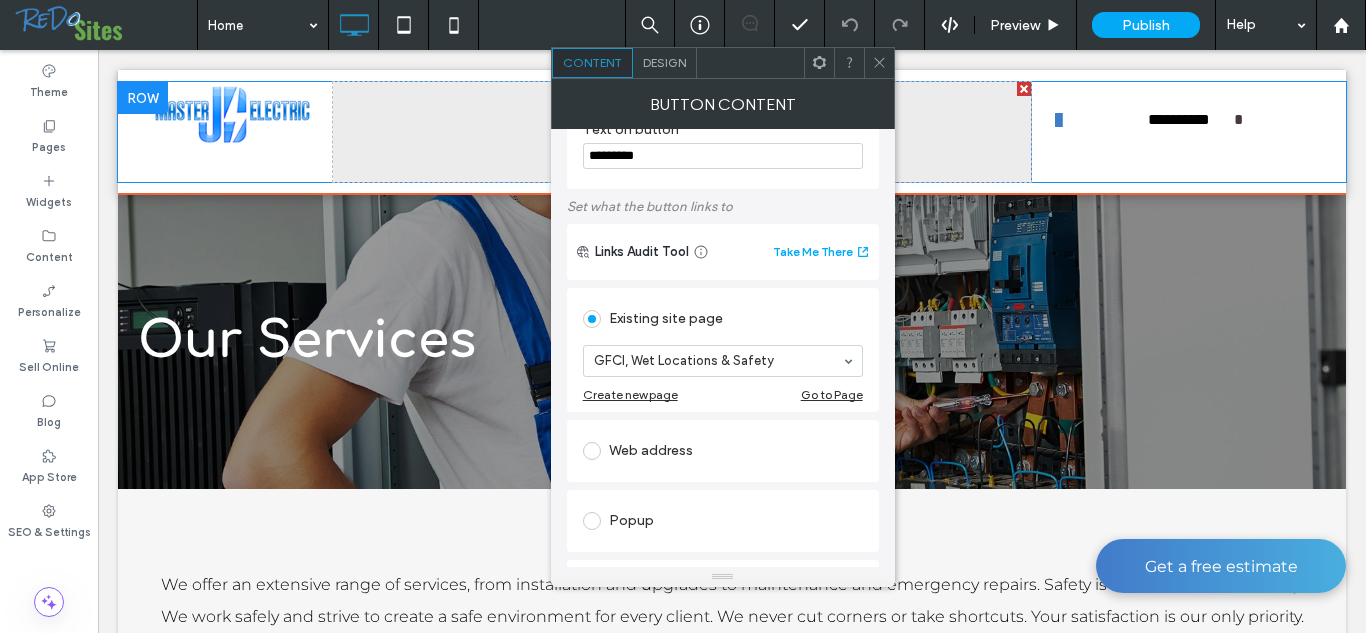 click 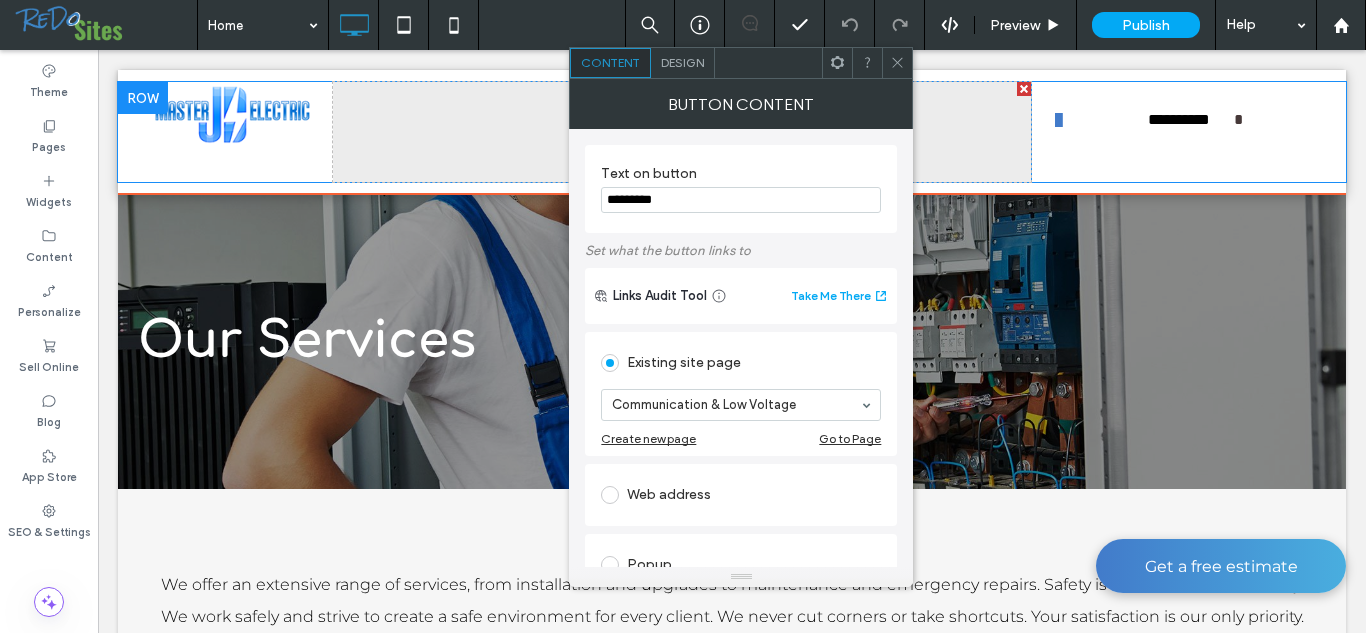 click 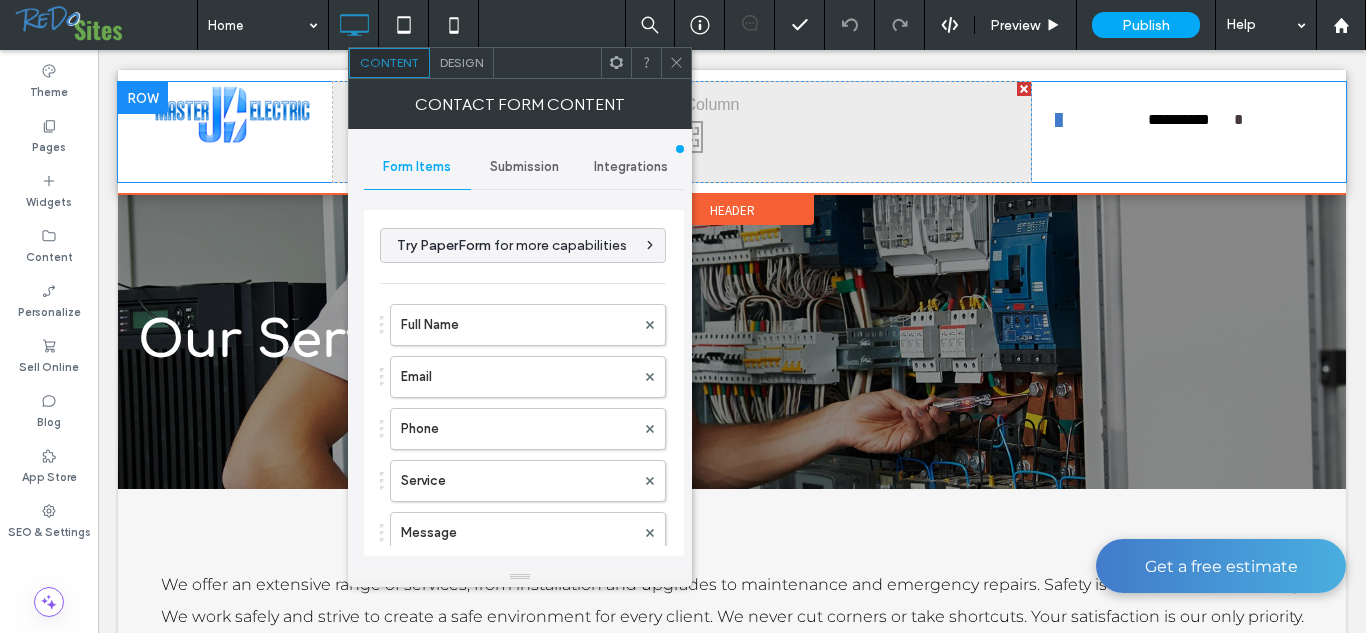 type on "******" 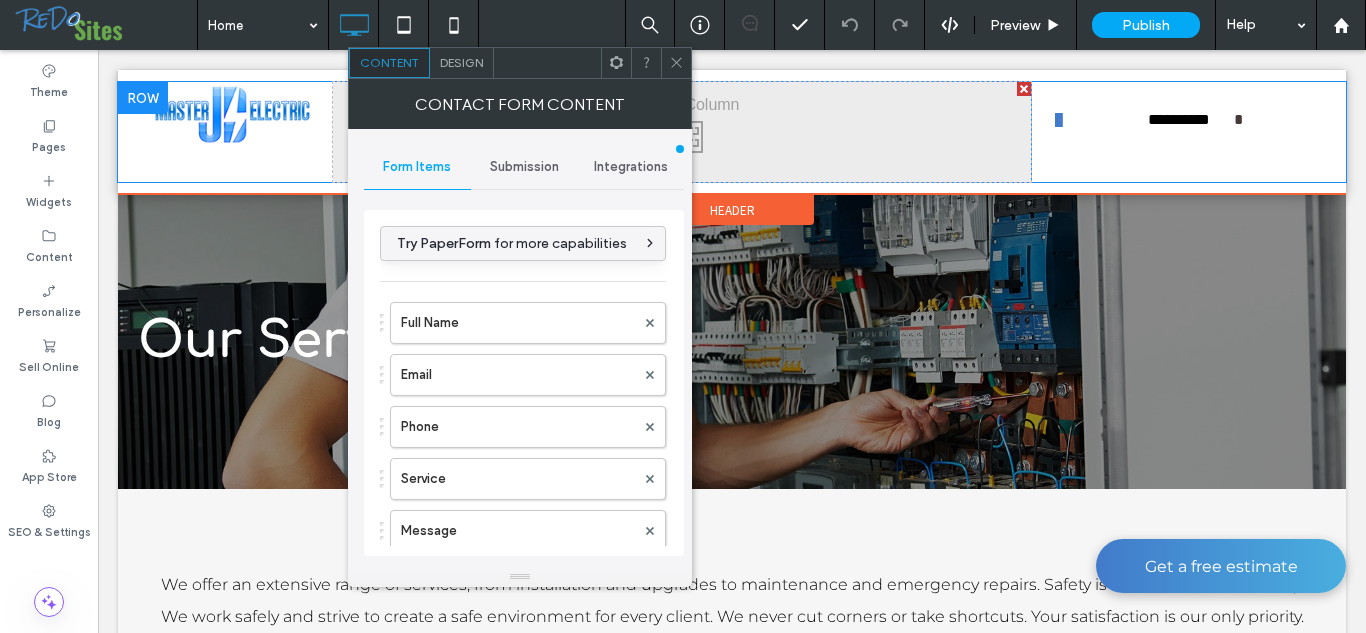 scroll, scrollTop: 0, scrollLeft: 0, axis: both 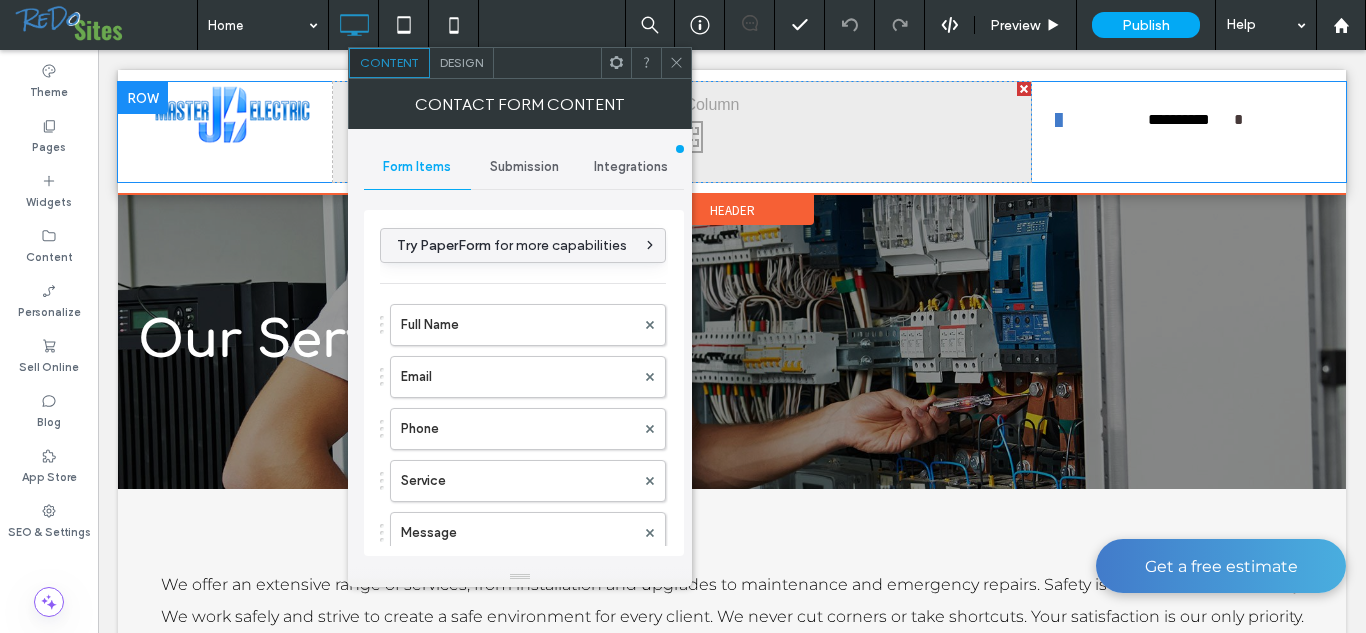 click on "Try PaperForm   for more capabilities" at bounding box center (523, 245) 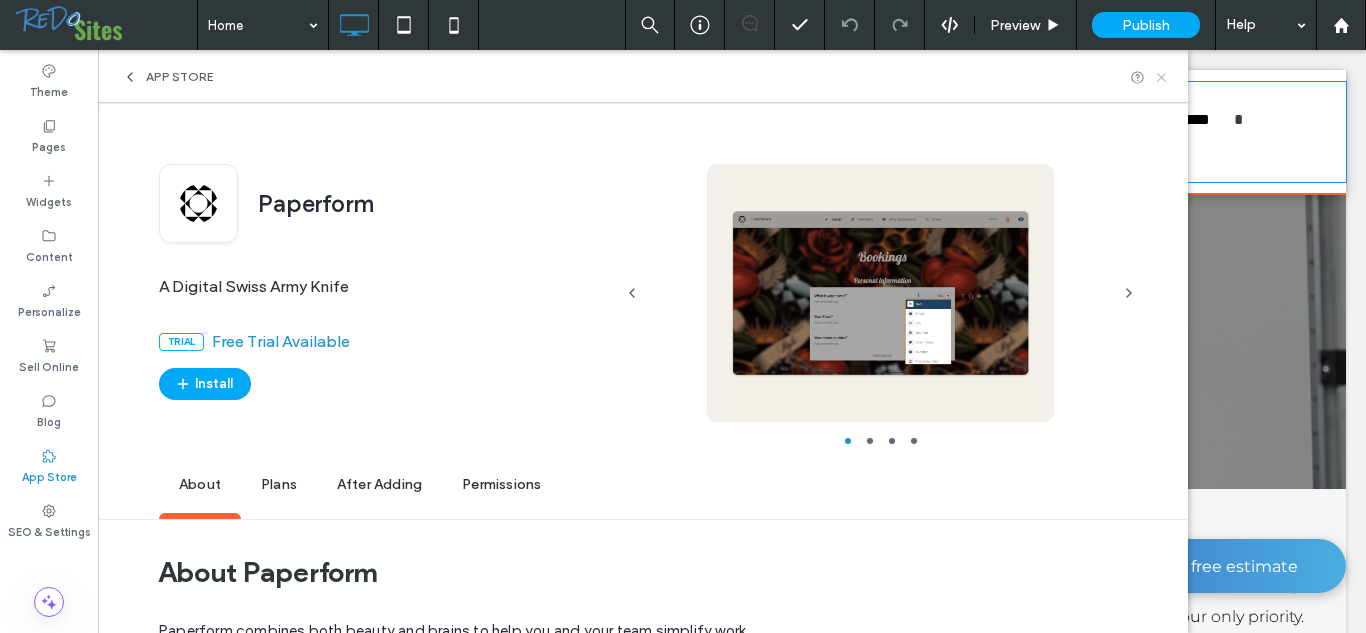 click 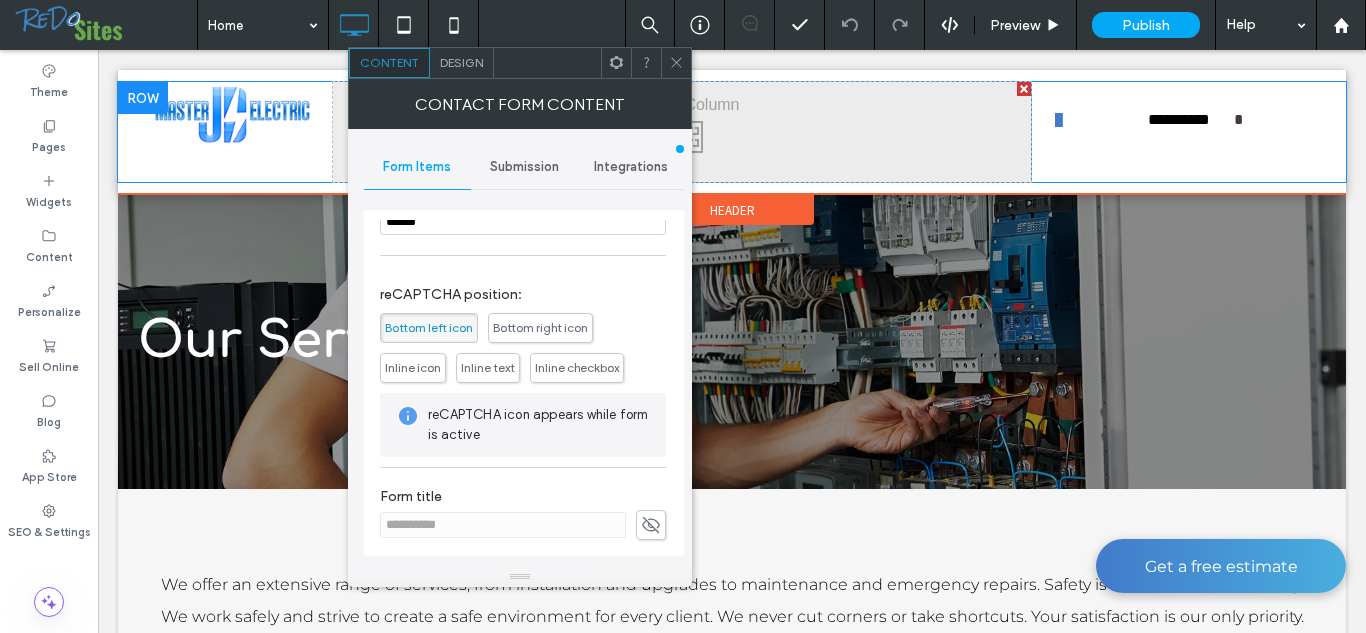 scroll, scrollTop: 449, scrollLeft: 0, axis: vertical 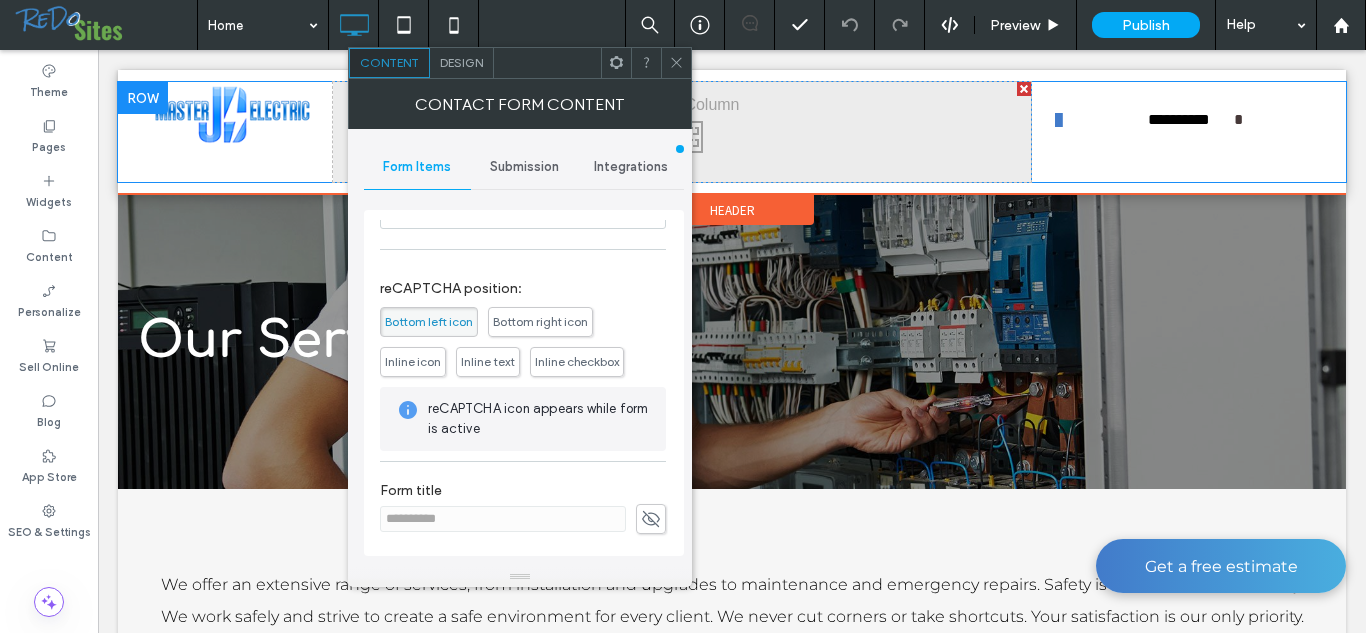click on "Submission" at bounding box center [524, 167] 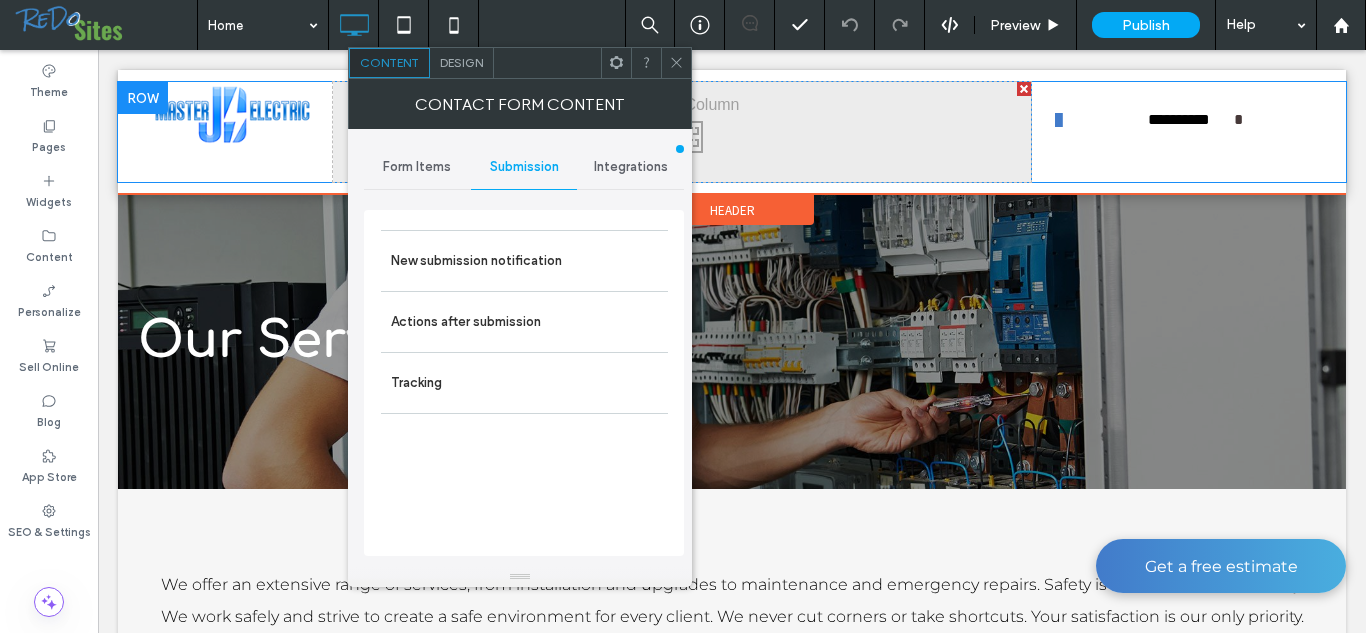 click on "Integrations" at bounding box center (631, 167) 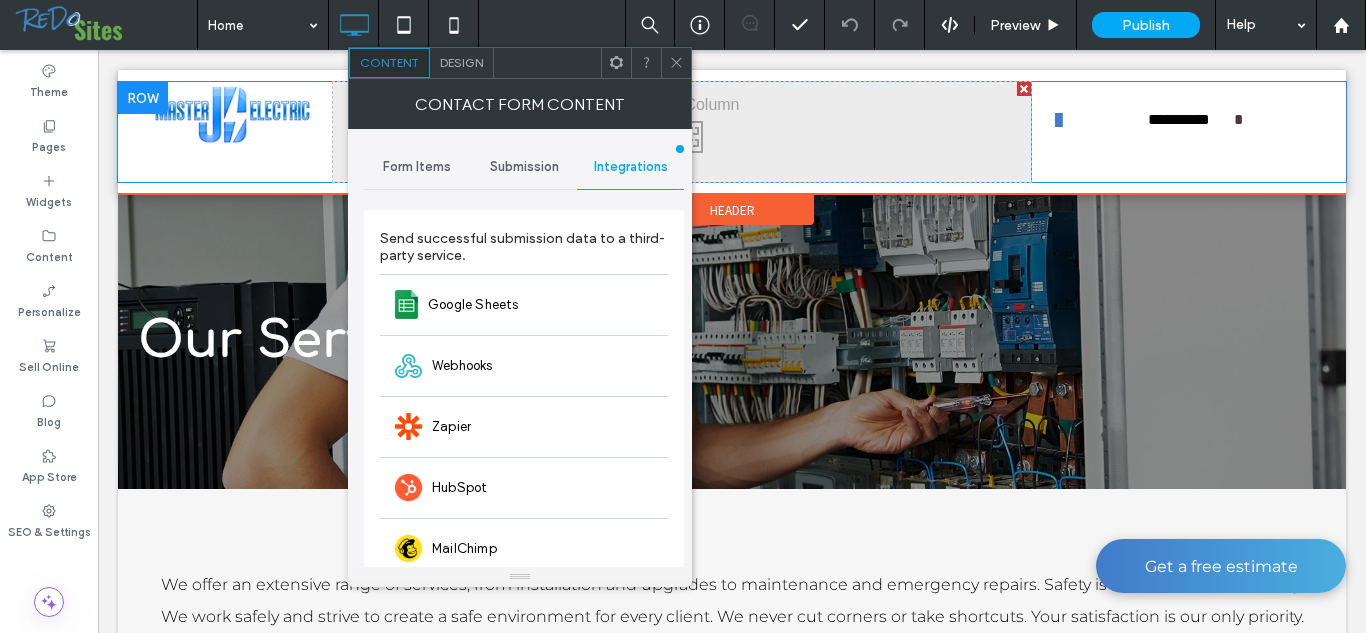 click on "Submission" at bounding box center (524, 167) 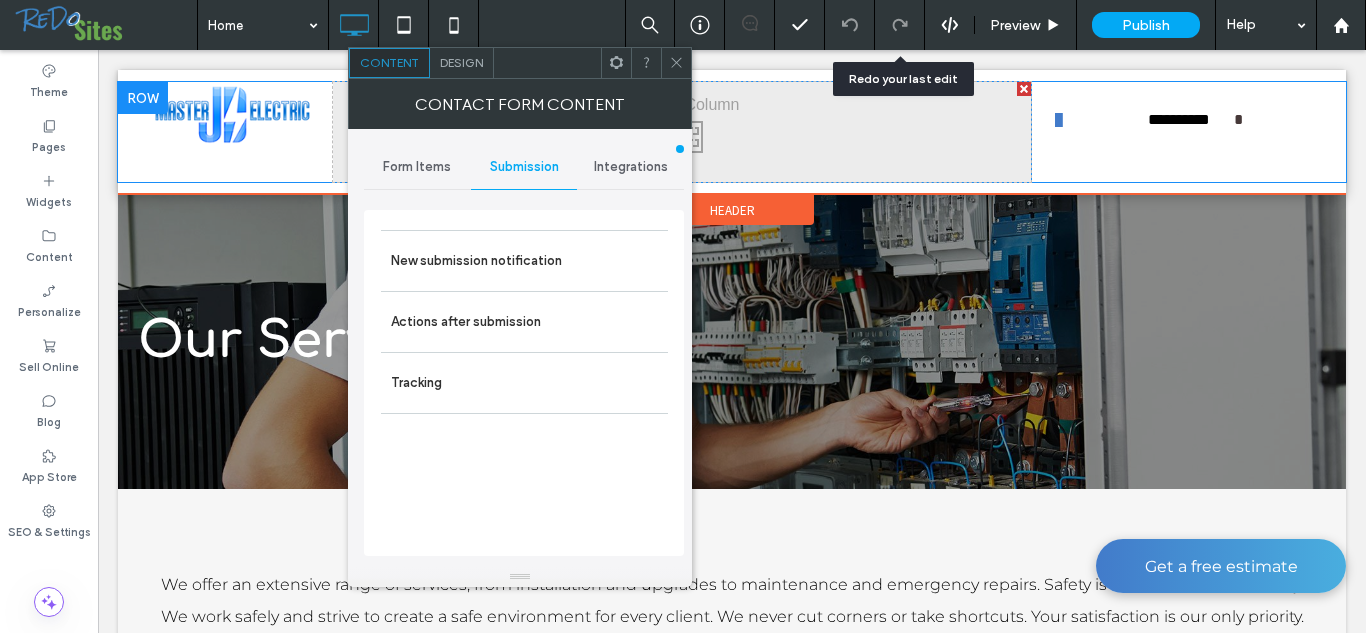 click 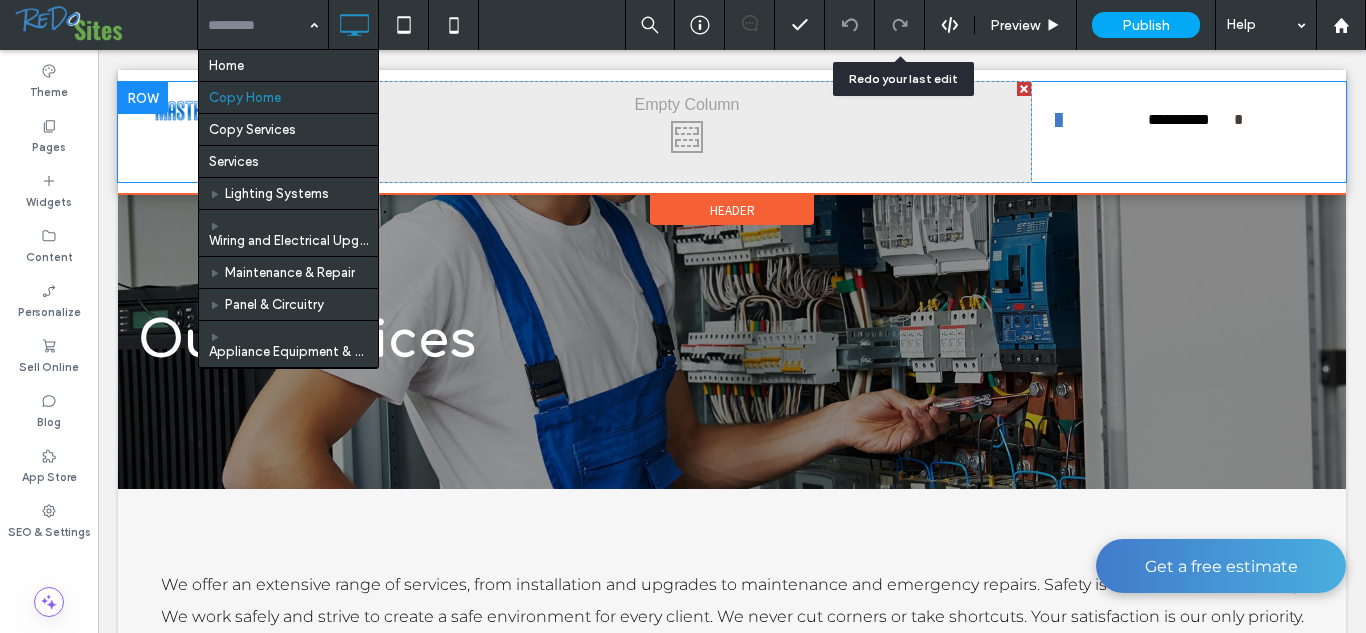click at bounding box center [258, 25] 